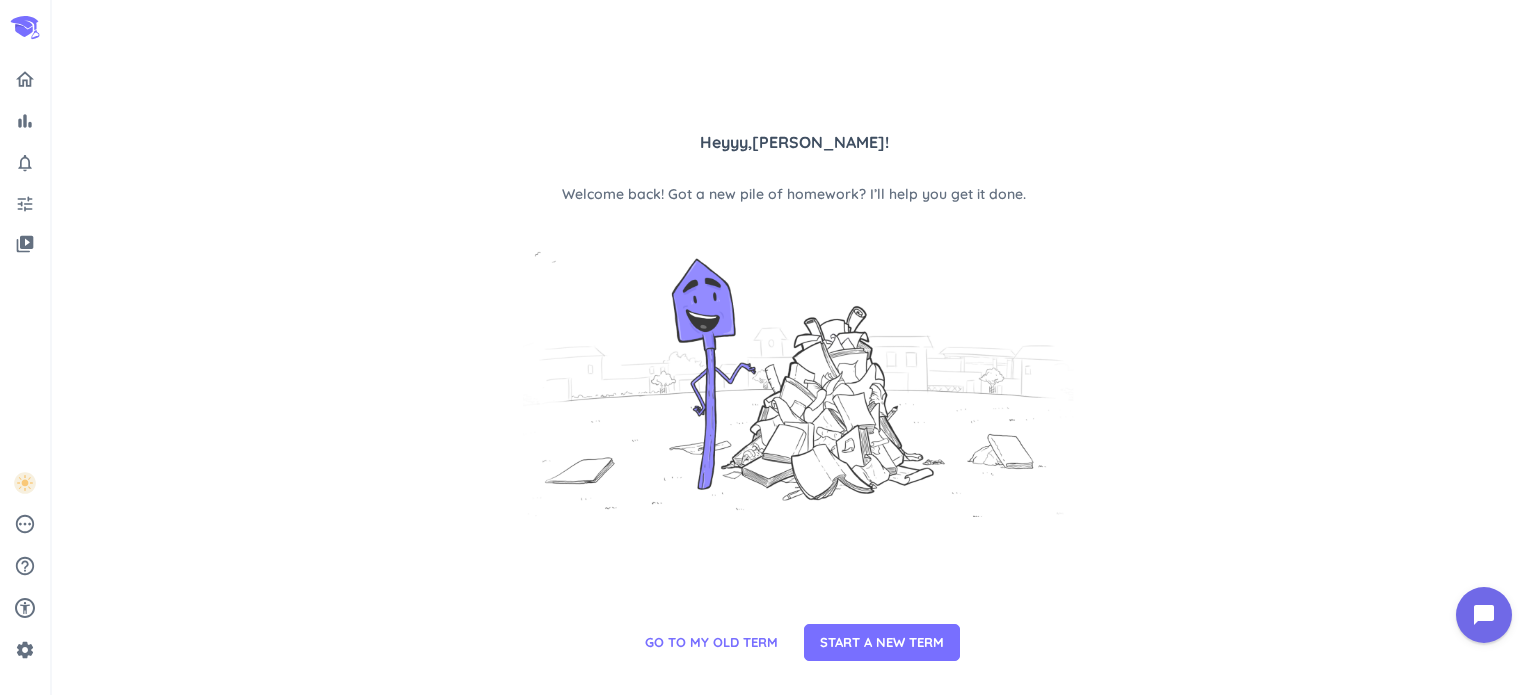 scroll, scrollTop: 0, scrollLeft: 0, axis: both 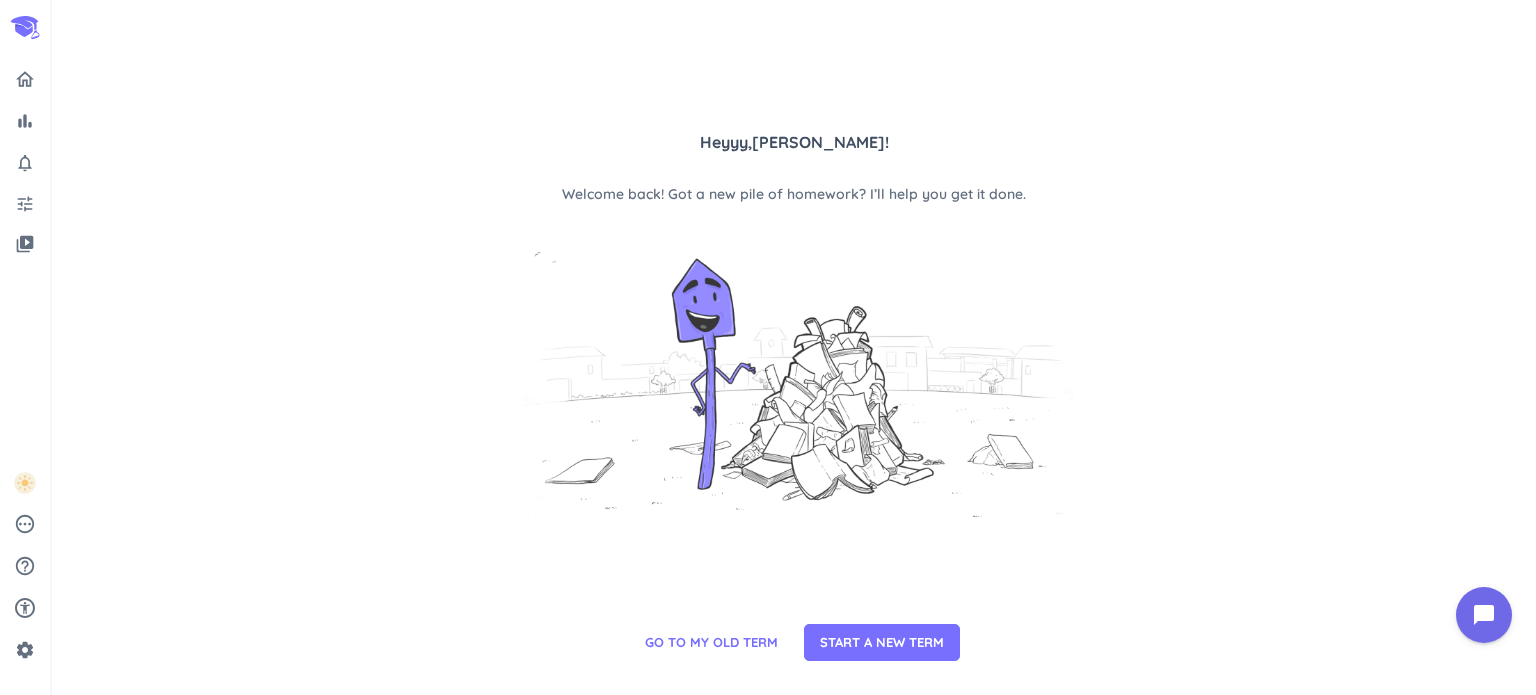 click on "Heyyy,  [PERSON_NAME] ! Welcome back! Got a new pile of homework? I’ll help you get it done.   GO TO MY OLD TERM START A NEW TERM" at bounding box center [794, 347] 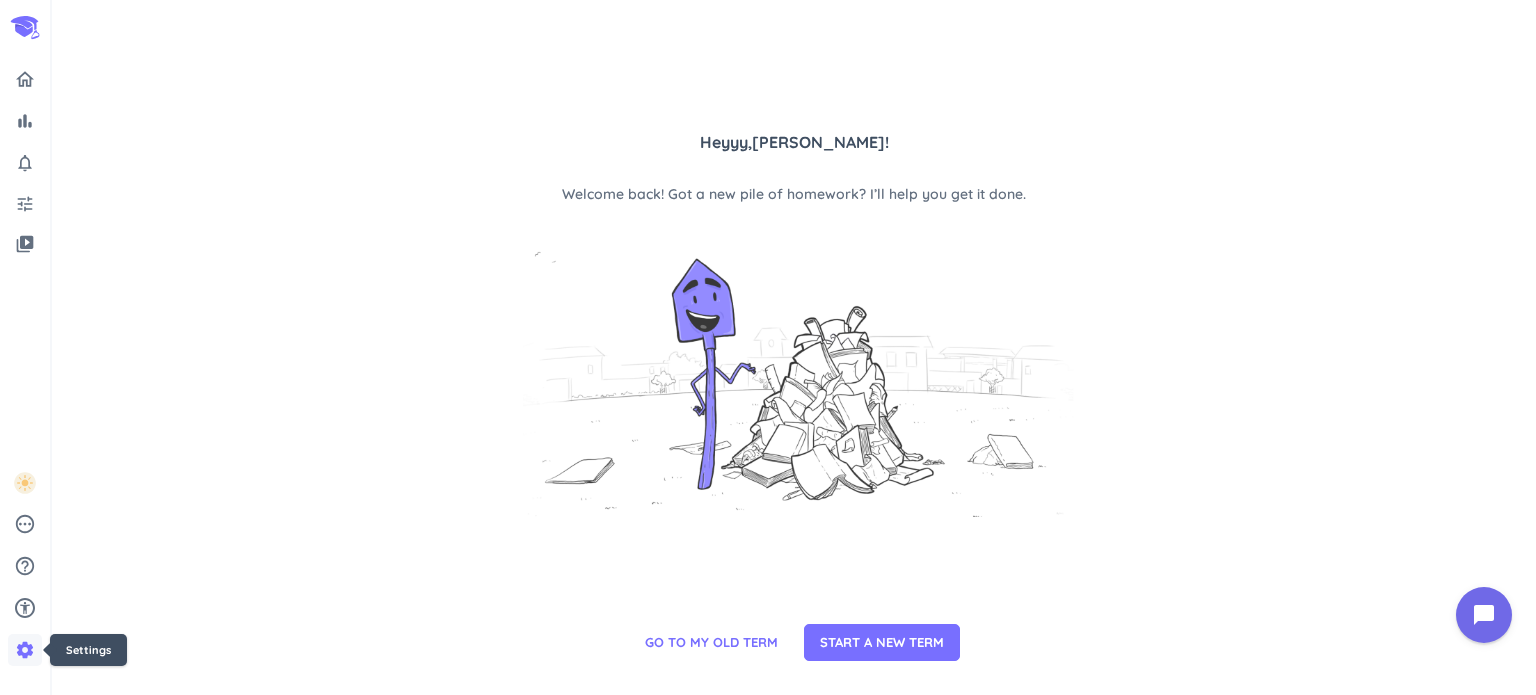click on "settings" at bounding box center (25, 650) 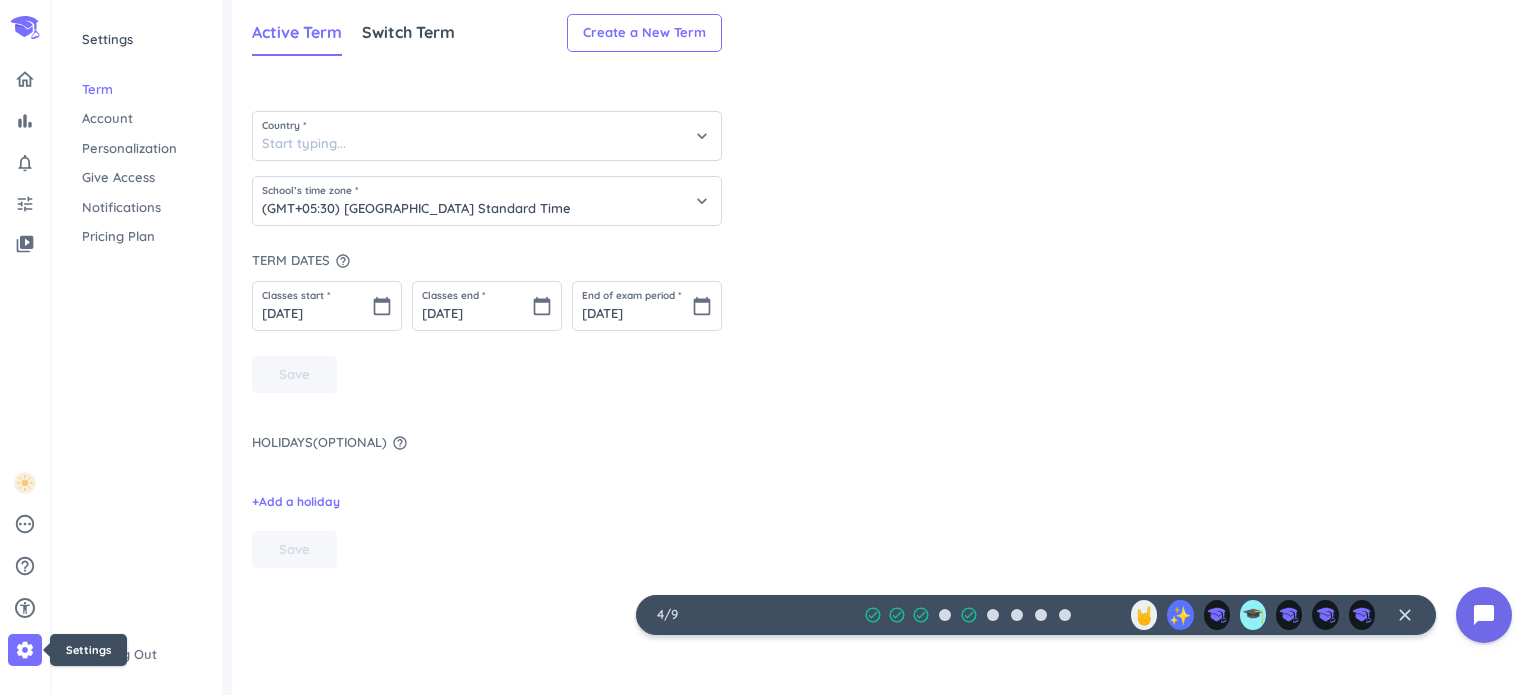 type on "[GEOGRAPHIC_DATA]" 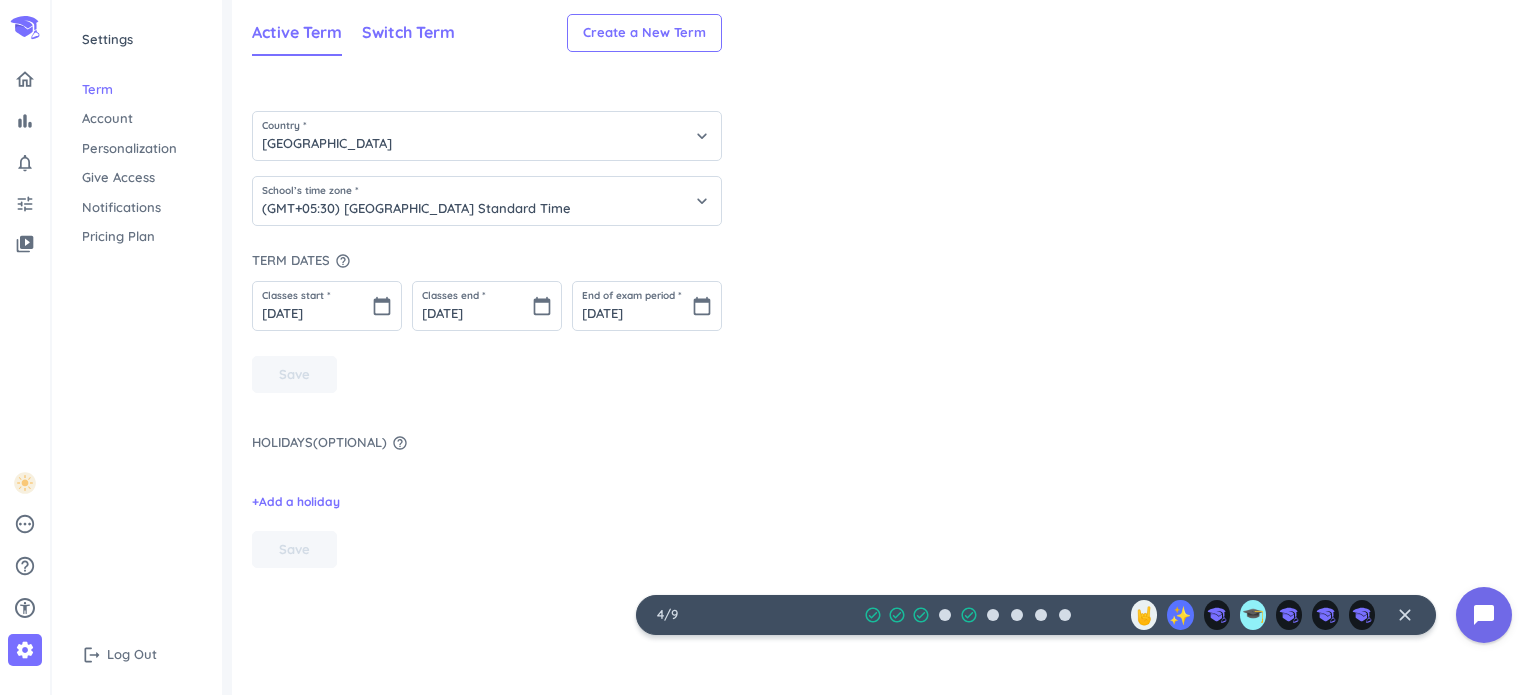click on "Switch Term" at bounding box center [408, 32] 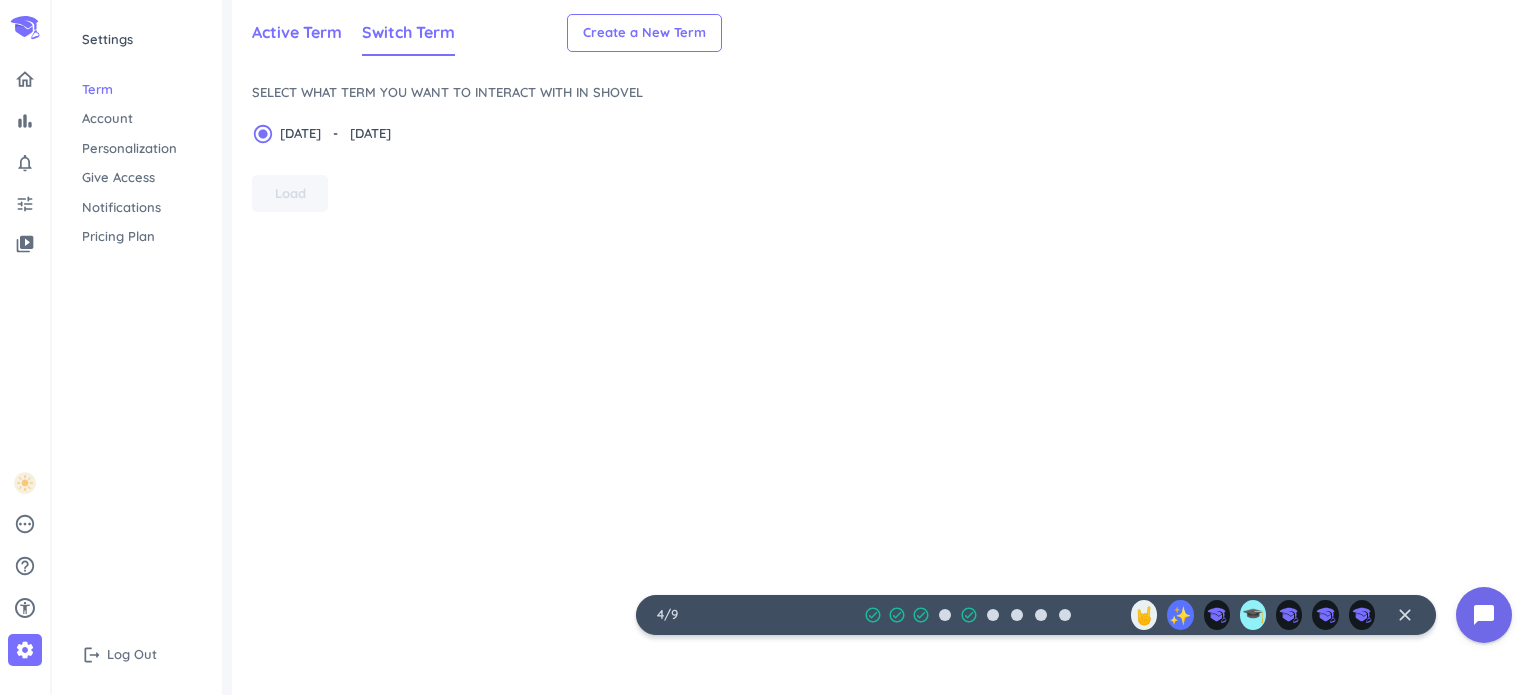 click on "Active Term" at bounding box center [297, 32] 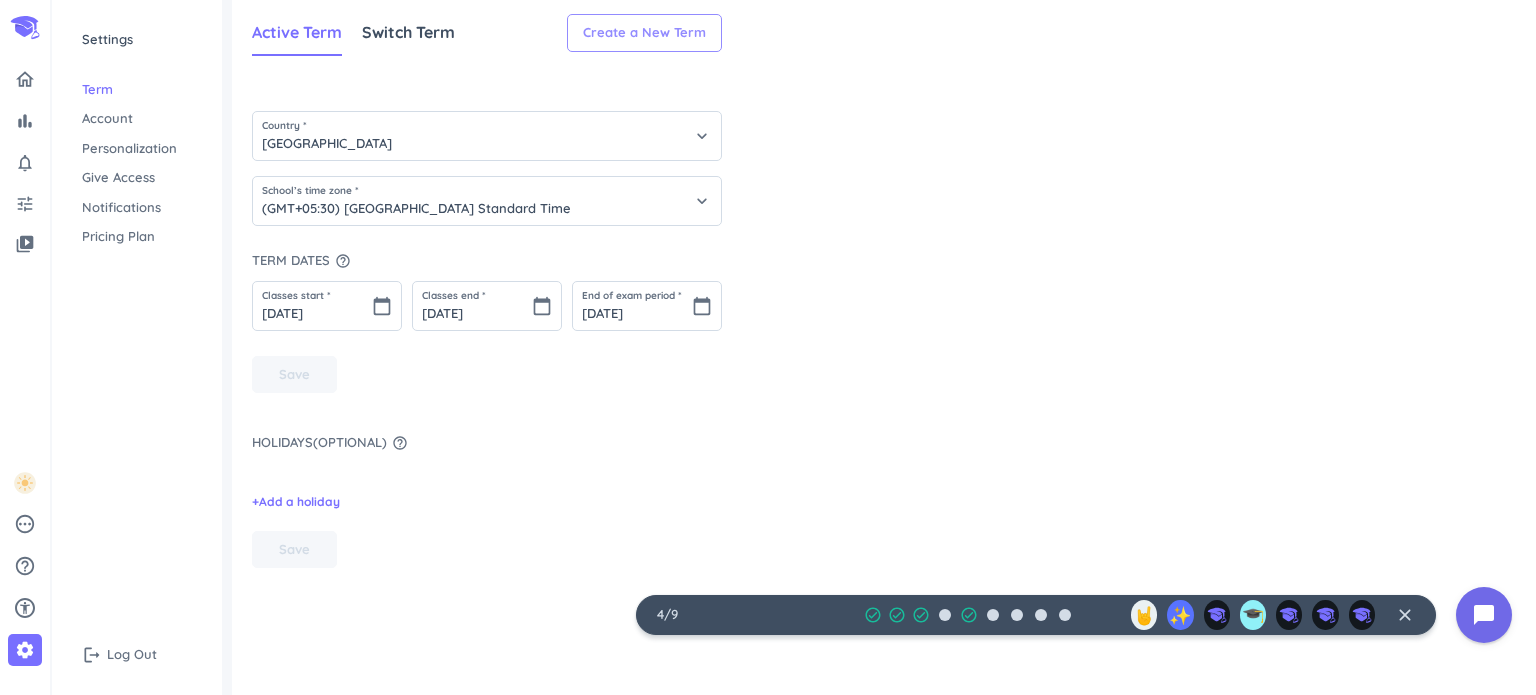 click on "Create a New Term" at bounding box center [644, 33] 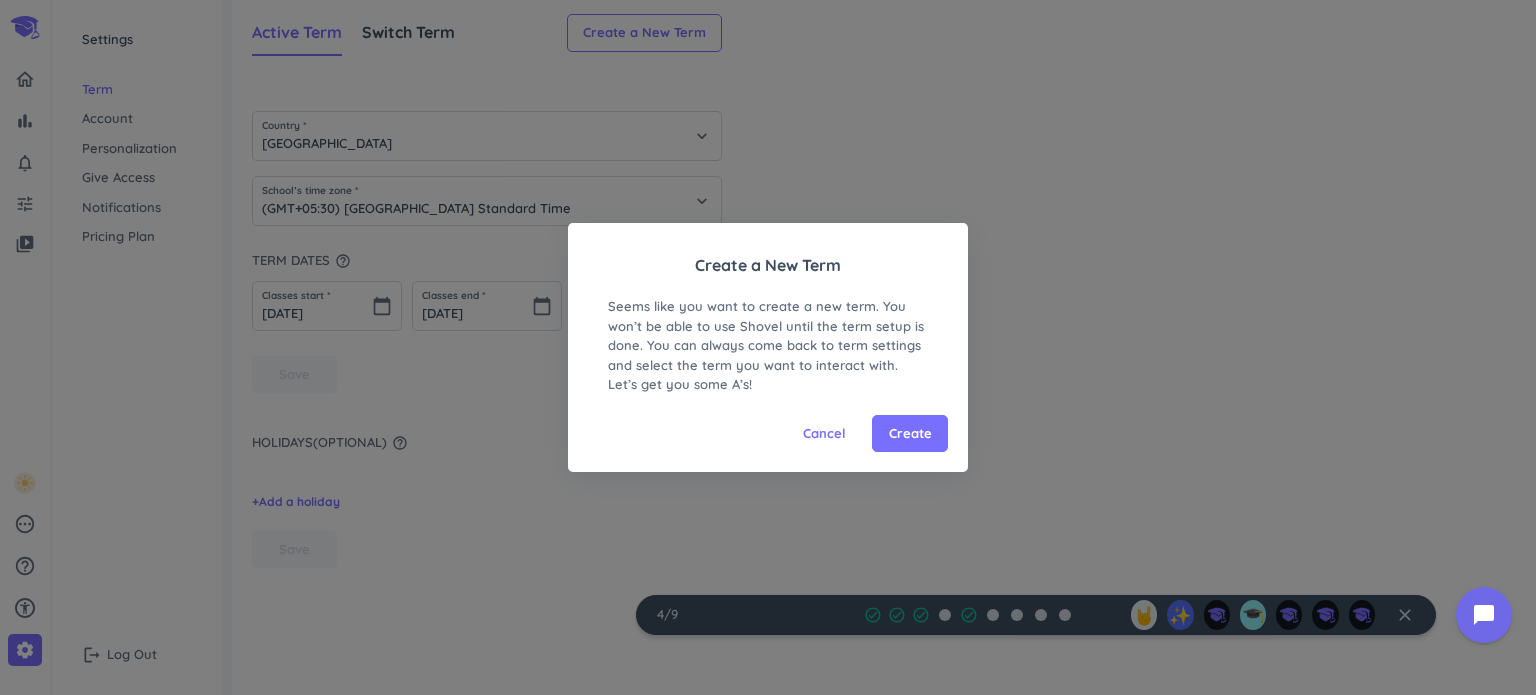 click on "Create a New Term Seems like you want to create a new term. You won’t be able to use Shovel until the term setup is done. You can always come back to term settings and select the term you want to interact with. Let’s get you some A’s!  Cancel Create" at bounding box center (768, 347) 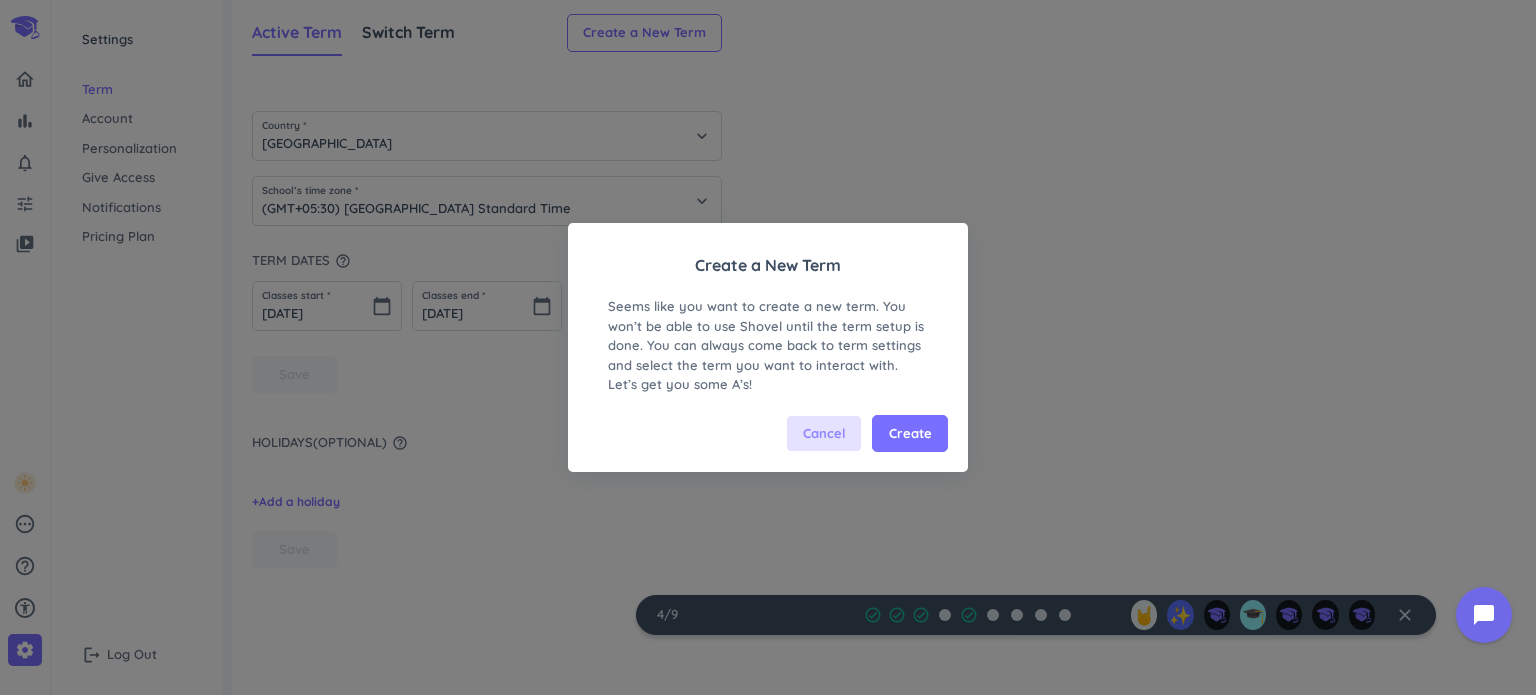 click on "Cancel" at bounding box center [824, 434] 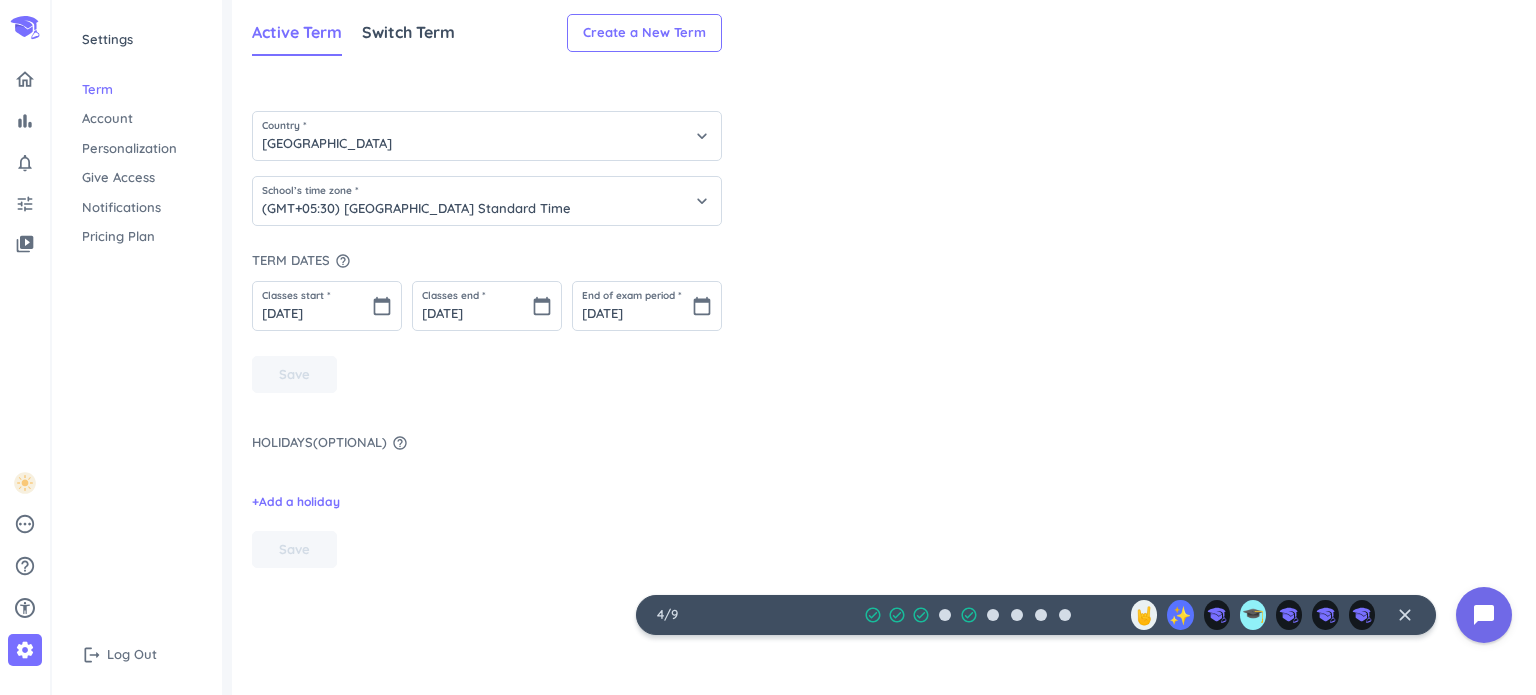 click on "Term" at bounding box center [137, 90] 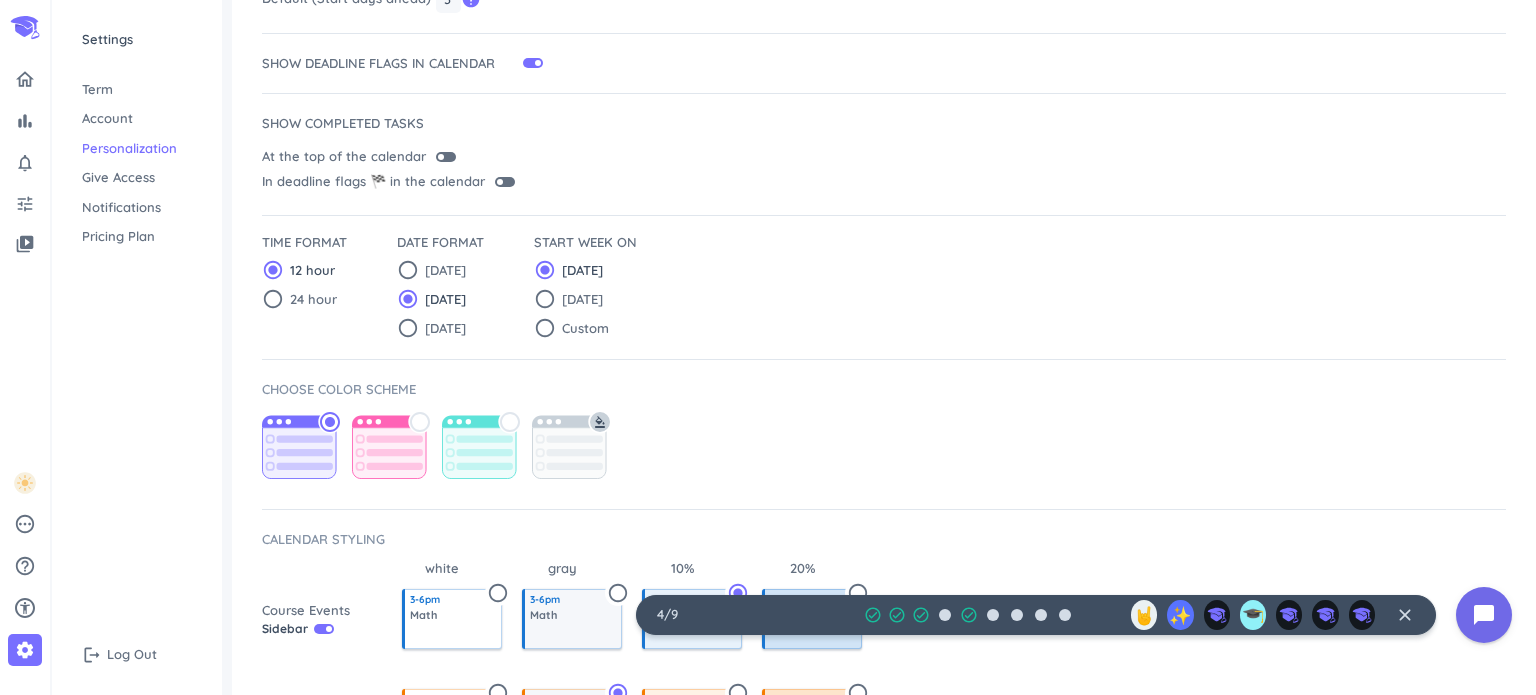 scroll, scrollTop: 0, scrollLeft: 0, axis: both 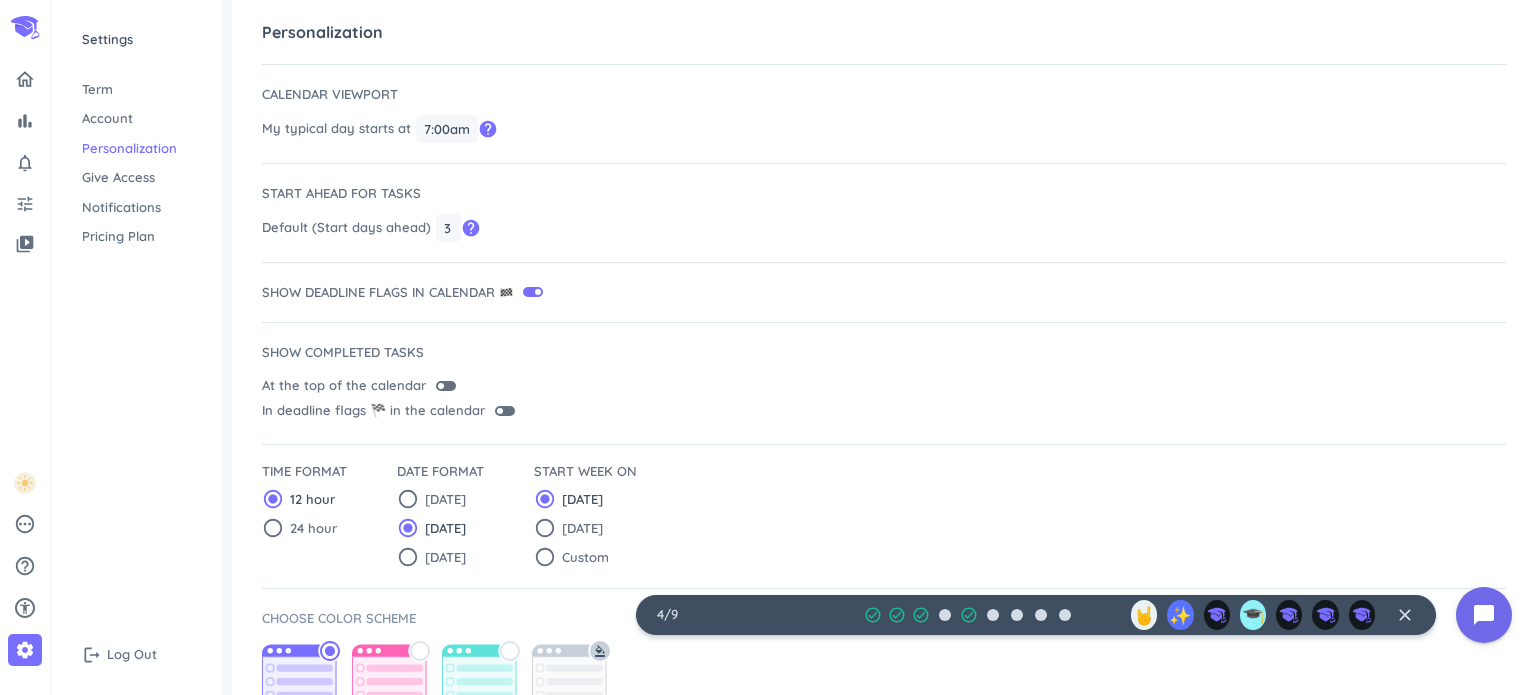 click on "Give Access" at bounding box center [137, 178] 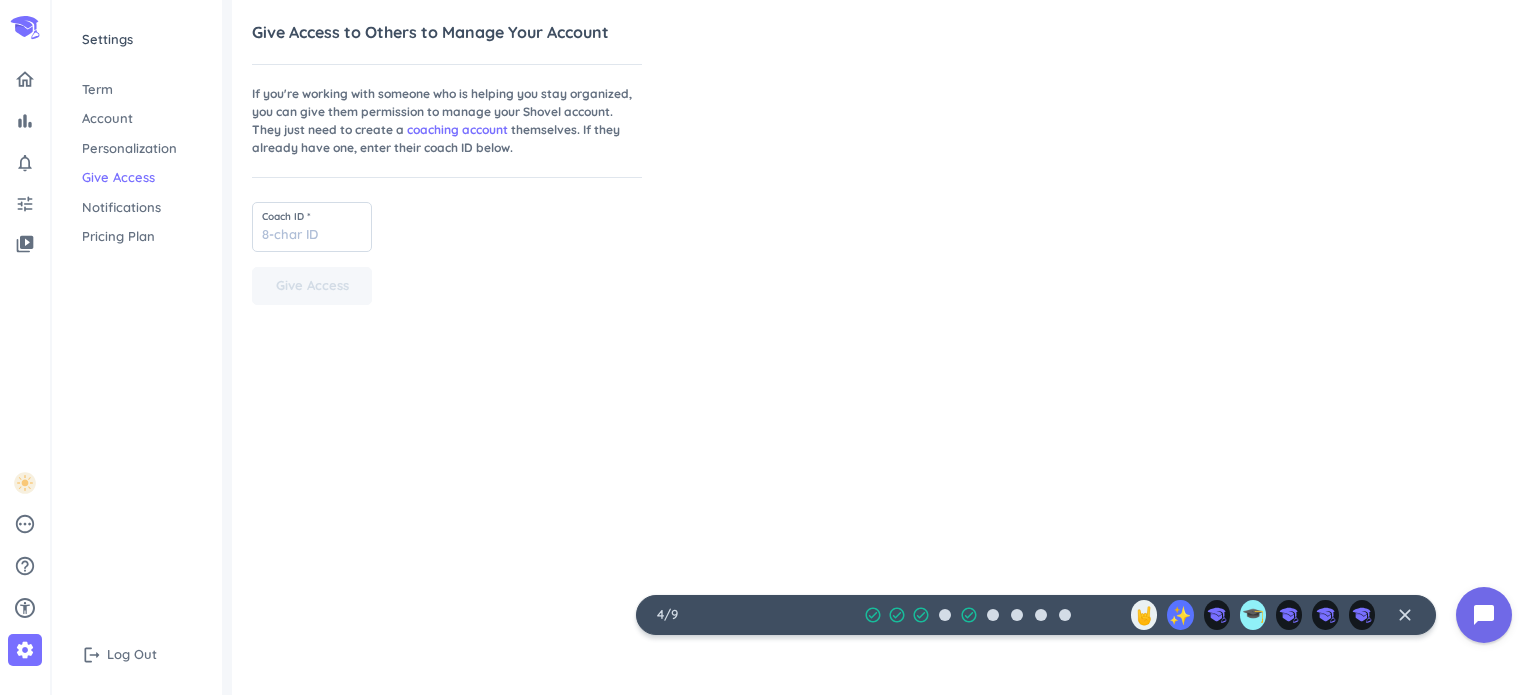 click on "Notifications" at bounding box center [137, 208] 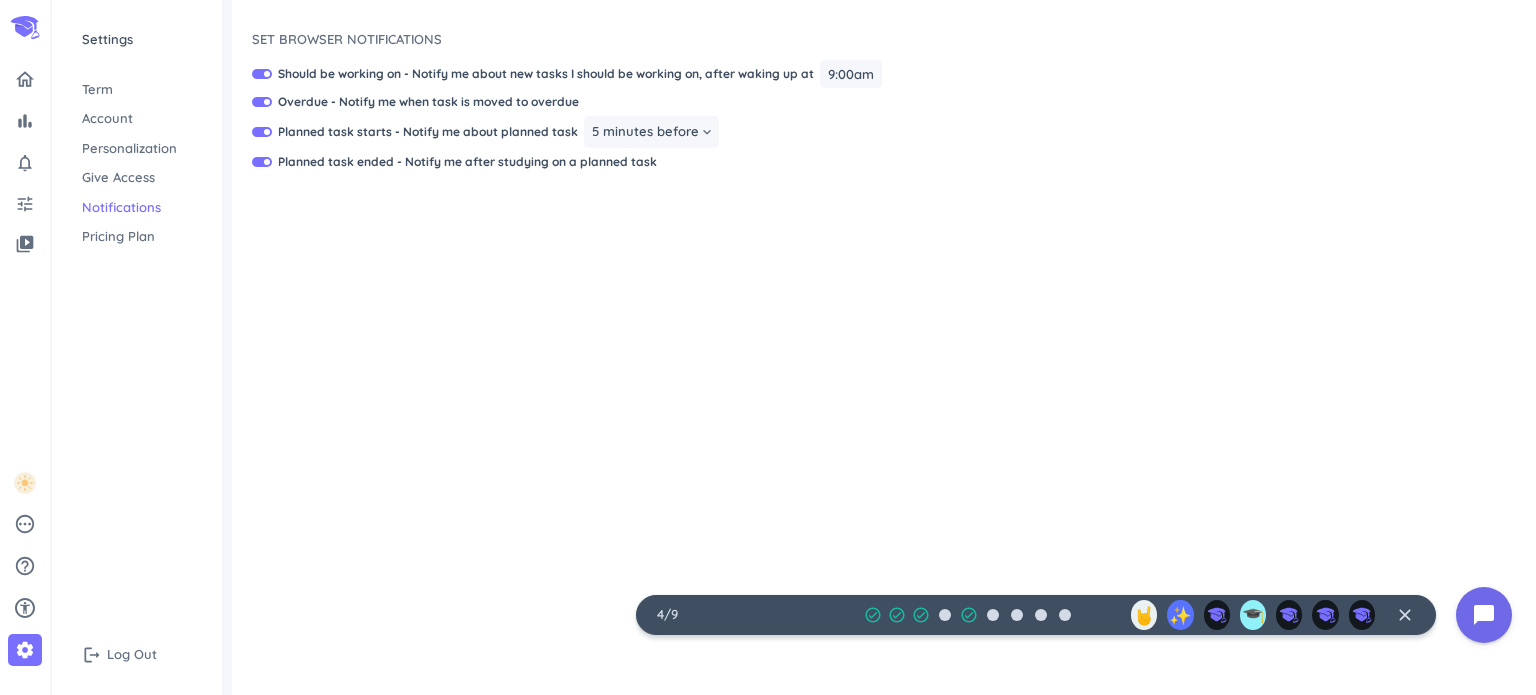 click on "bar_chart notifications_none tune video_library pending help_outline settings" at bounding box center (25, 359) 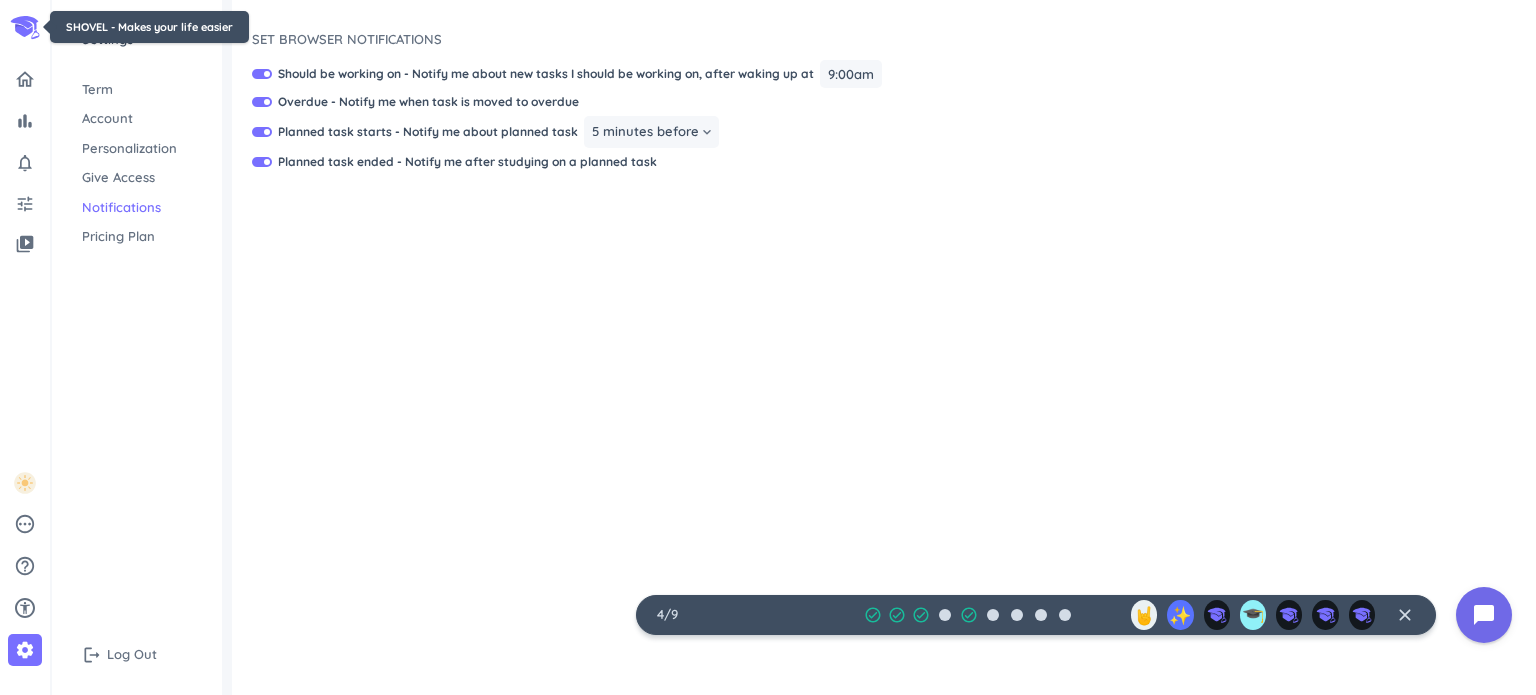 click 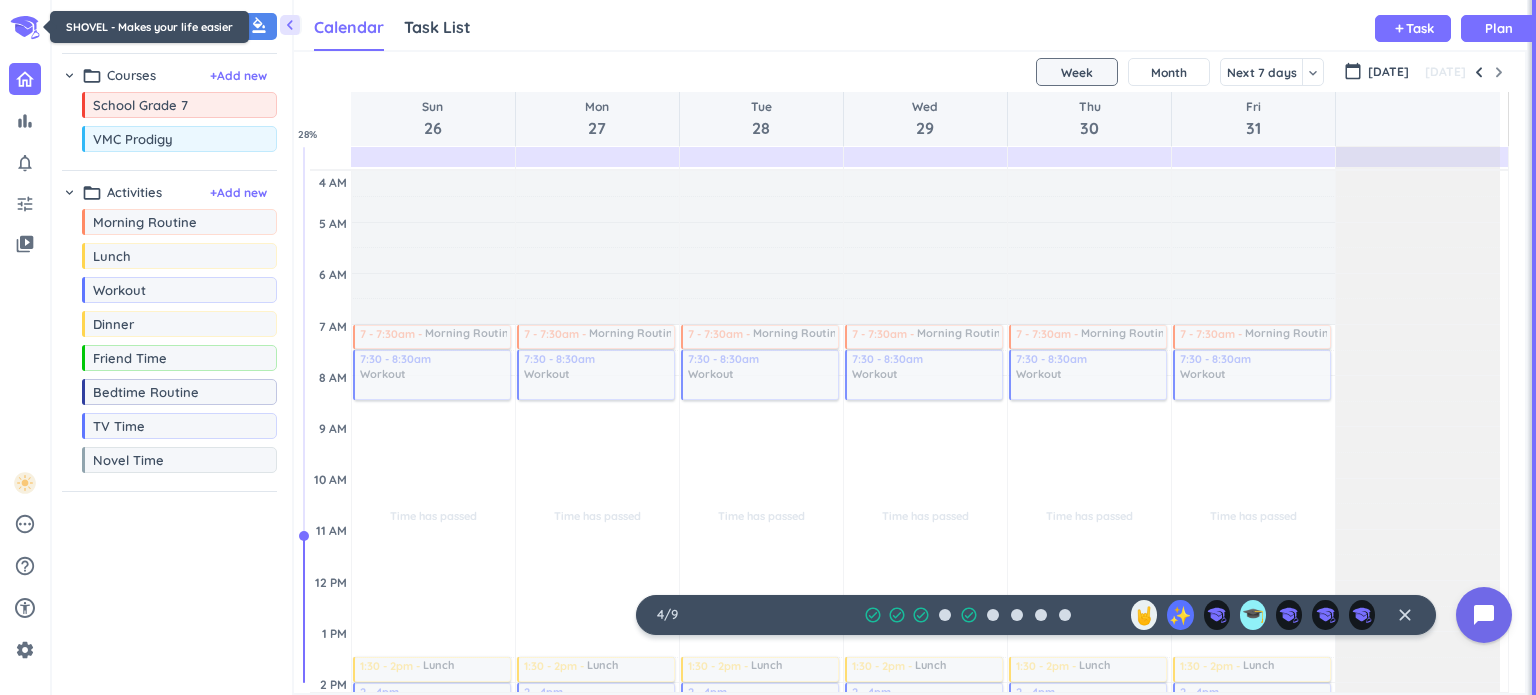 scroll, scrollTop: 41, scrollLeft: 1225, axis: both 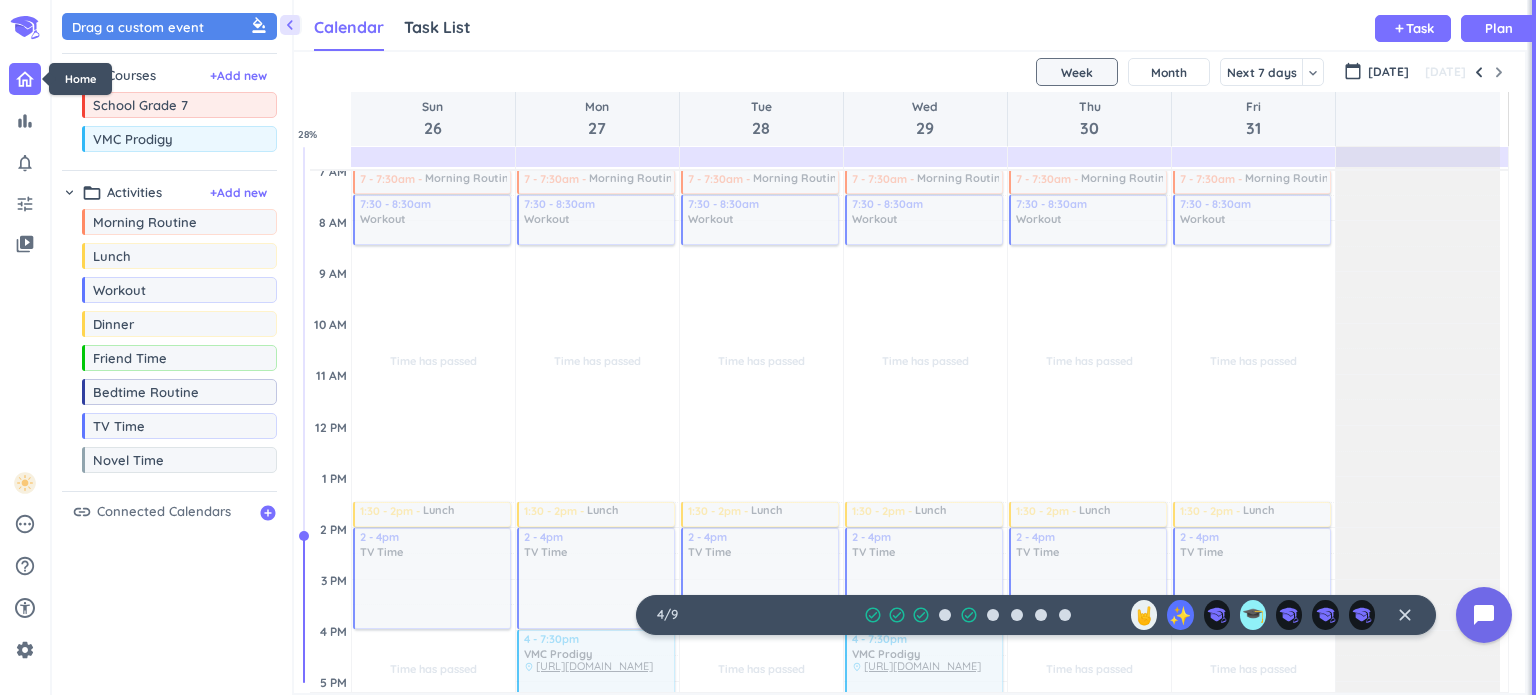 click 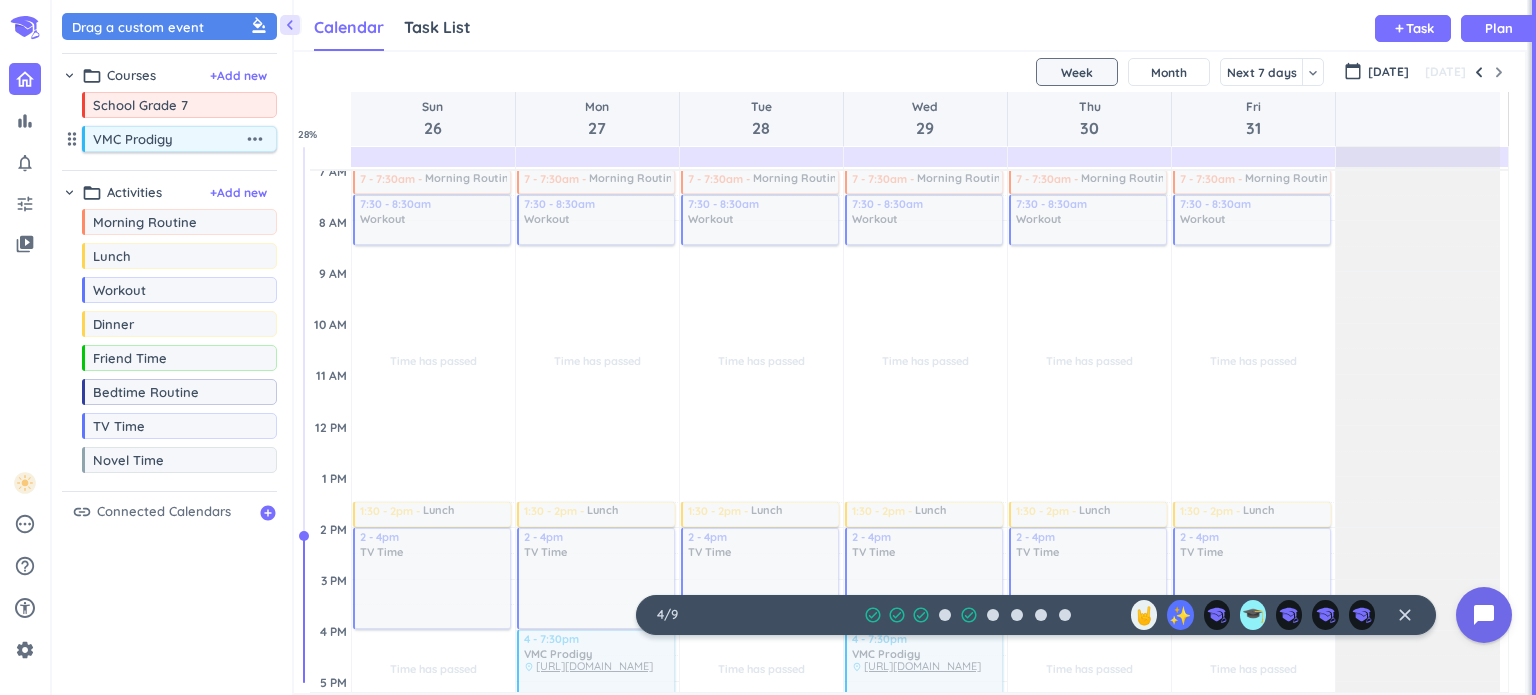 click on "more_horiz" at bounding box center (255, 139) 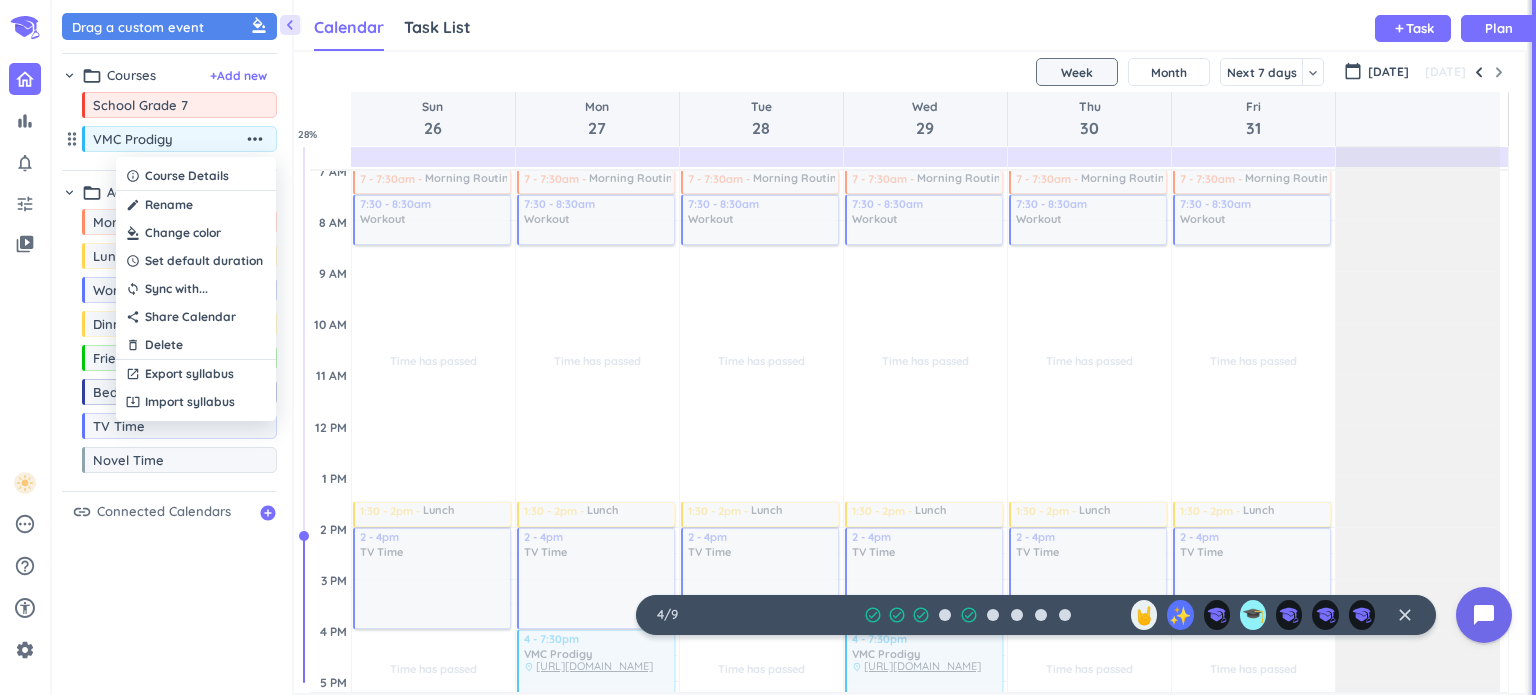 click at bounding box center (768, 347) 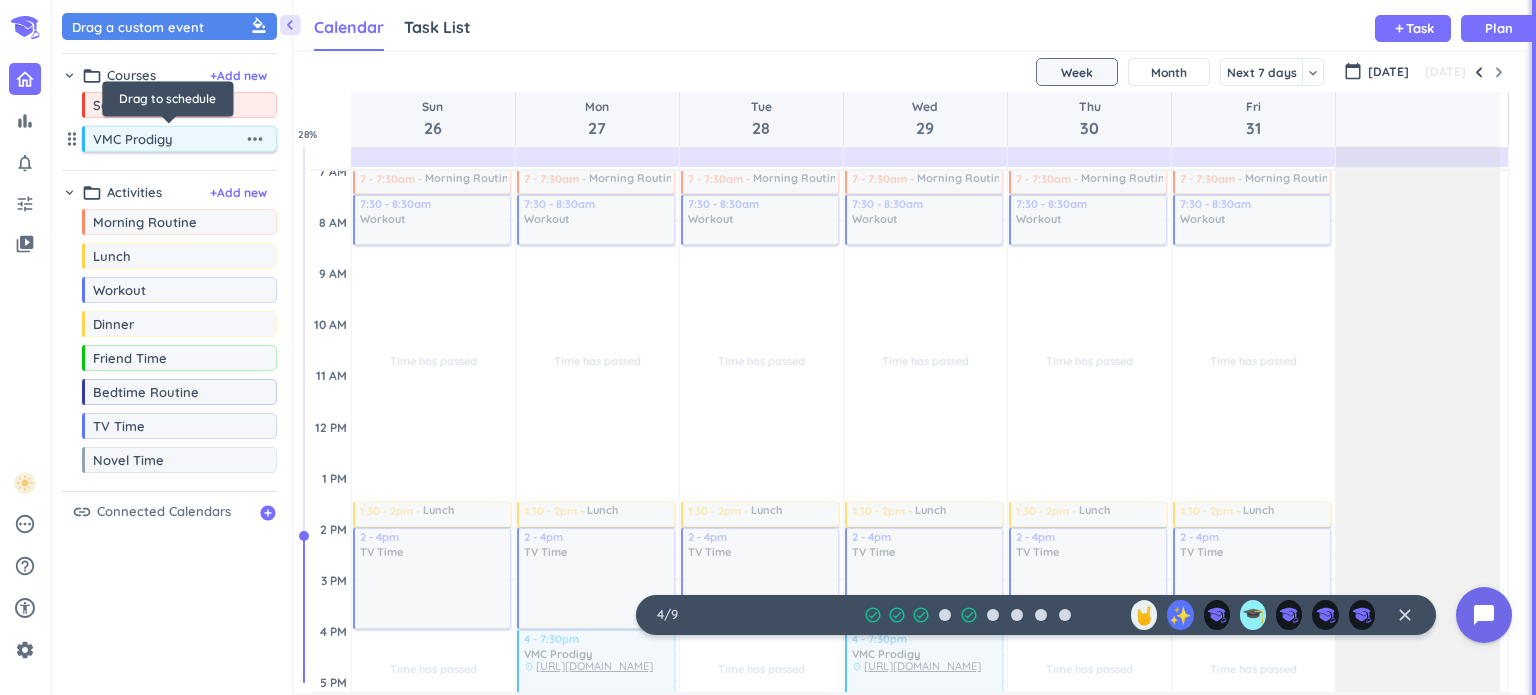click on "VMC Prodigy" at bounding box center (168, 139) 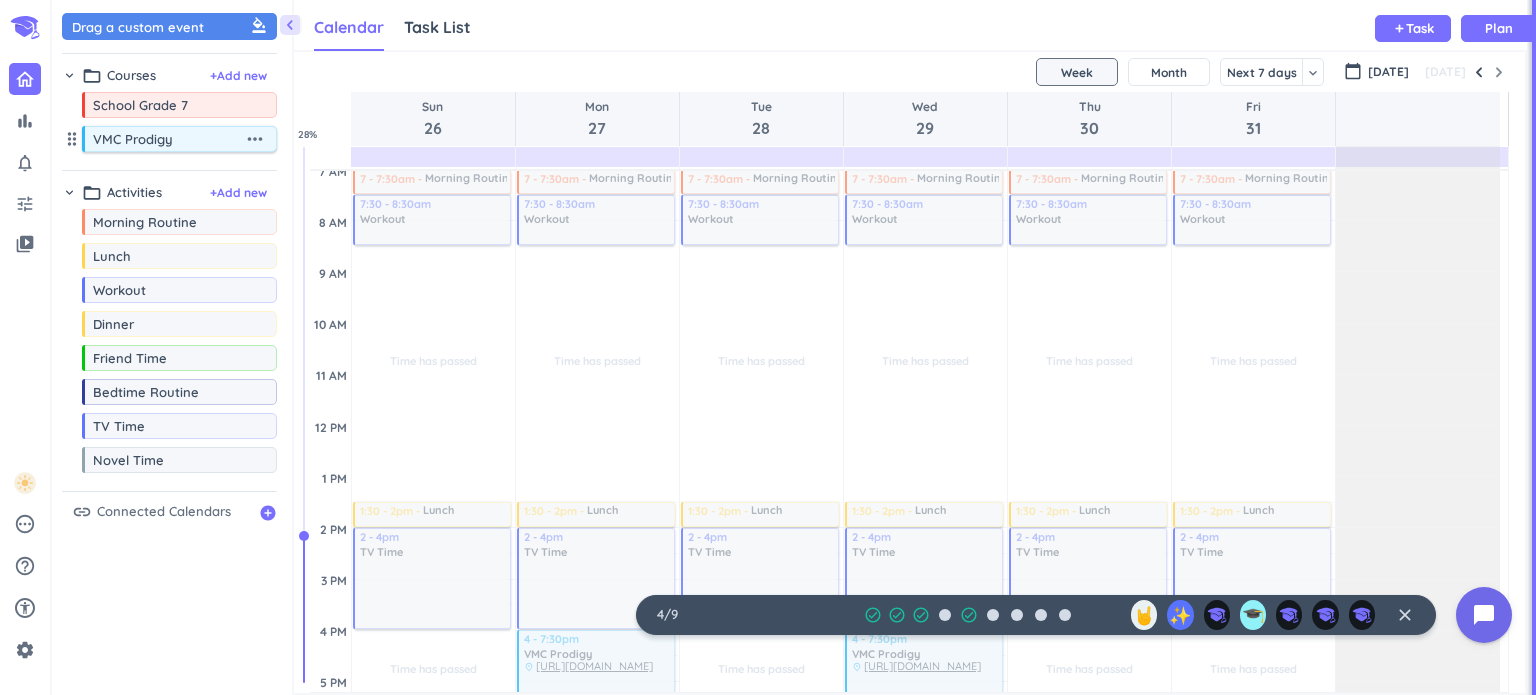 click on "more_horiz" at bounding box center (255, 139) 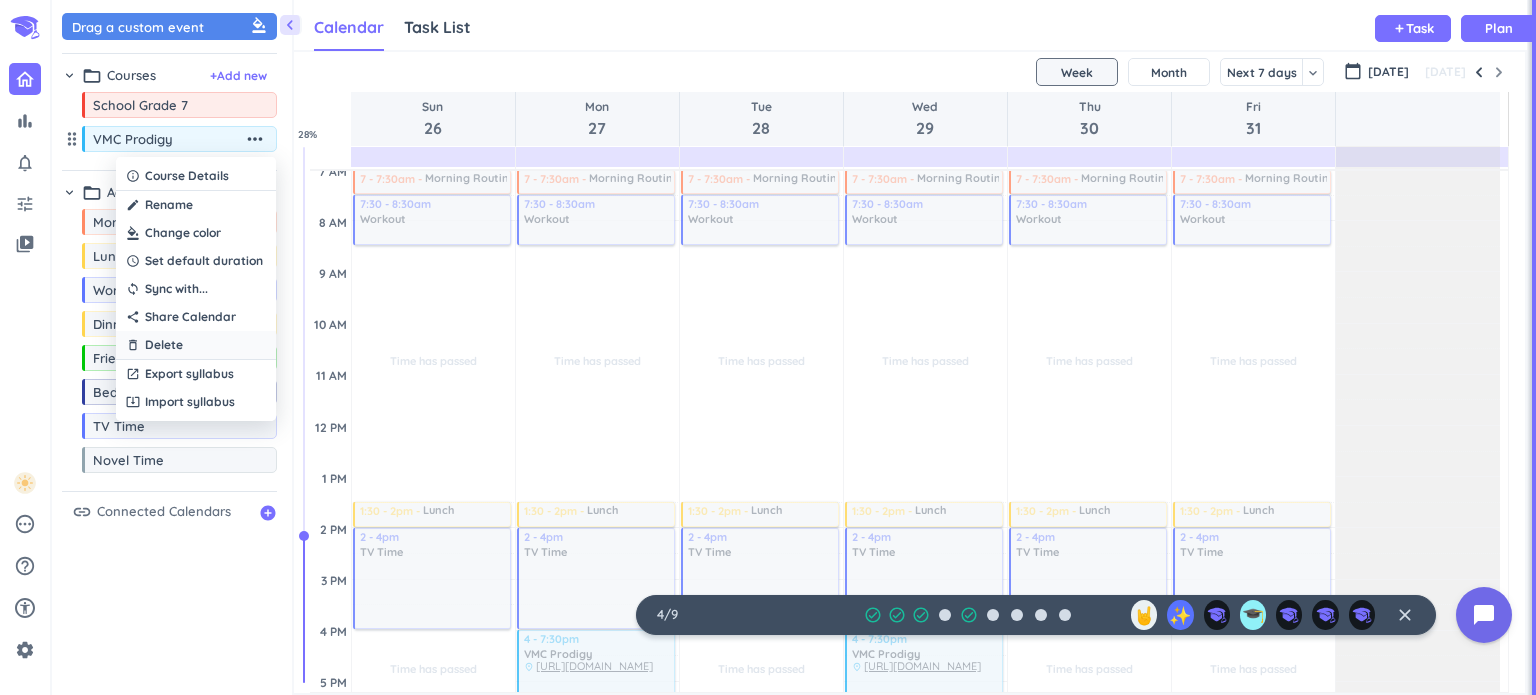 click on "delete_outline Delete" at bounding box center (196, 345) 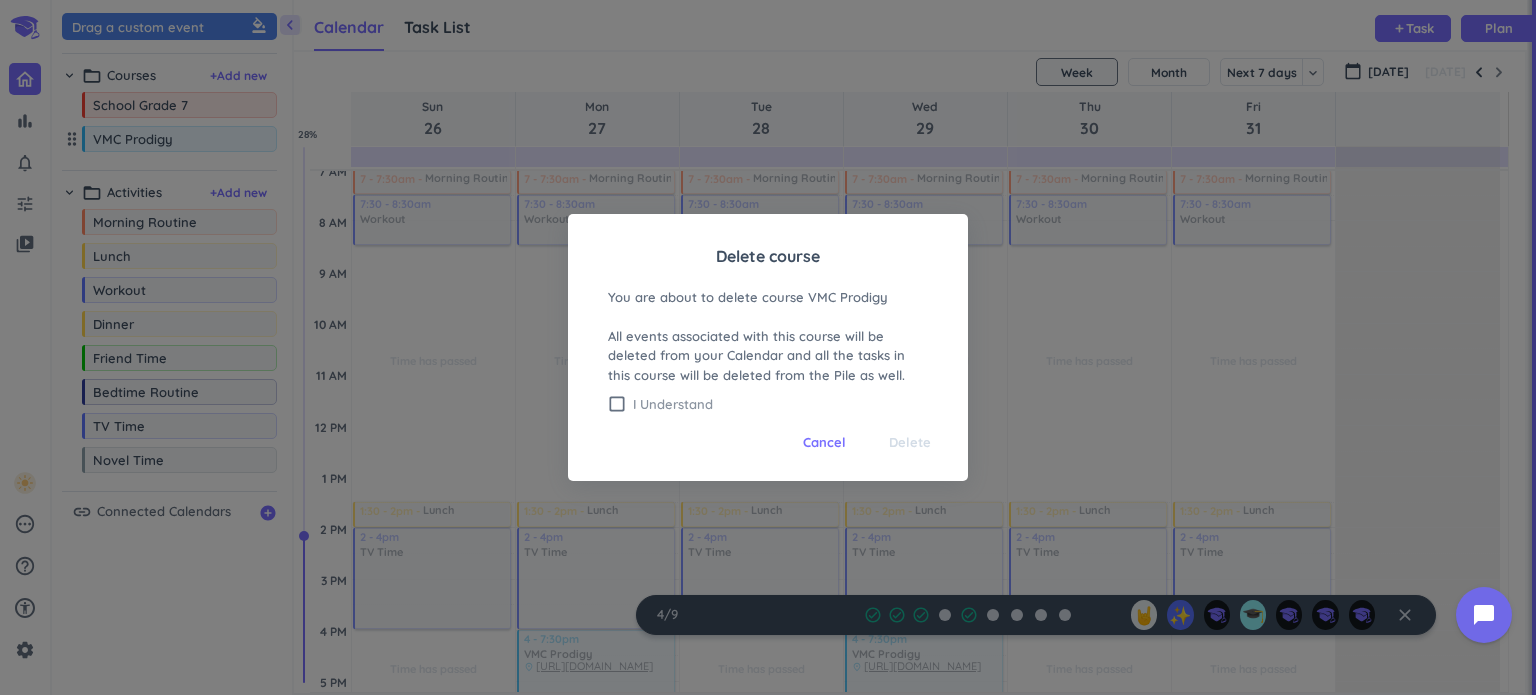 click on "I Understand" at bounding box center [780, 404] 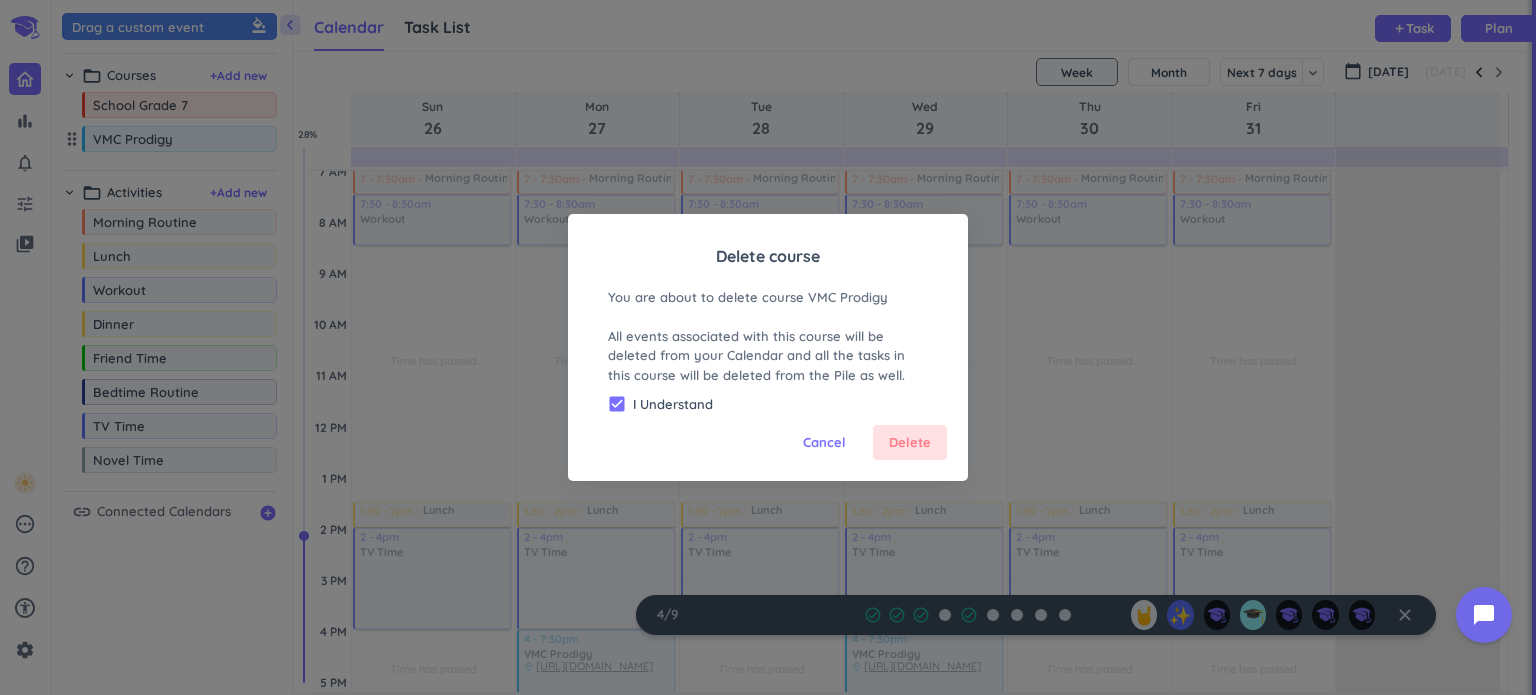 click on "Delete" at bounding box center (910, 443) 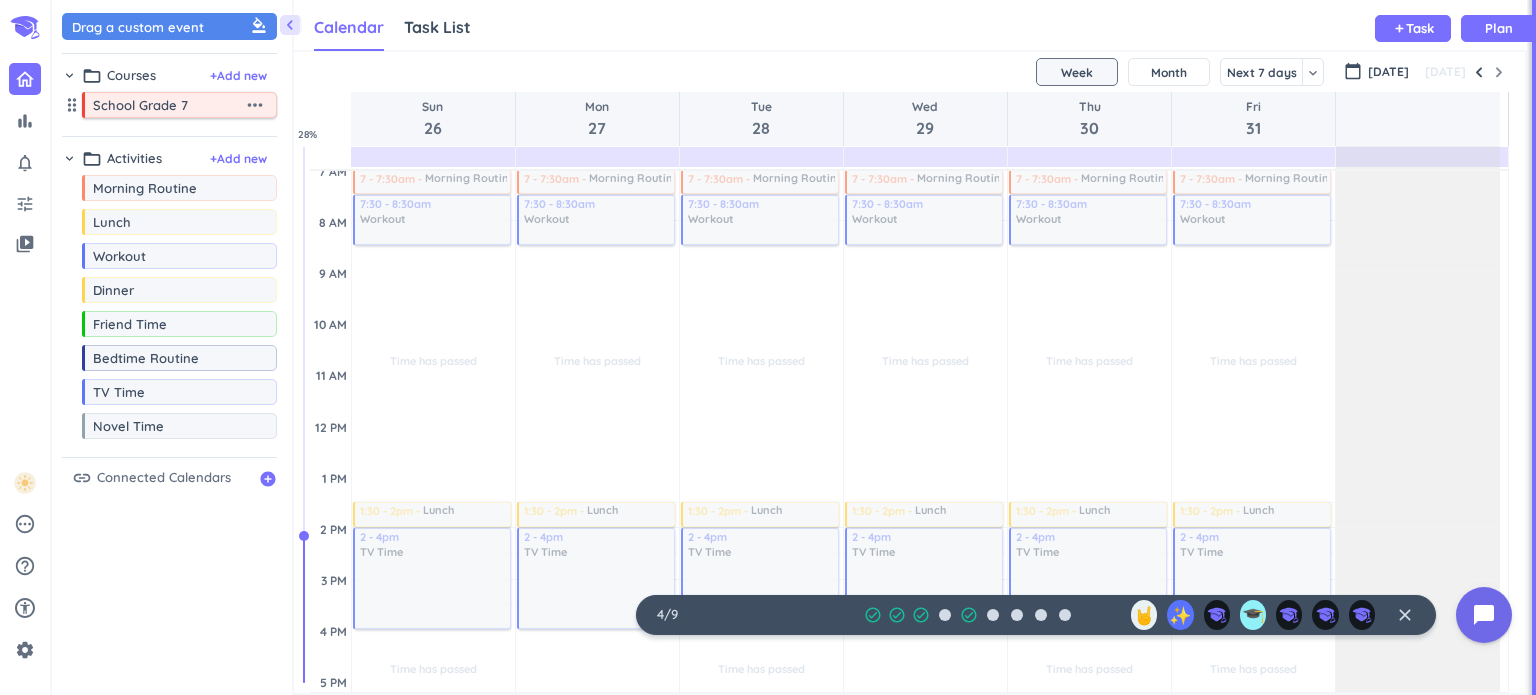 click on "more_horiz" at bounding box center [255, 105] 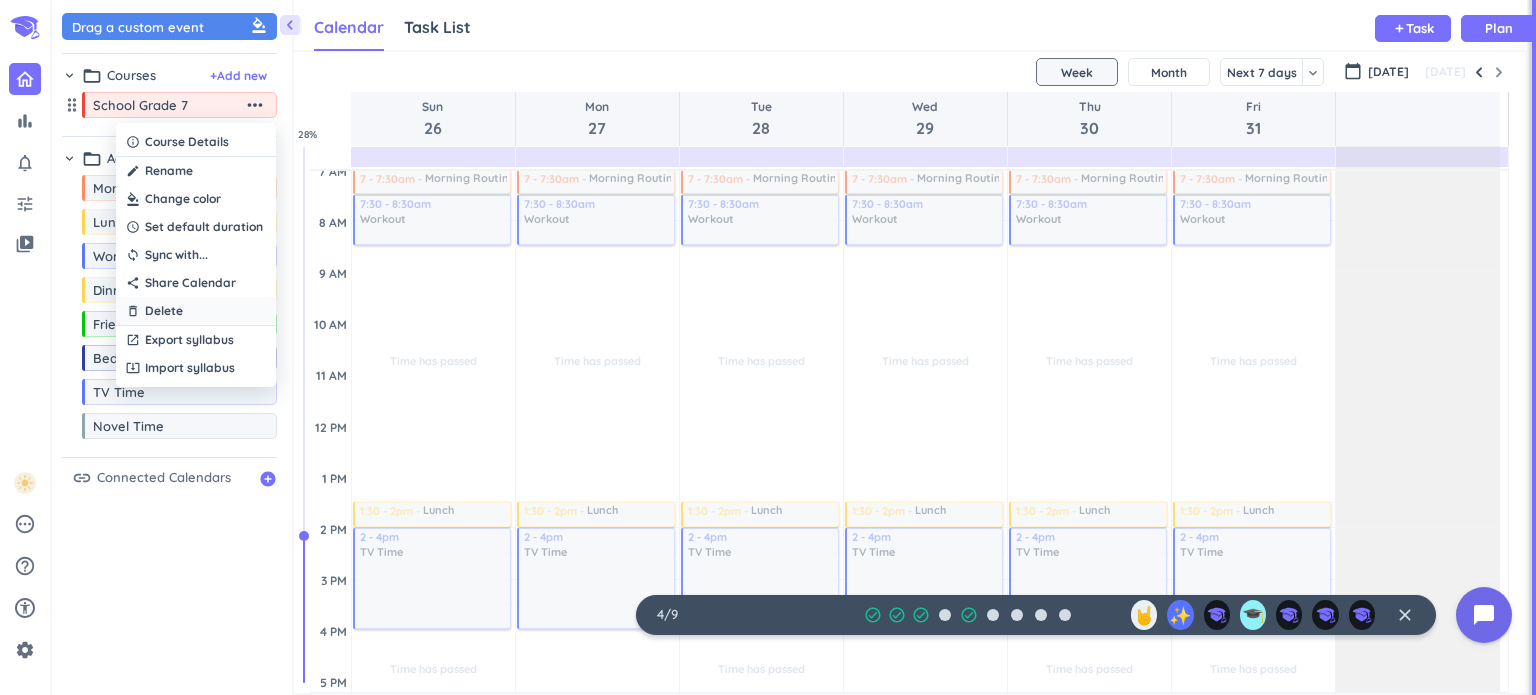 click on "delete_outline Delete" at bounding box center (196, 311) 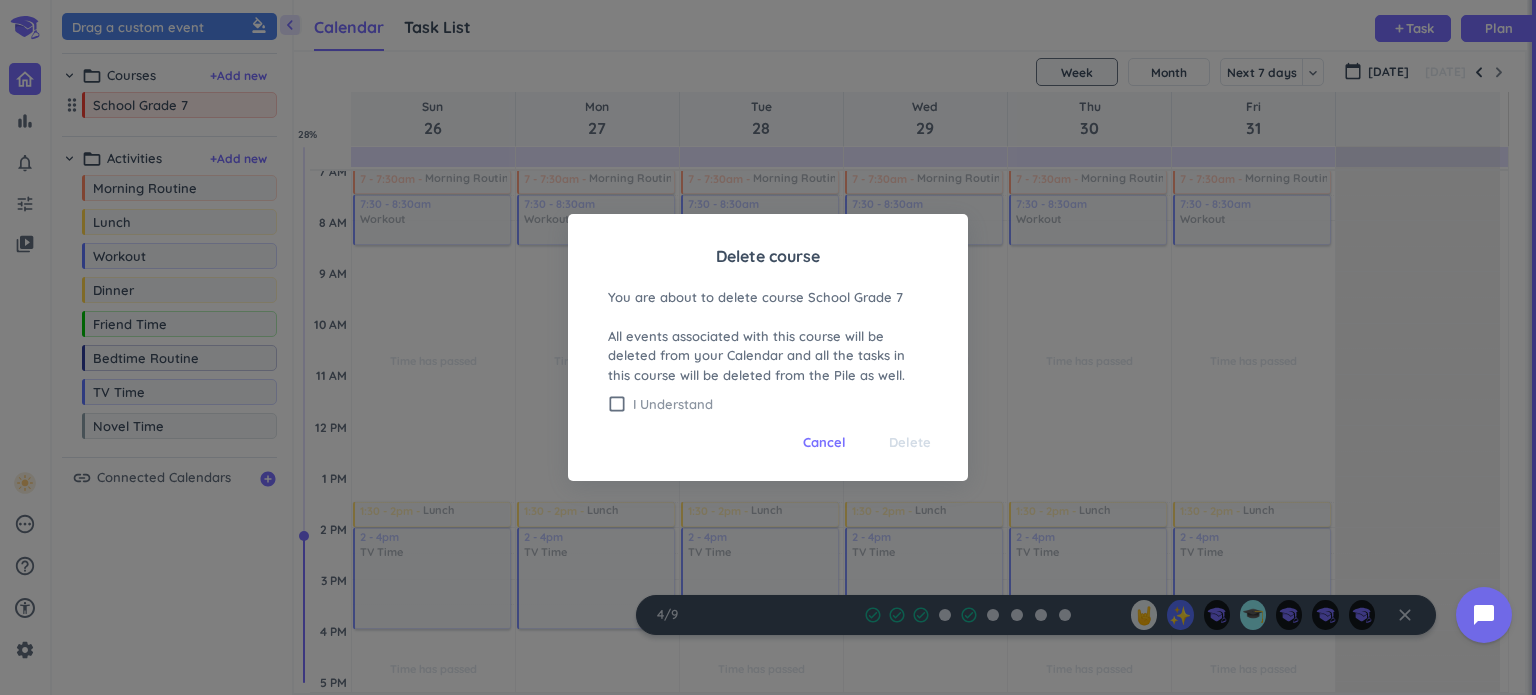 click on "I Understand" at bounding box center [780, 404] 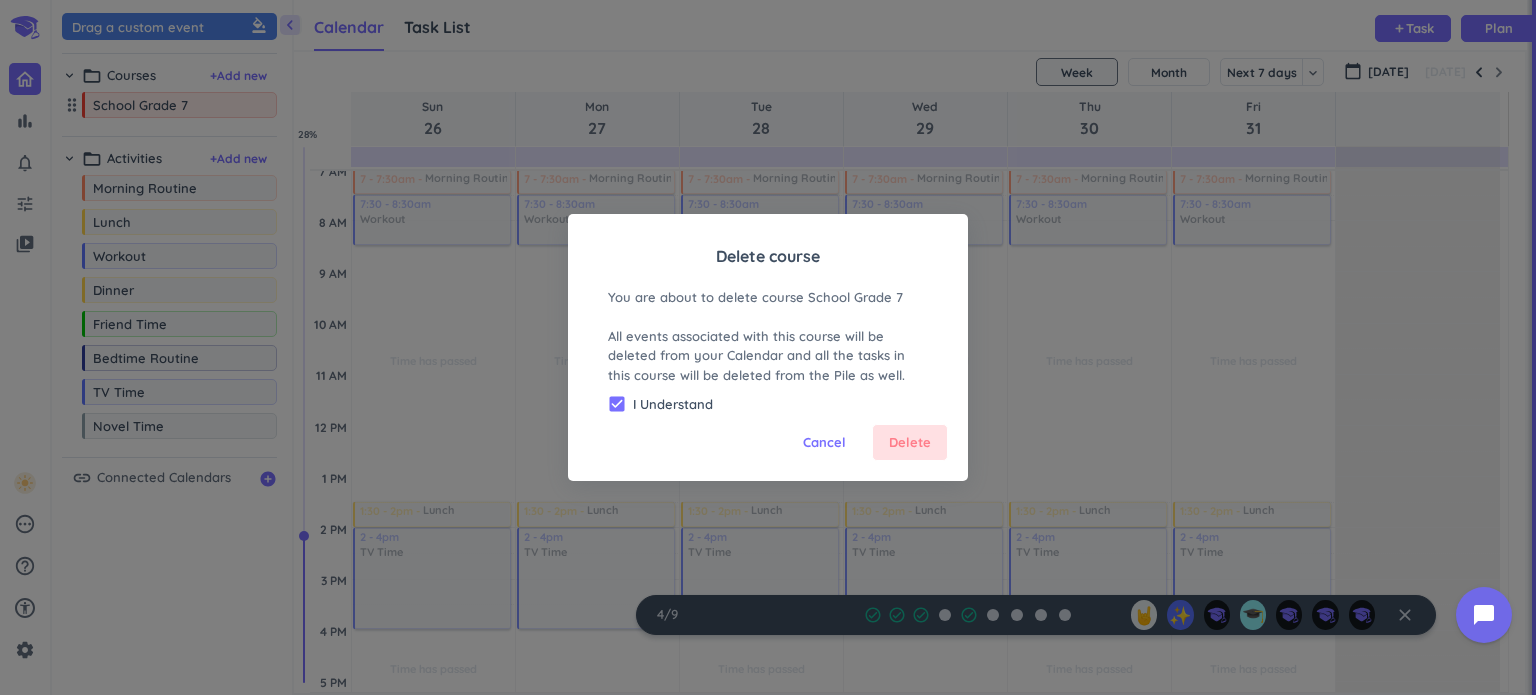 click on "Delete" at bounding box center [910, 443] 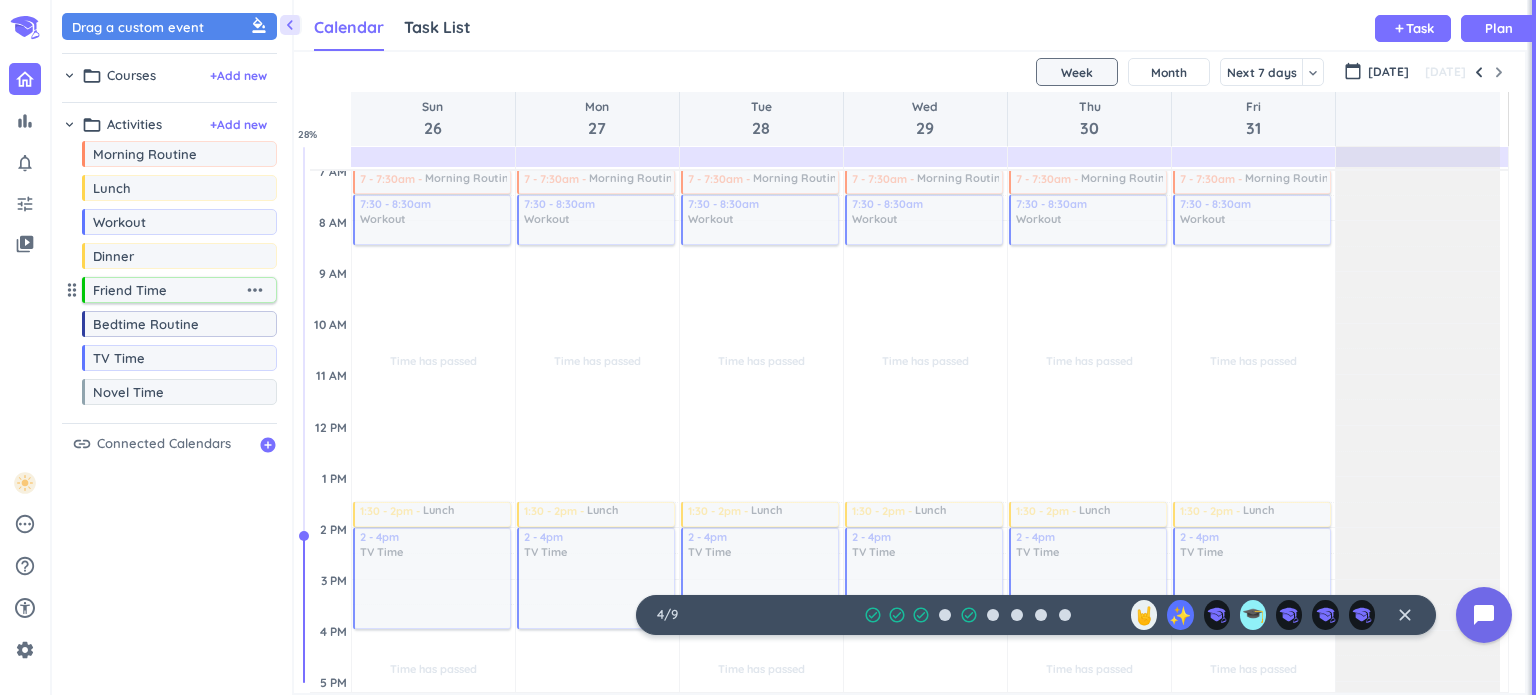 click on "more_horiz" at bounding box center (255, 290) 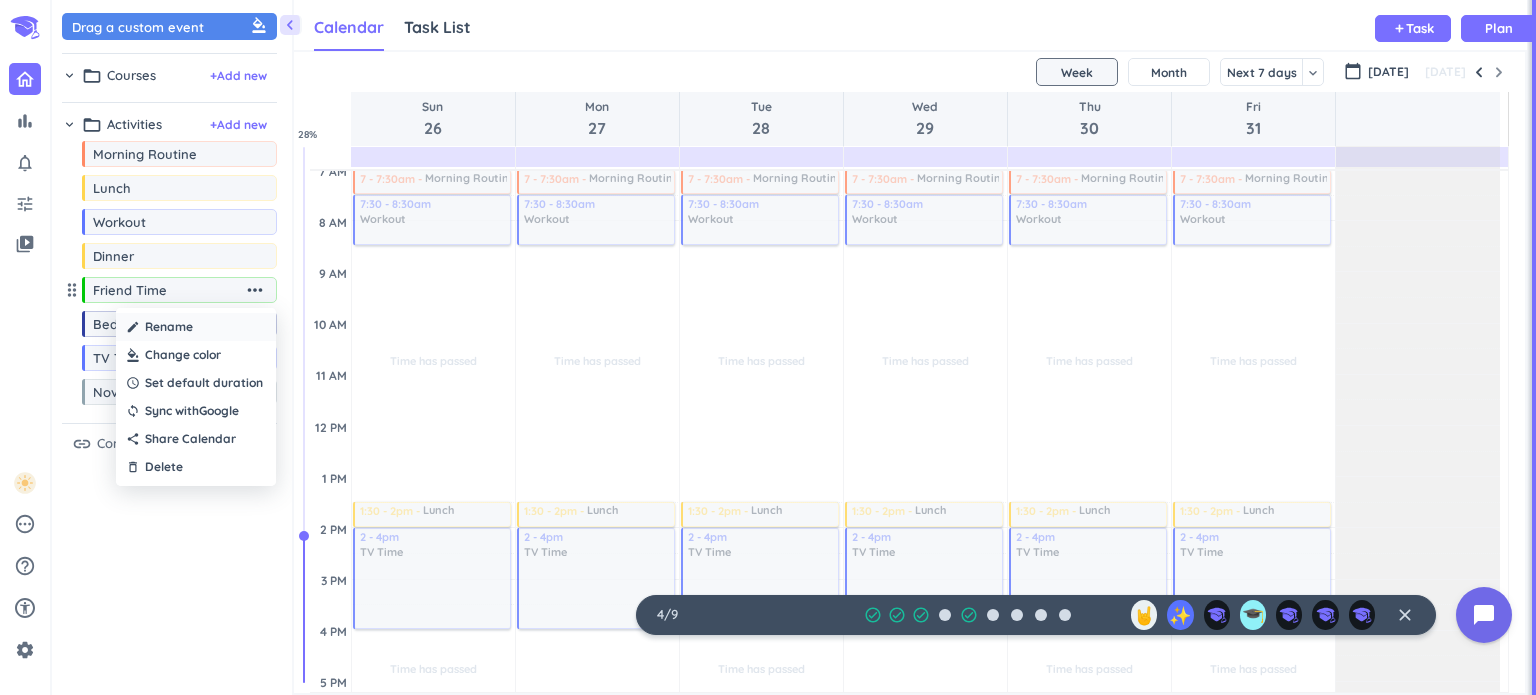 click on "Rename" at bounding box center (169, 327) 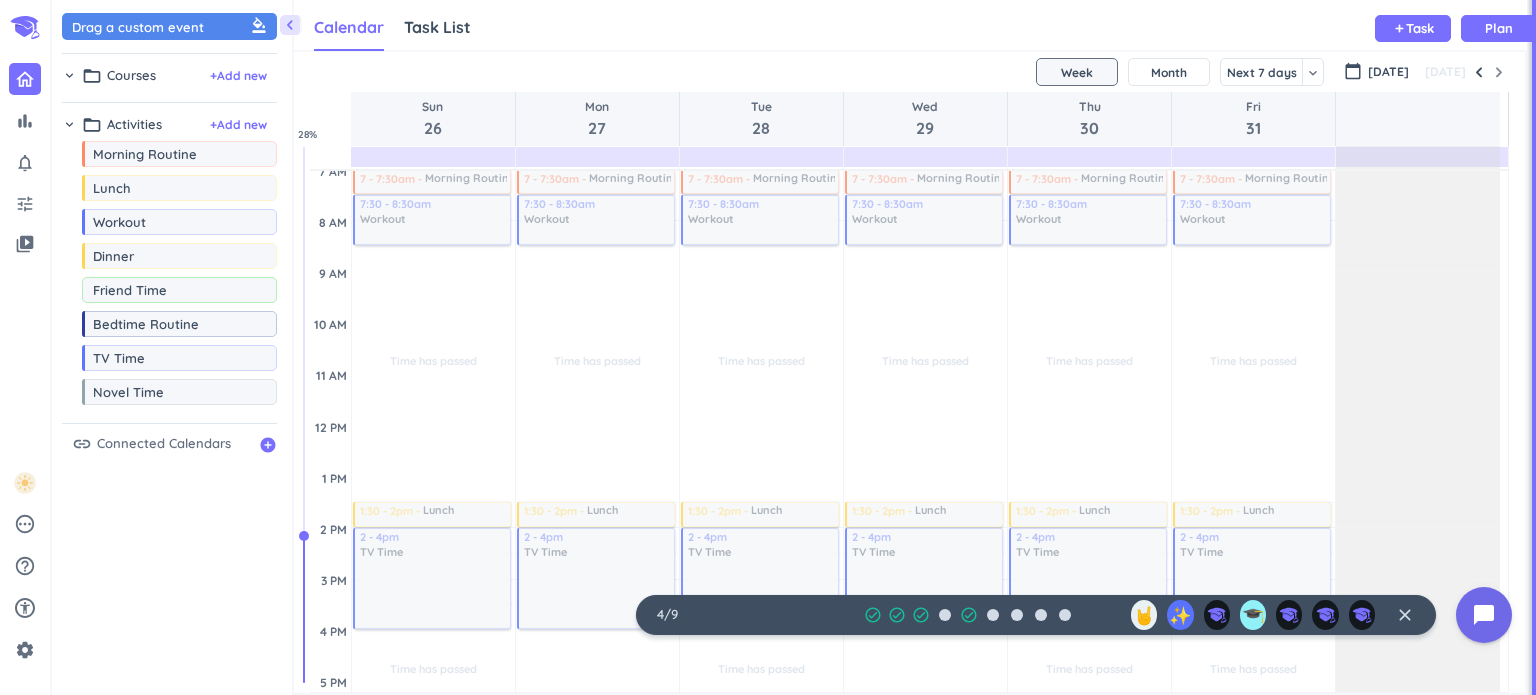 click on "Friend Time" at bounding box center [184, 290] 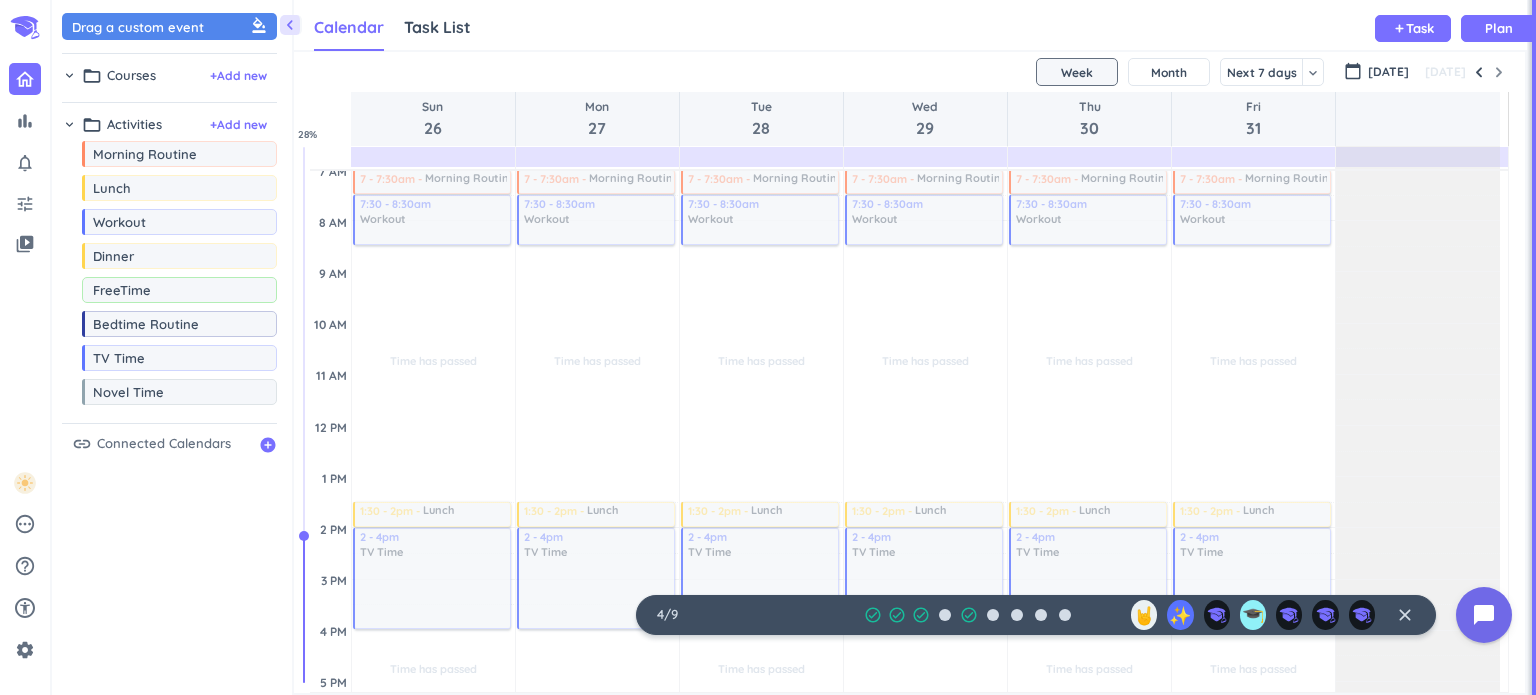 type on "Free Time" 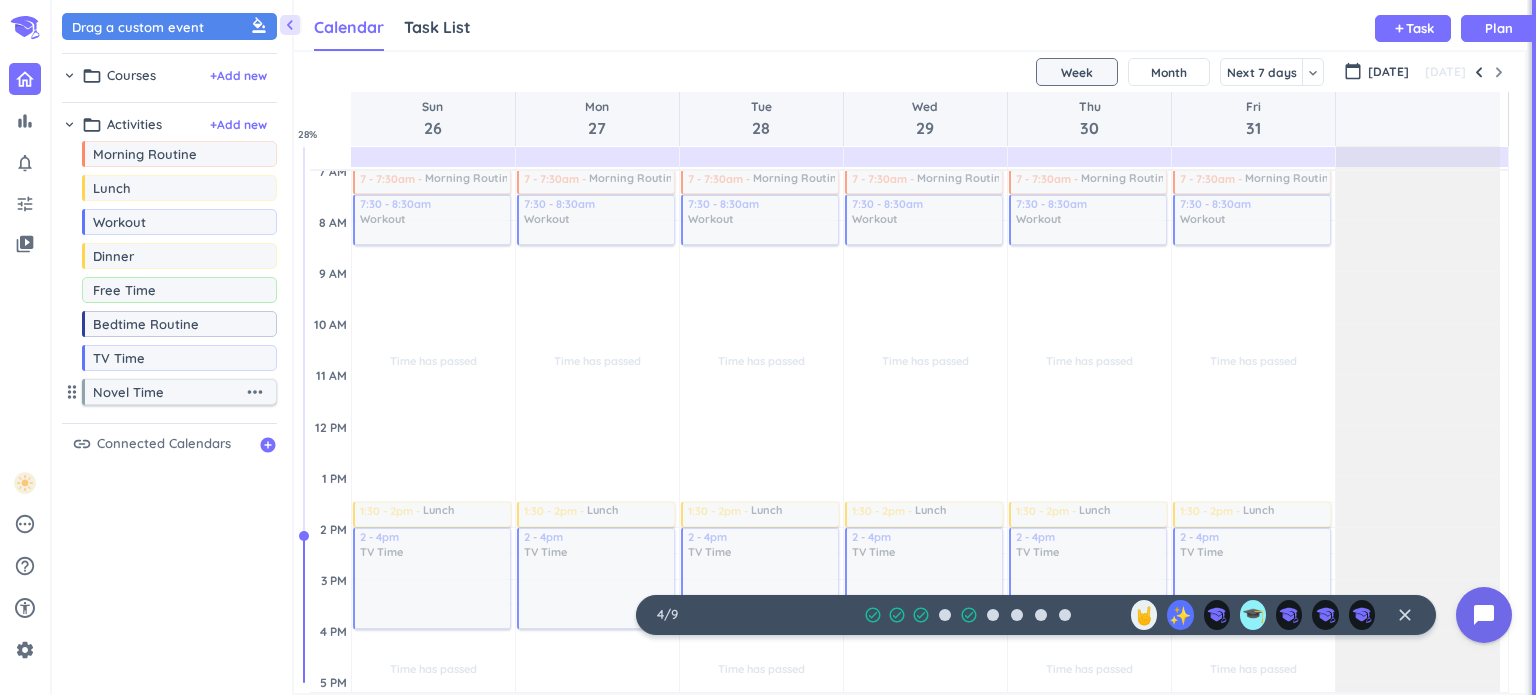click on "more_horiz" at bounding box center [255, 392] 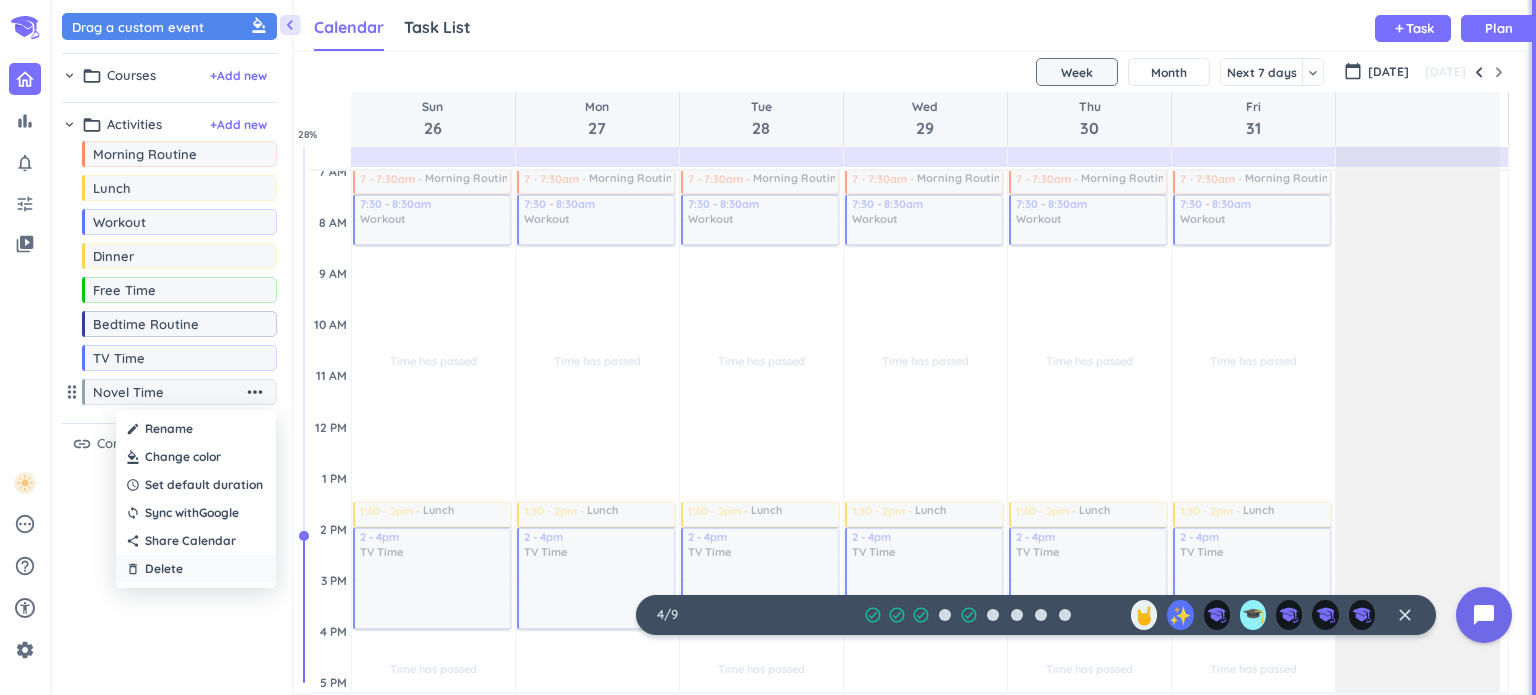 click on "Delete" at bounding box center (164, 569) 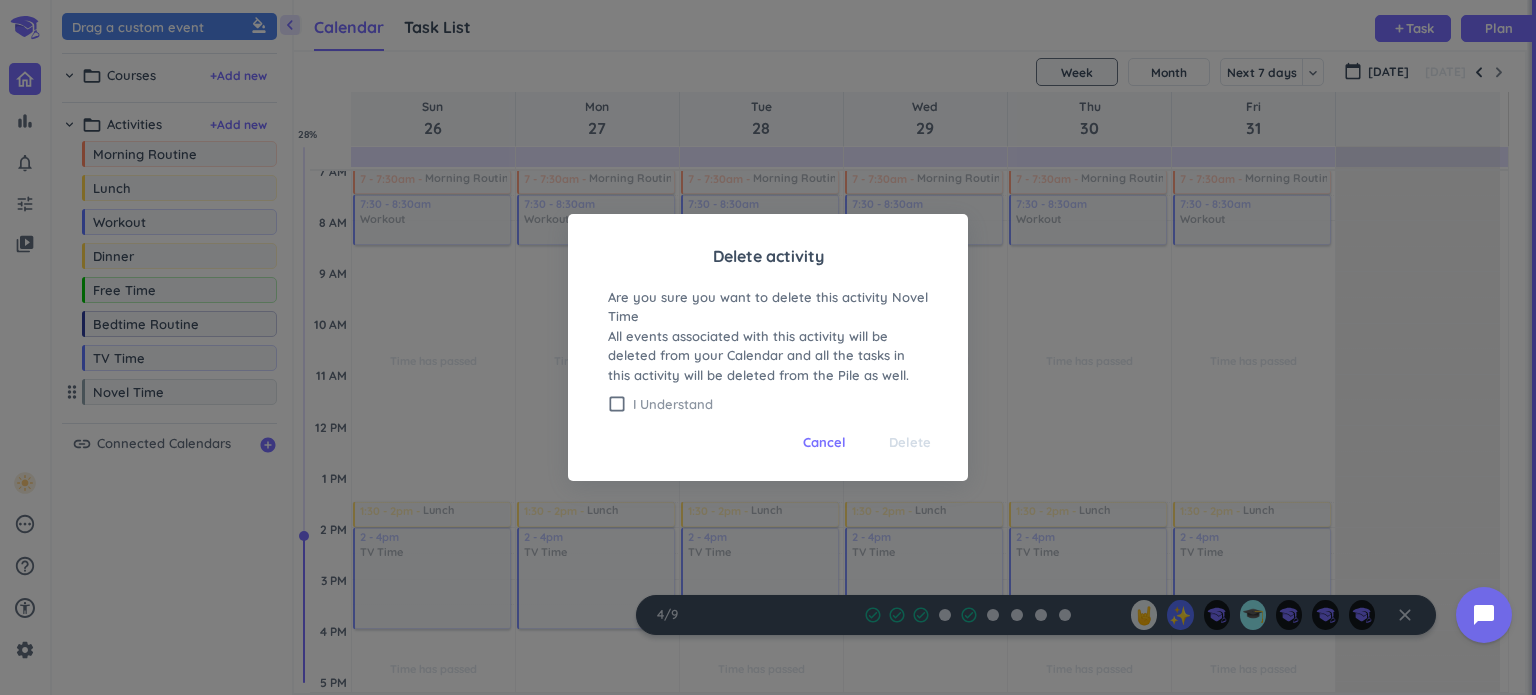 click on "check_box_outline_blank" at bounding box center (617, 404) 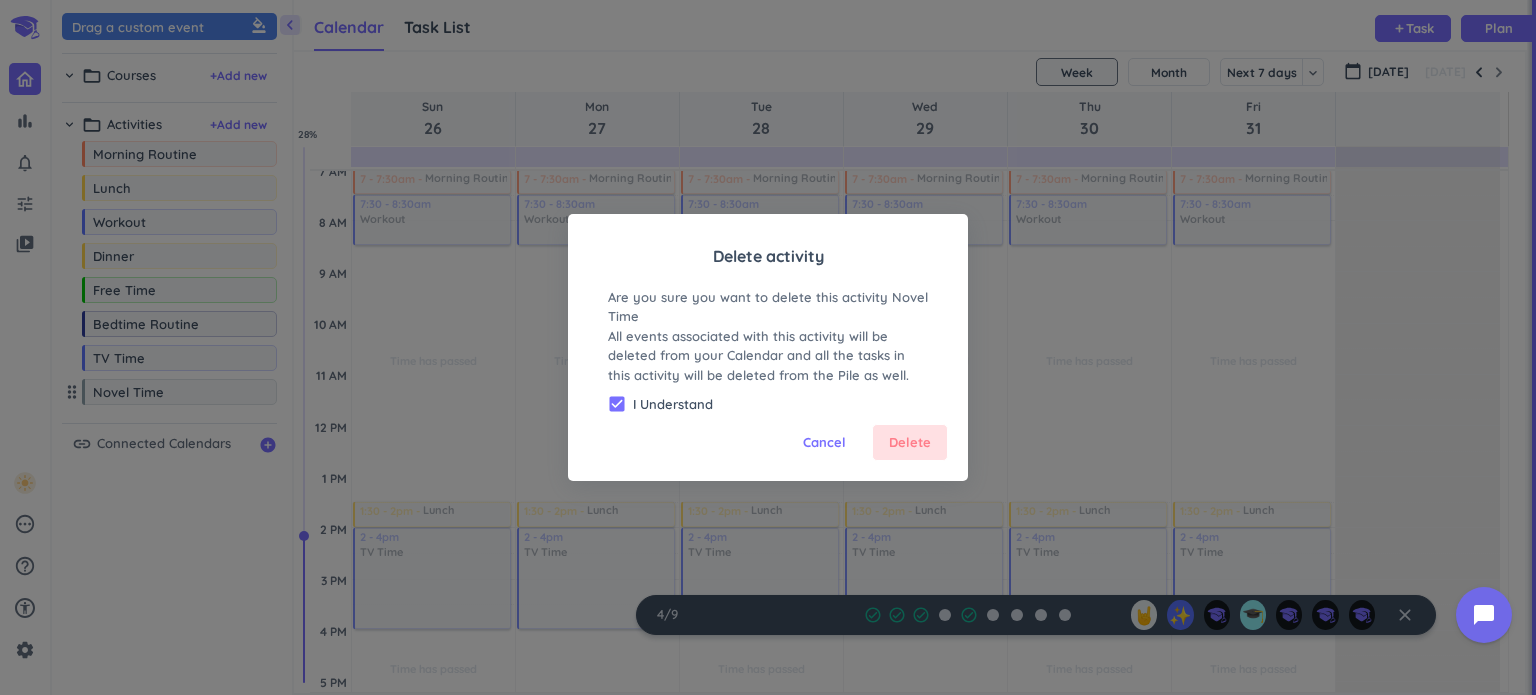 click on "Delete" at bounding box center [910, 443] 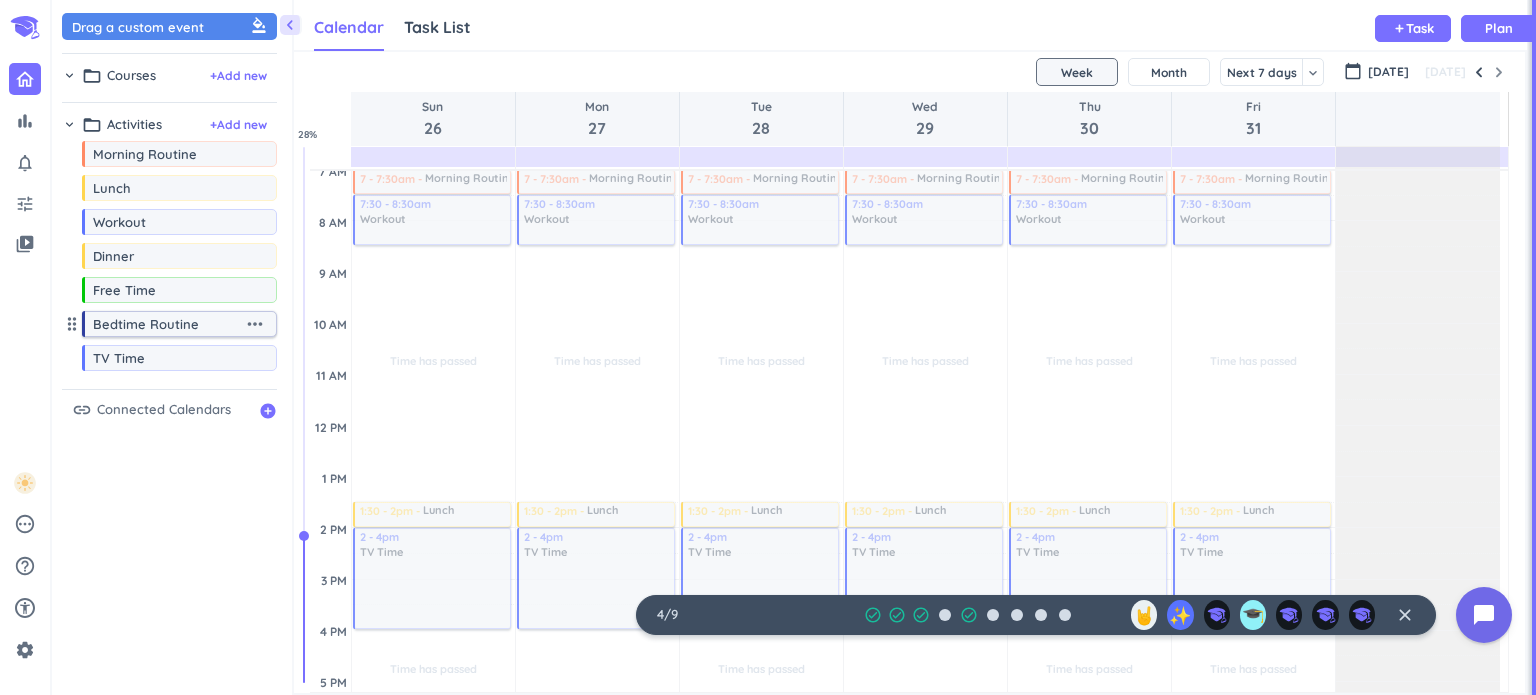 click on "more_horiz" at bounding box center (255, 324) 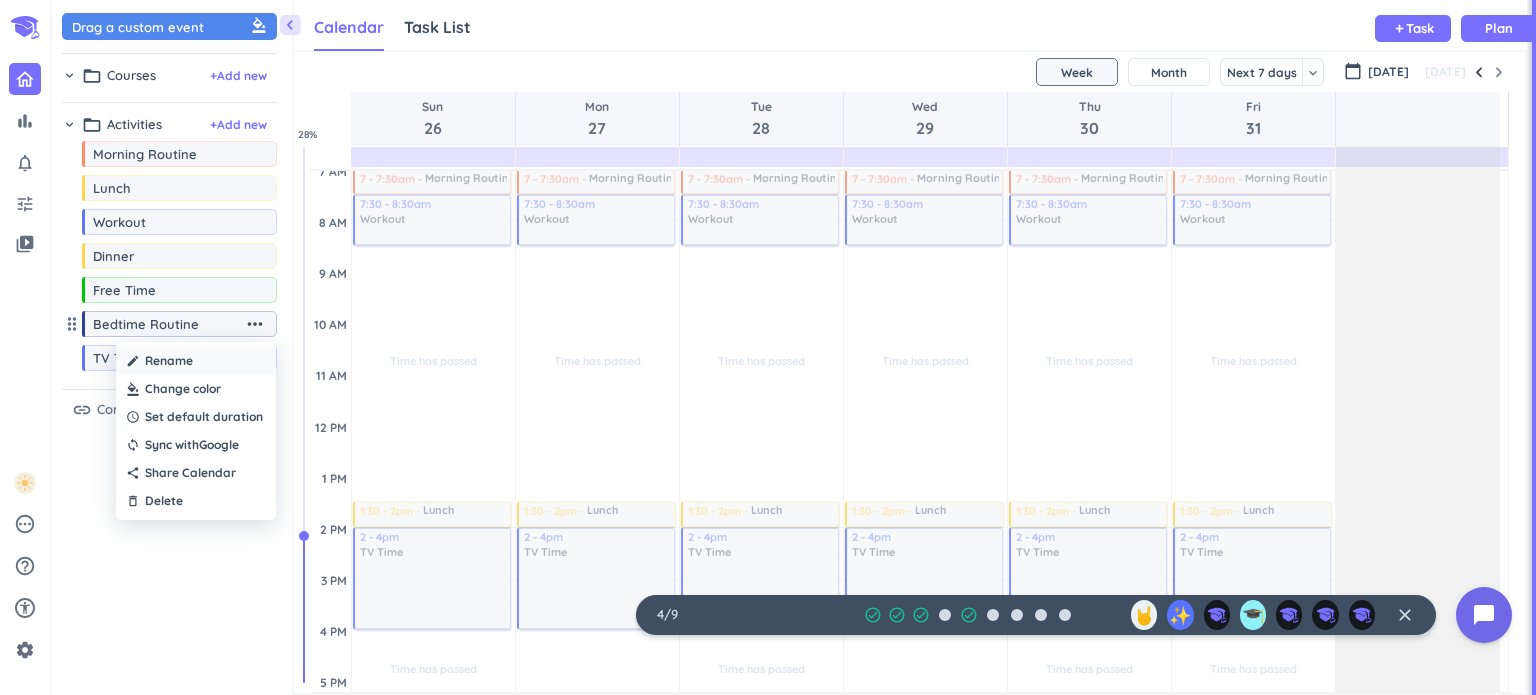 click on "Rename" at bounding box center [169, 361] 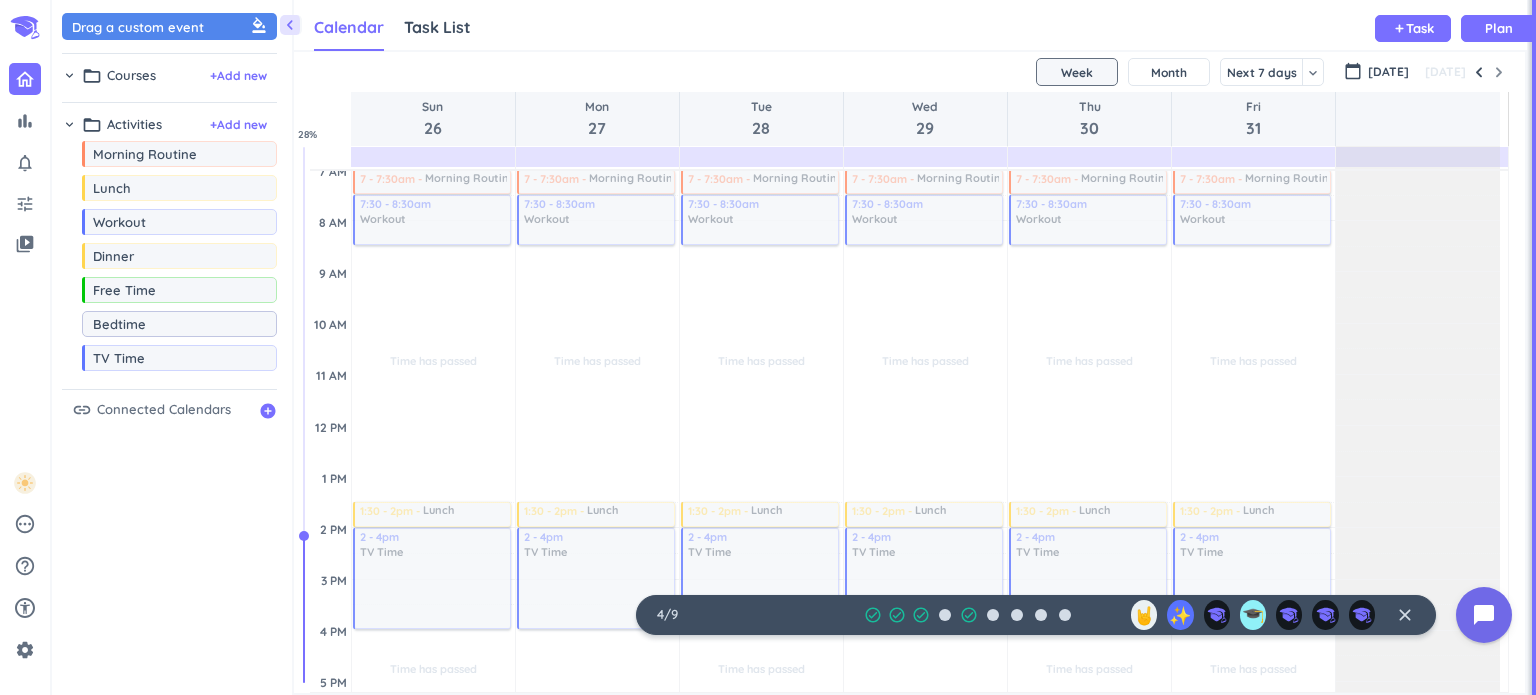 type on "Bedtime" 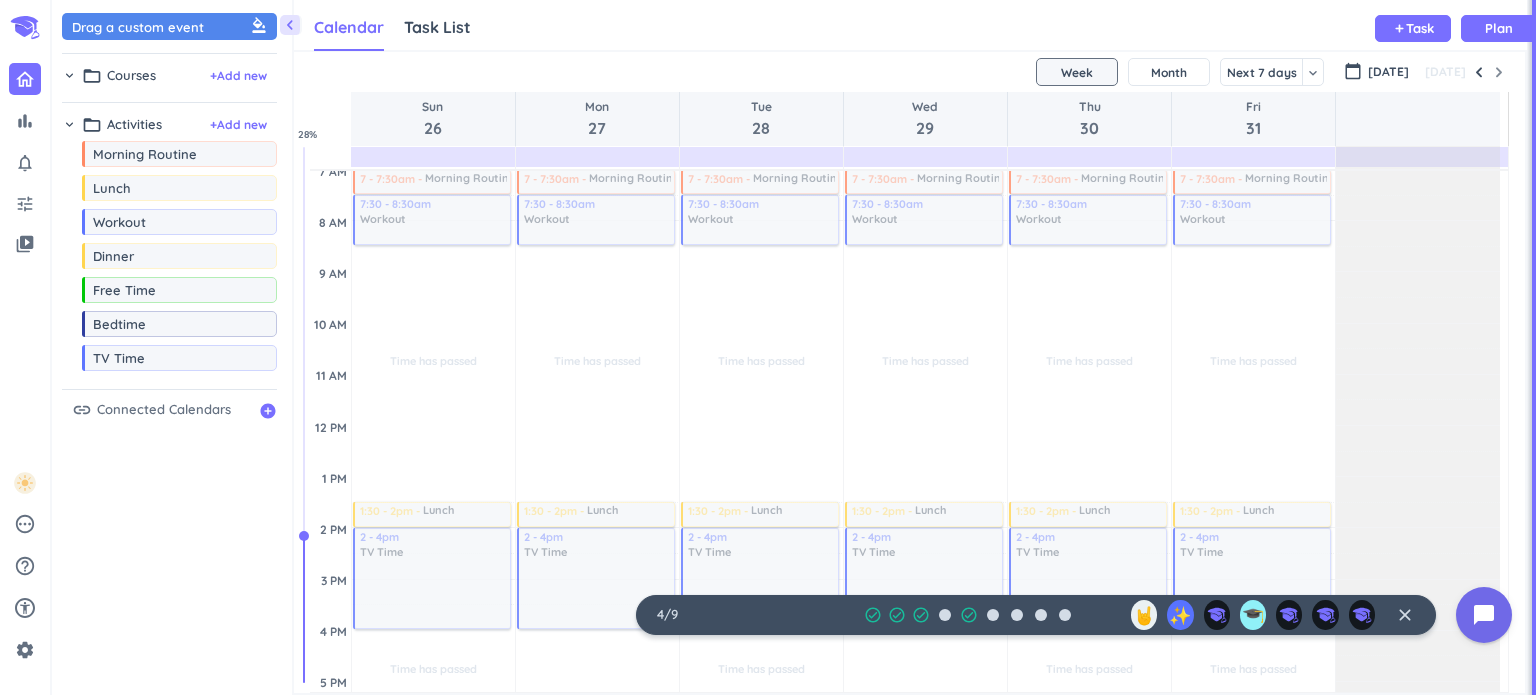 click on "Drag a custom event format_color_fill chevron_right folder_open Courses   +  Add new chevron_right folder_open Activities   +  Add new drag_indicator Morning Routine more_horiz drag_indicator Lunch more_horiz drag_indicator Workout more_horiz drag_indicator Dinner more_horiz drag_indicator Free Time  more_horiz drag_indicator Bedtime more_horiz drag_indicator TV Time more_horiz link Connected Calendars add_circle" at bounding box center (172, 352) 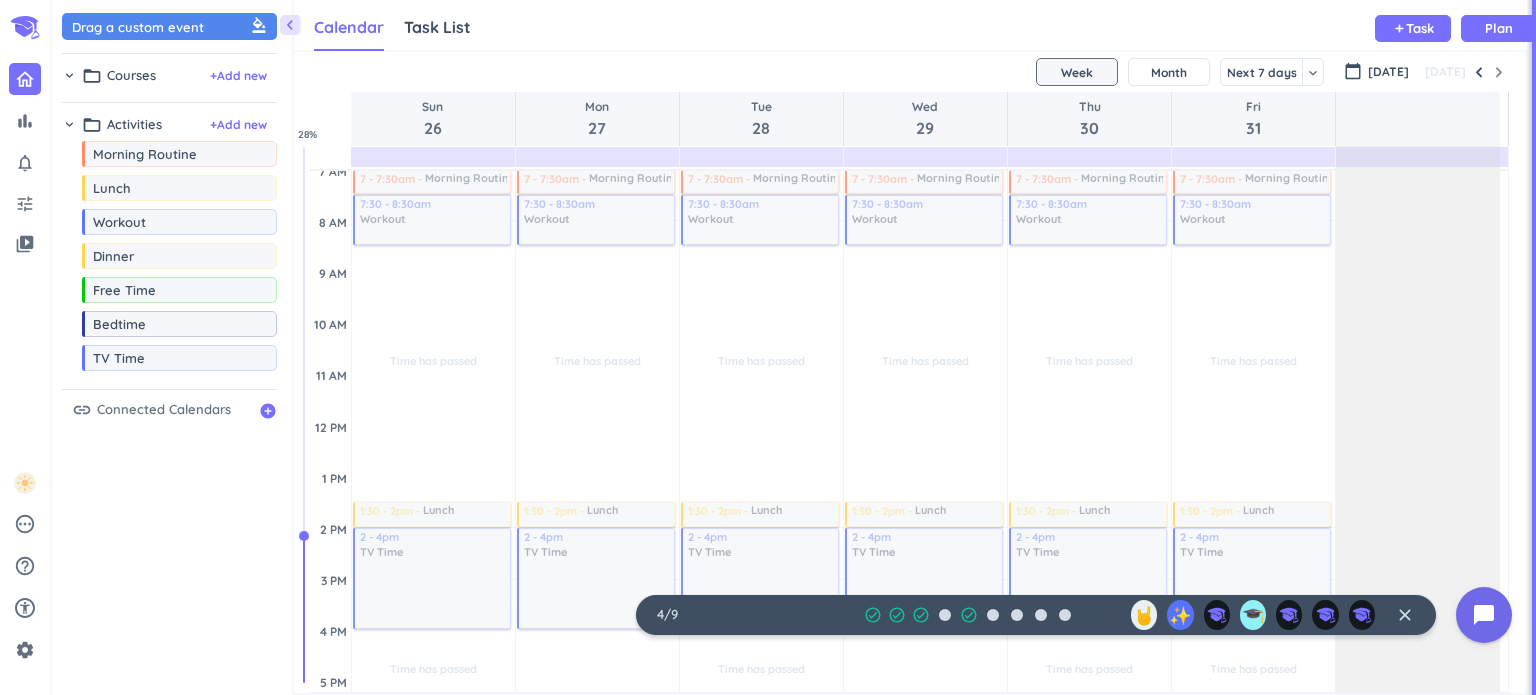 click on "Drag a custom event format_color_fill chevron_right folder_open Courses   +  Add new chevron_right folder_open Activities   +  Add new drag_indicator Morning Routine more_horiz drag_indicator Lunch more_horiz drag_indicator Workout more_horiz drag_indicator Dinner more_horiz drag_indicator Free Time  more_horiz drag_indicator Bedtime more_horiz drag_indicator TV Time more_horiz link Connected Calendars add_circle" at bounding box center [172, 352] 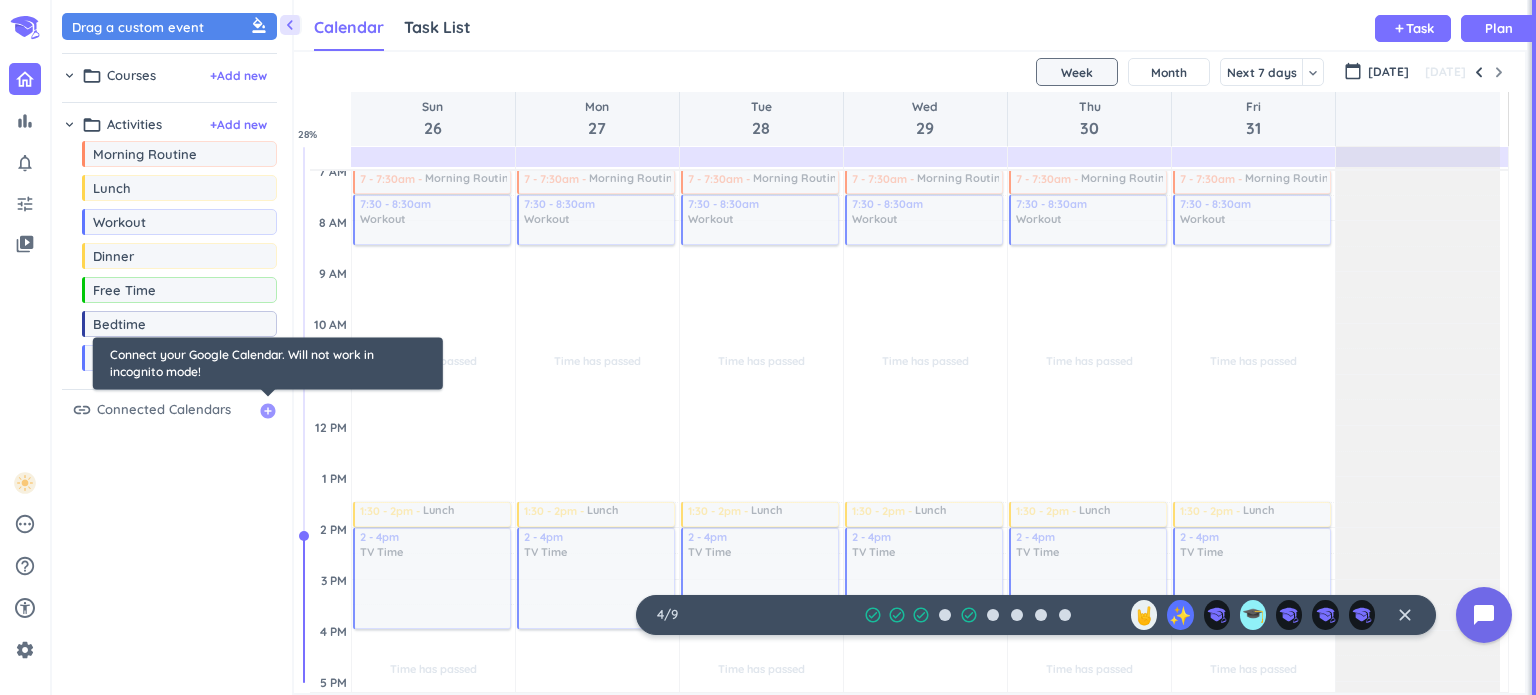 click on "add_circle" at bounding box center (268, 411) 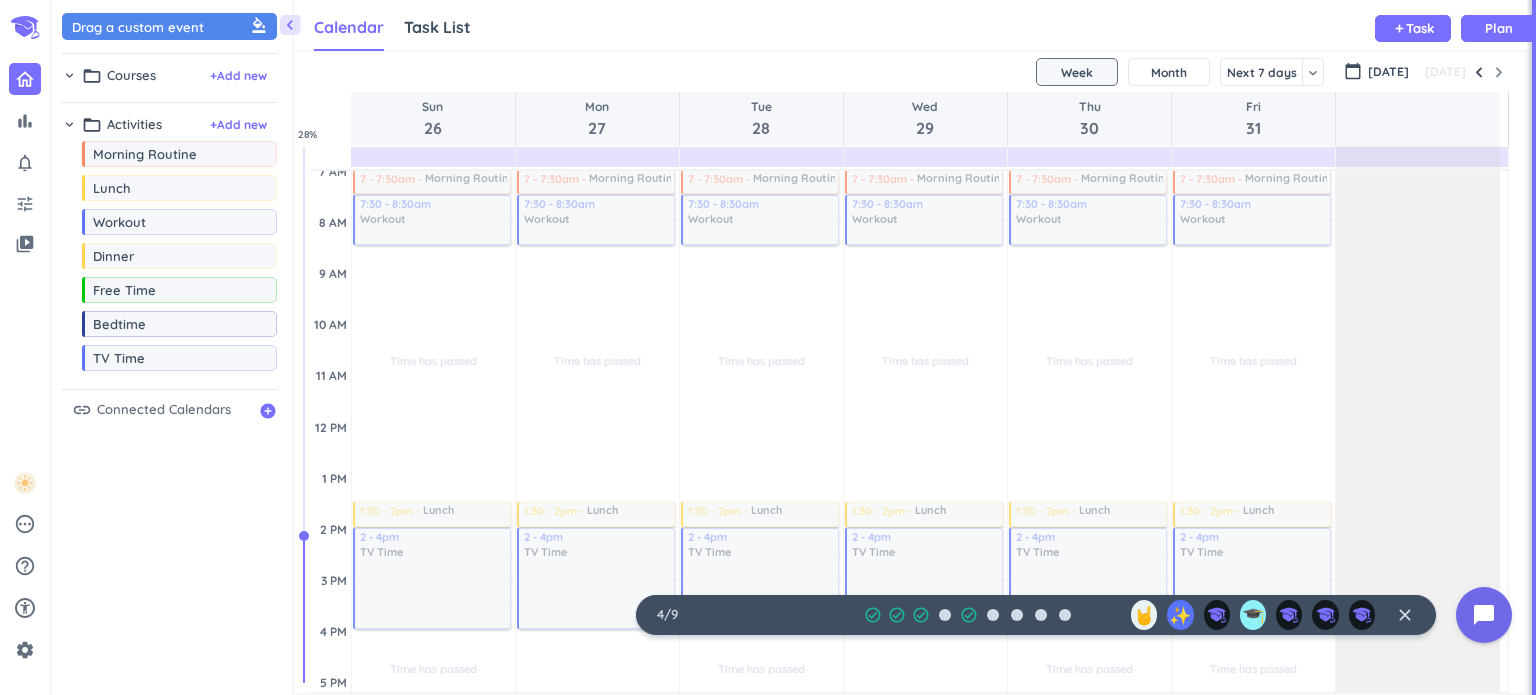 click on "Drag a custom event format_color_fill chevron_right folder_open Courses   +  Add new chevron_right folder_open Activities   +  Add new drag_indicator Morning Routine more_horiz drag_indicator Lunch more_horiz drag_indicator Workout more_horiz drag_indicator Dinner more_horiz drag_indicator Free Time  more_horiz drag_indicator Bedtime more_horiz drag_indicator TV Time more_horiz link Connected Calendars add_circle" at bounding box center (172, 352) 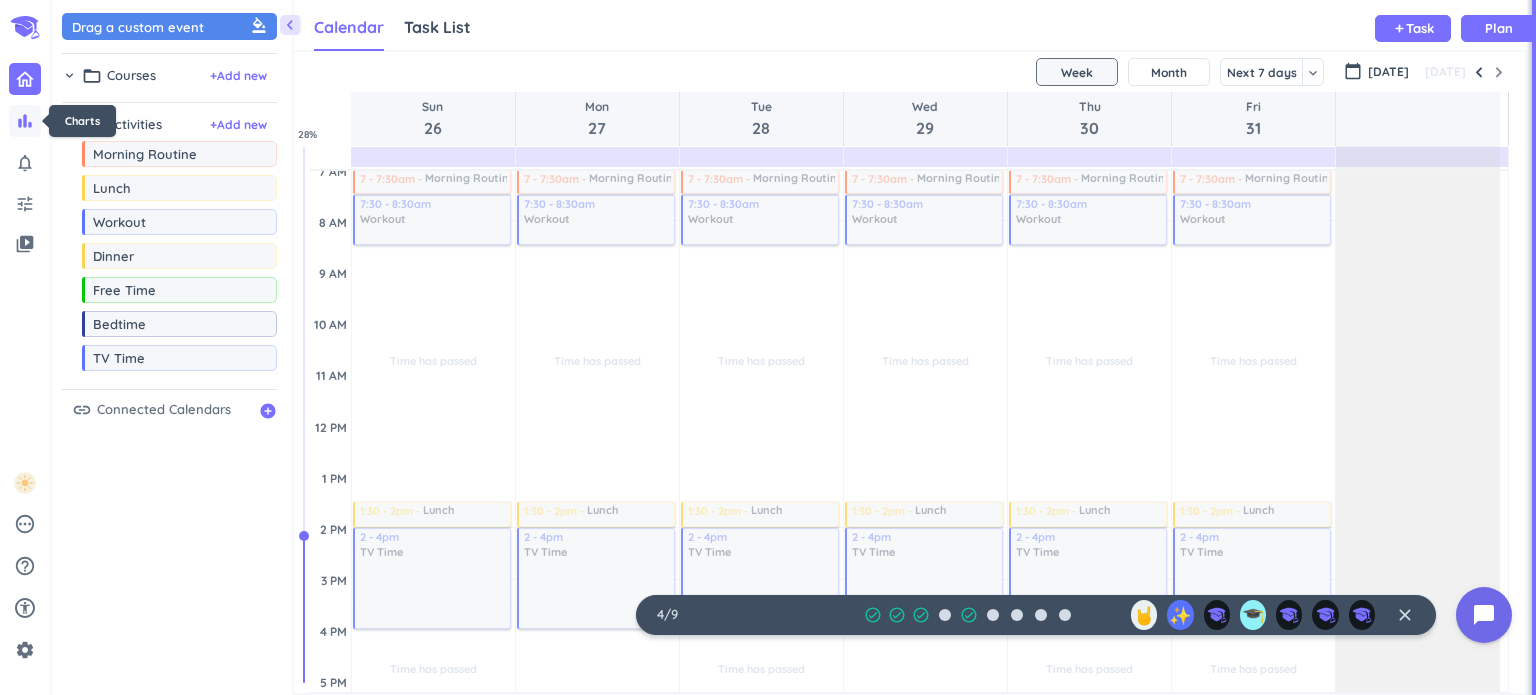 click on "bar_chart" at bounding box center [25, 121] 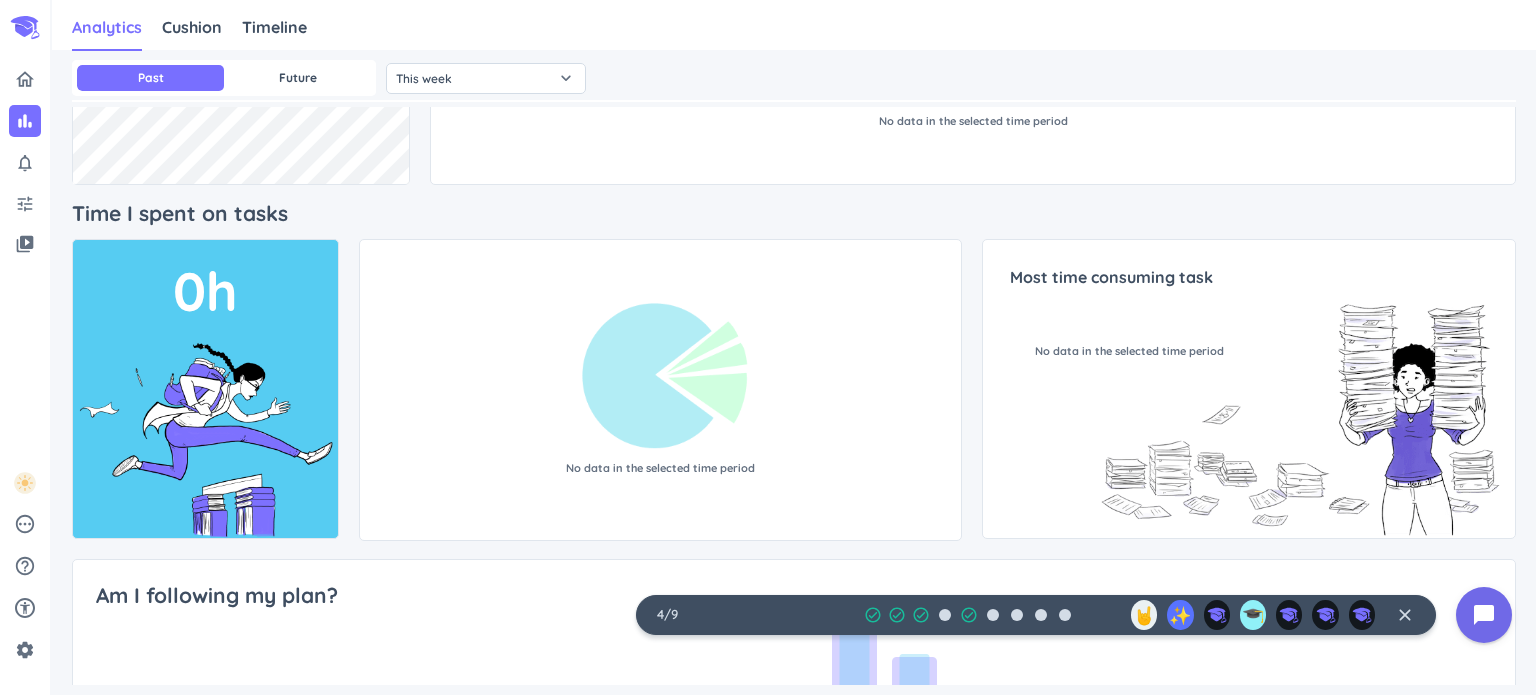 scroll, scrollTop: 0, scrollLeft: 0, axis: both 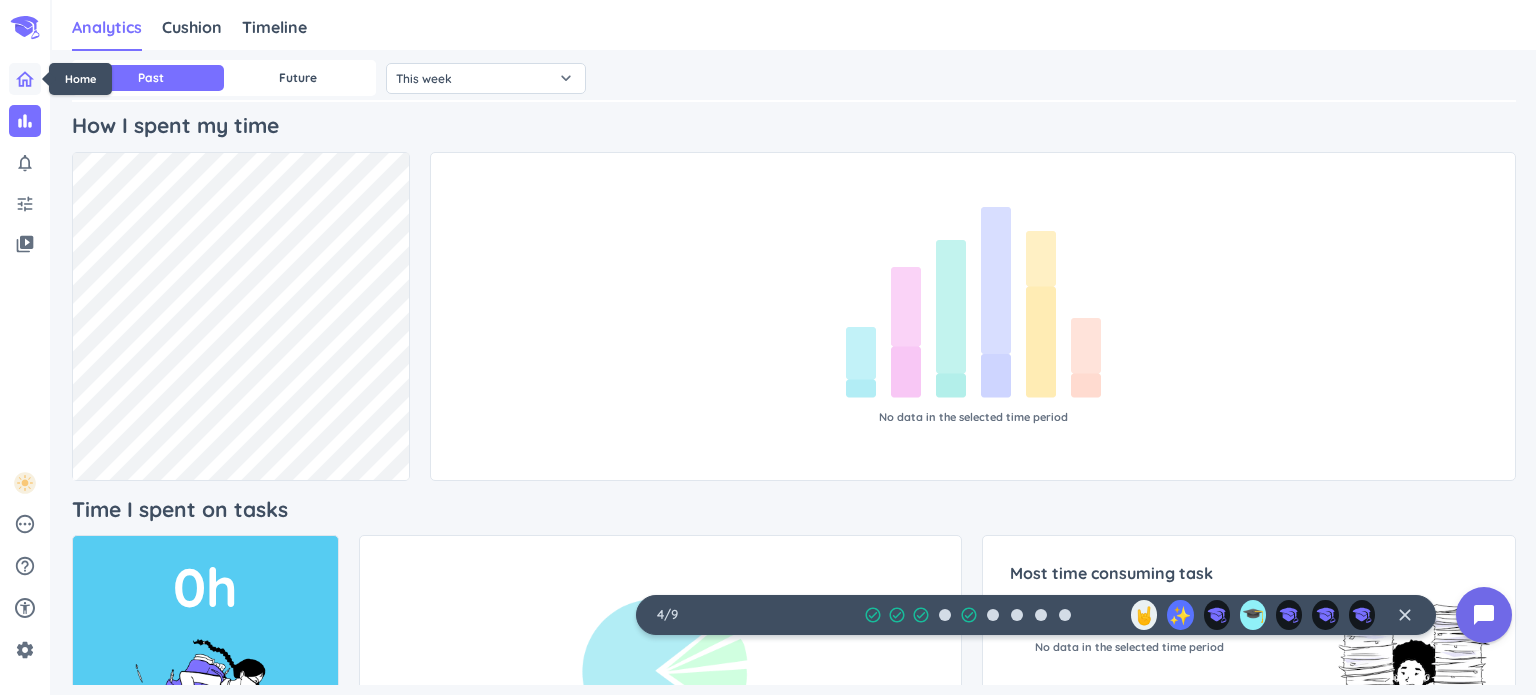 click 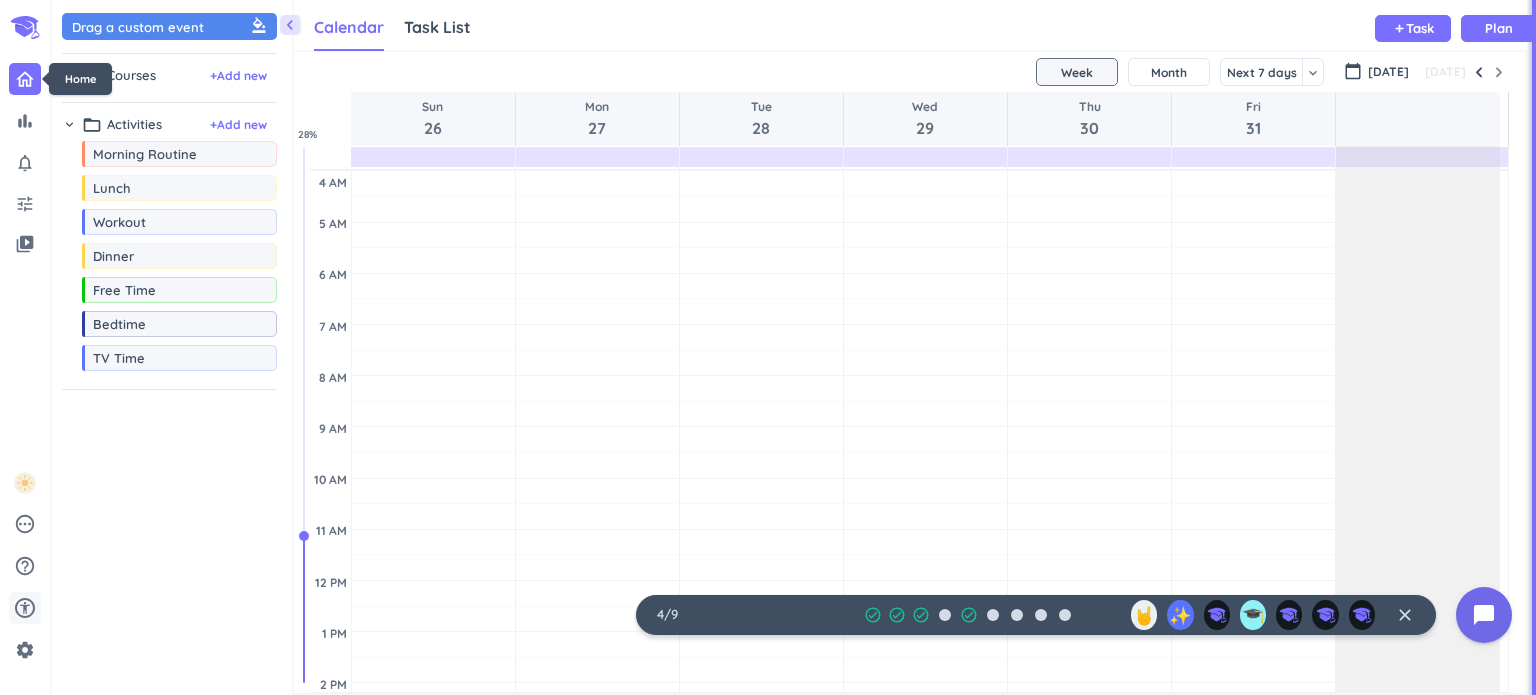 click 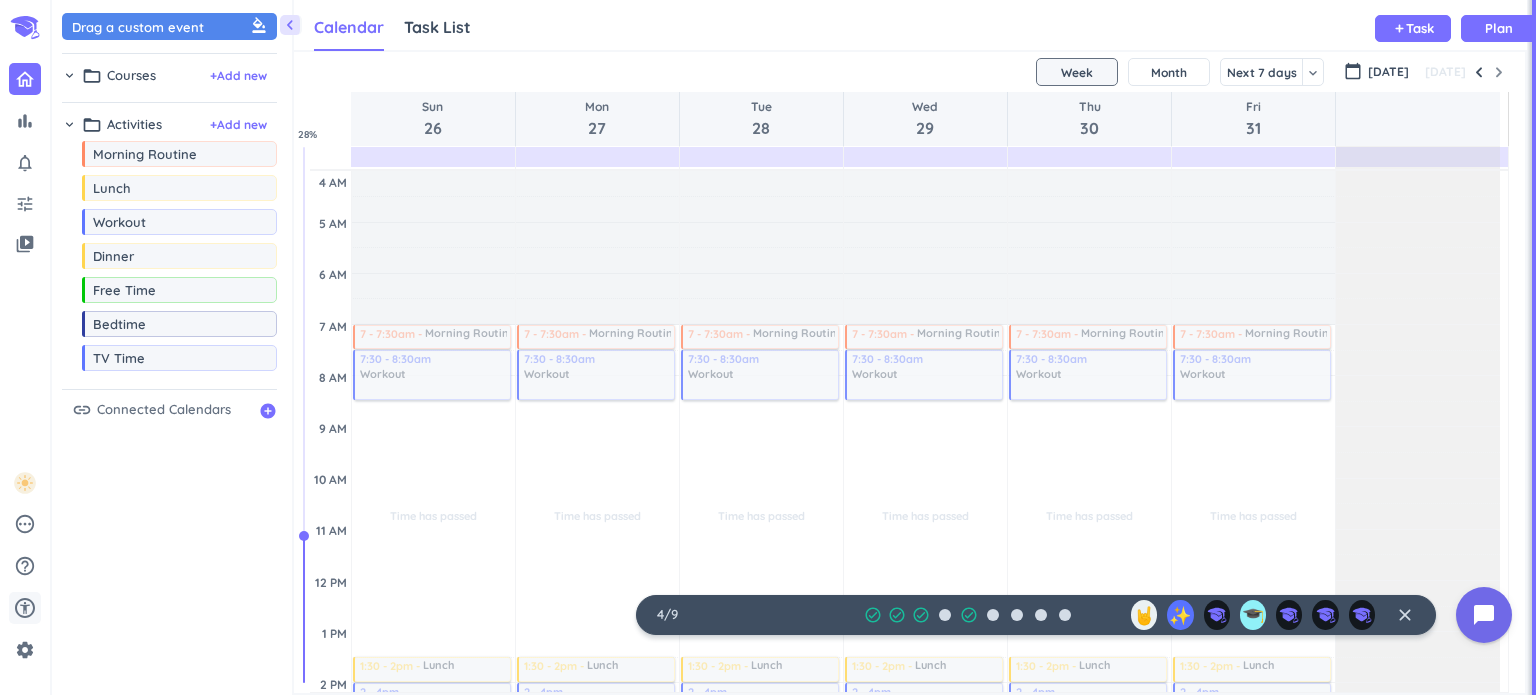 scroll, scrollTop: 8, scrollLeft: 9, axis: both 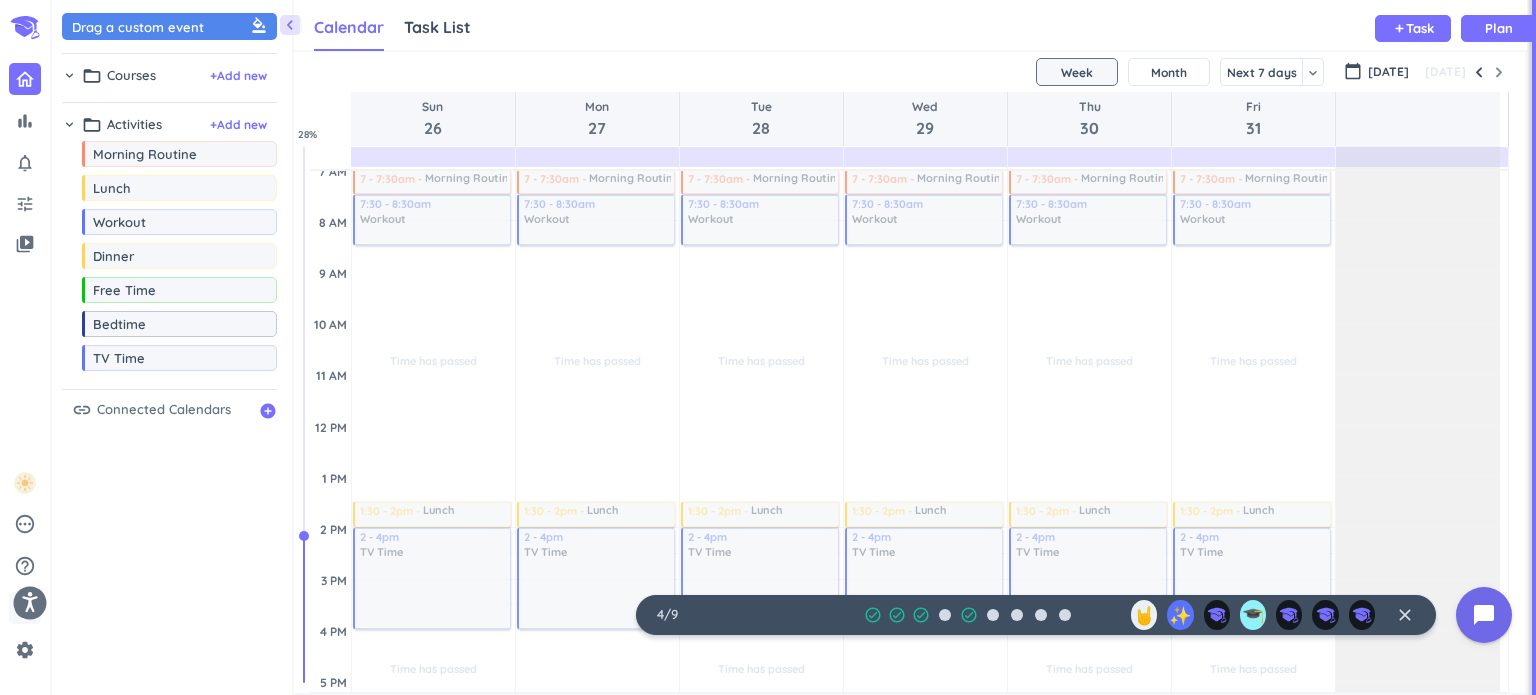 click 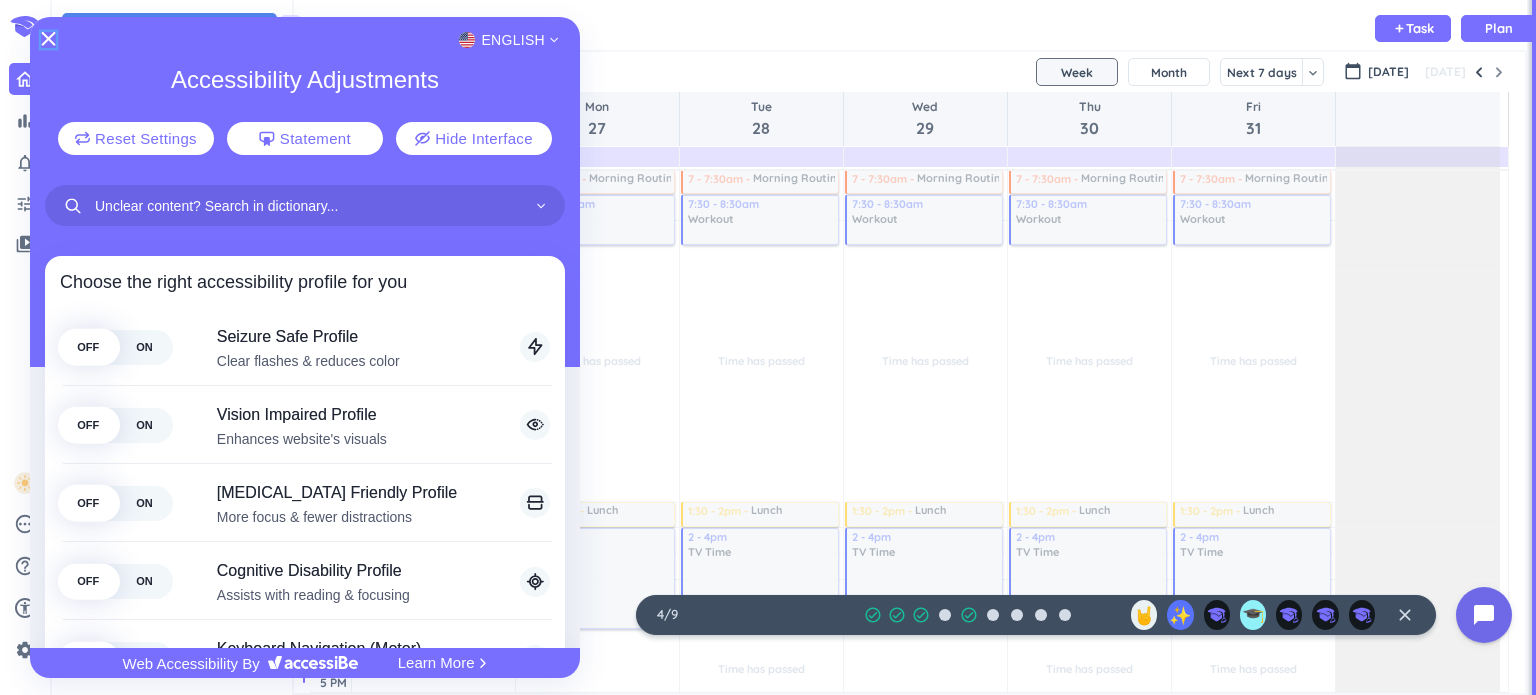 click 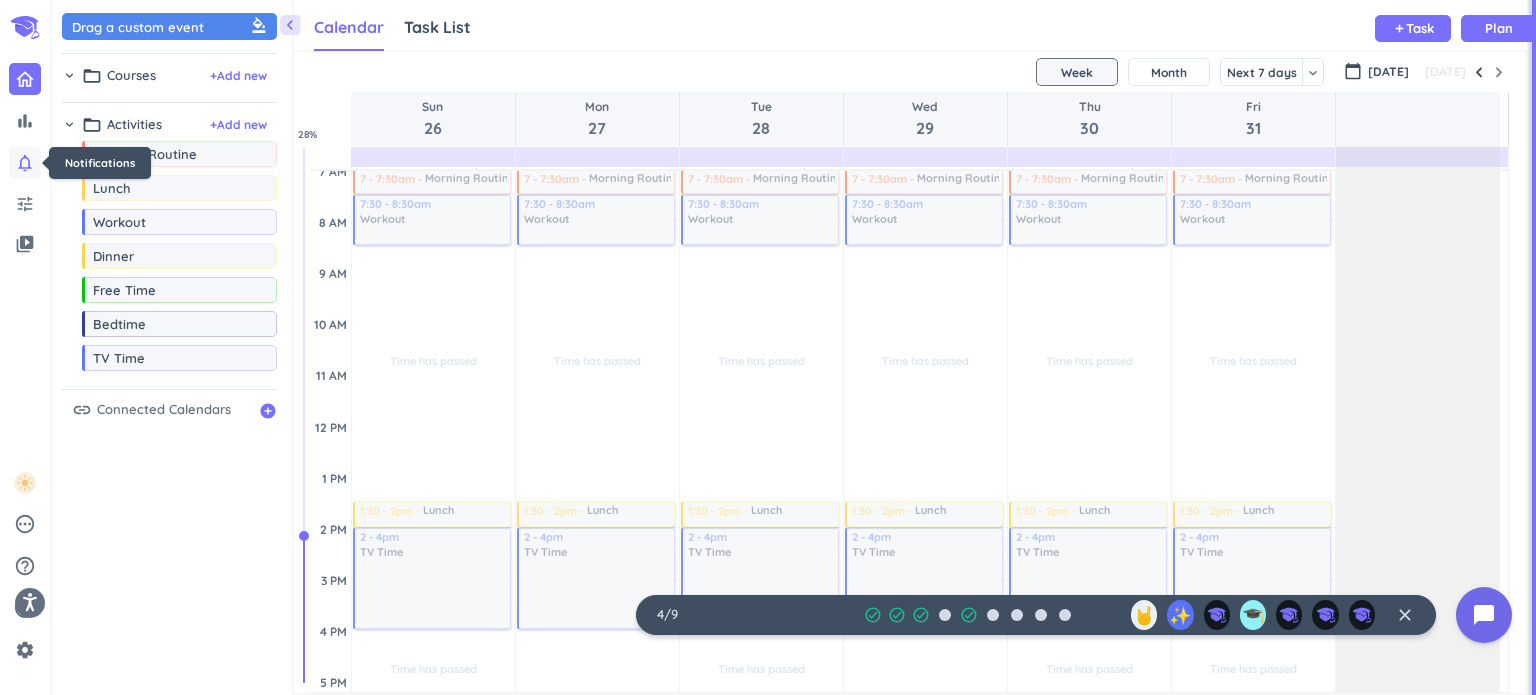 click on "notifications_none" at bounding box center (25, 163) 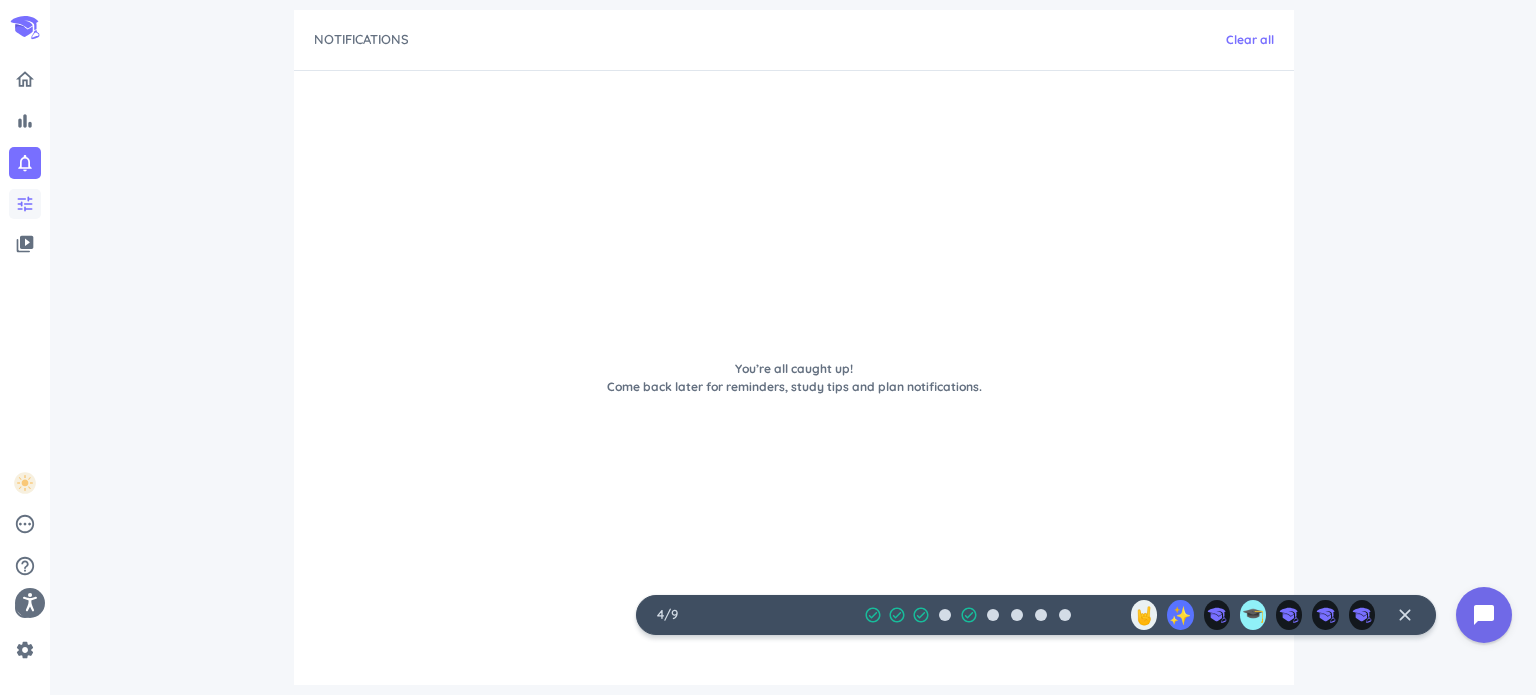 click on "tune" at bounding box center [25, 204] 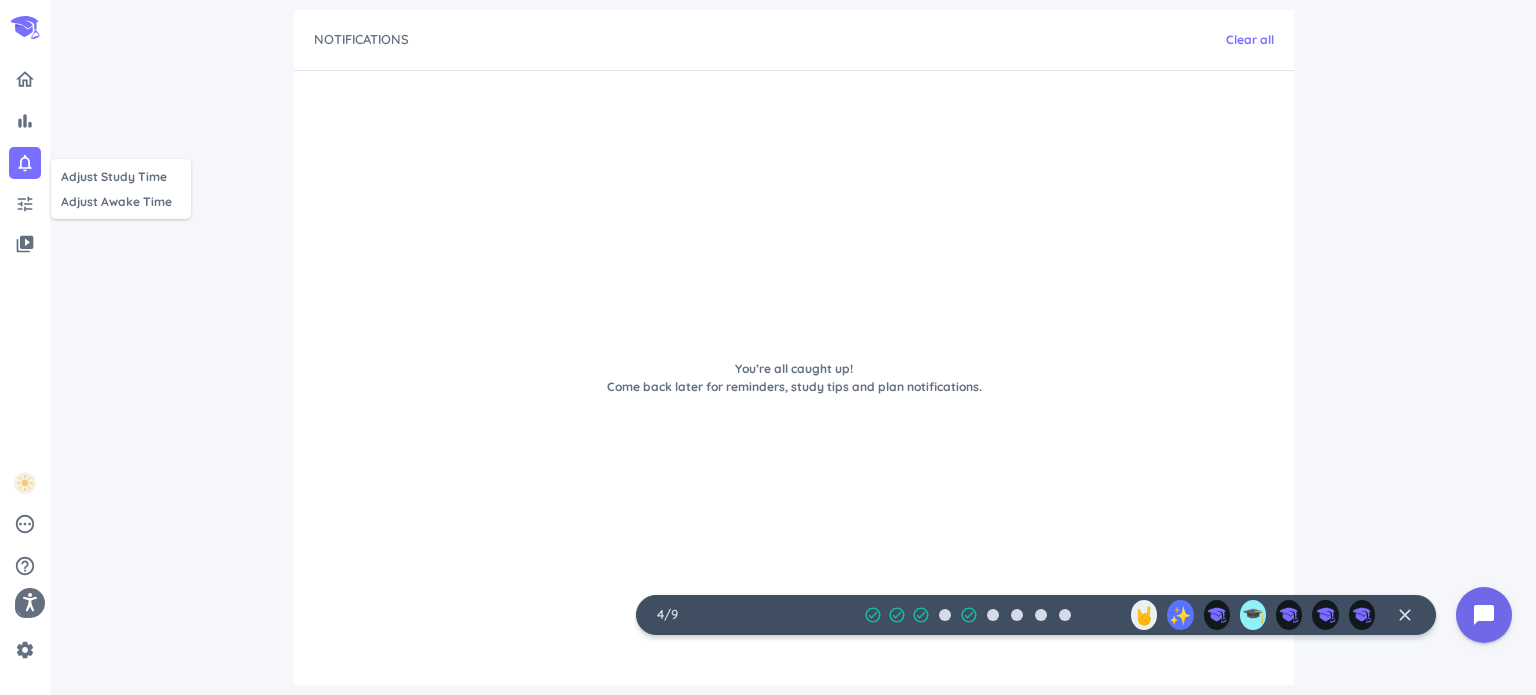 click at bounding box center (768, 347) 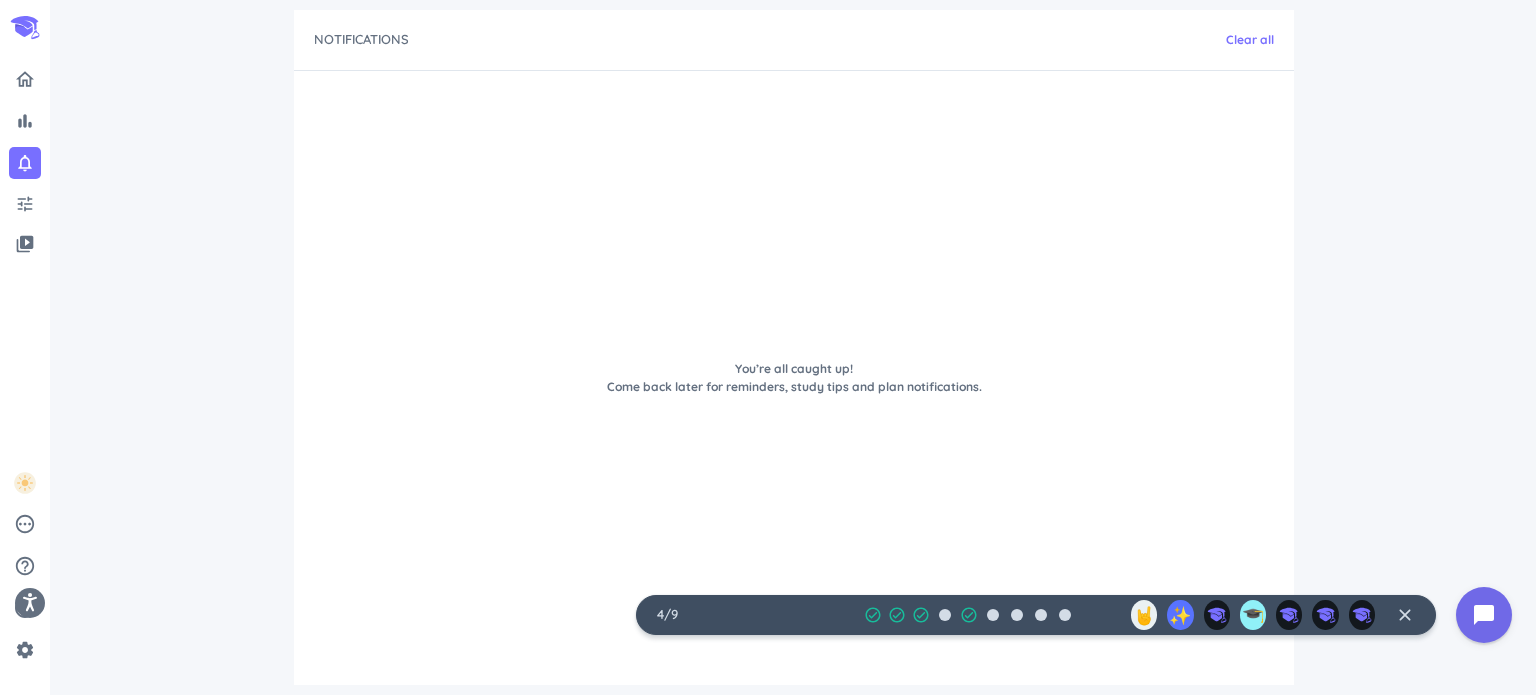 click on "video_library" at bounding box center [25, 244] 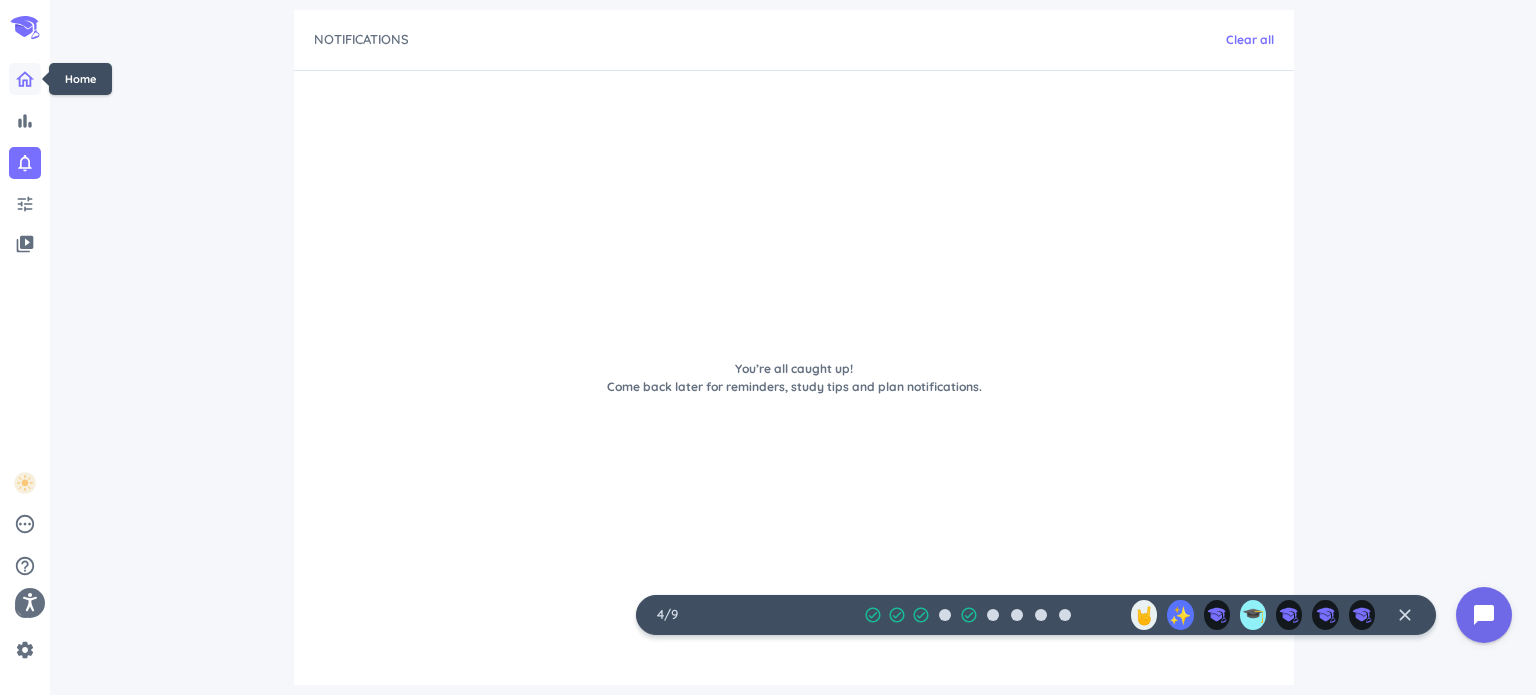 click at bounding box center (25, 79) 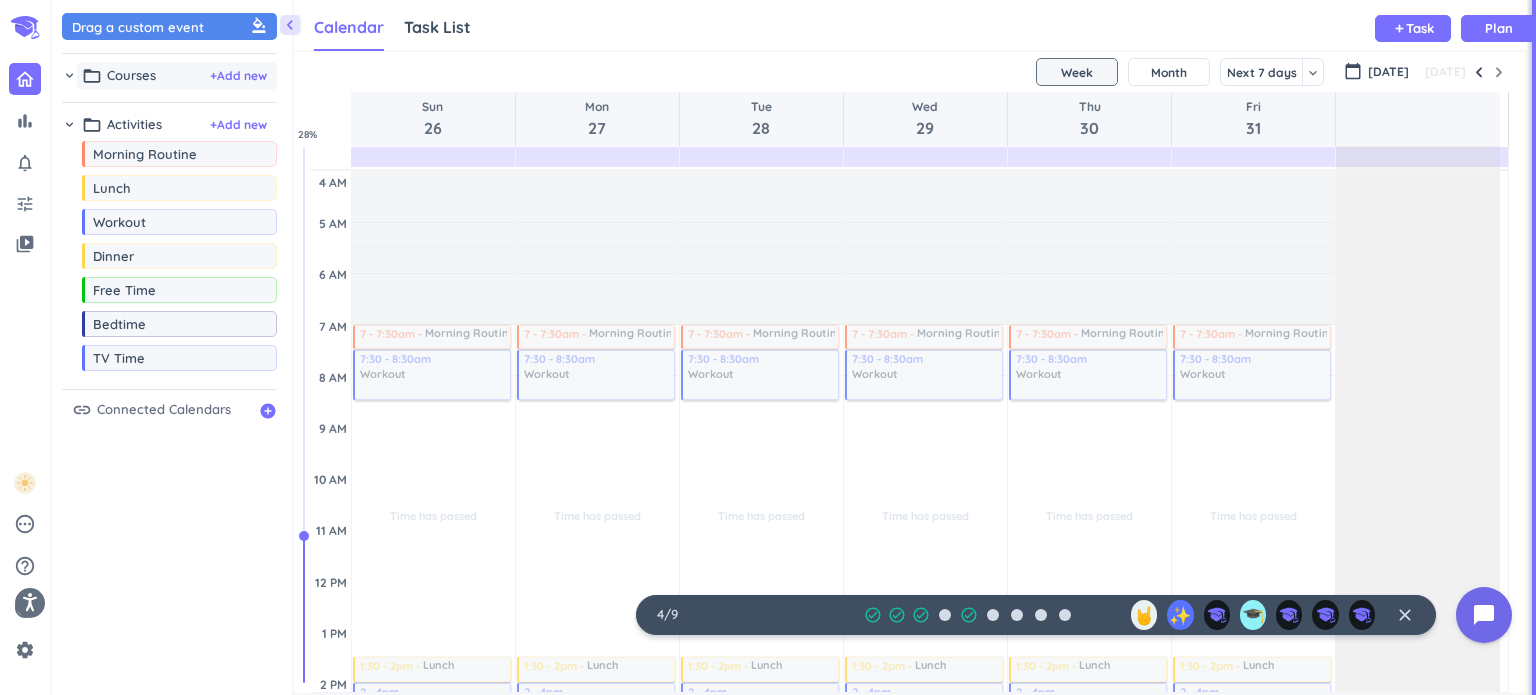 scroll, scrollTop: 8, scrollLeft: 9, axis: both 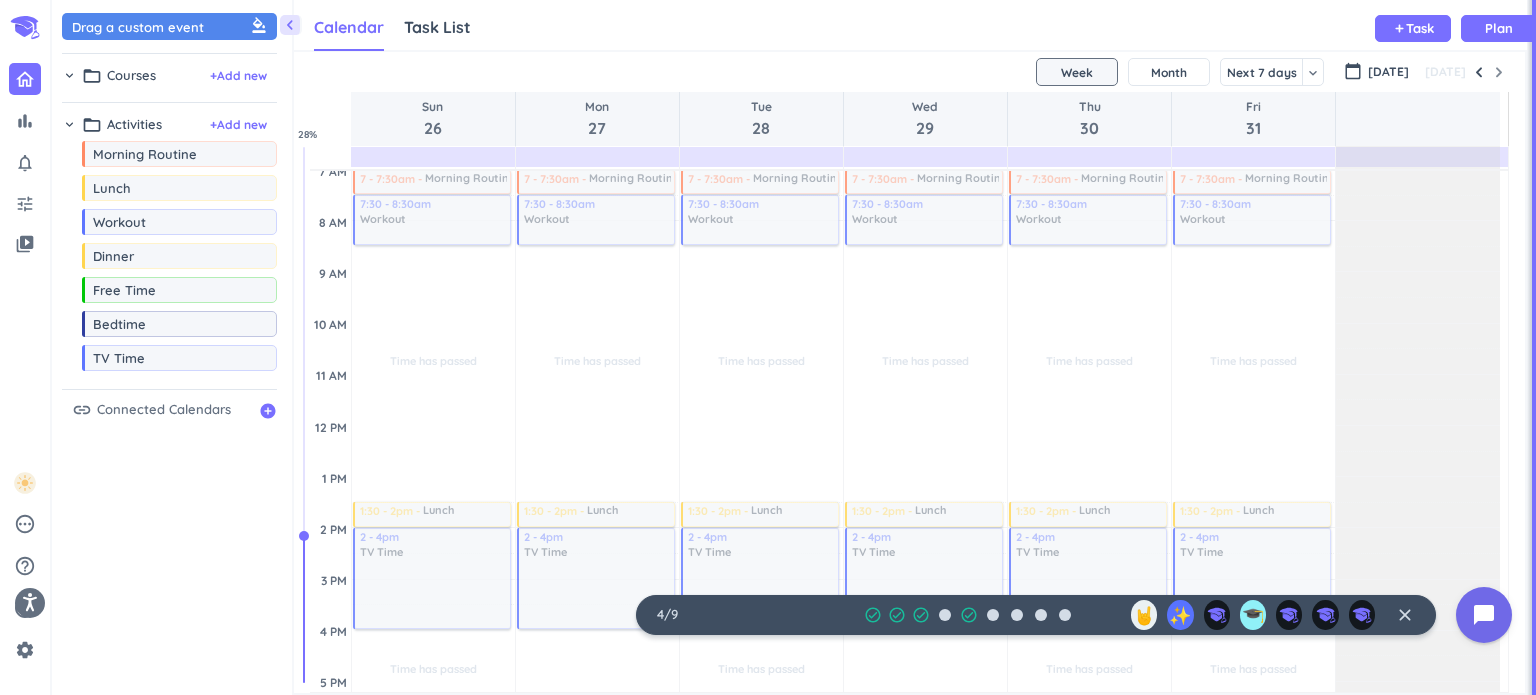 click on "chevron_right" at bounding box center (69, 124) 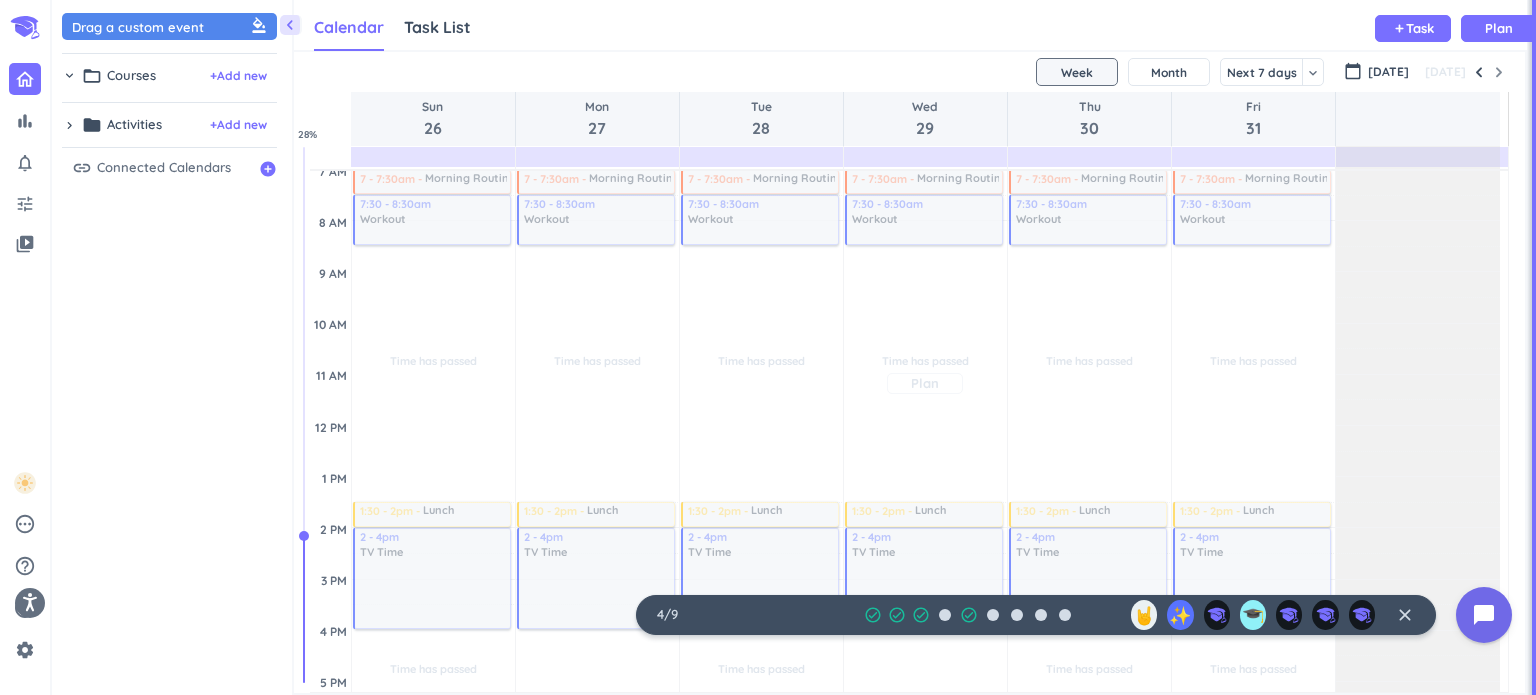 scroll, scrollTop: 0, scrollLeft: 0, axis: both 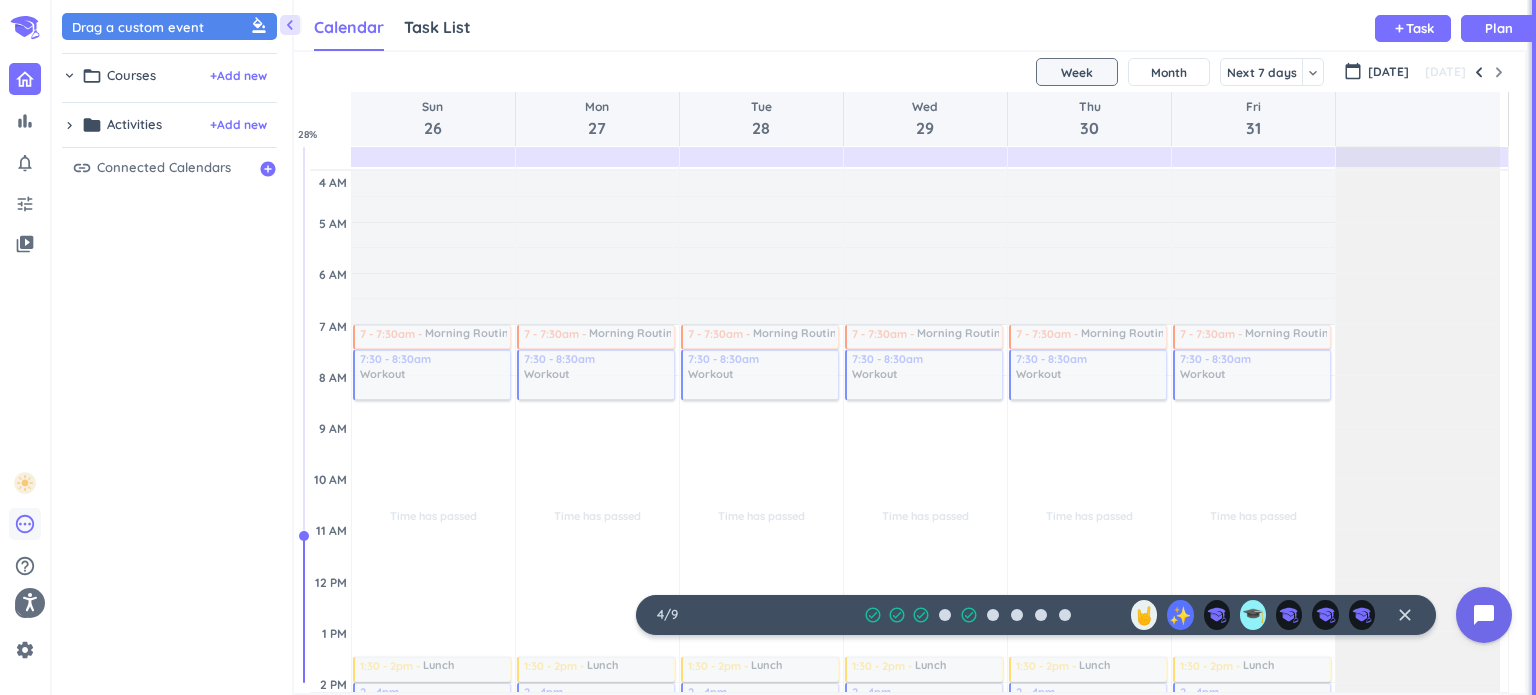 click on "pending" at bounding box center (25, 524) 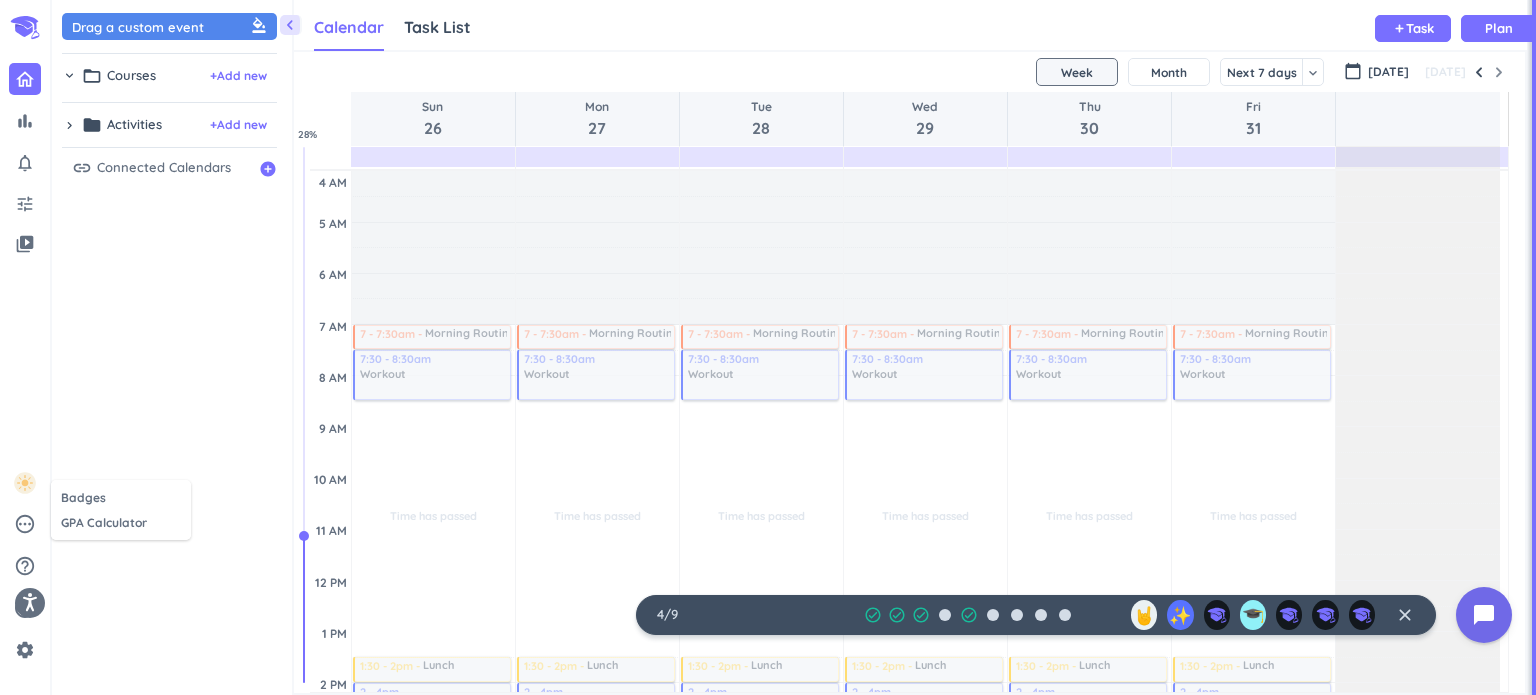 click at bounding box center [768, 347] 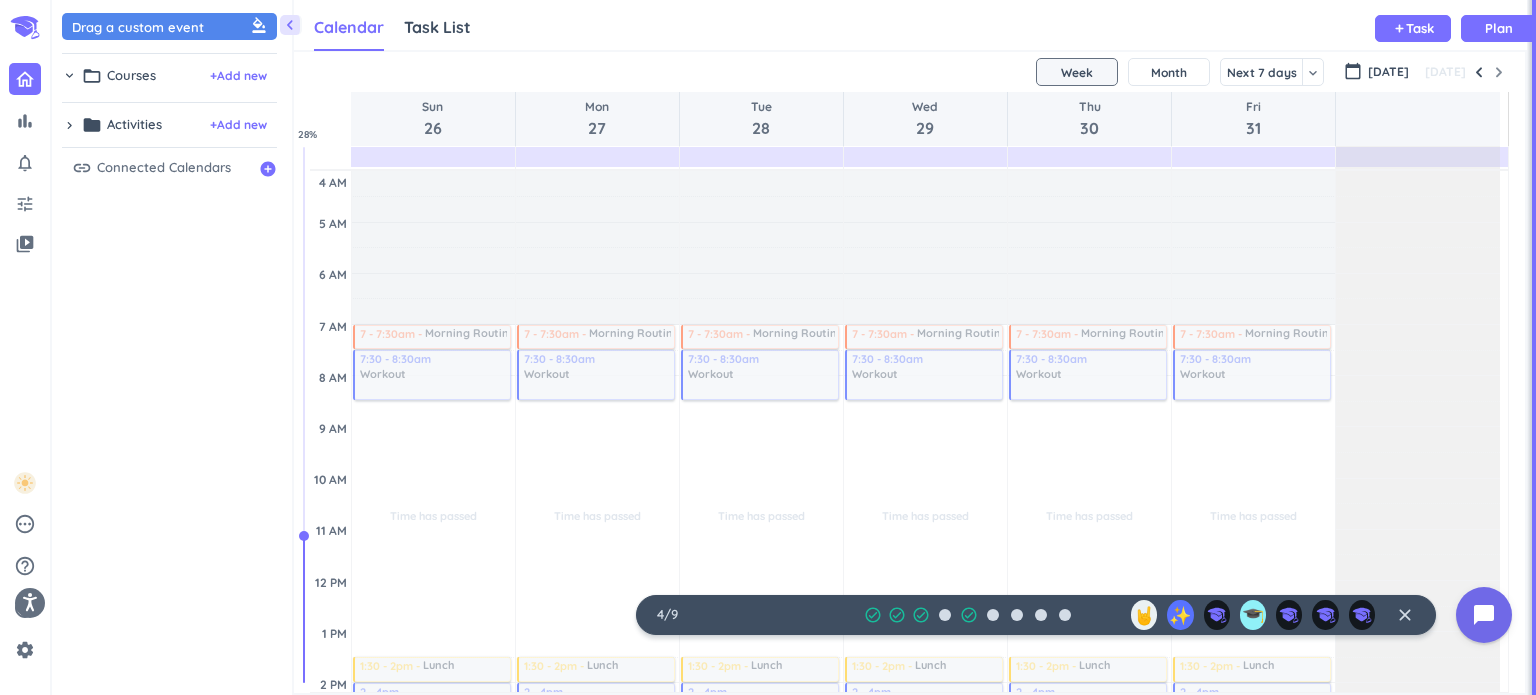 click on "tune" at bounding box center (25, 204) 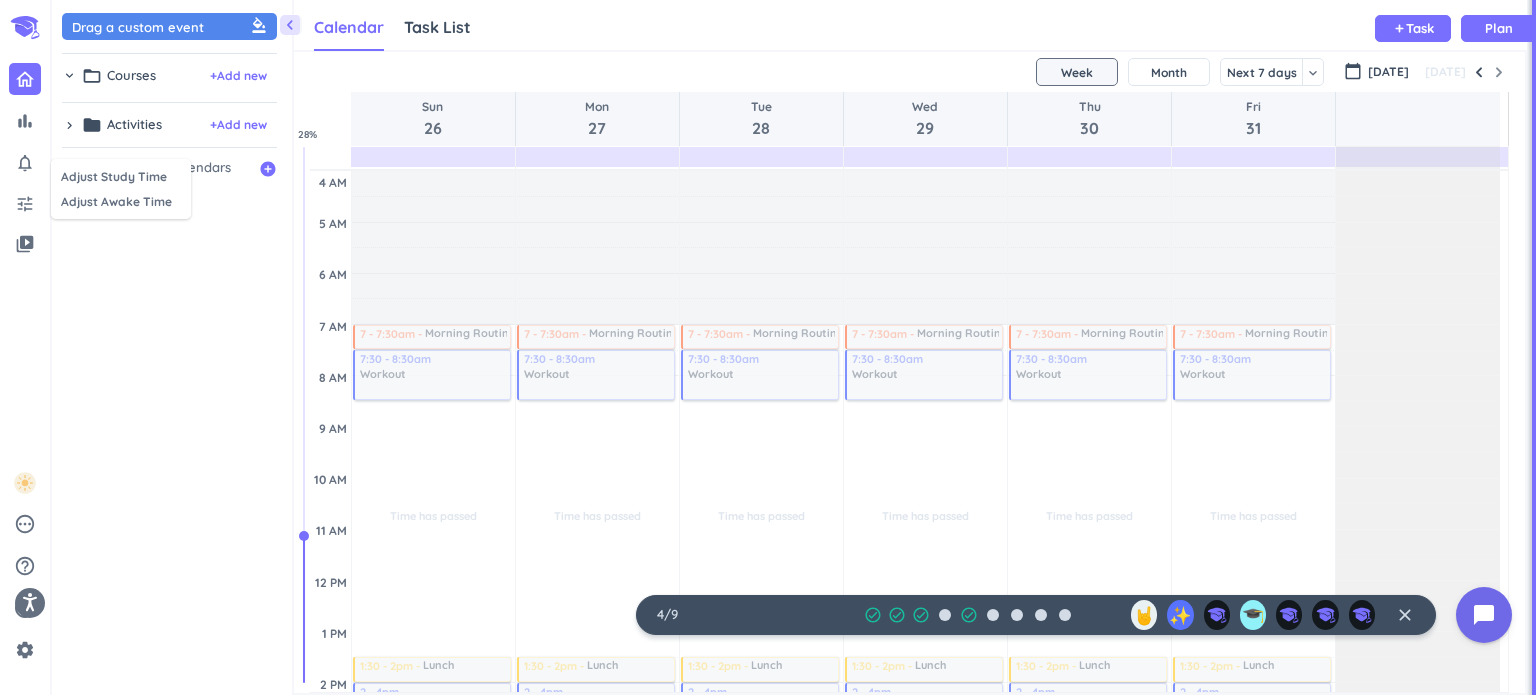 click at bounding box center (768, 347) 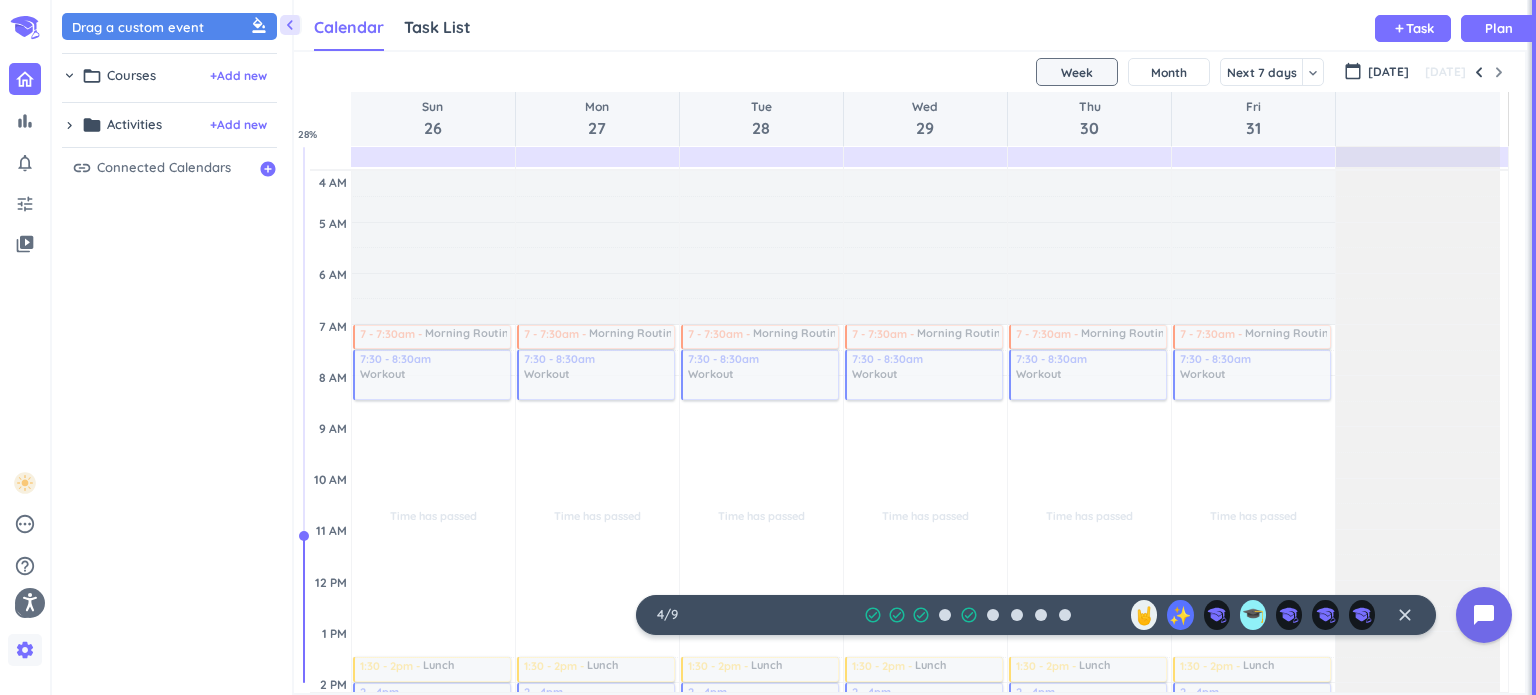click on "settings" at bounding box center (25, 650) 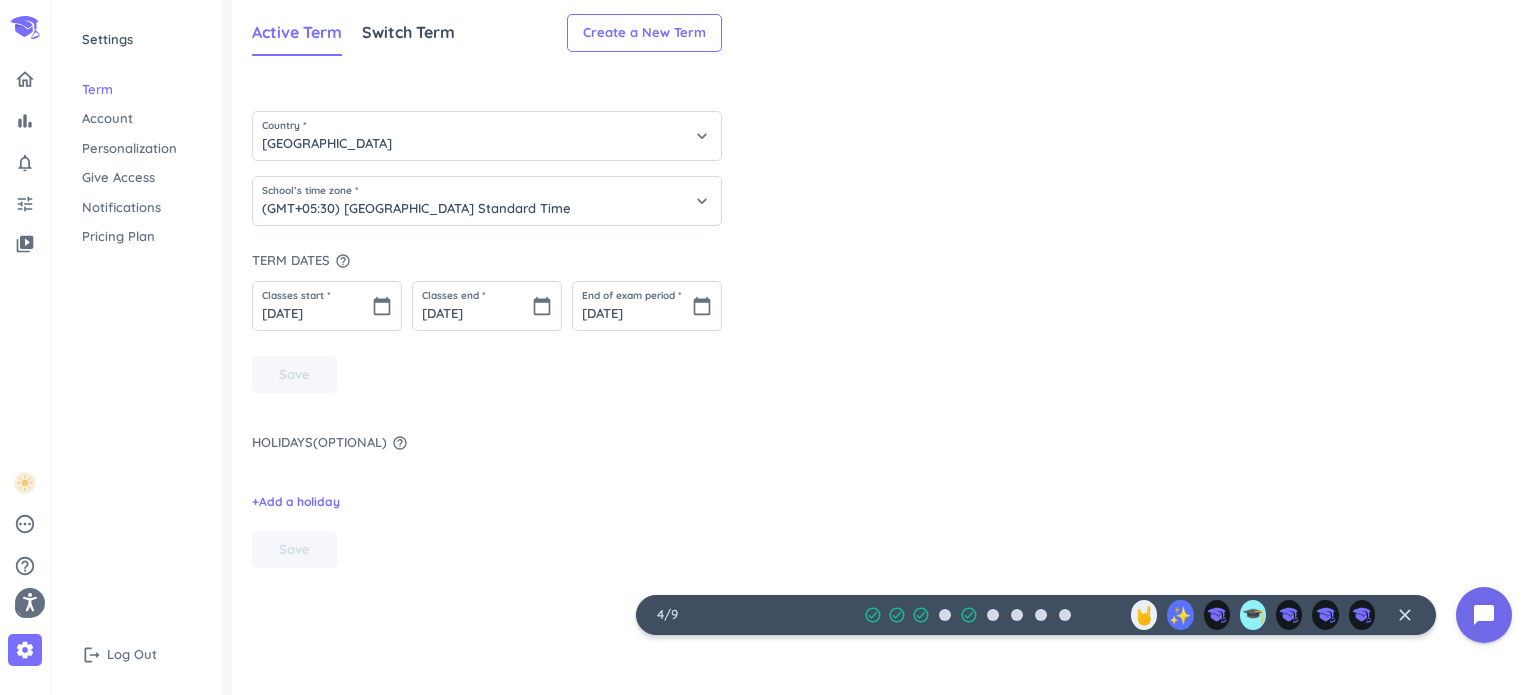 click on "logout Log Out" at bounding box center [137, 655] 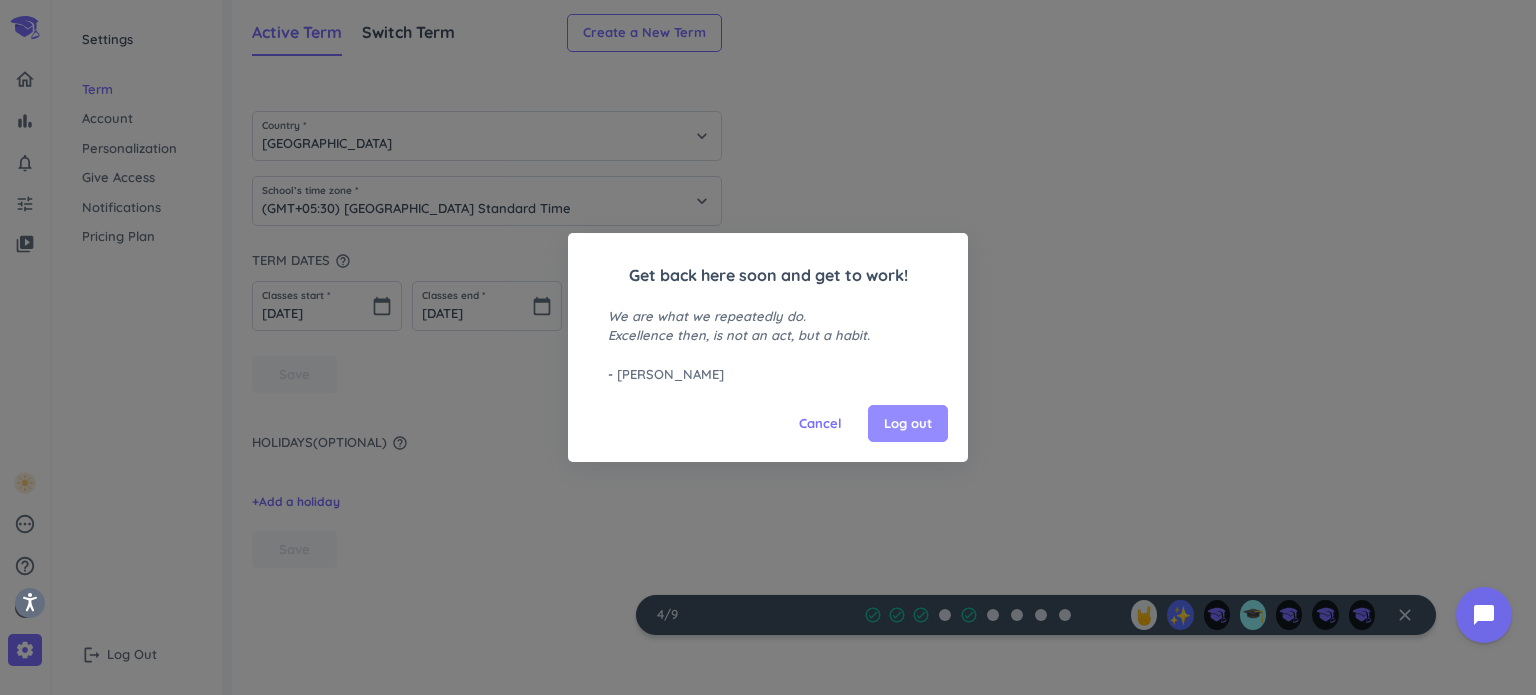 click on "Log out" at bounding box center [908, 424] 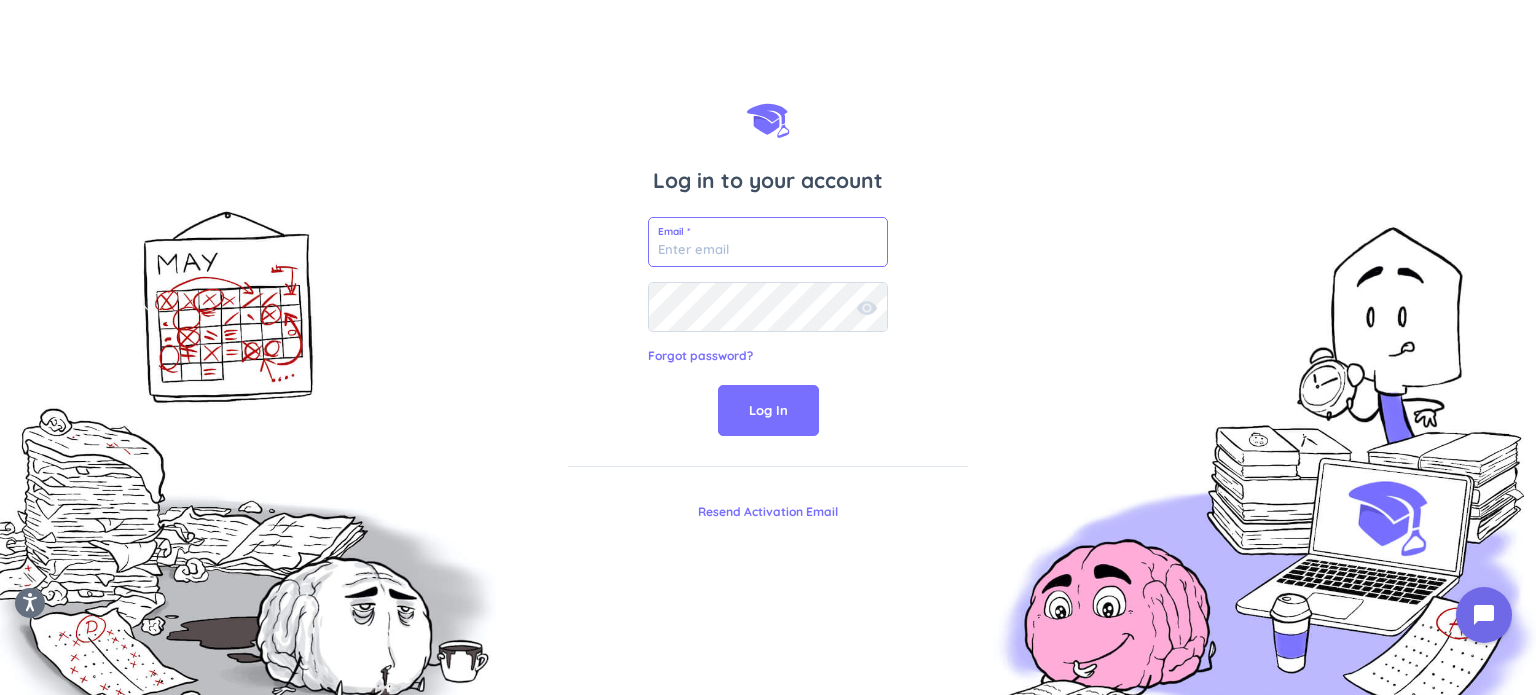 click at bounding box center [768, 242] 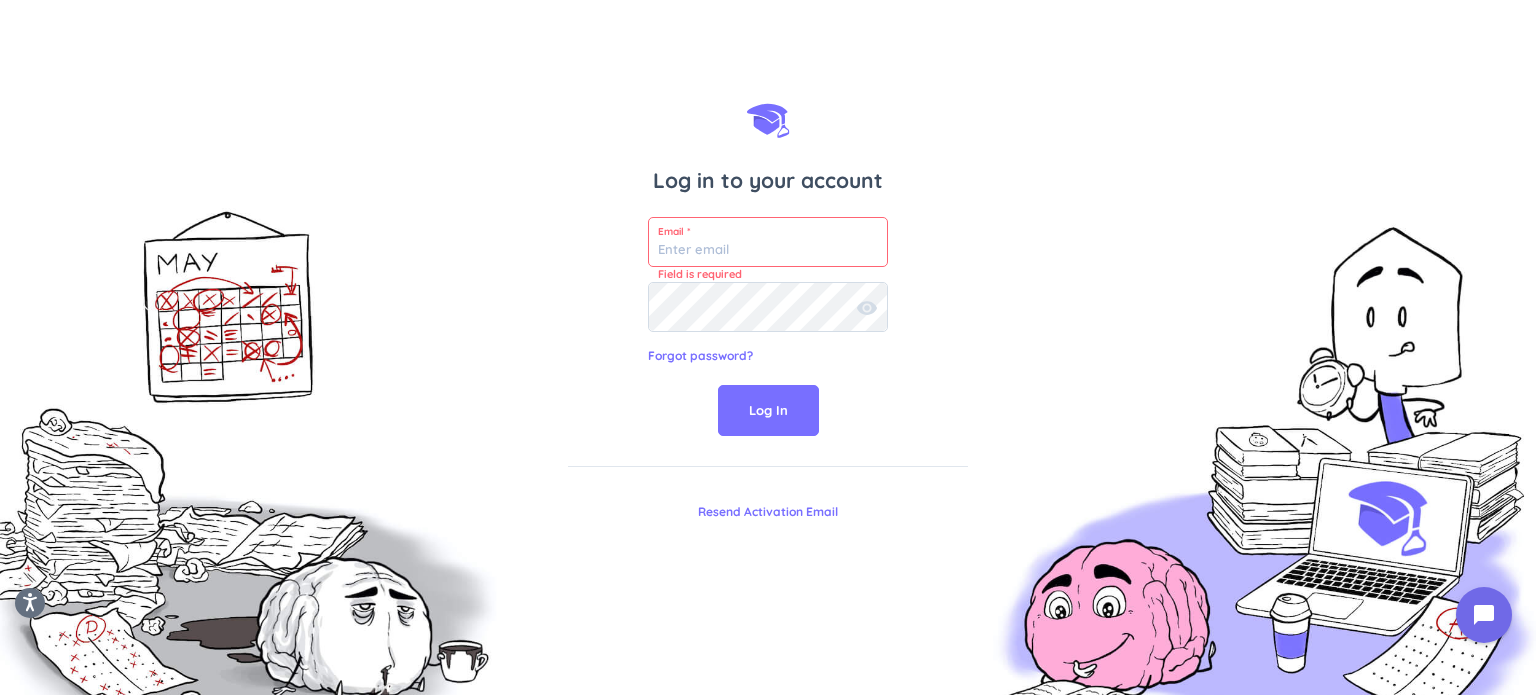 type on "[EMAIL_ADDRESS][DOMAIN_NAME]" 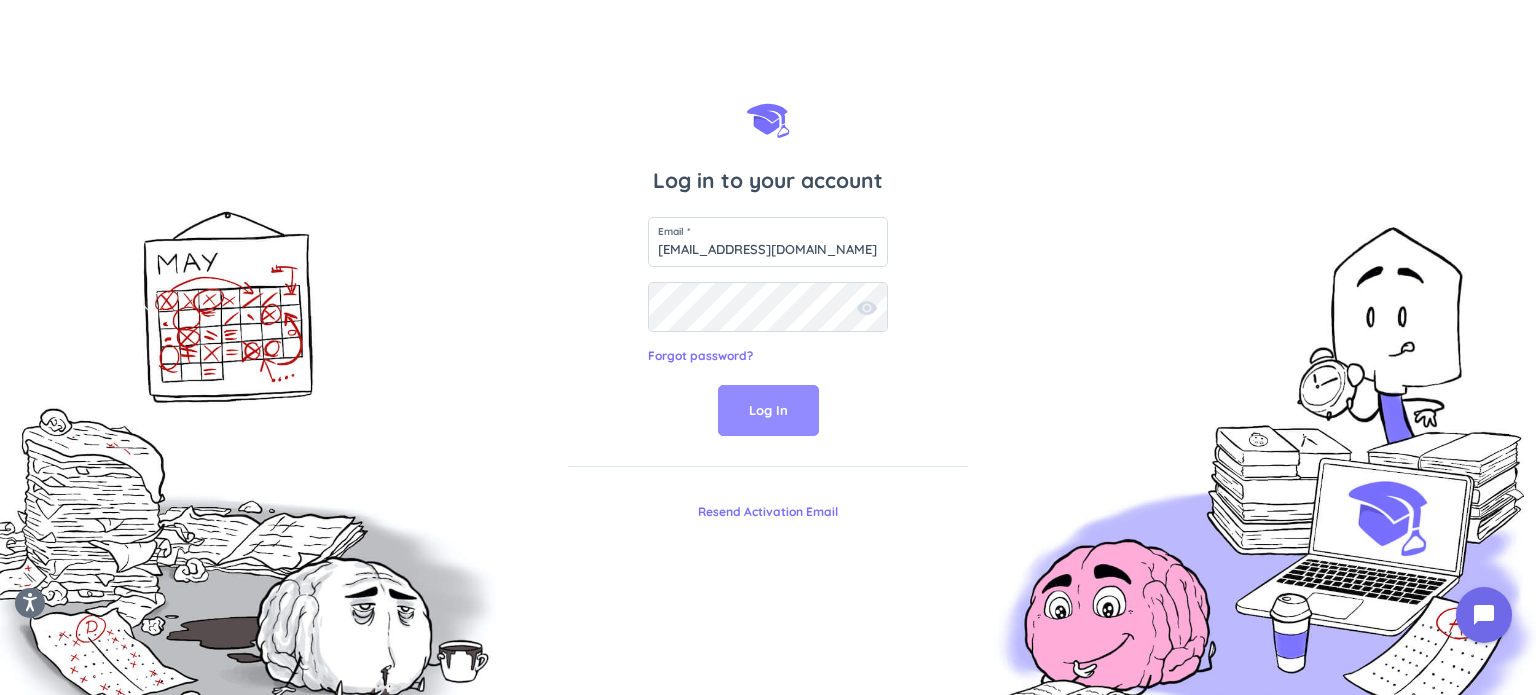click on "Log In" at bounding box center [768, 411] 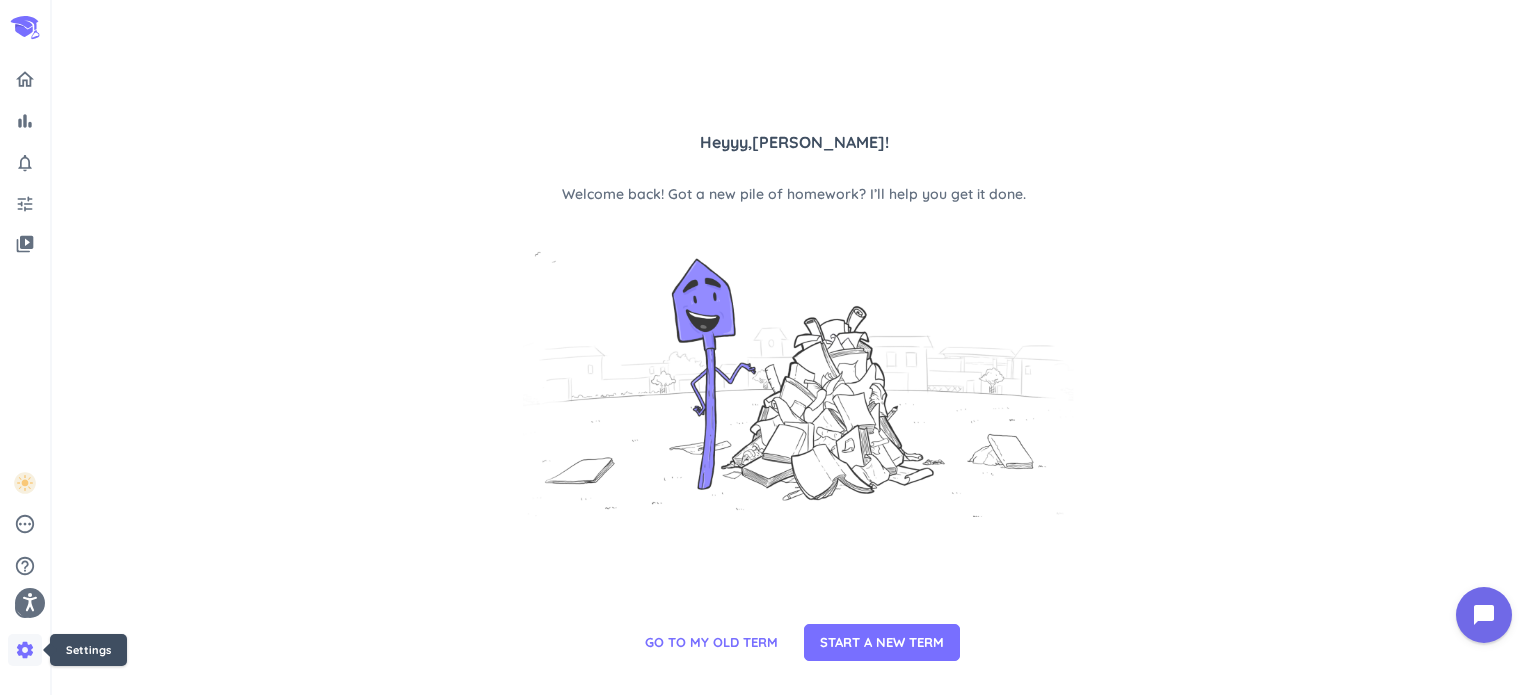 click on "settings" at bounding box center [25, 650] 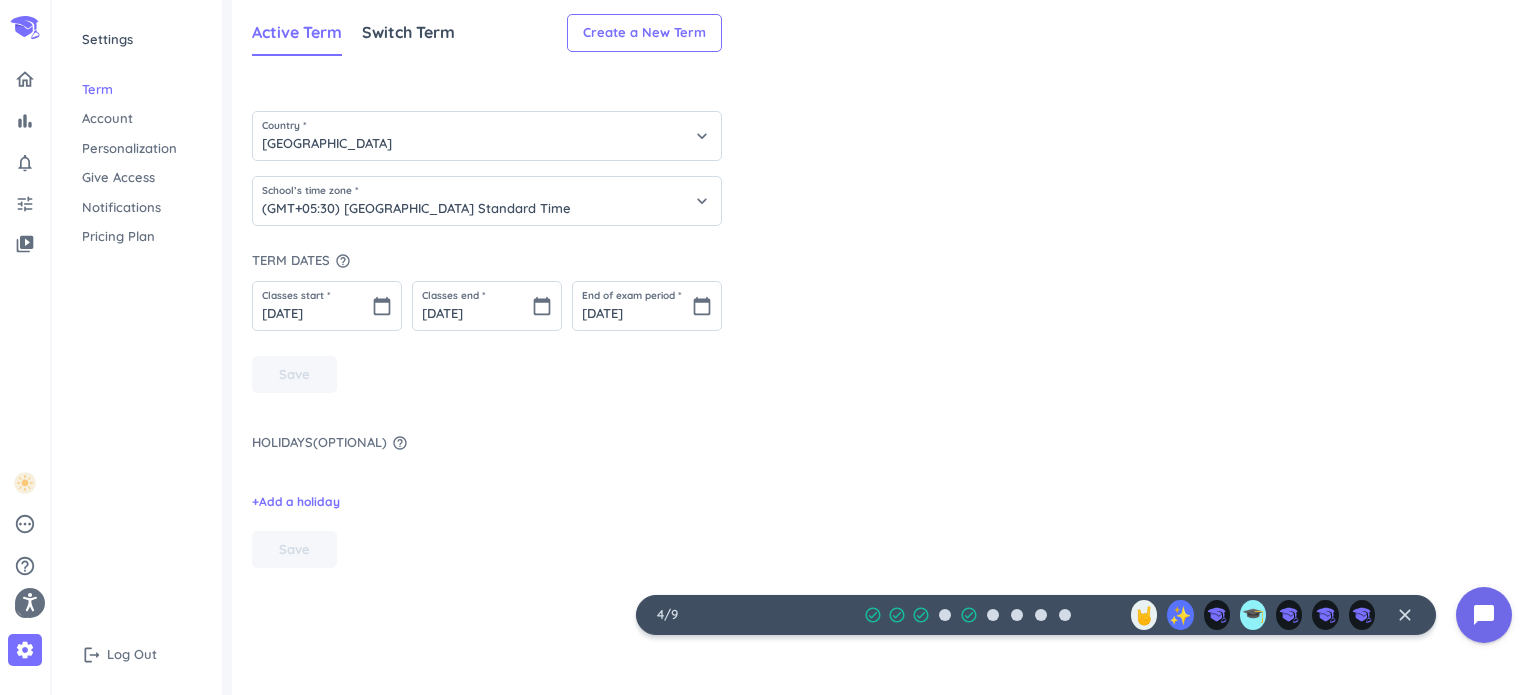 click on "Give Access" at bounding box center [137, 178] 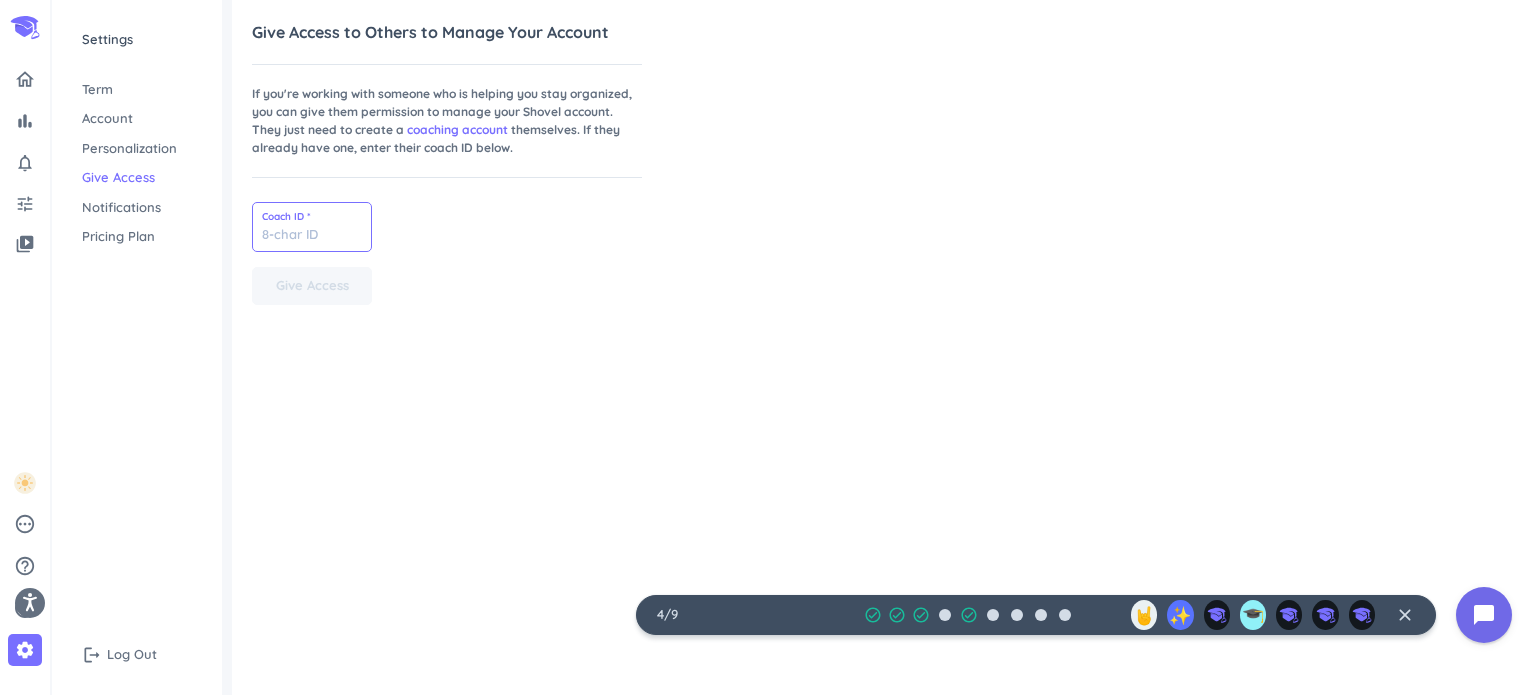 click at bounding box center [312, 227] 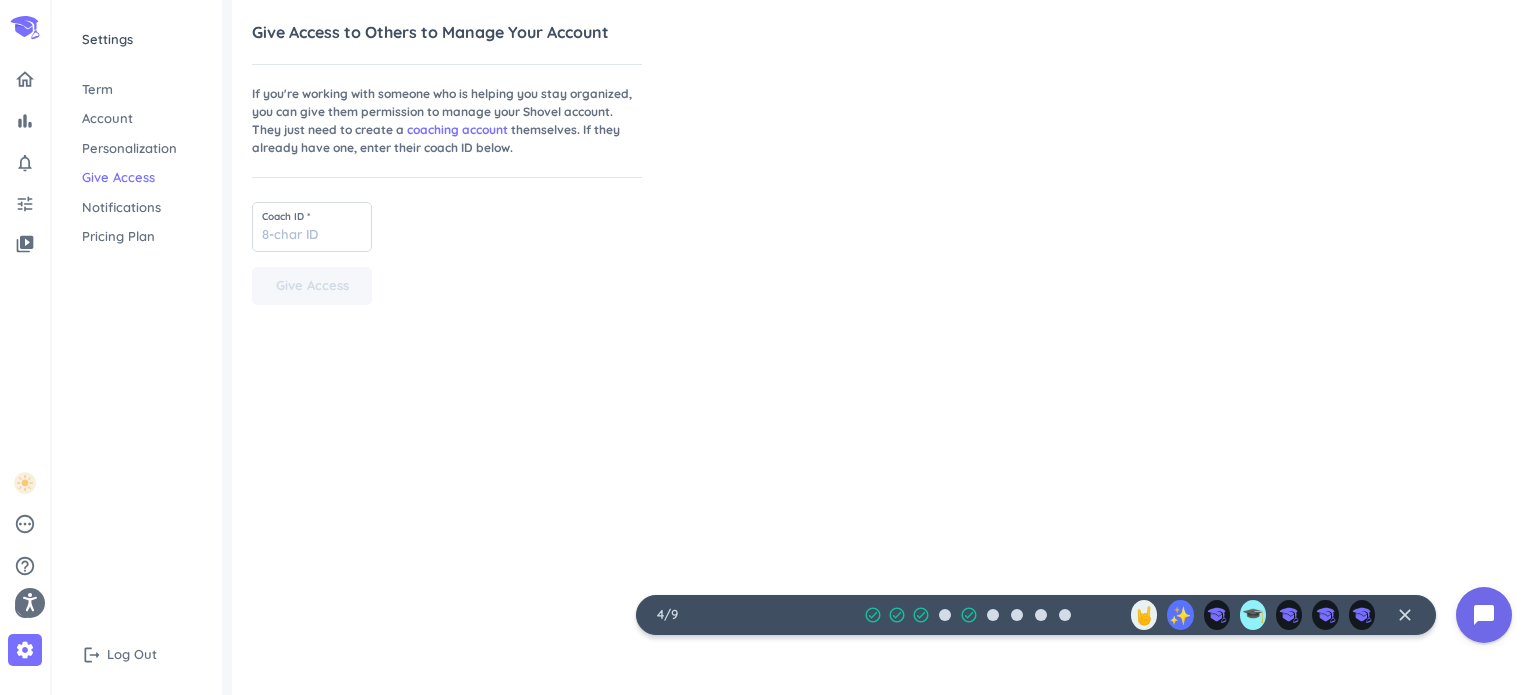 click on "Account" at bounding box center [137, 119] 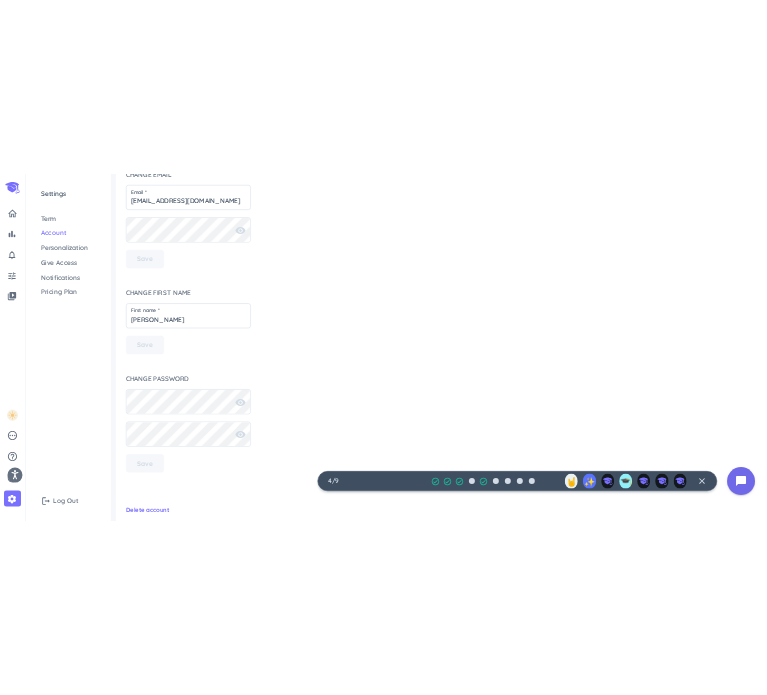 scroll, scrollTop: 40, scrollLeft: 0, axis: vertical 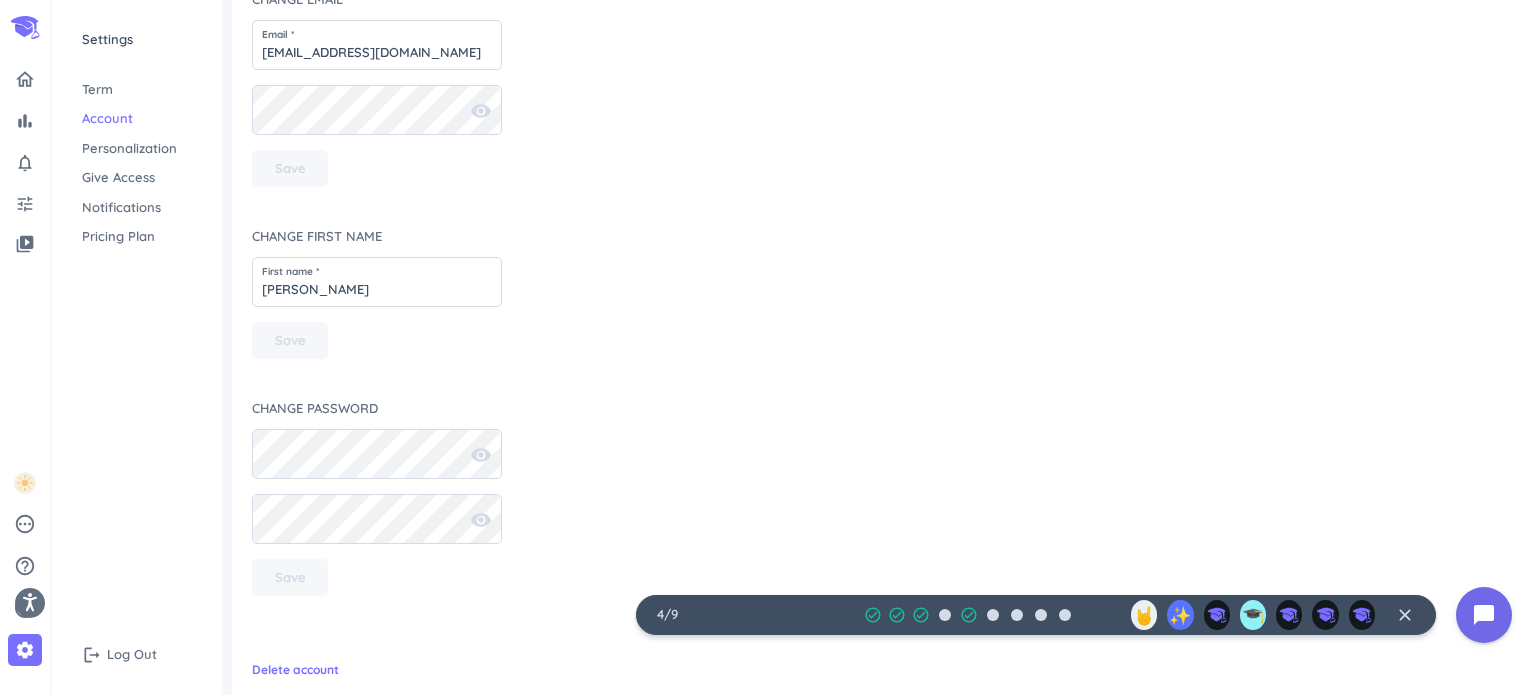 click on "Pricing Plan" at bounding box center [137, 237] 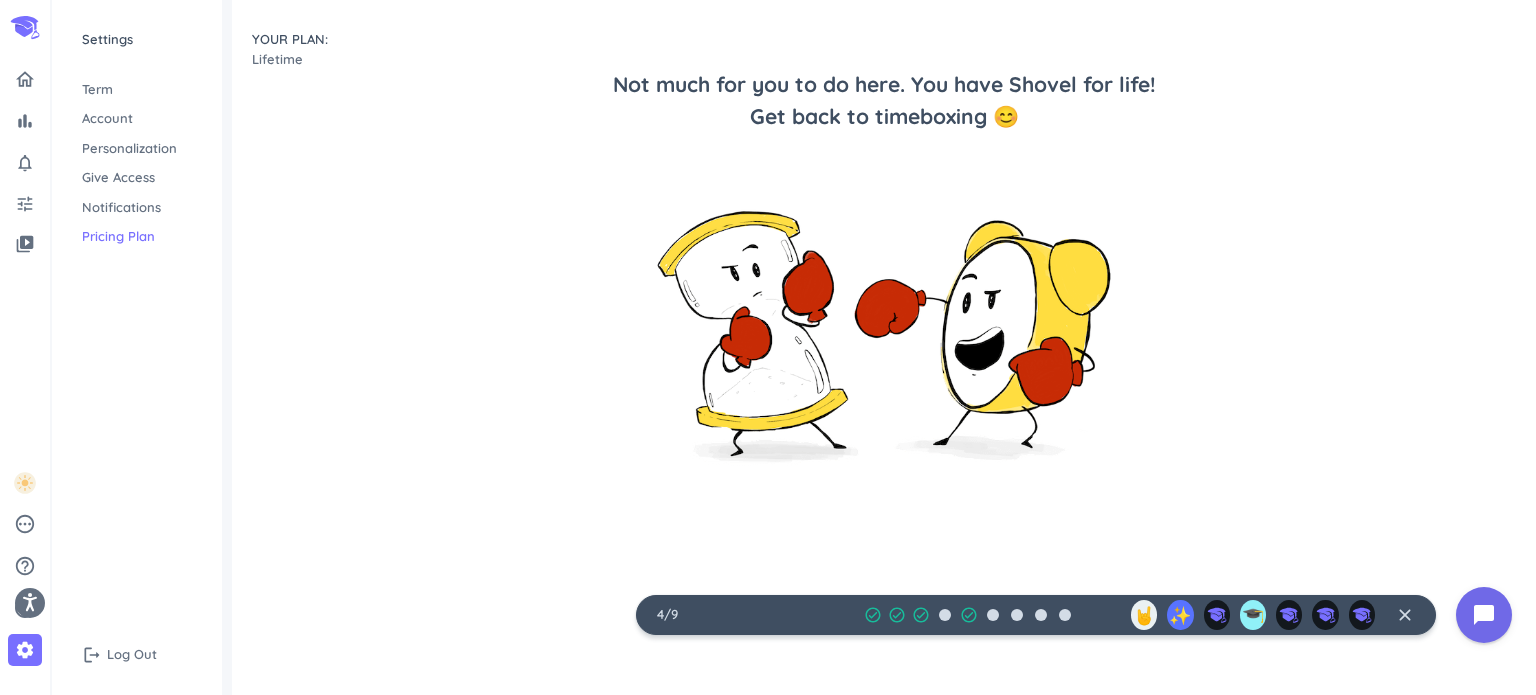 click on "Term" at bounding box center (137, 90) 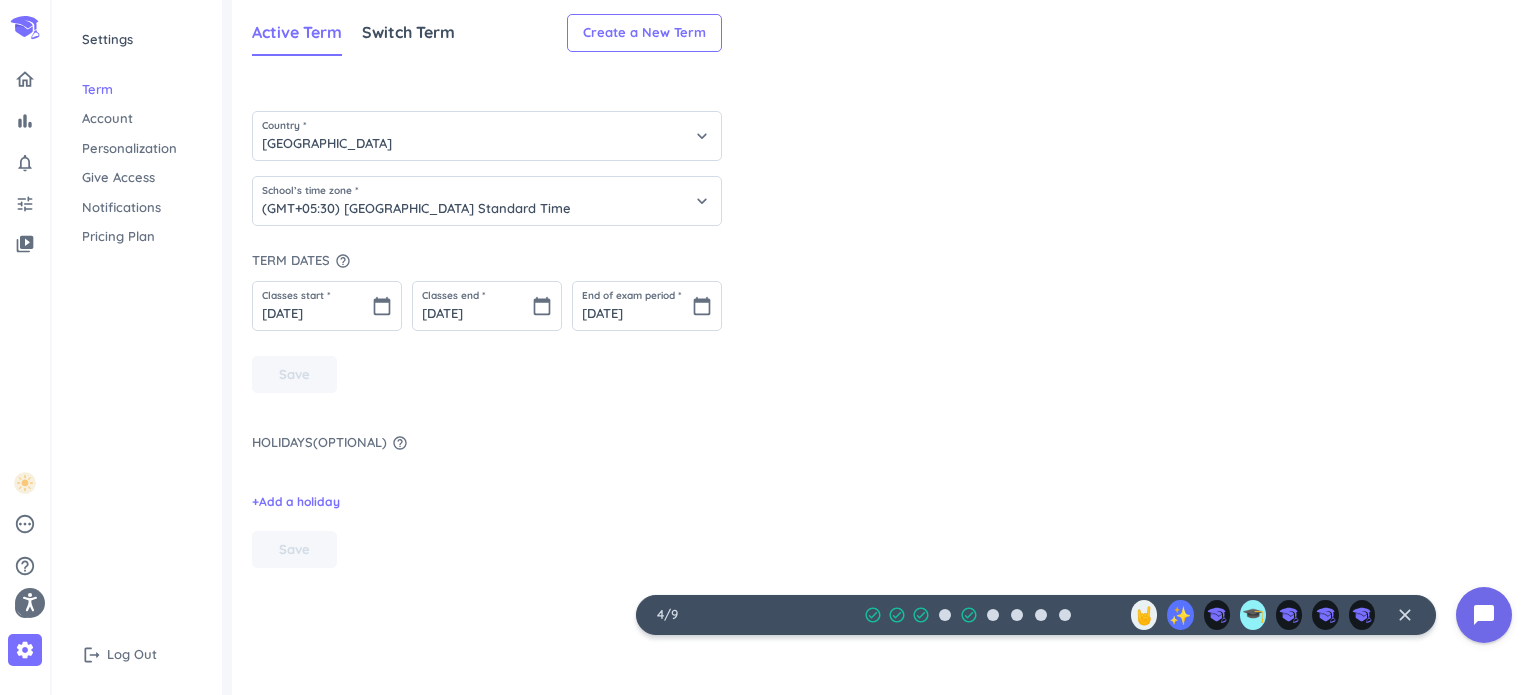 click on "logout Log Out" at bounding box center (137, 655) 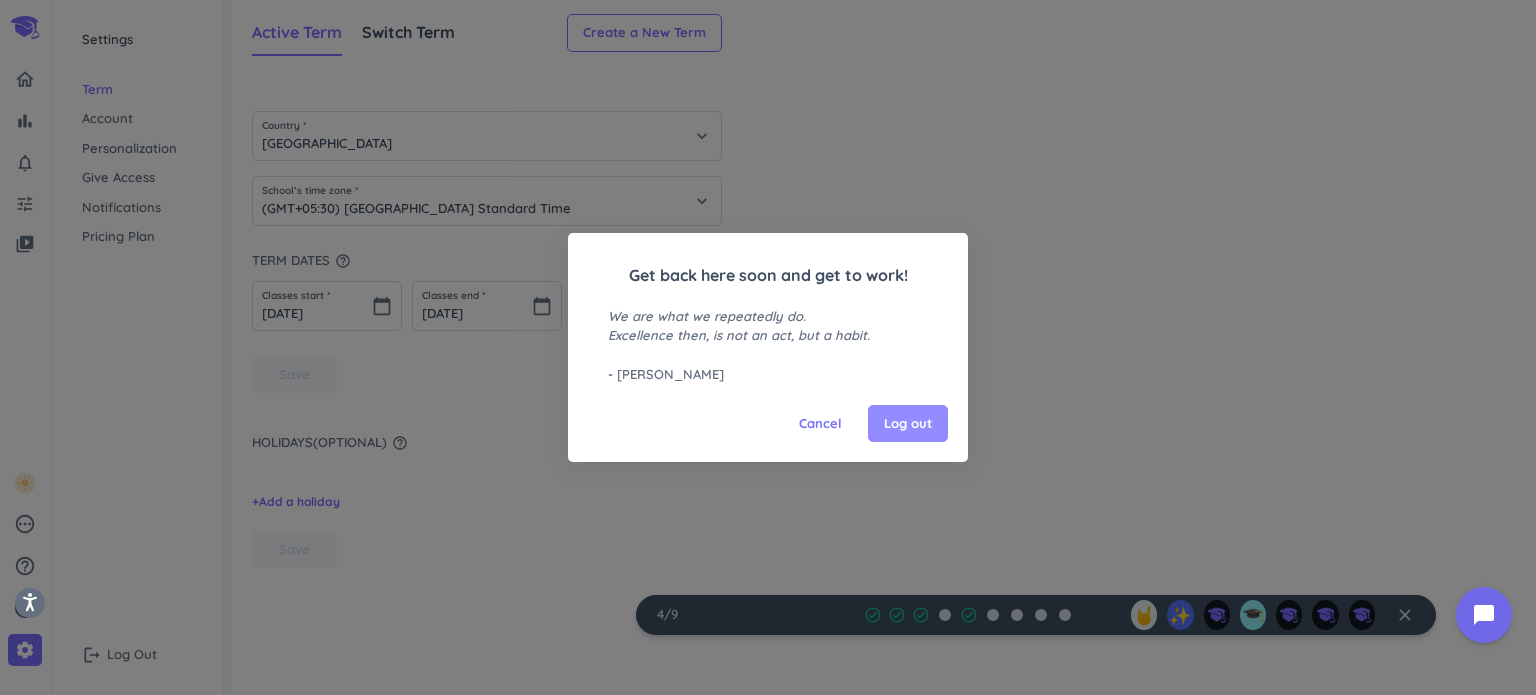 click on "Log out" at bounding box center (908, 424) 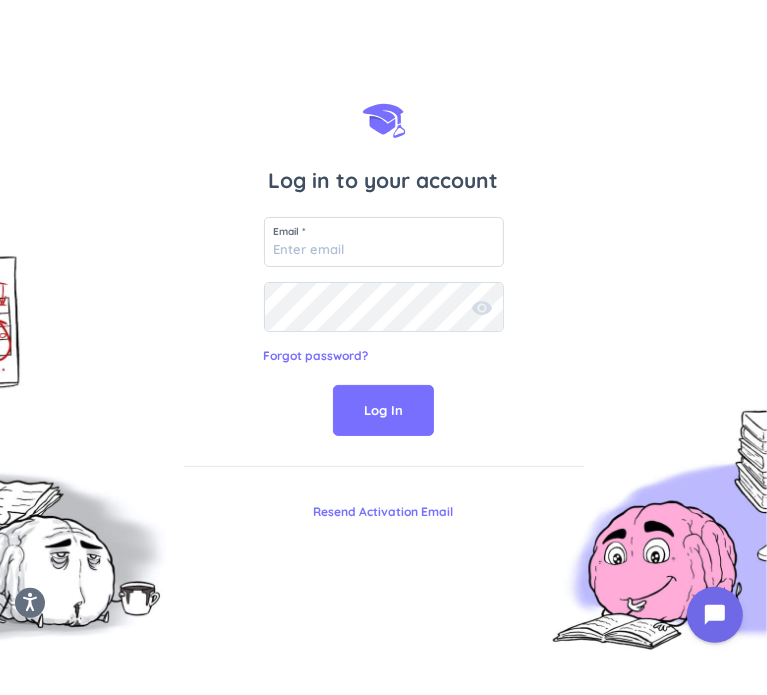 click on "Log in to your account Email * Password * remove_[MEDICAL_DATA]   Forgot password? Log In   Resend Activation Email" at bounding box center (383, 347) 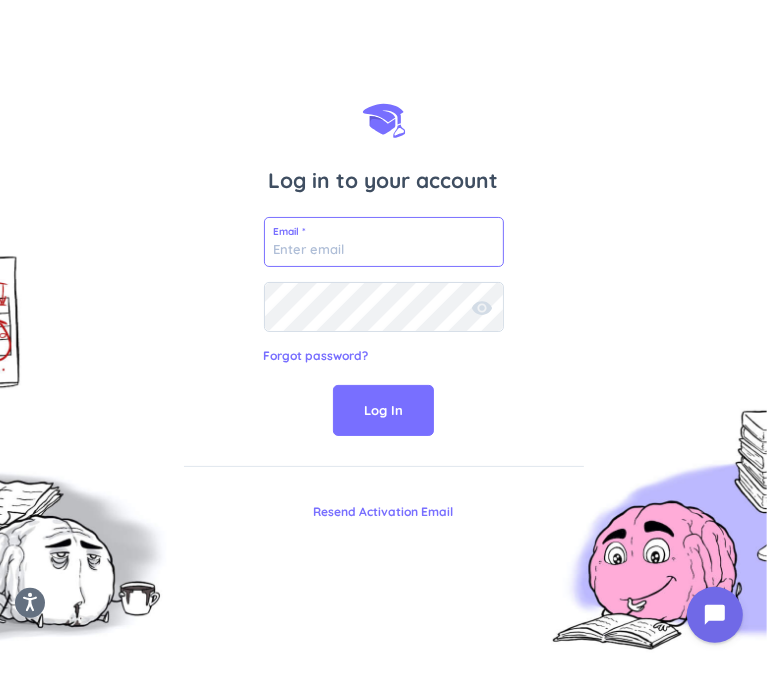 click at bounding box center (384, 242) 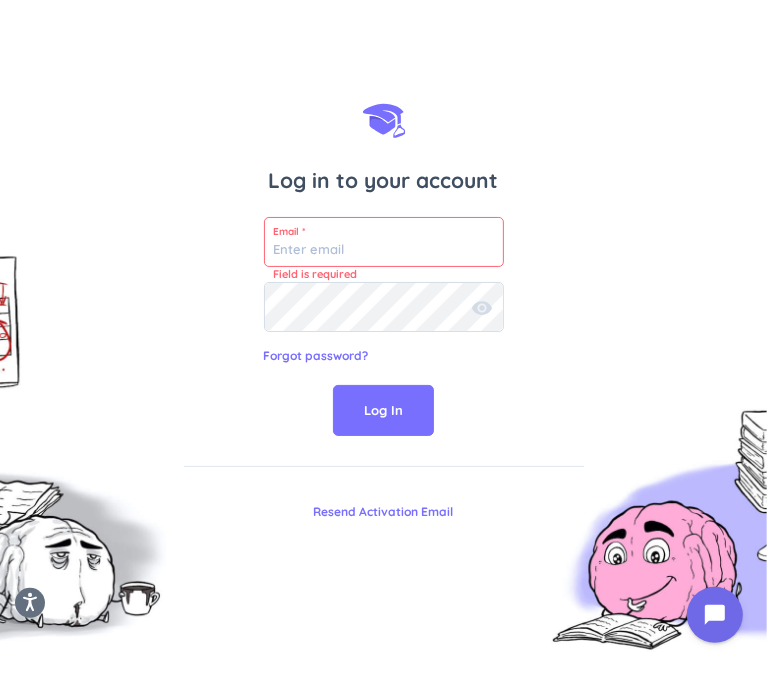 type on "[EMAIL_ADDRESS][DOMAIN_NAME]" 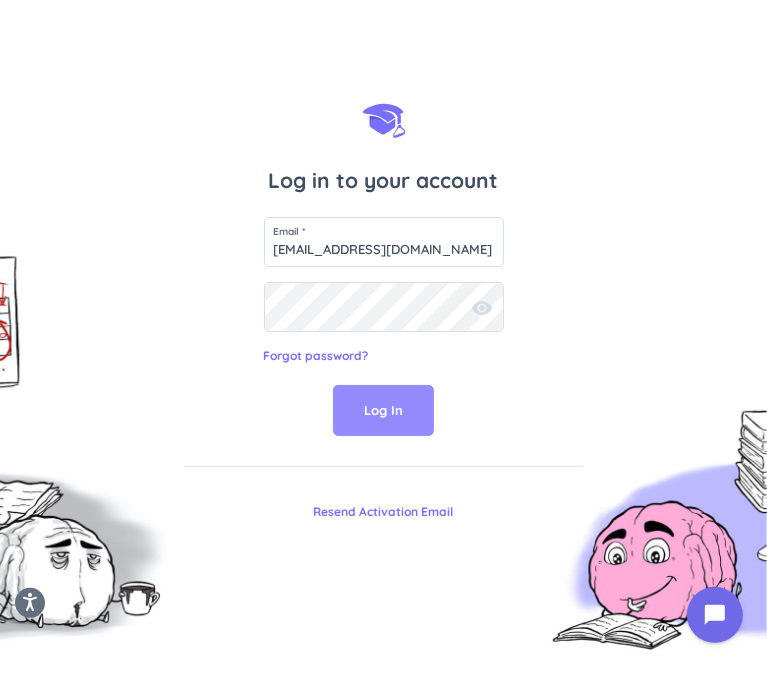 click on "Log In" at bounding box center (383, 411) 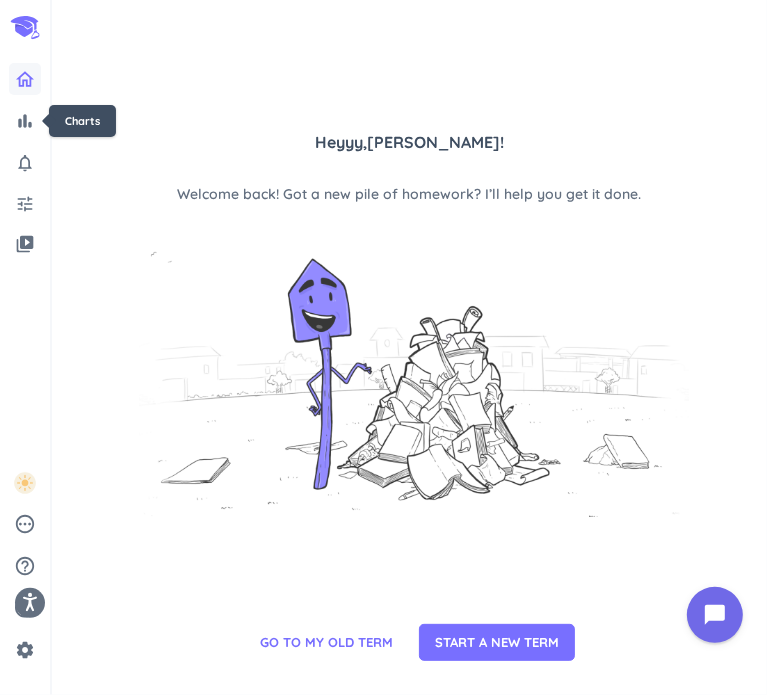 click at bounding box center [25, 79] 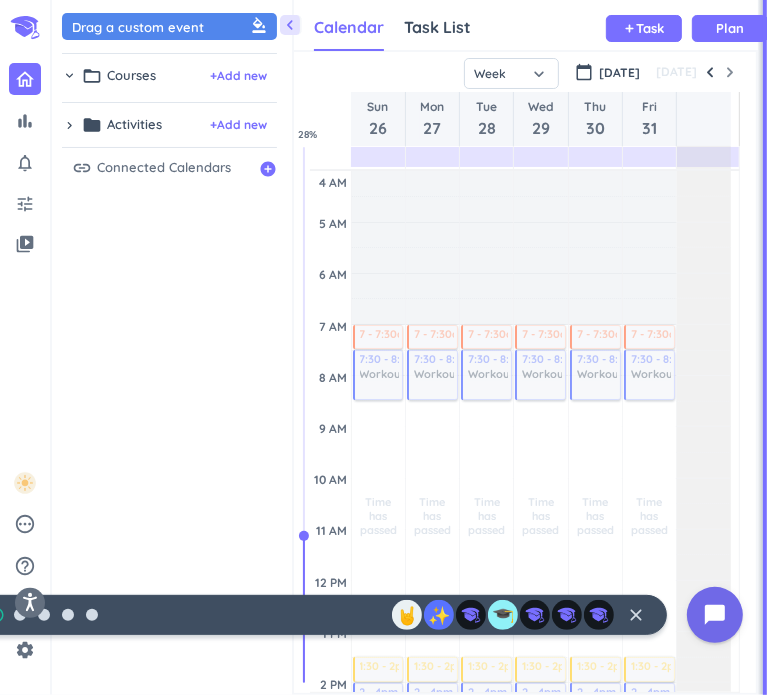 scroll, scrollTop: 8, scrollLeft: 8, axis: both 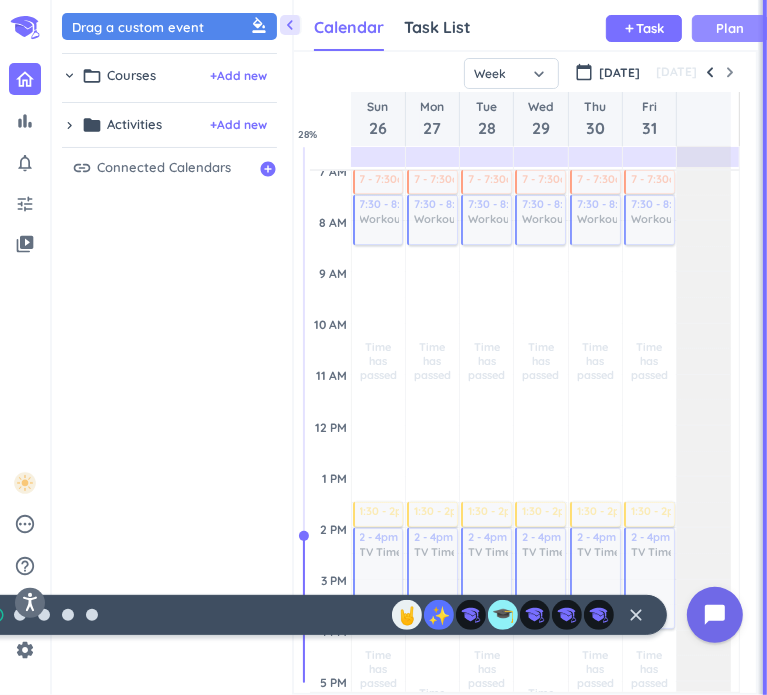 click on "Plan" at bounding box center (730, 28) 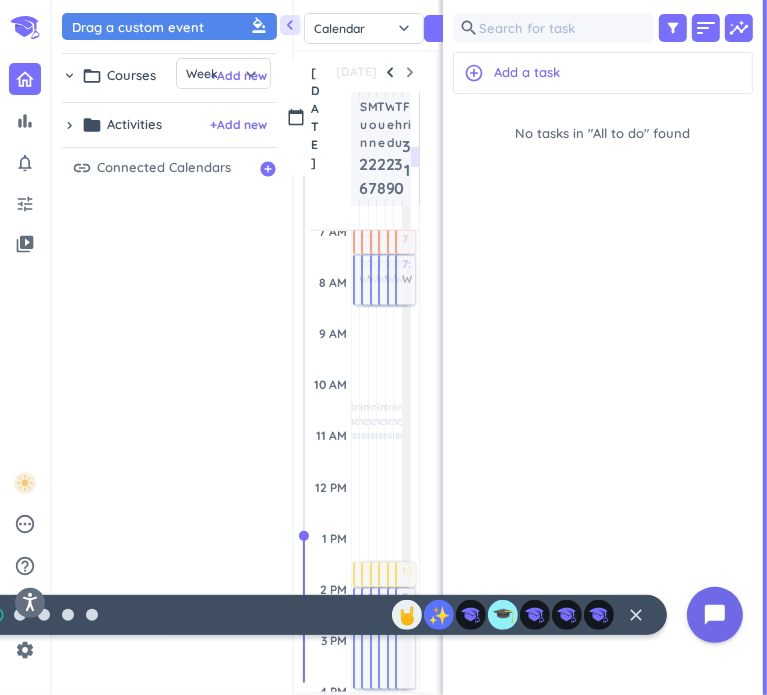 scroll, scrollTop: 41, scrollLeft: 136, axis: both 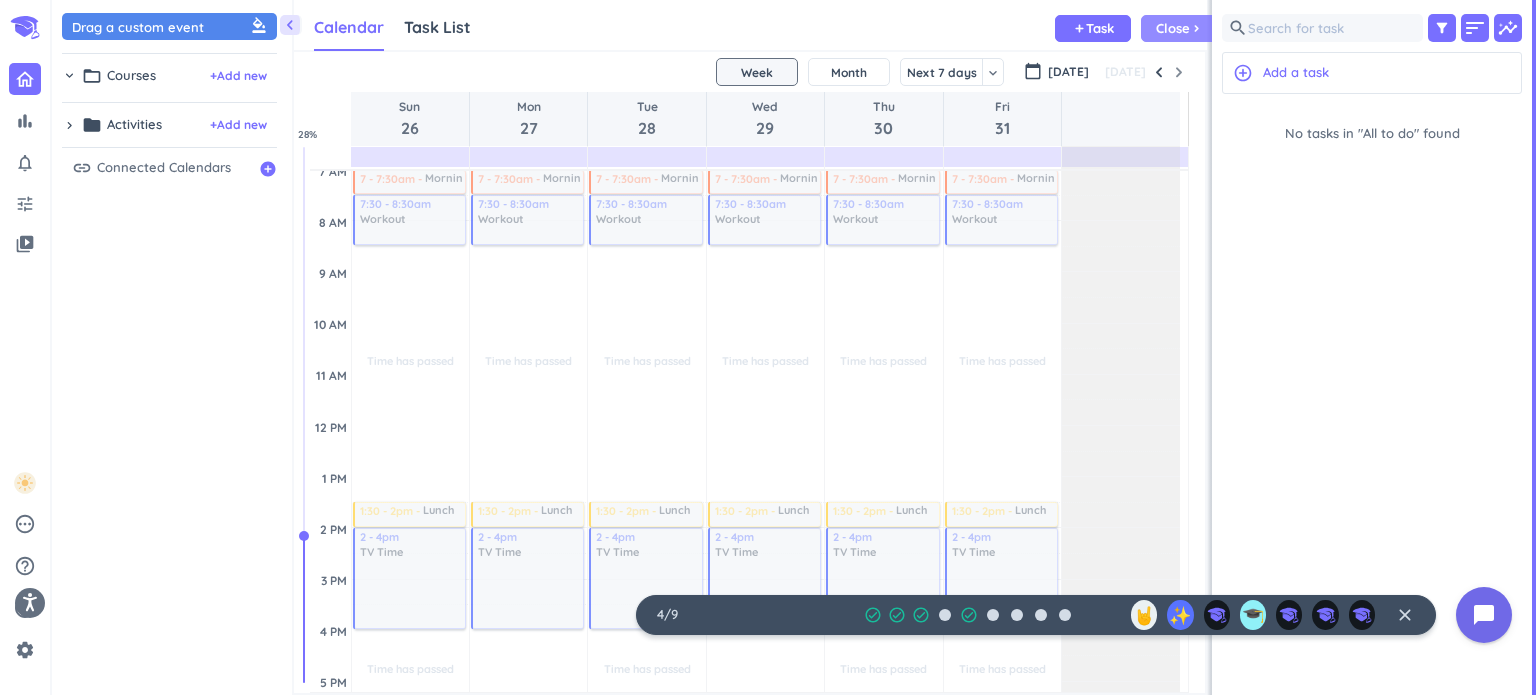 click on "Close" at bounding box center [1173, 28] 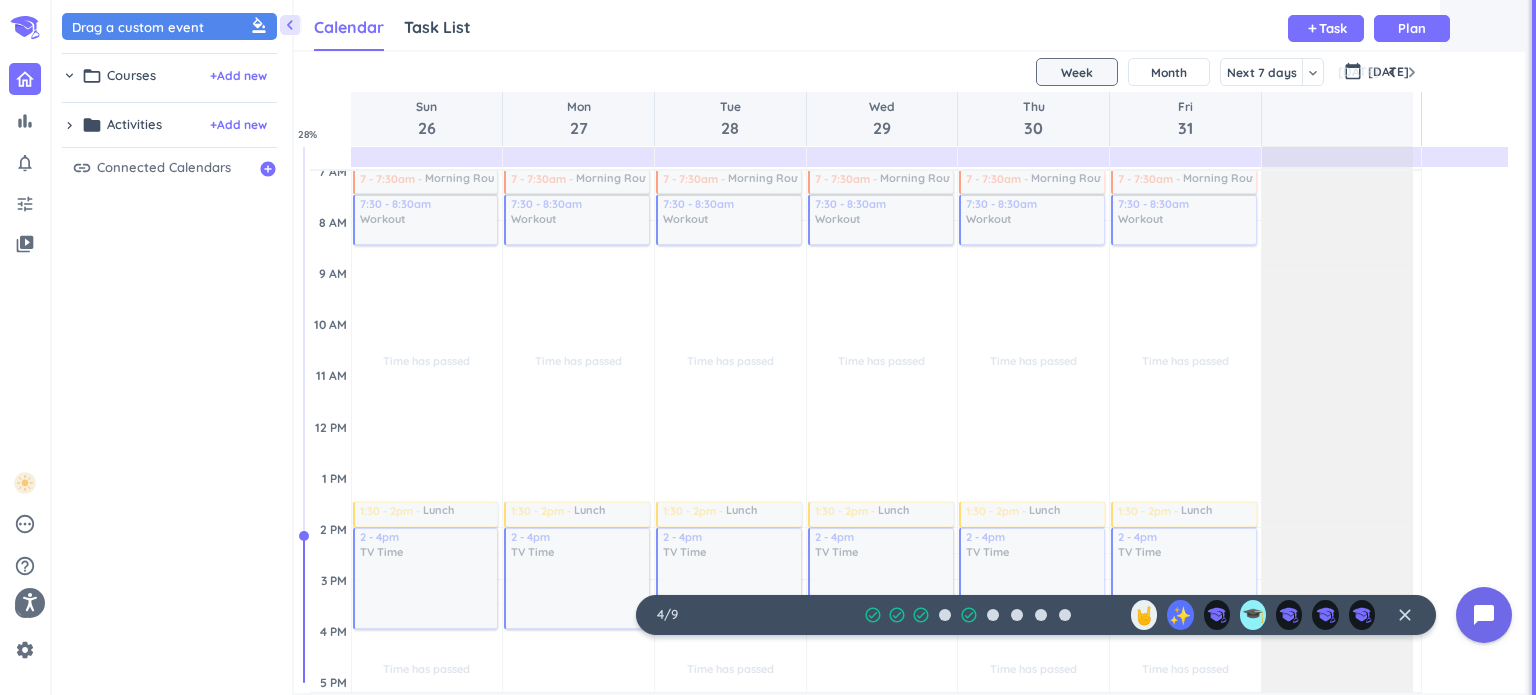 scroll, scrollTop: 0, scrollLeft: 0, axis: both 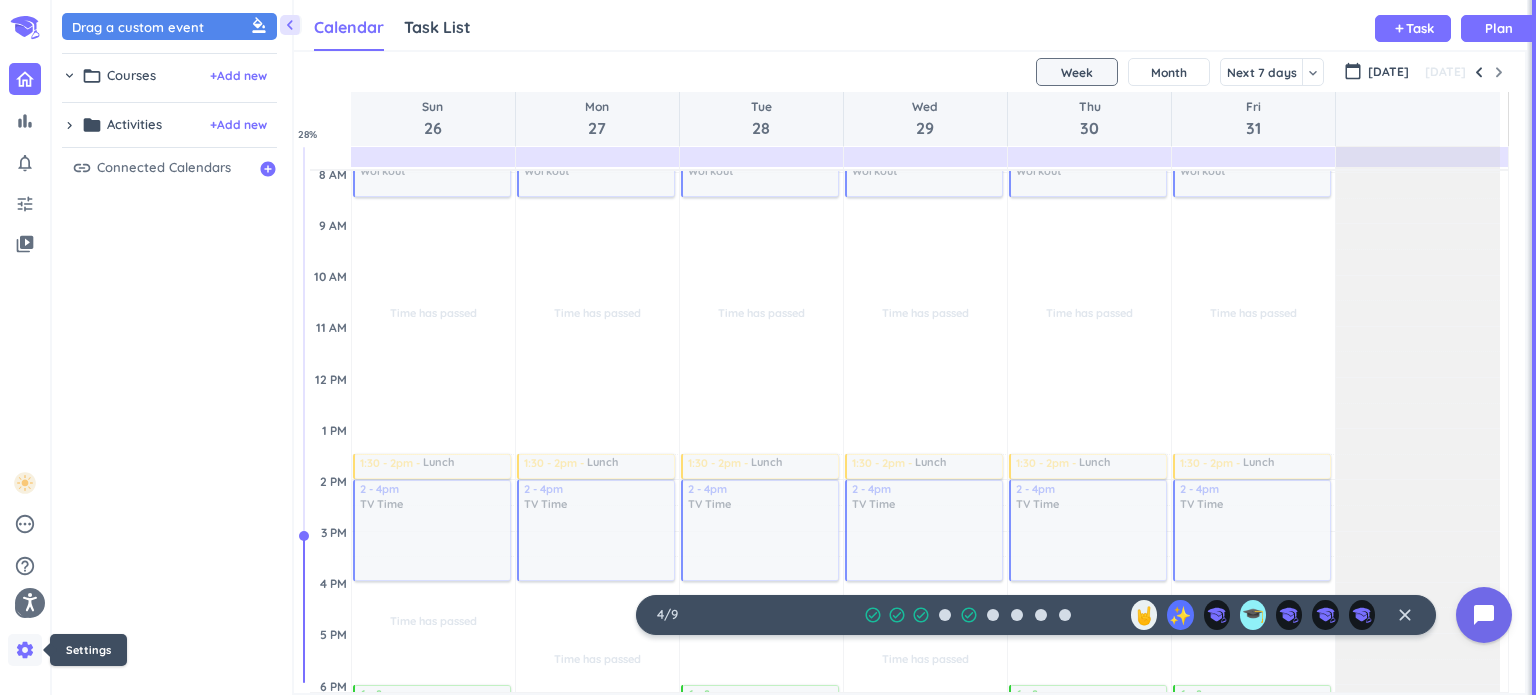 click on "settings" at bounding box center (25, 650) 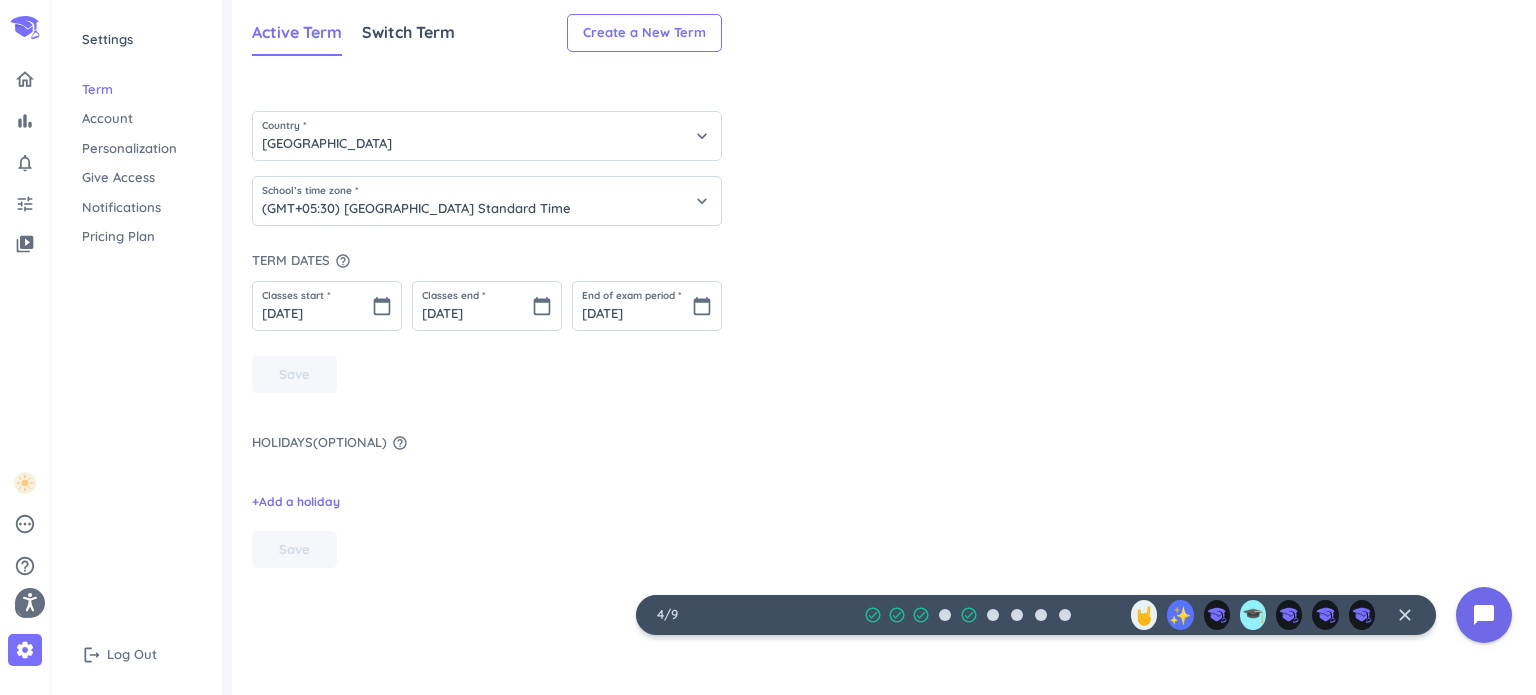 click on "logout Log Out" at bounding box center (137, 655) 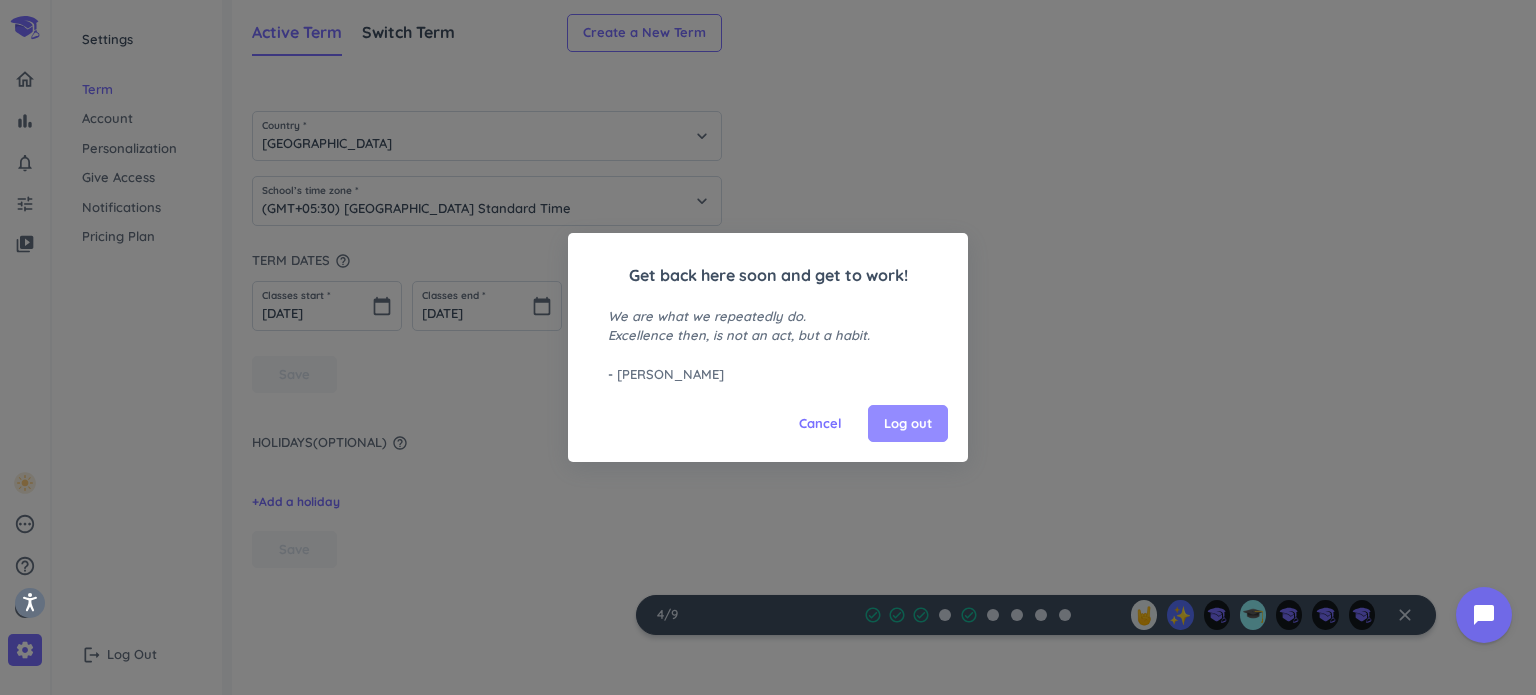 click on "Log out" at bounding box center [908, 424] 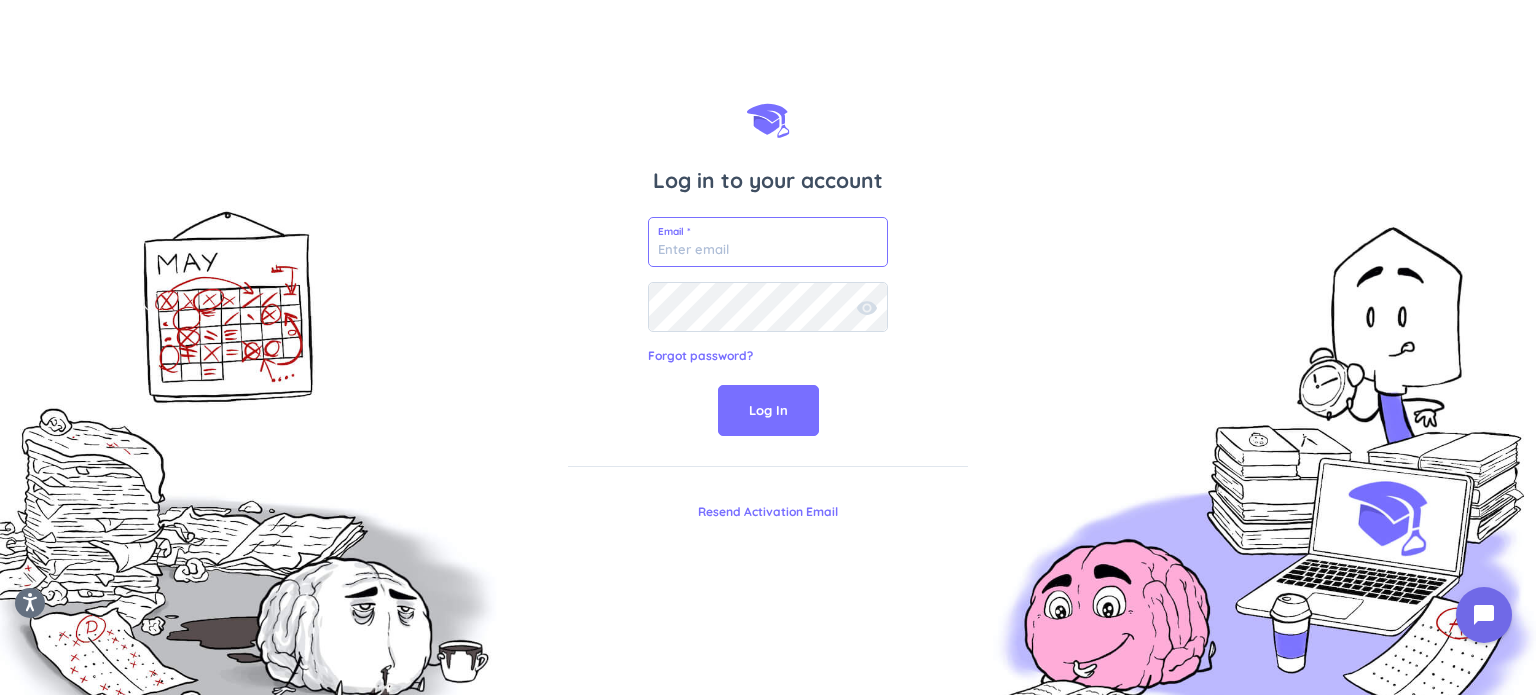 click at bounding box center (768, 242) 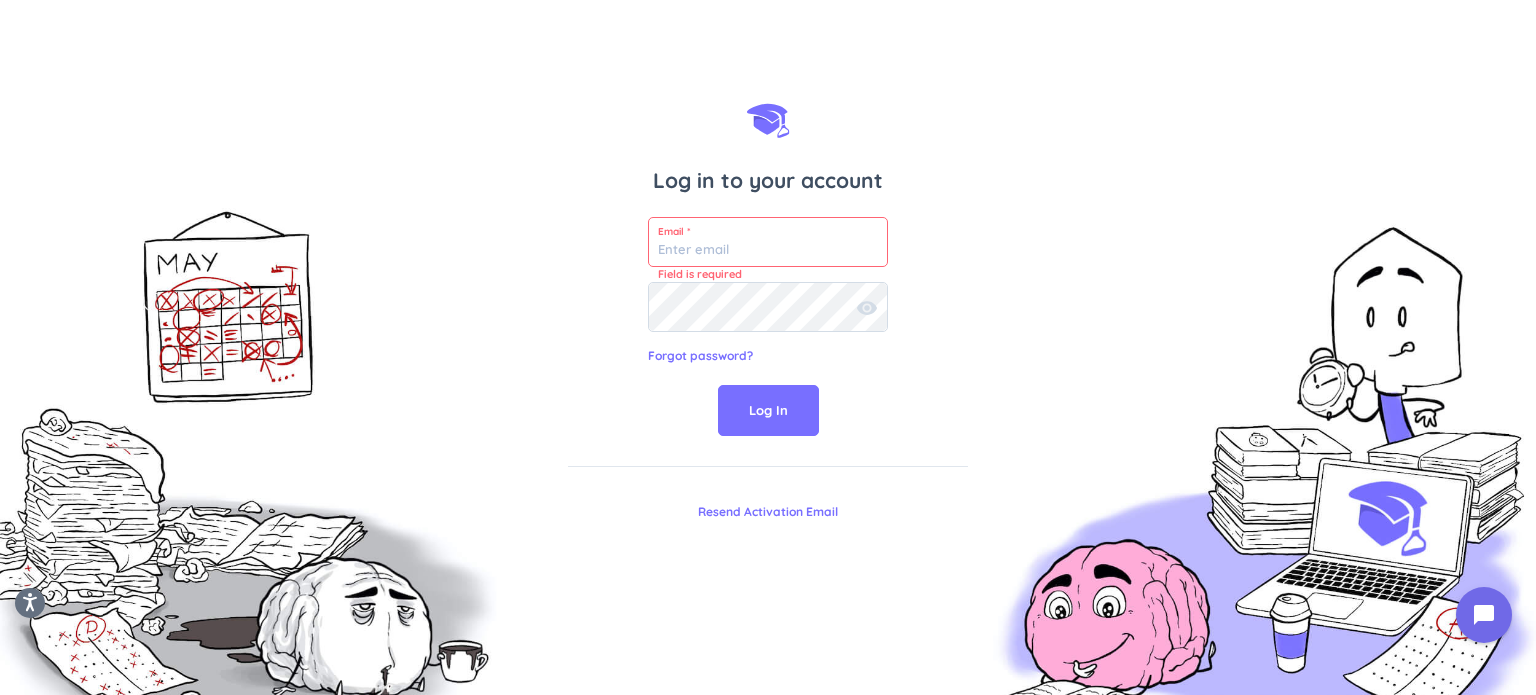 type on "[EMAIL_ADDRESS][DOMAIN_NAME]" 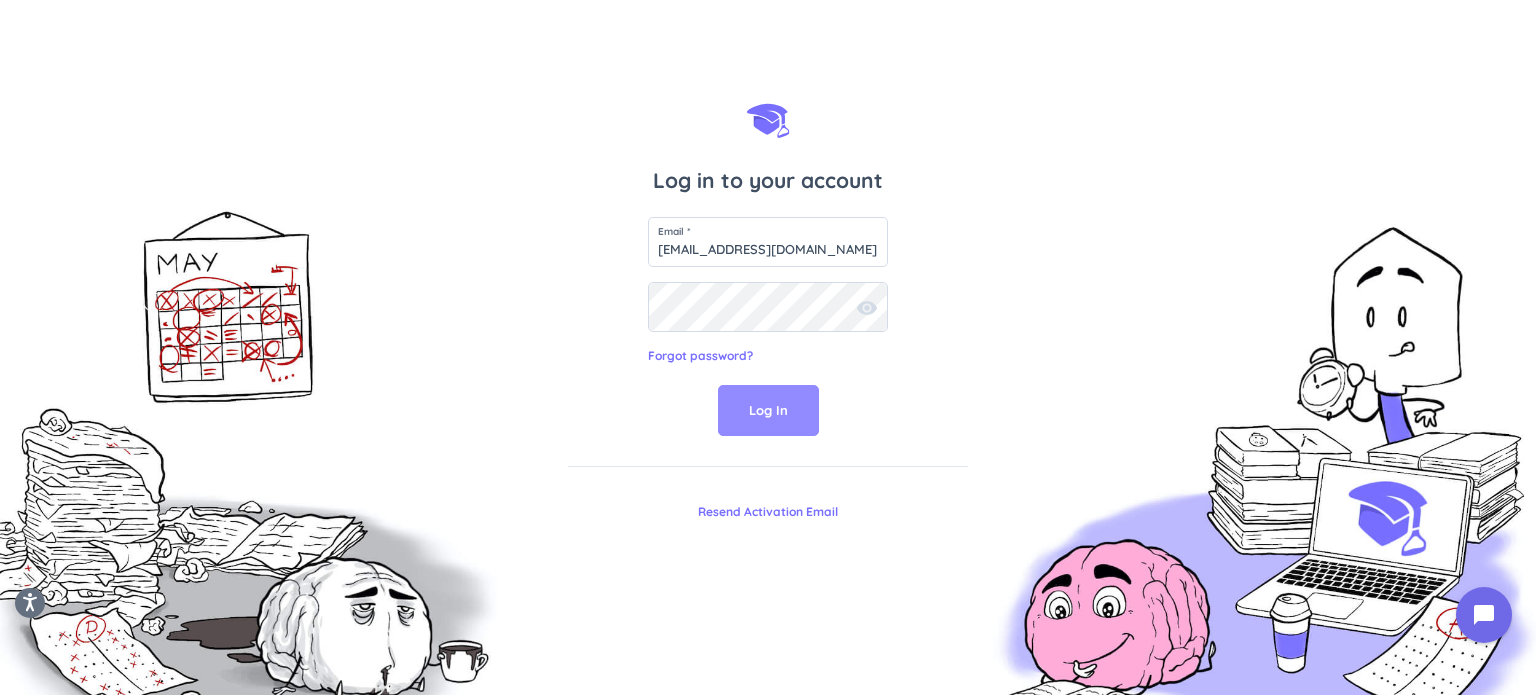 click on "Log In" at bounding box center (768, 411) 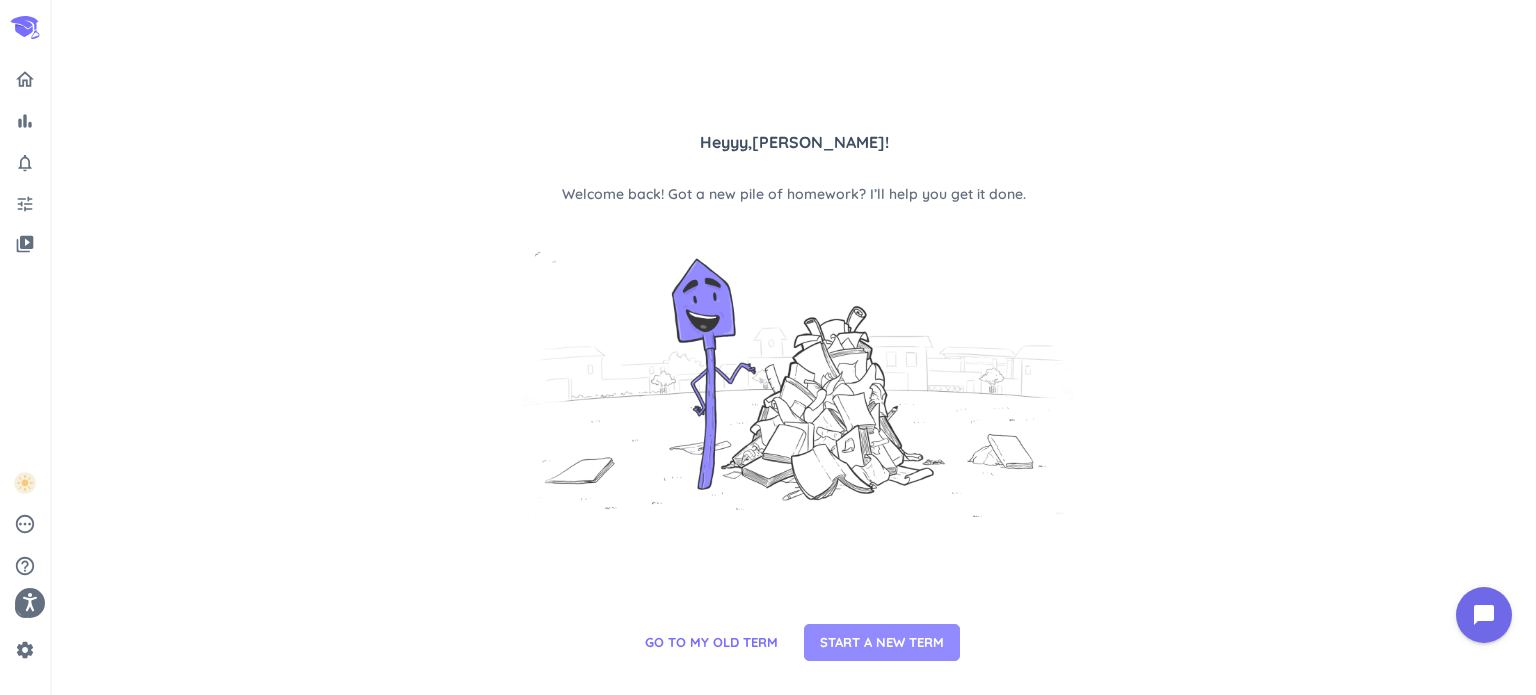 click on "START A NEW TERM" at bounding box center (882, 643) 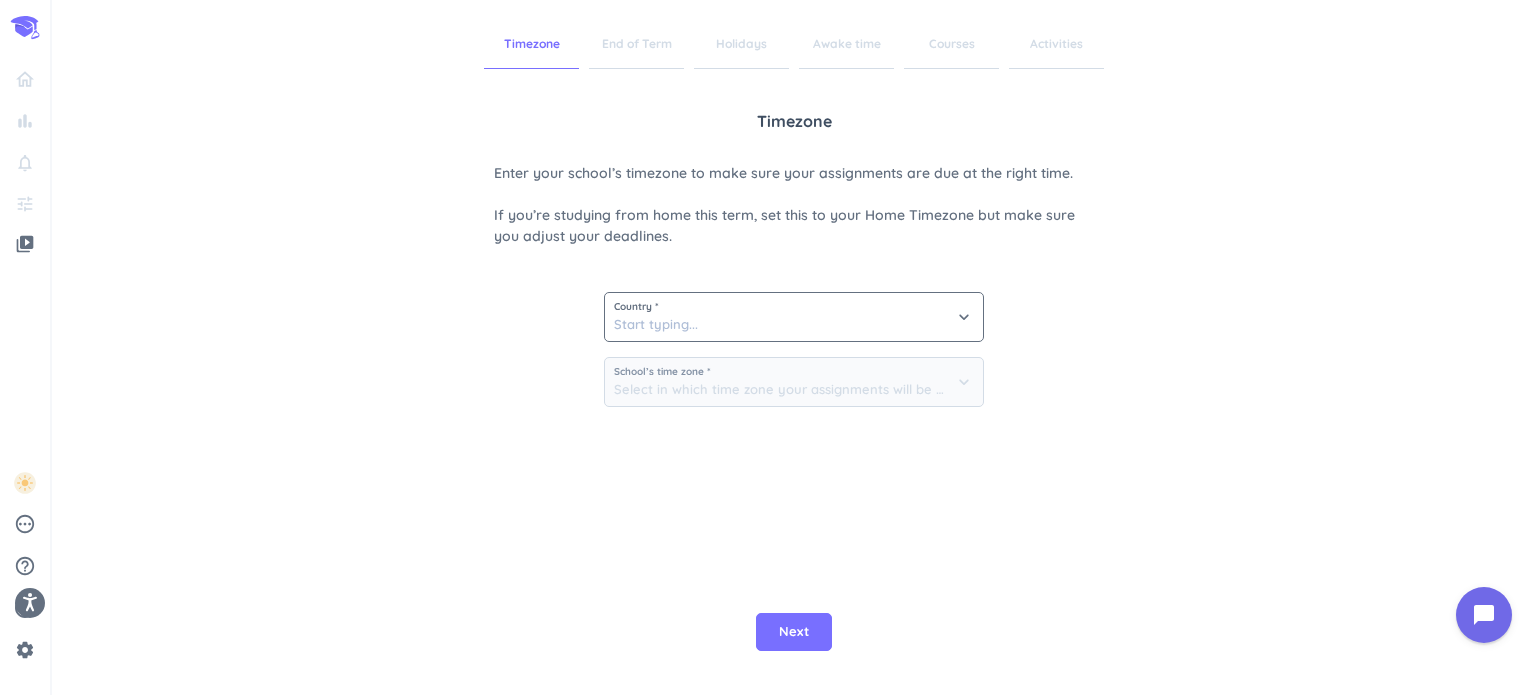 click on "Country *" at bounding box center (794, 307) 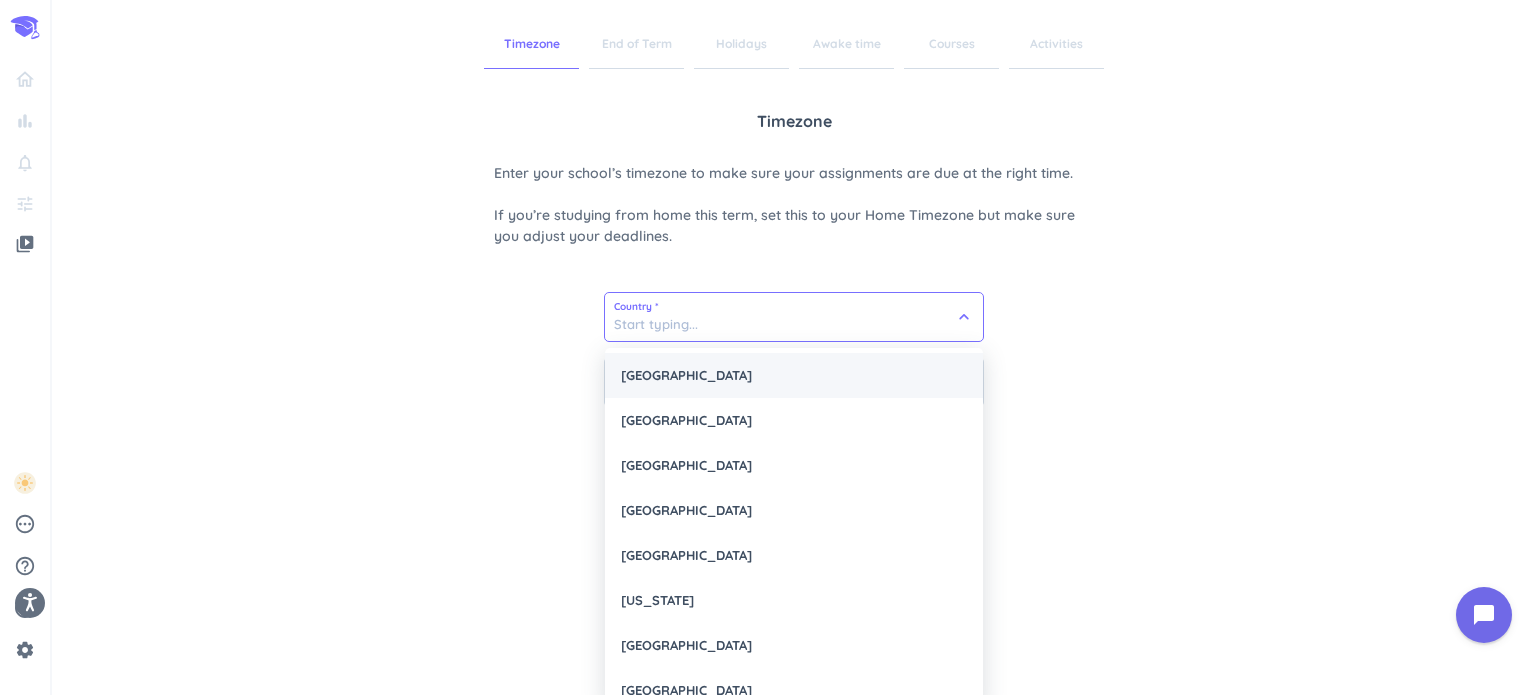 click on "[GEOGRAPHIC_DATA]" at bounding box center (794, 375) 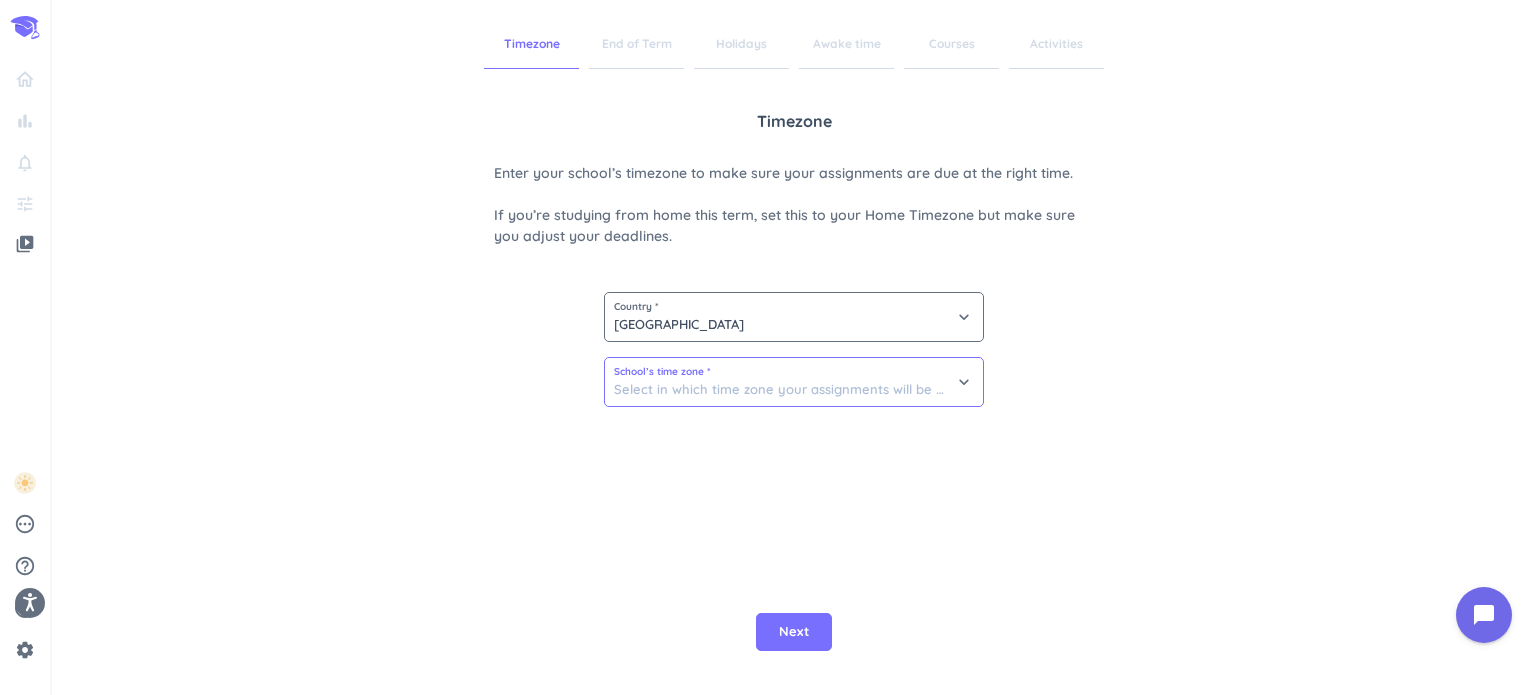 click at bounding box center (794, 382) 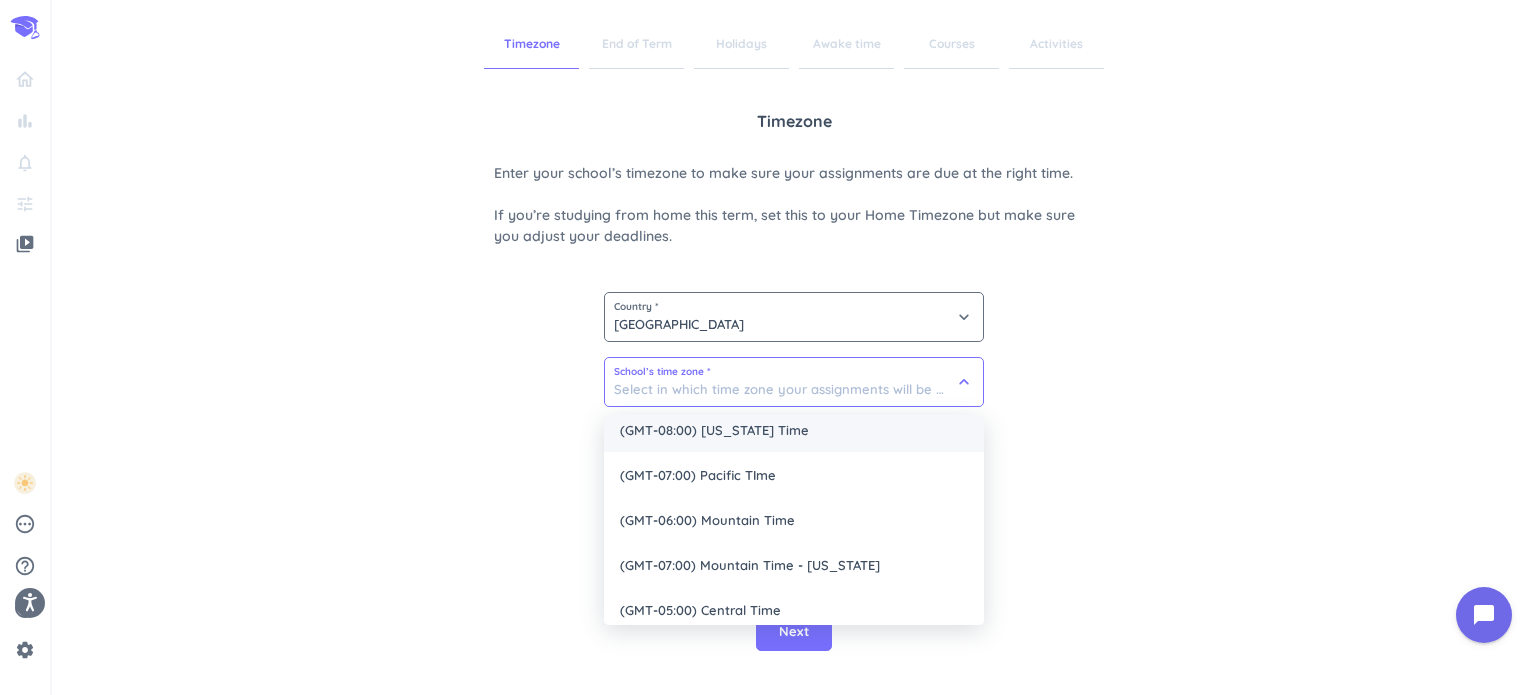 scroll, scrollTop: 114, scrollLeft: 0, axis: vertical 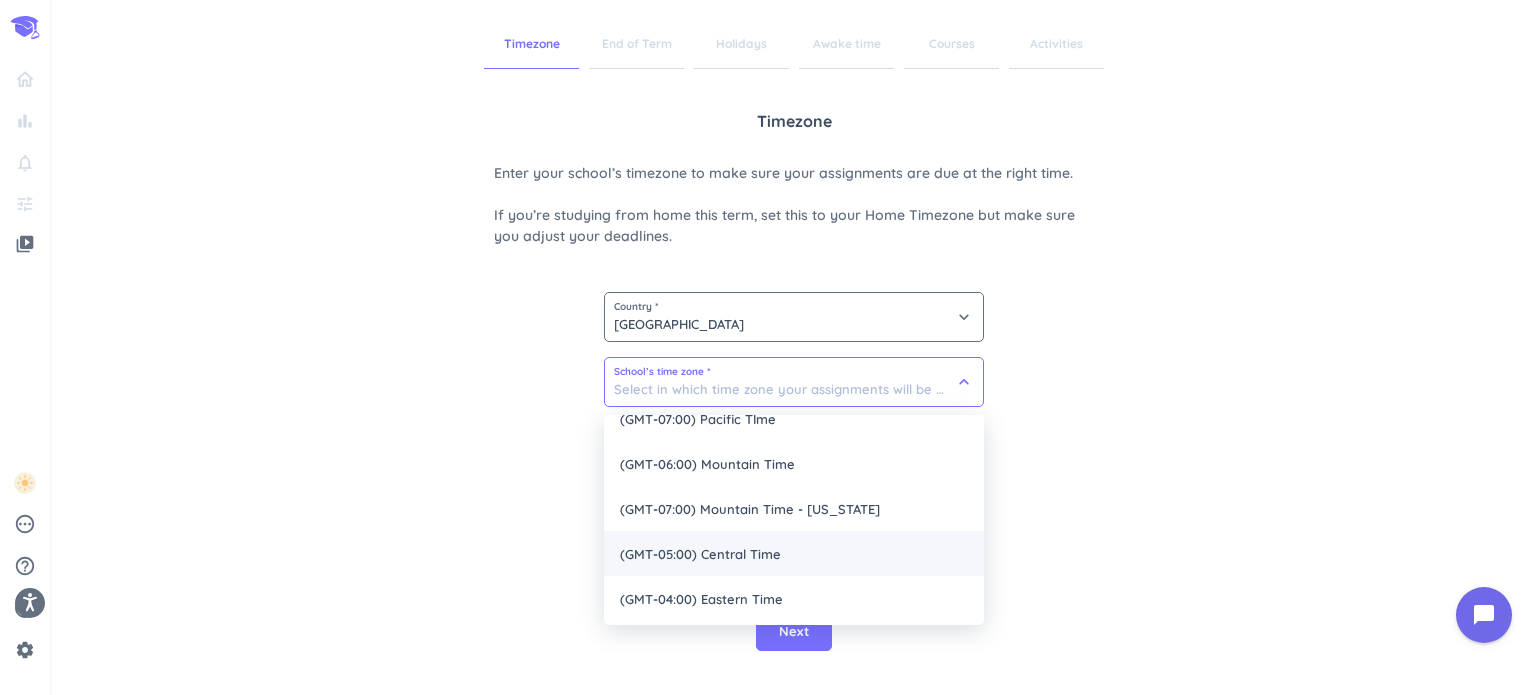 click on "(GMT-05:00) Central Time" at bounding box center [794, 553] 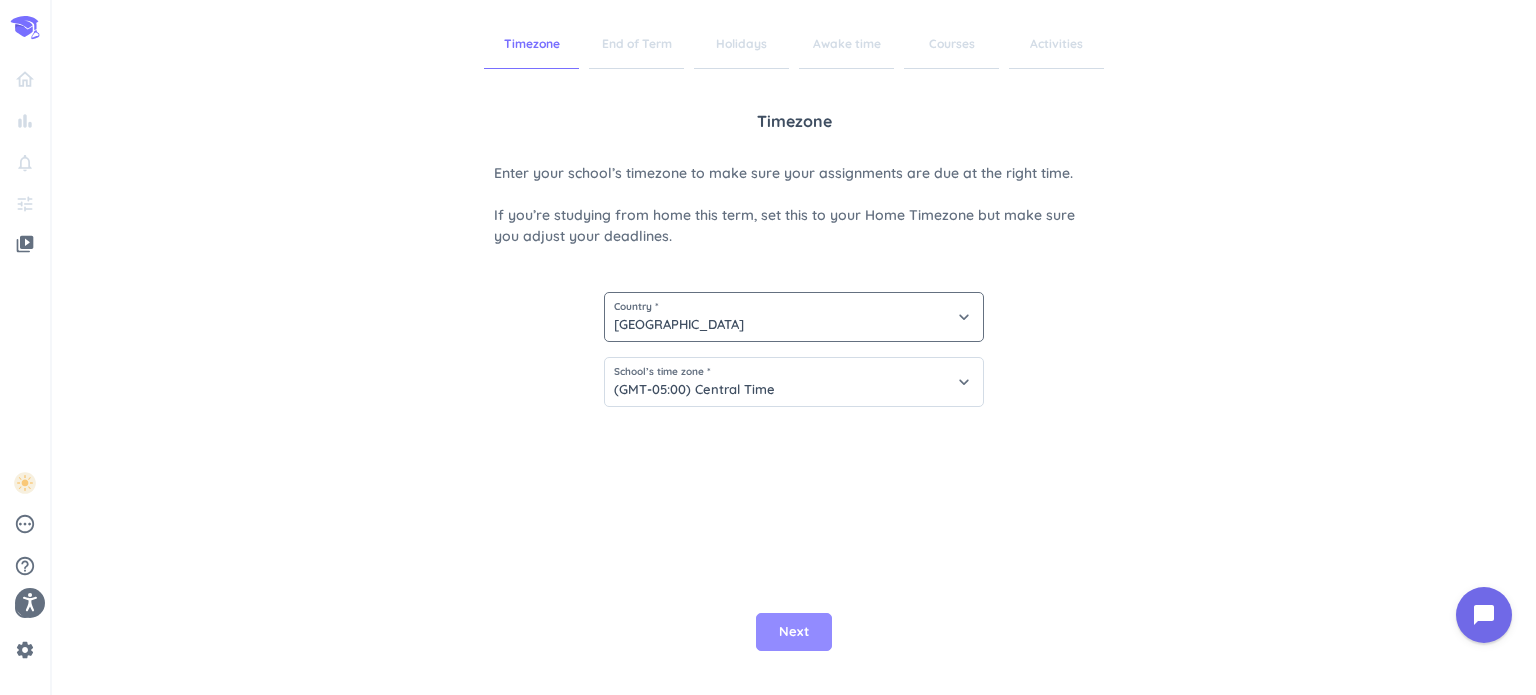 click on "Next" at bounding box center [794, 632] 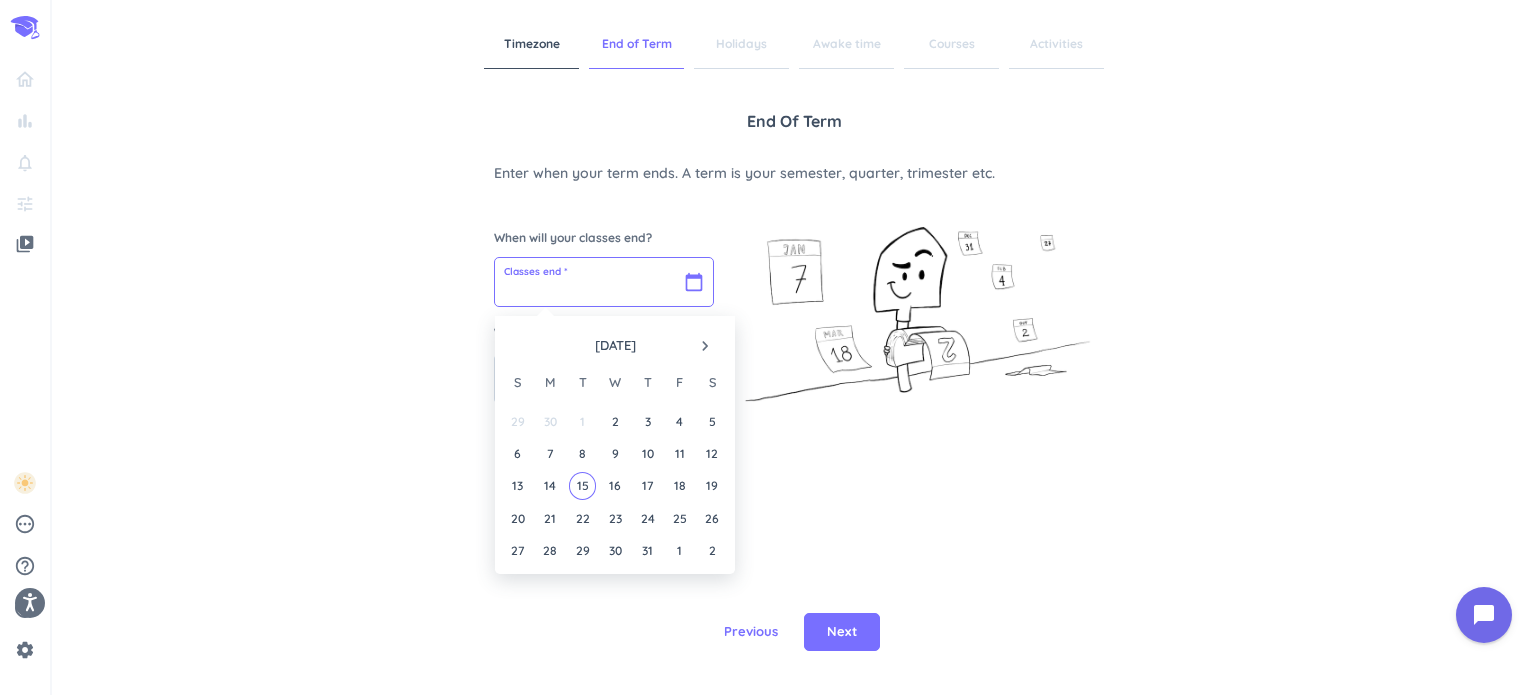 click at bounding box center (604, 282) 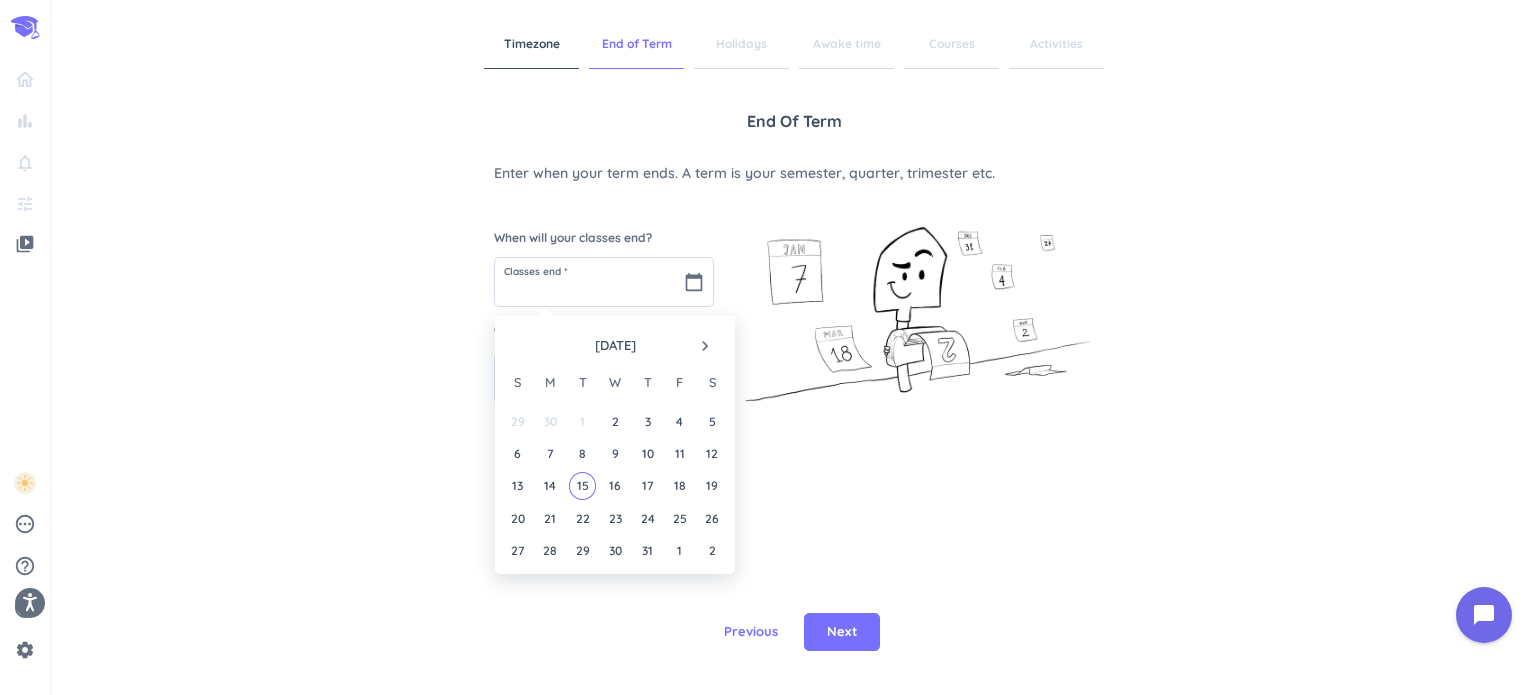 click on "navigate_next" at bounding box center [705, 346] 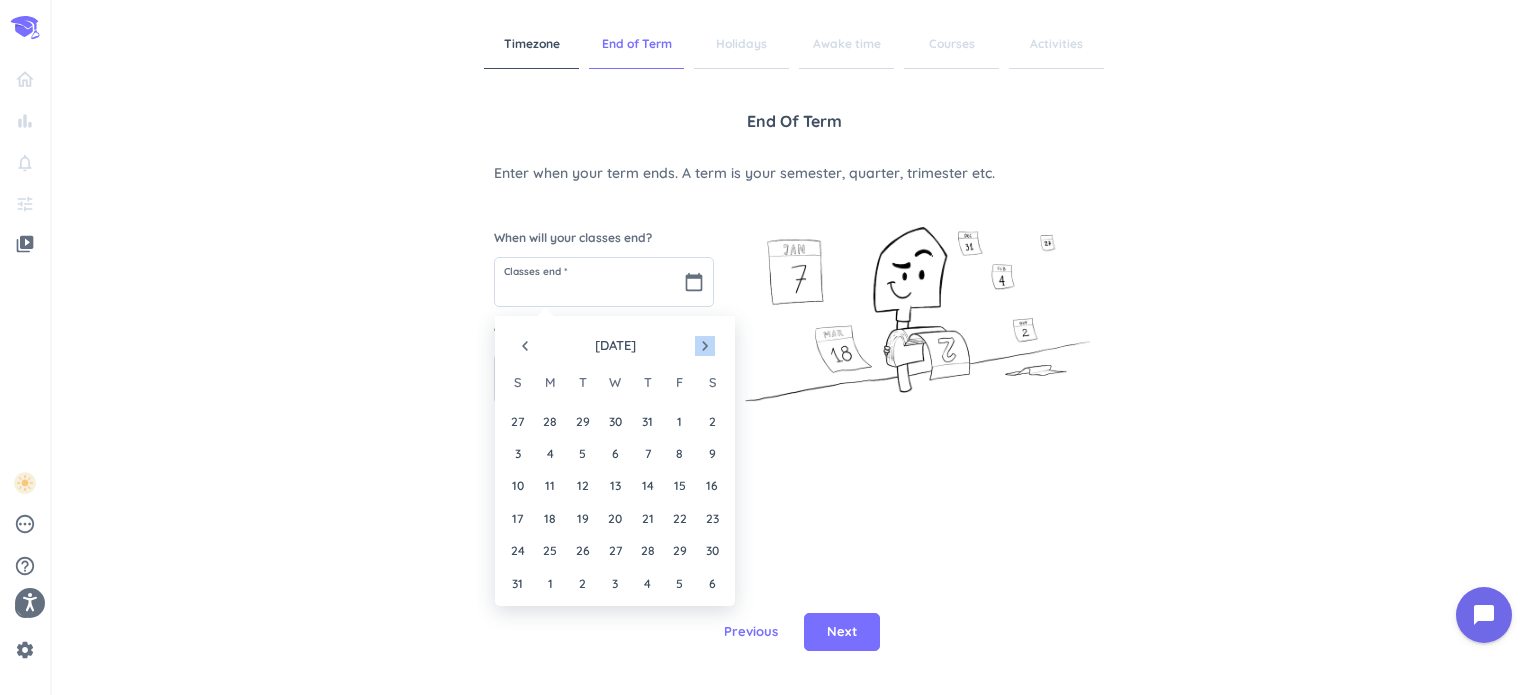 click on "navigate_next" at bounding box center [705, 346] 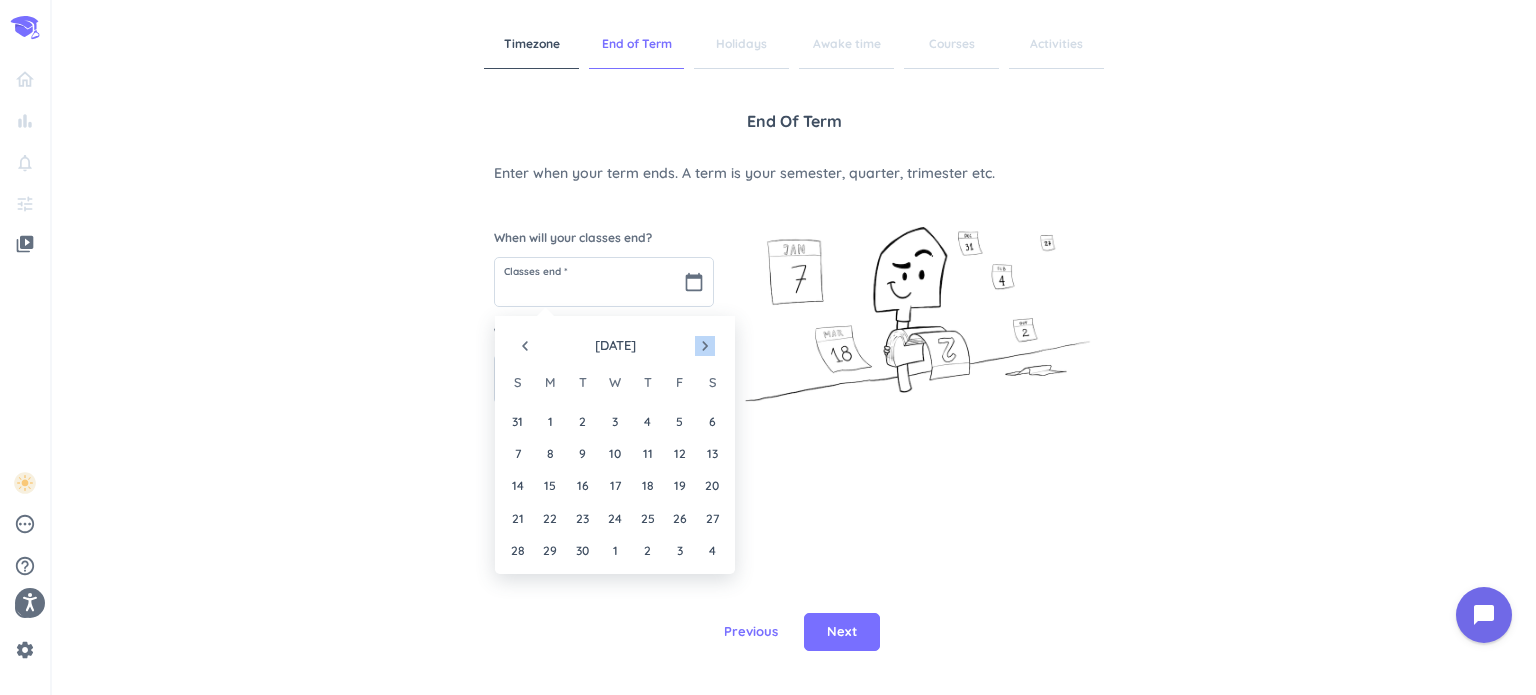 click on "navigate_next" at bounding box center [705, 346] 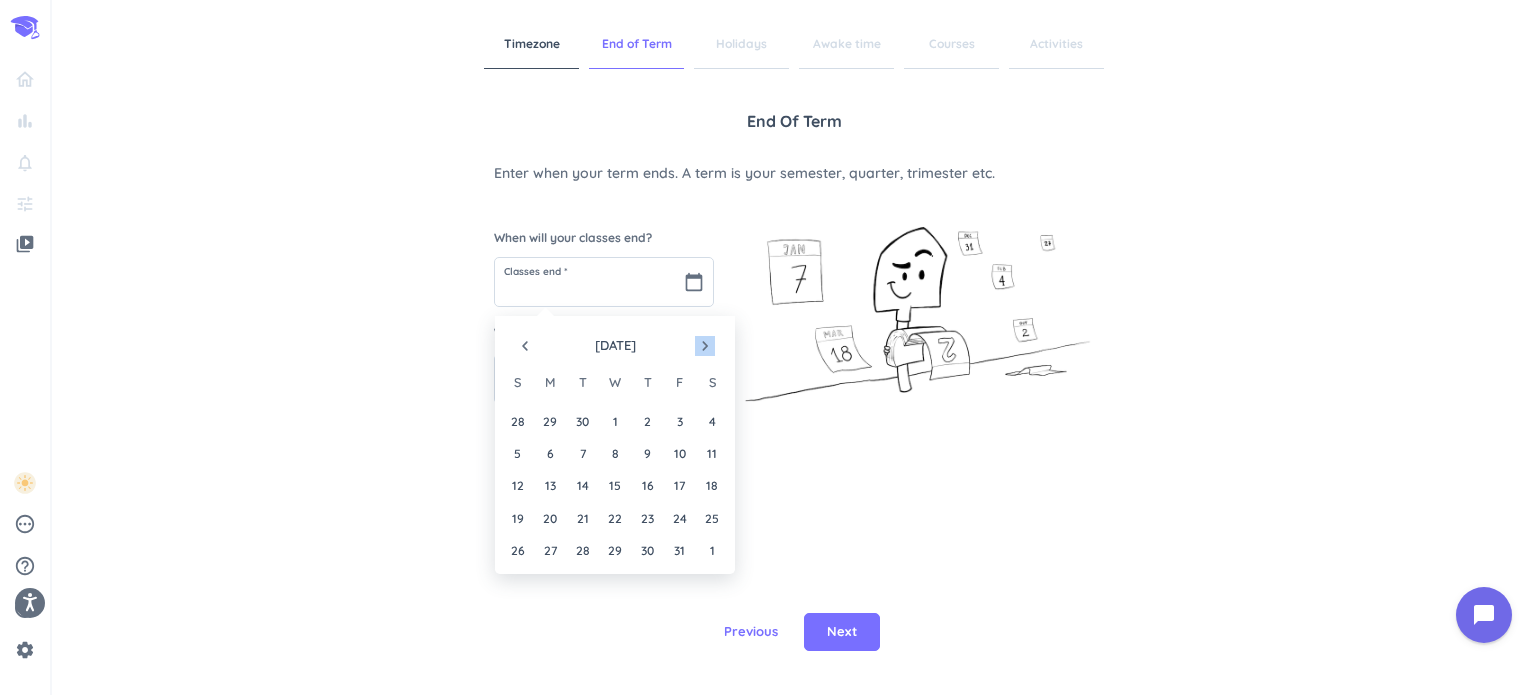 click on "navigate_next" at bounding box center [705, 346] 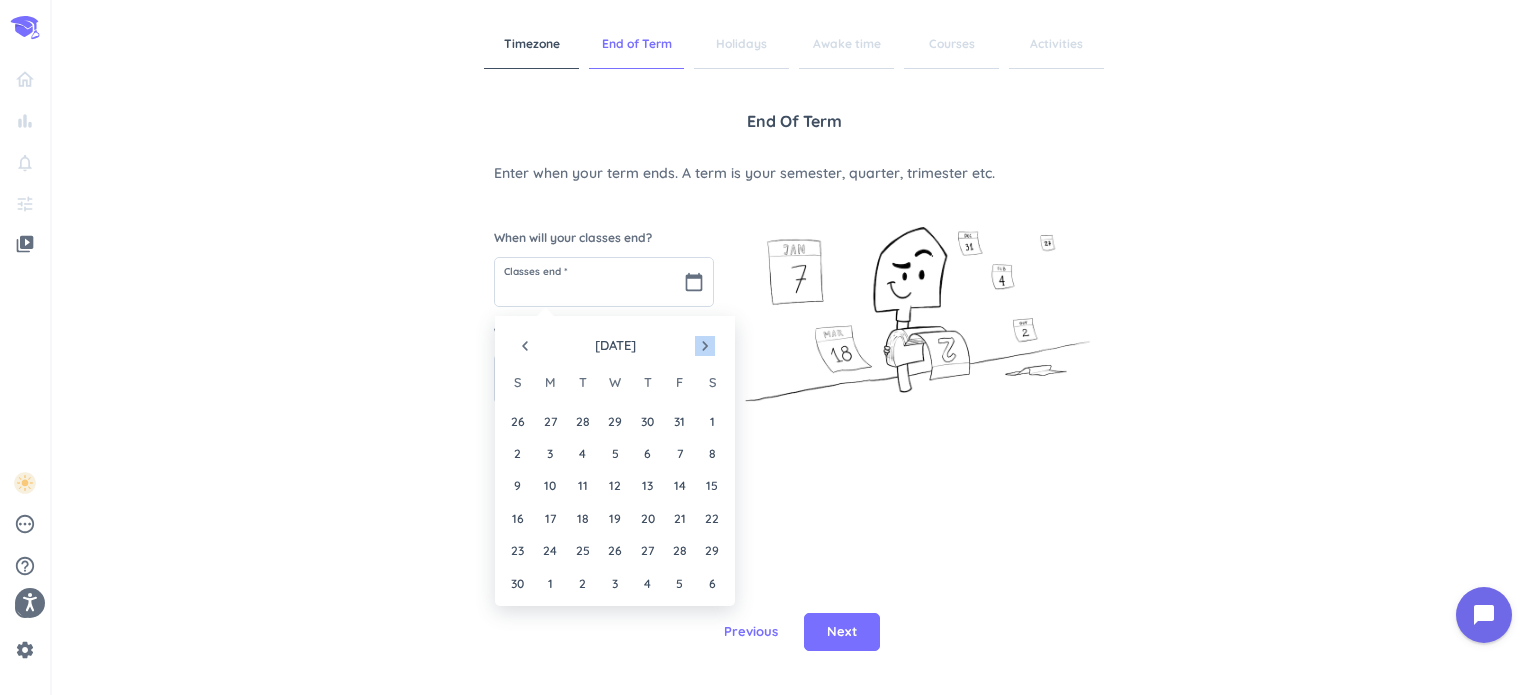 click on "navigate_next" at bounding box center (705, 346) 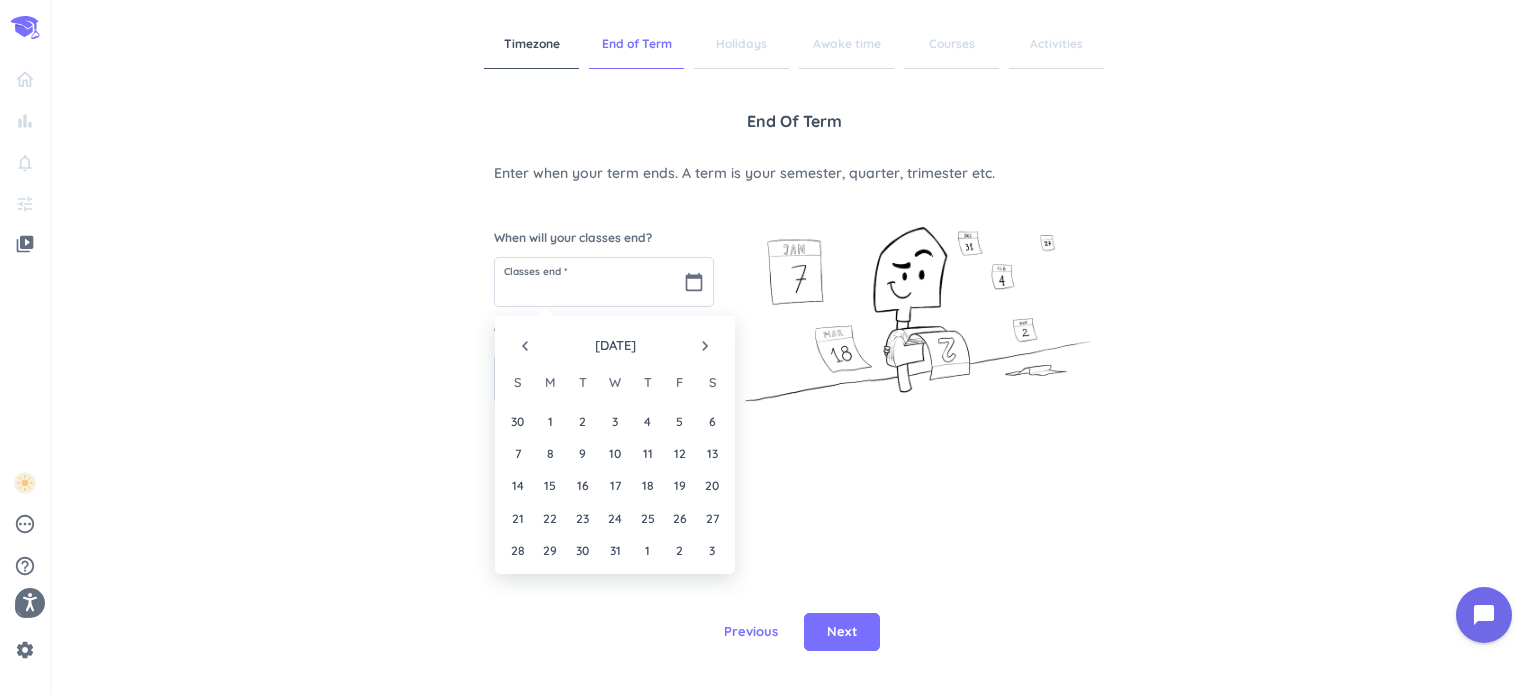 click on "navigate_next" at bounding box center [705, 346] 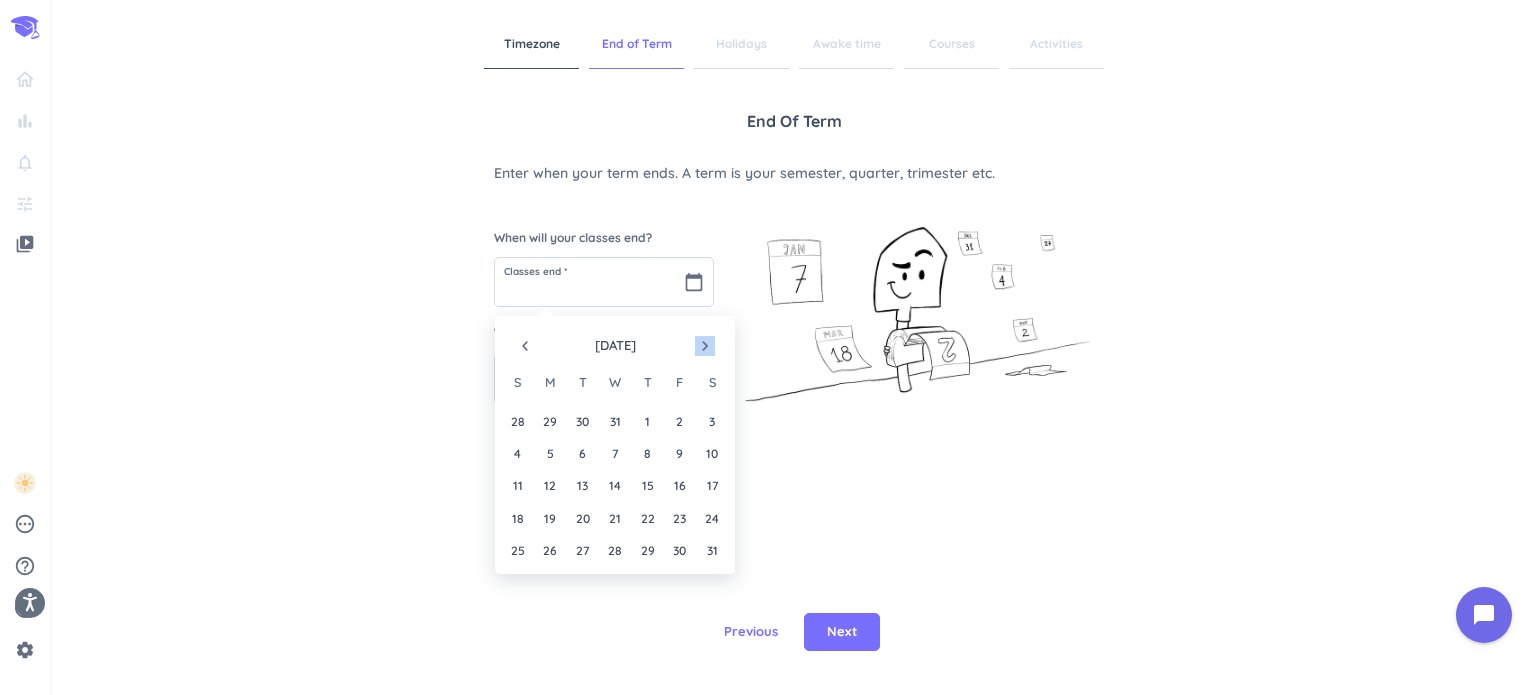 click on "navigate_next" at bounding box center [705, 346] 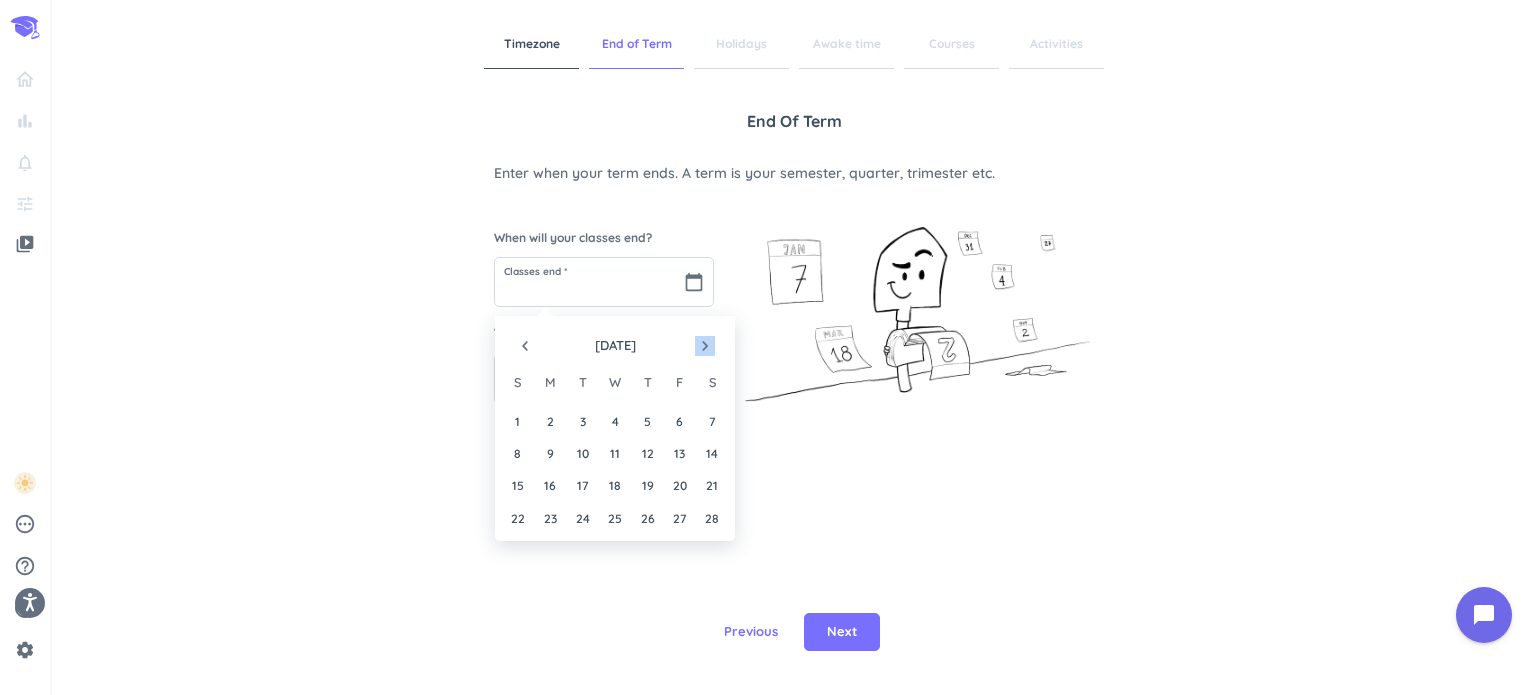 click on "navigate_next" at bounding box center (705, 346) 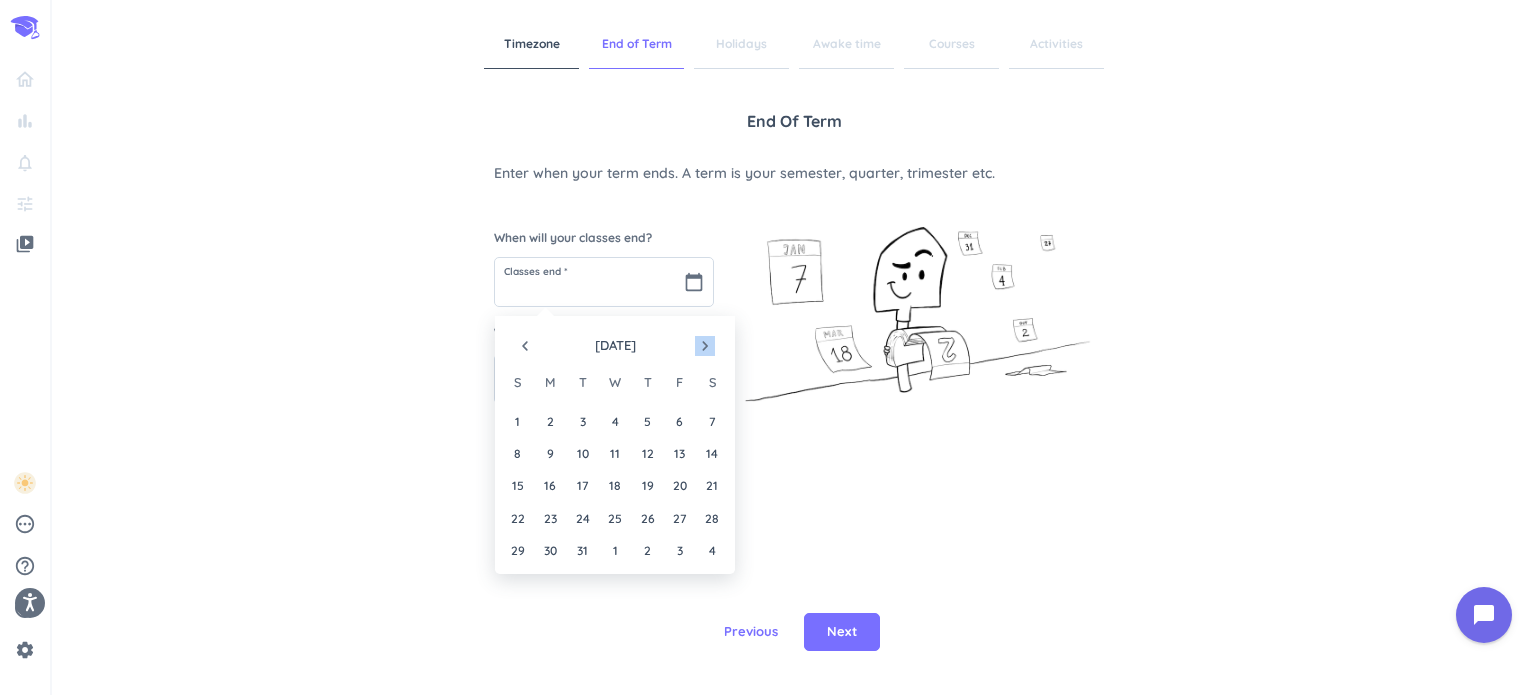 click on "navigate_next" at bounding box center (705, 346) 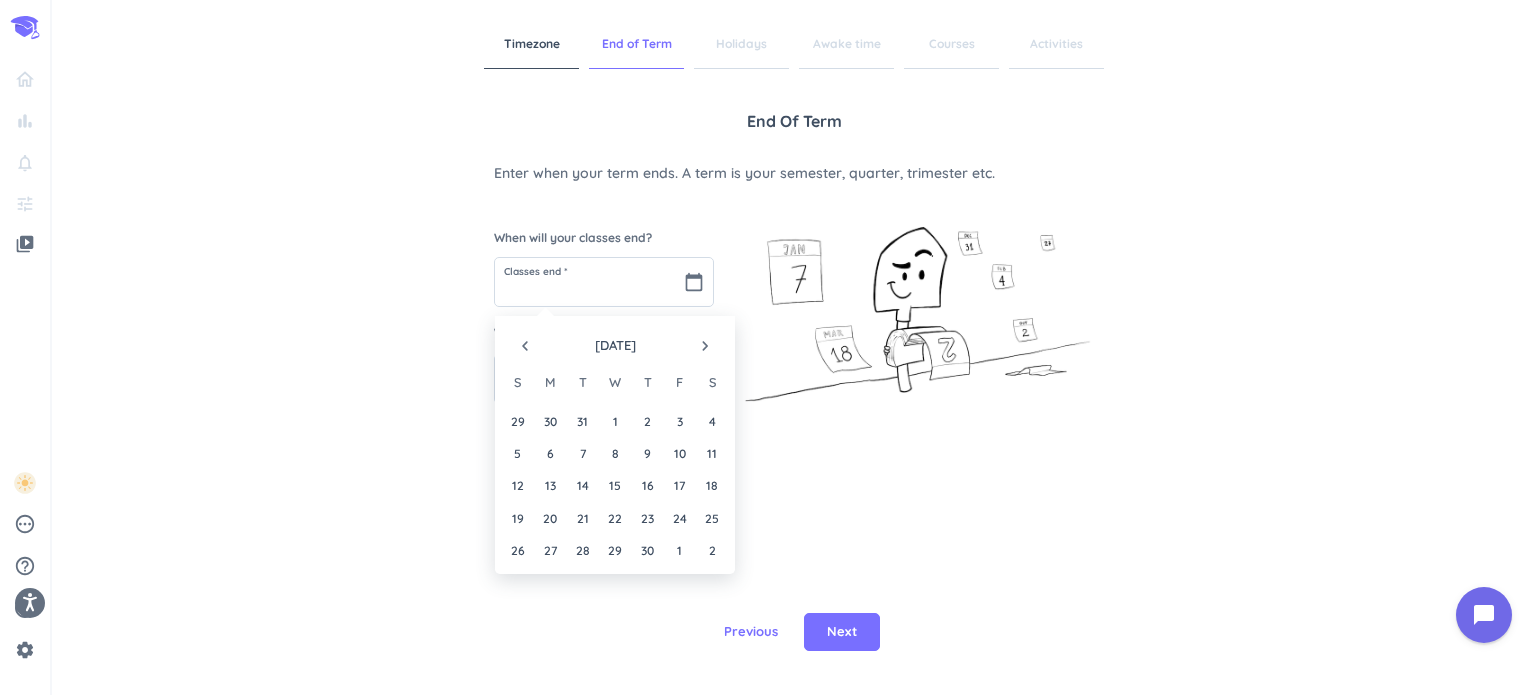 click on "navigate_next" at bounding box center [705, 346] 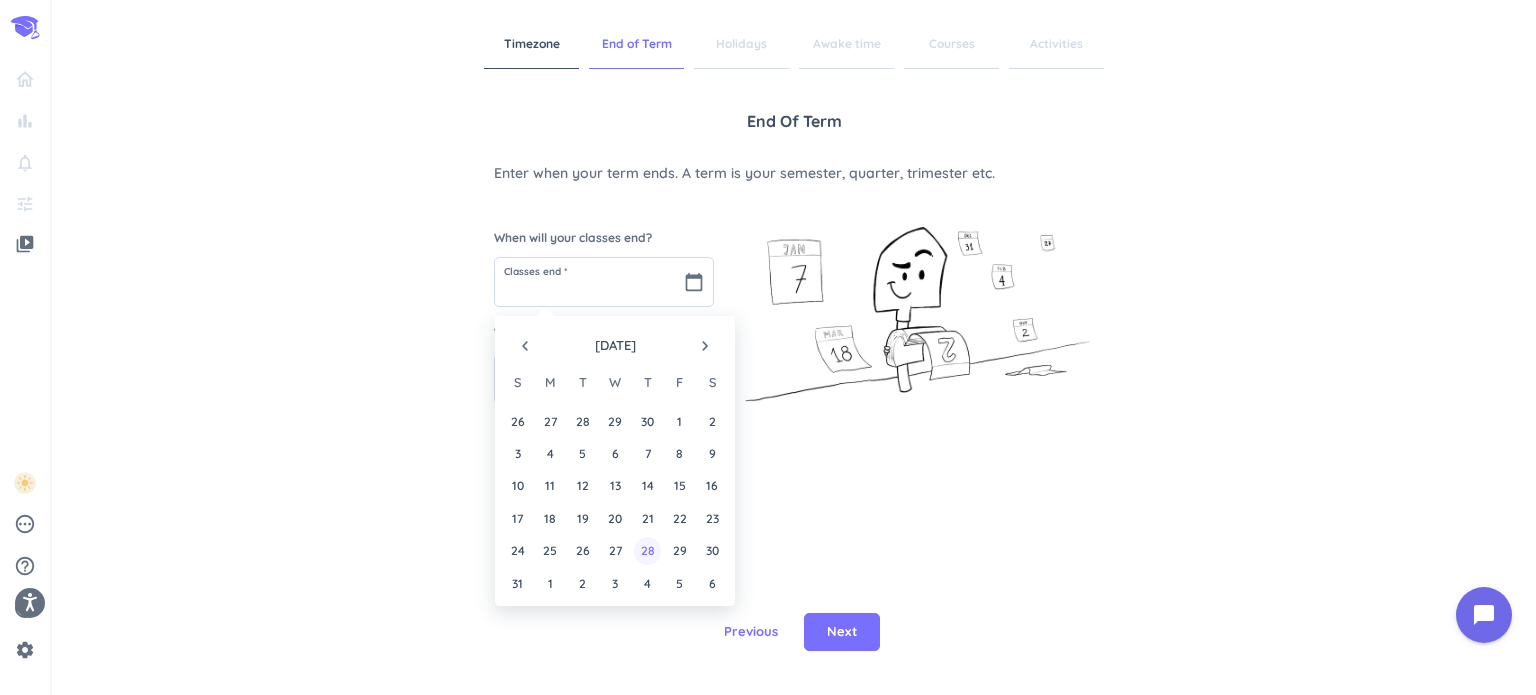 click on "28" at bounding box center [647, 550] 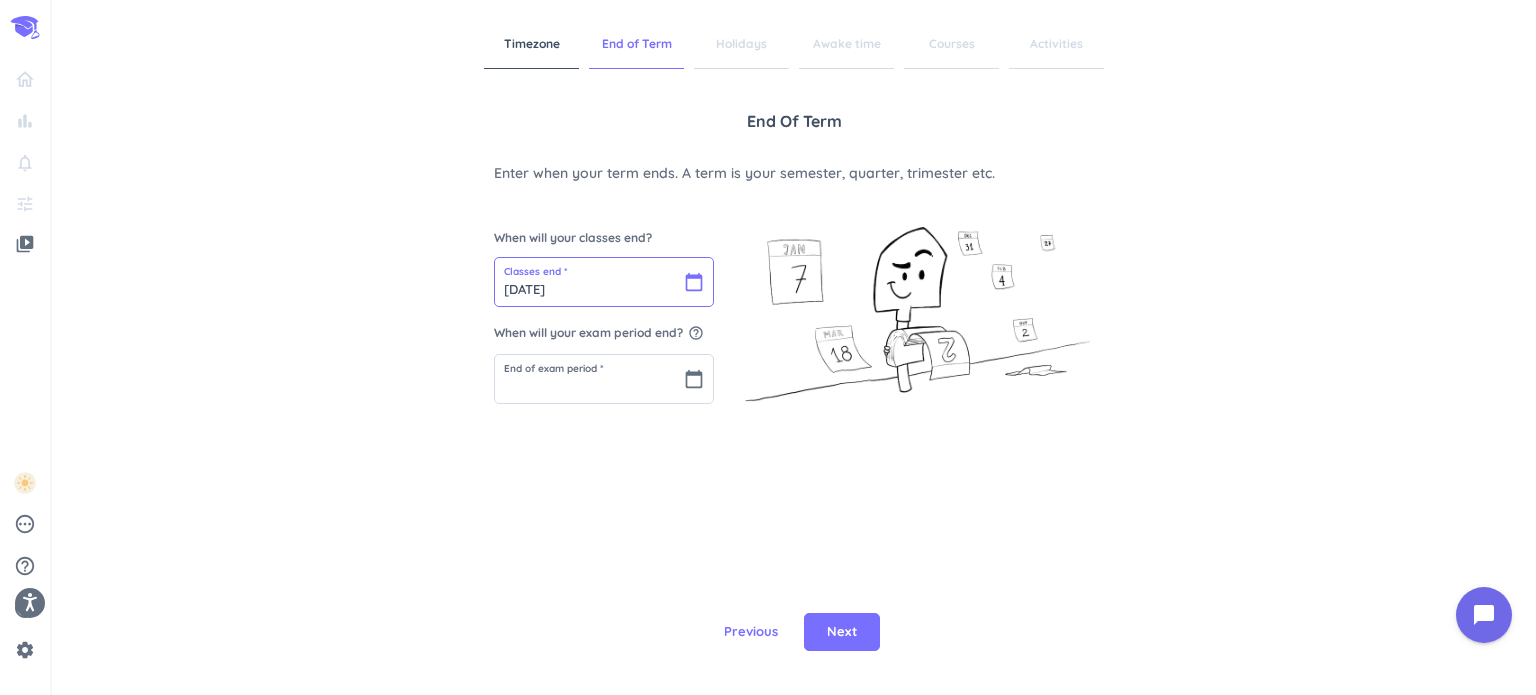 click on "[DATE]" at bounding box center [604, 282] 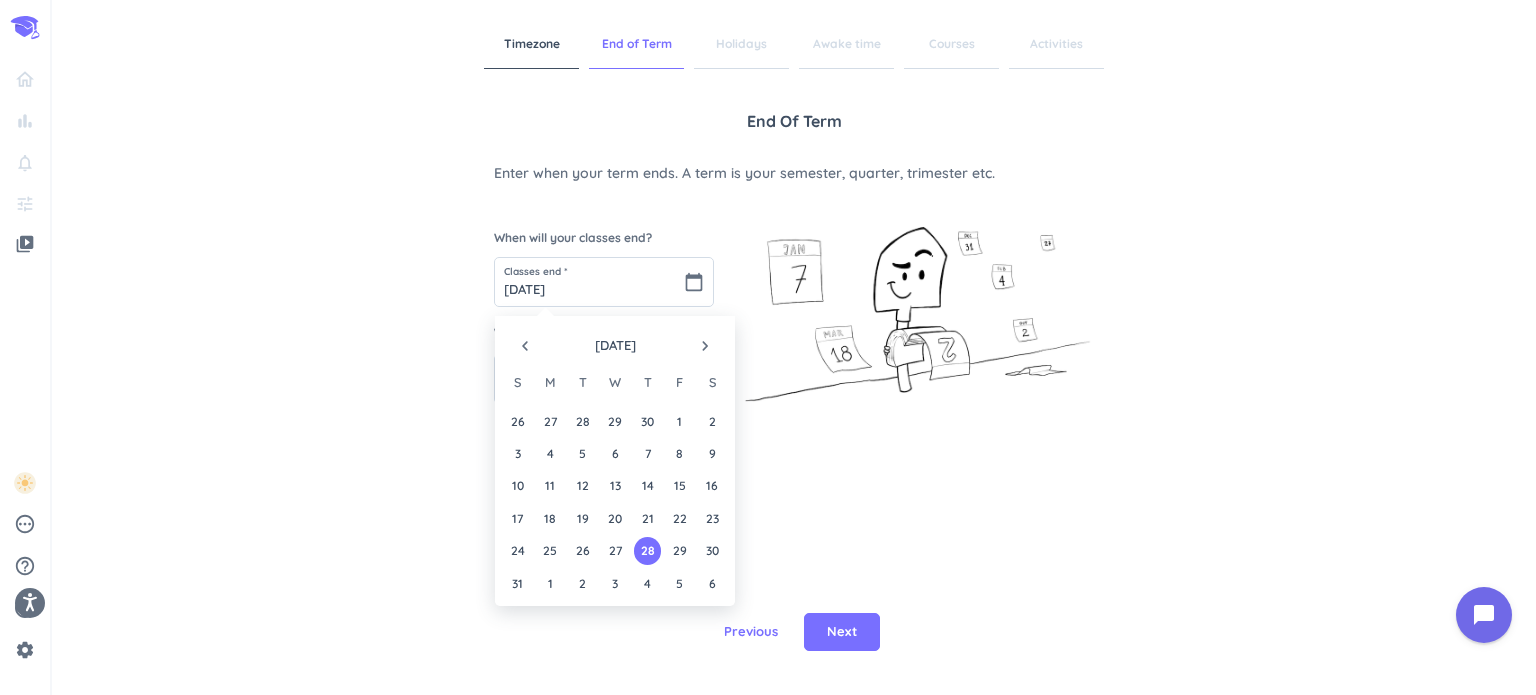 click on "navigate_before" at bounding box center (525, 346) 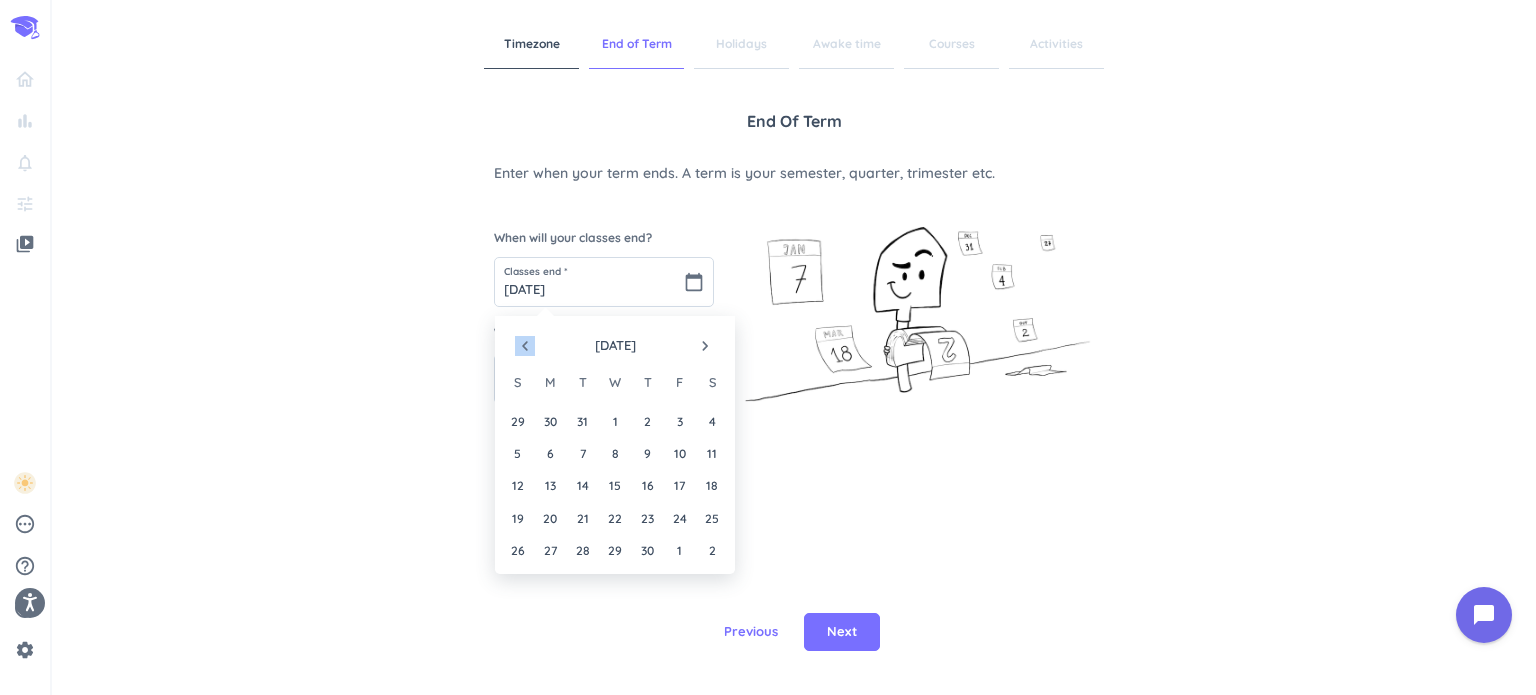click on "navigate_before" at bounding box center (525, 346) 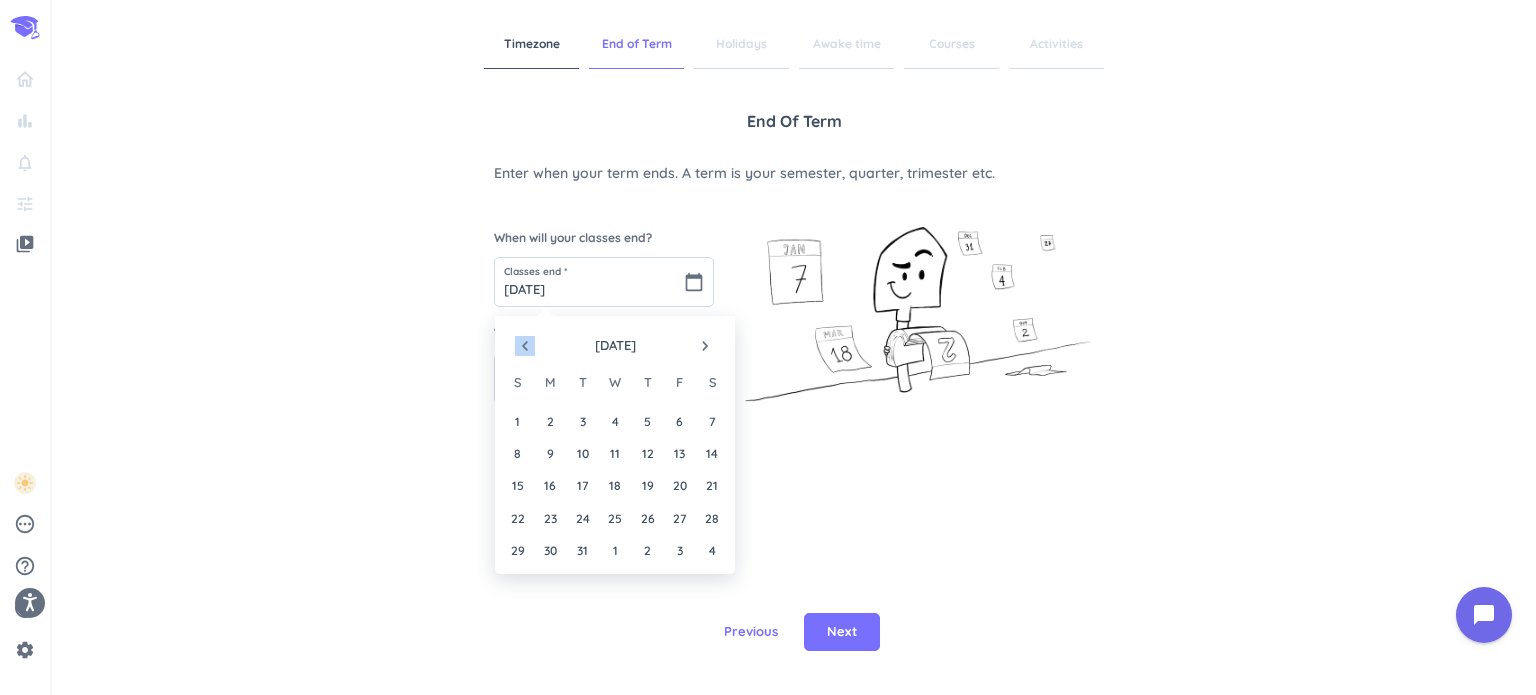 click on "navigate_before" at bounding box center (525, 346) 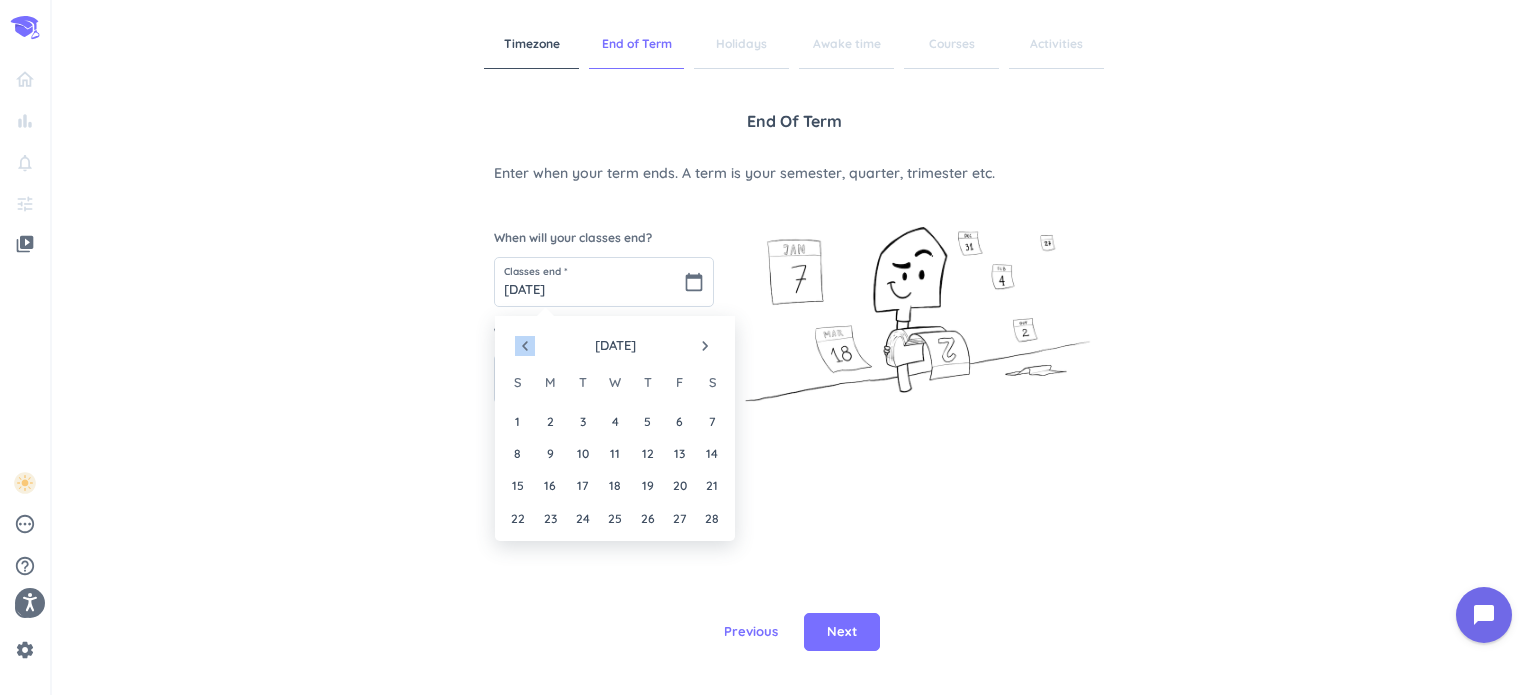 click on "navigate_before" at bounding box center (525, 346) 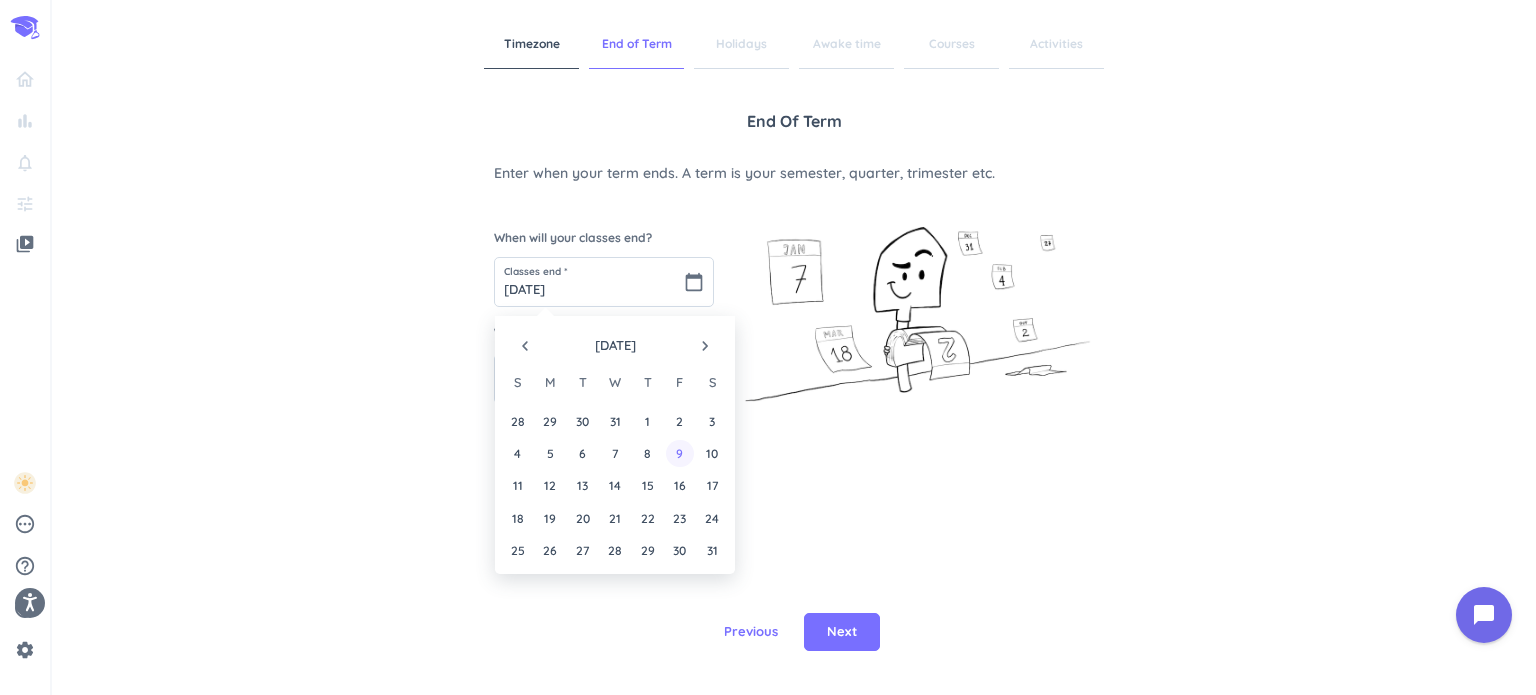 click on "9" at bounding box center (679, 453) 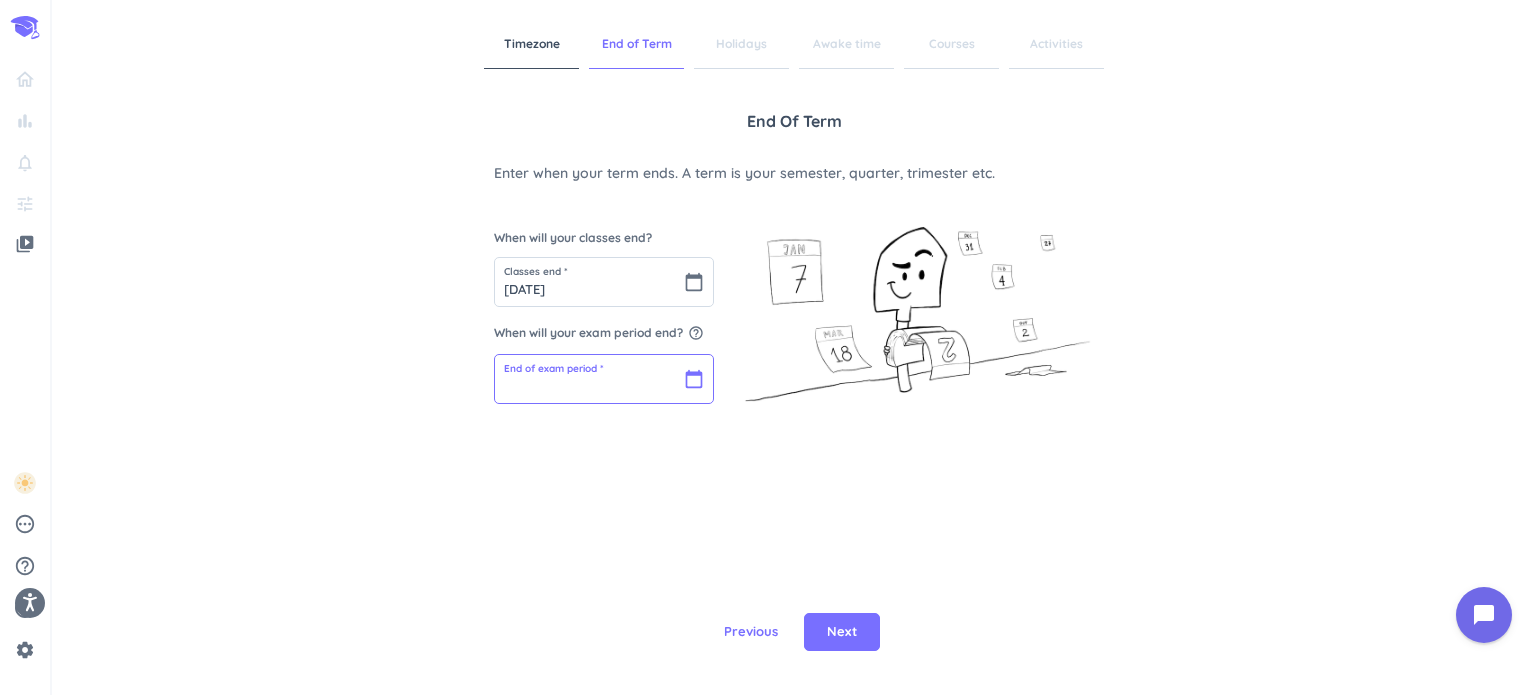 click at bounding box center (604, 379) 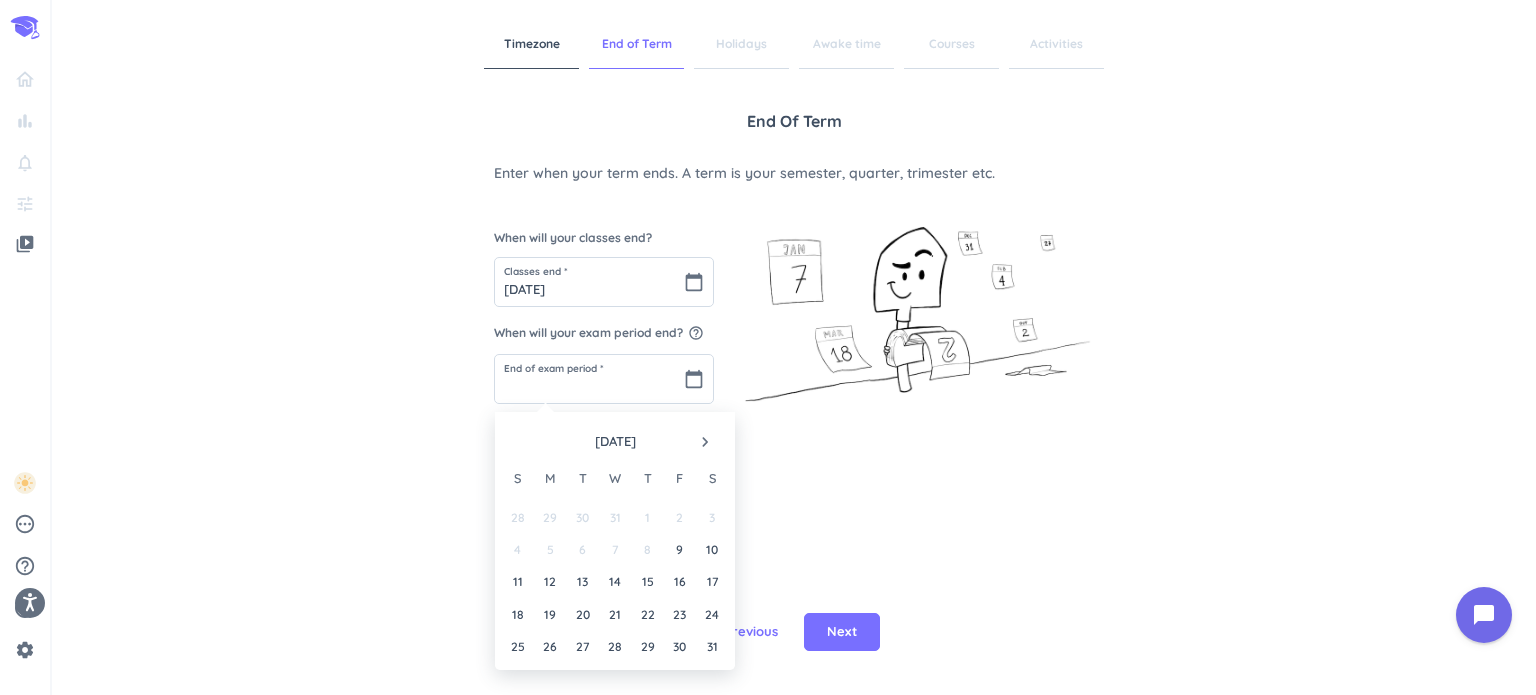 click on "navigate_next" at bounding box center [705, 442] 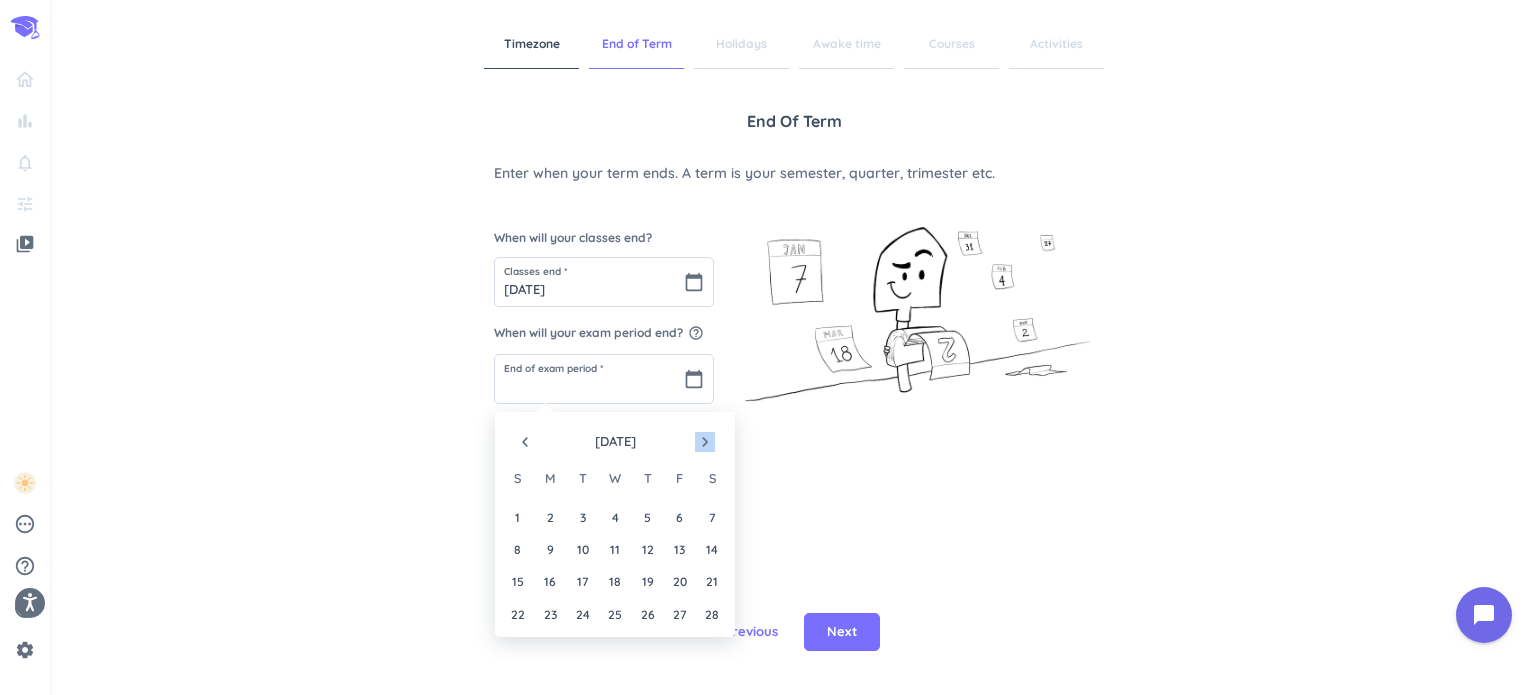 click on "navigate_next" at bounding box center (705, 442) 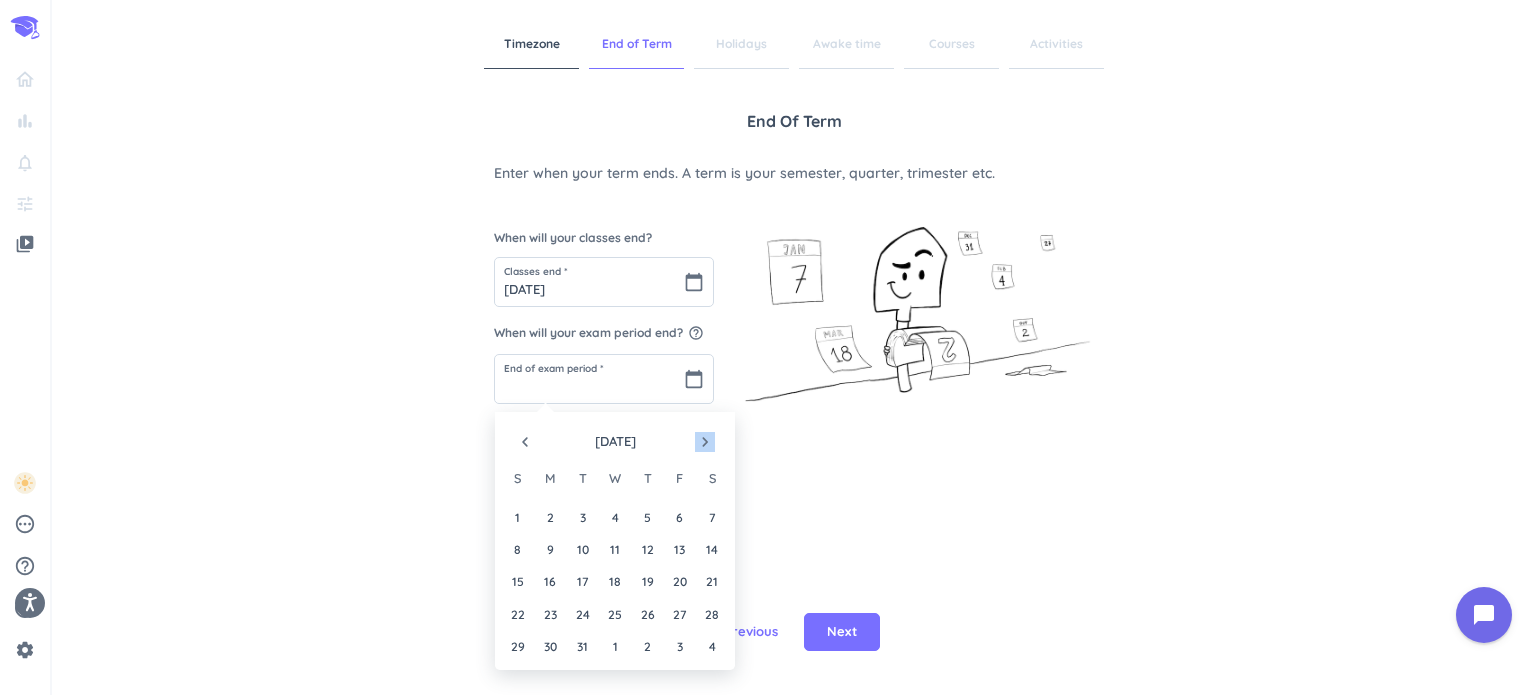 click on "navigate_next" at bounding box center (705, 442) 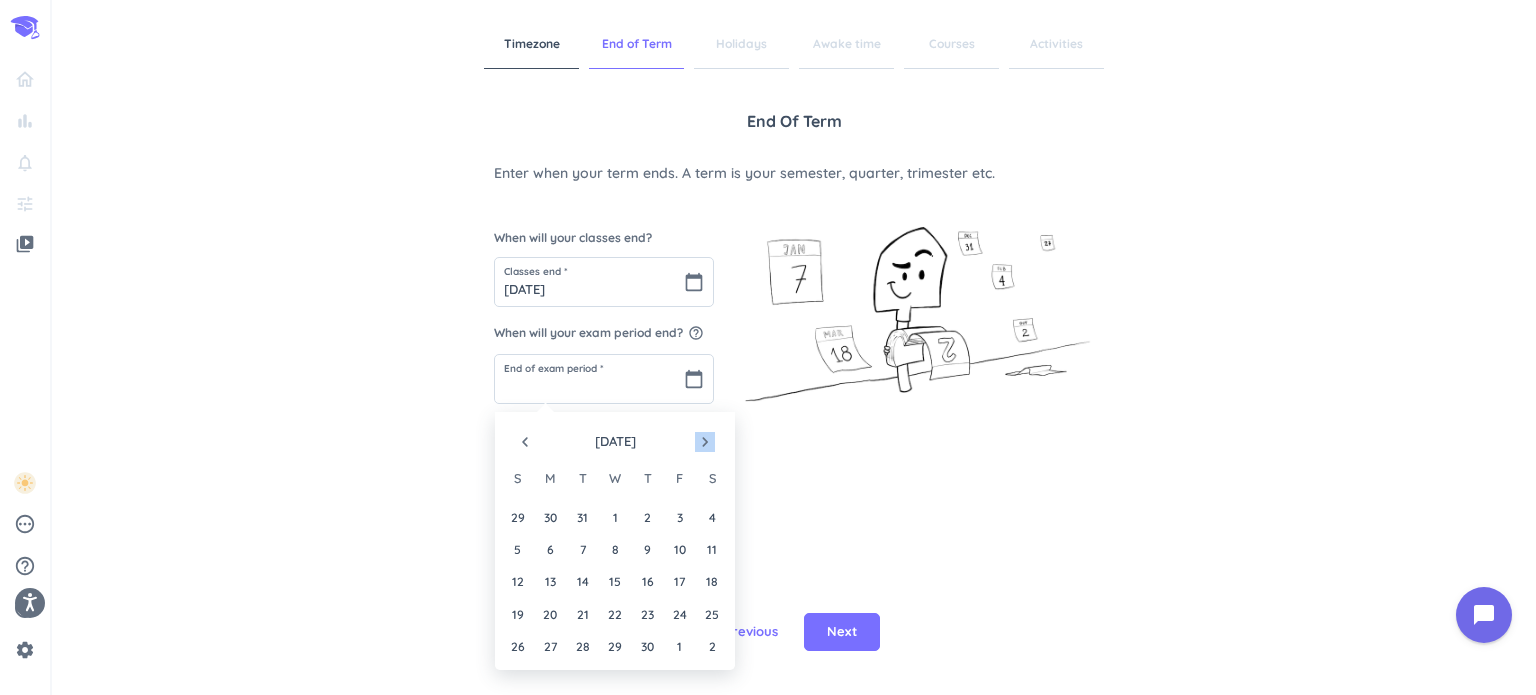 click on "navigate_next" at bounding box center (705, 442) 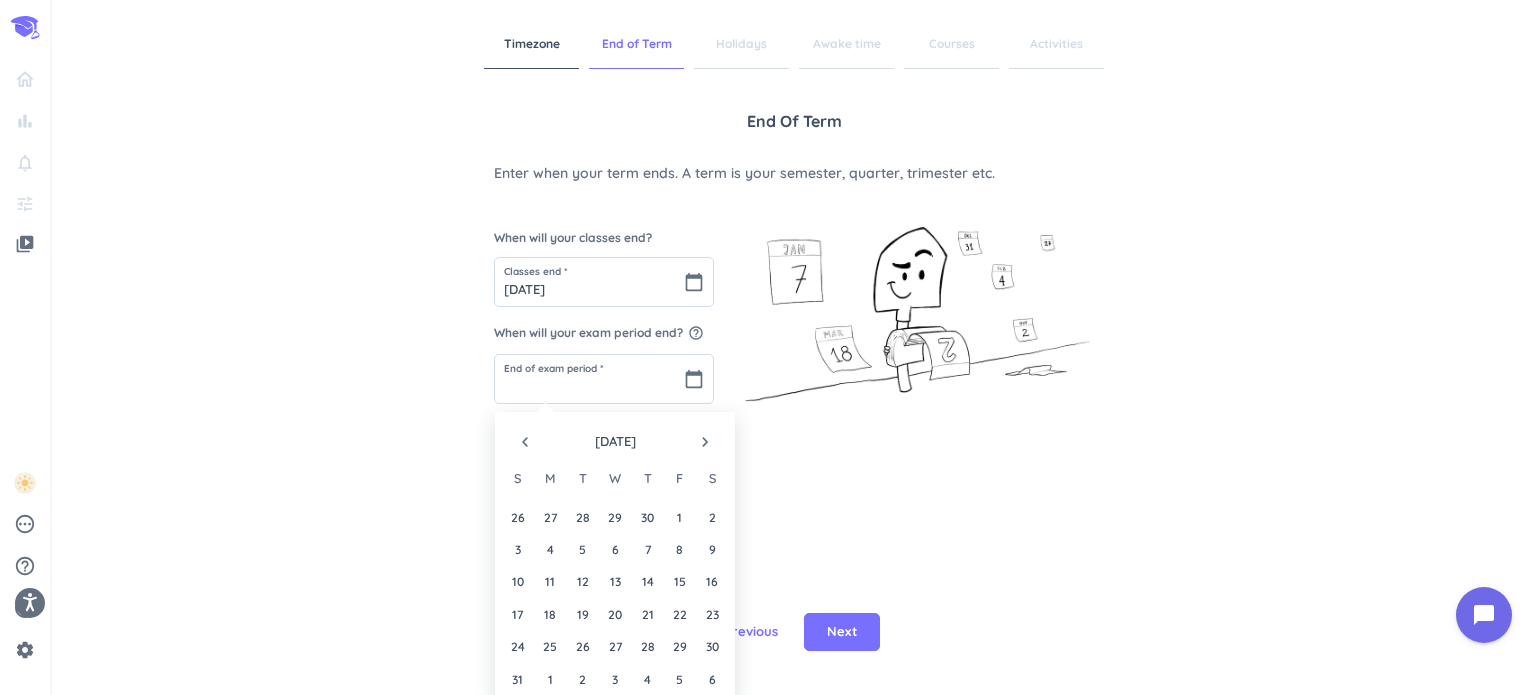 click on "navigate_before" at bounding box center [525, 442] 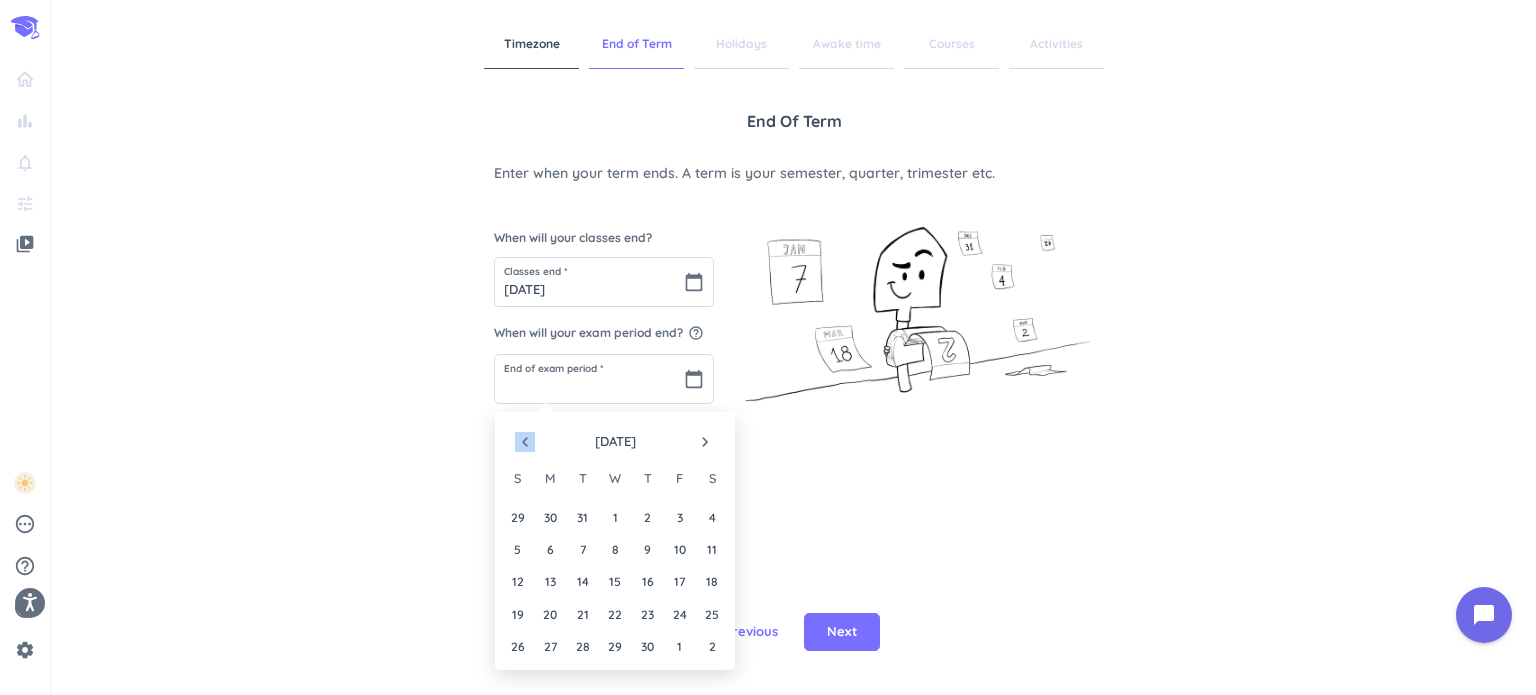 click on "navigate_before" at bounding box center (525, 442) 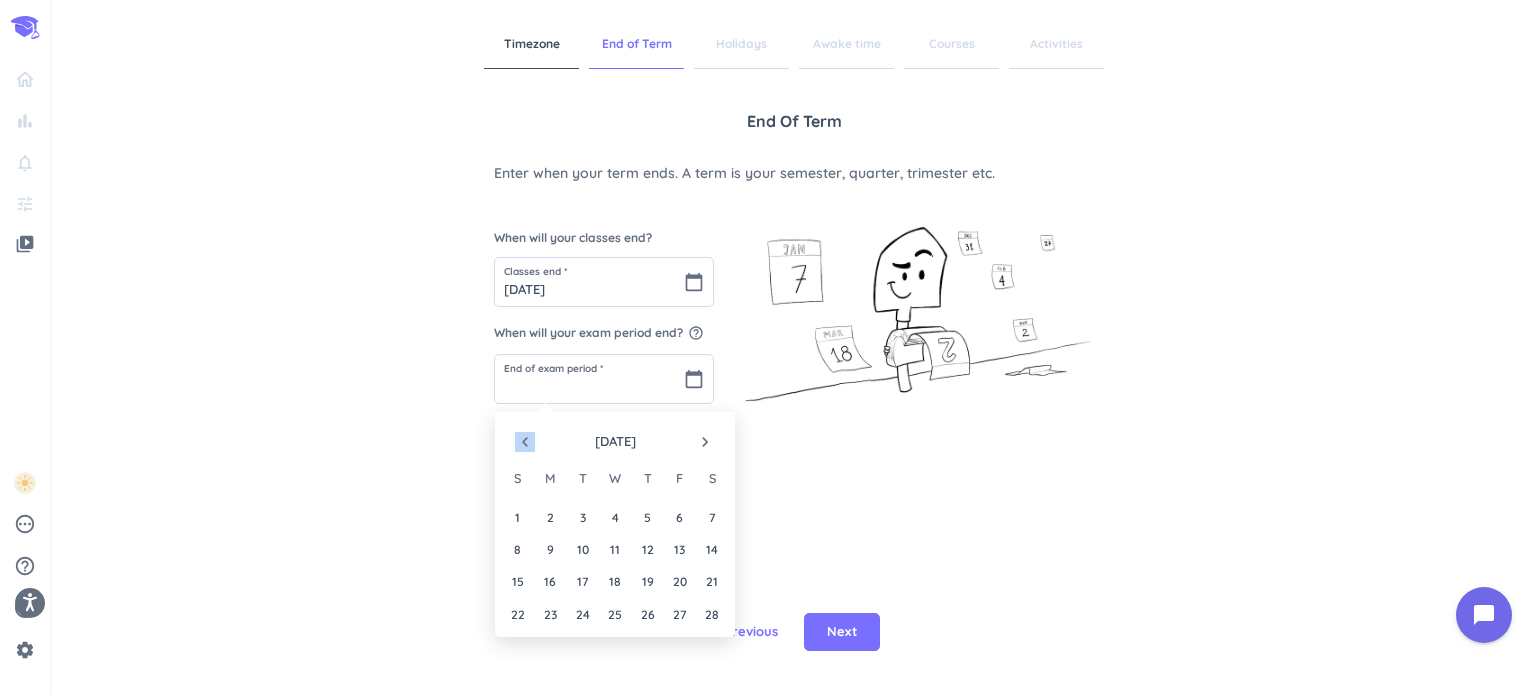 click on "navigate_before" at bounding box center [525, 442] 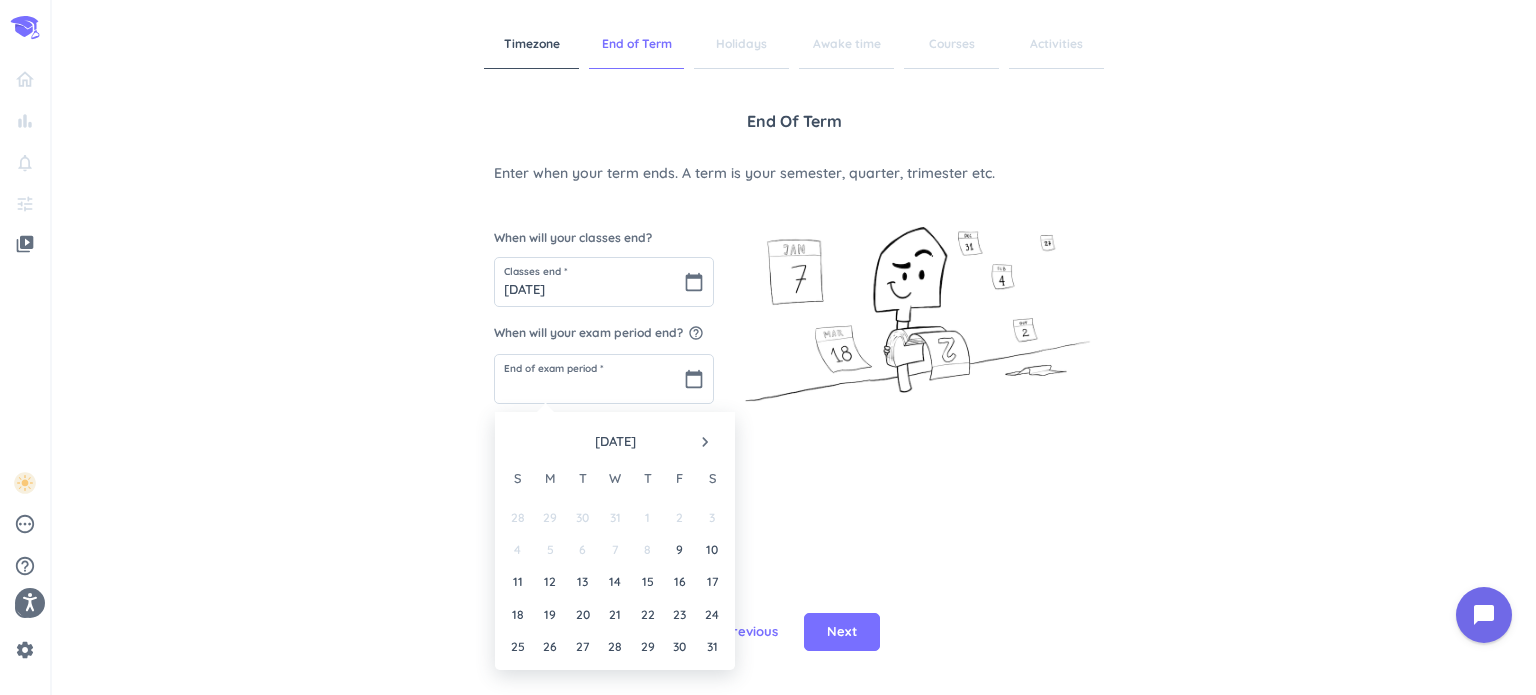 click at bounding box center [525, 442] 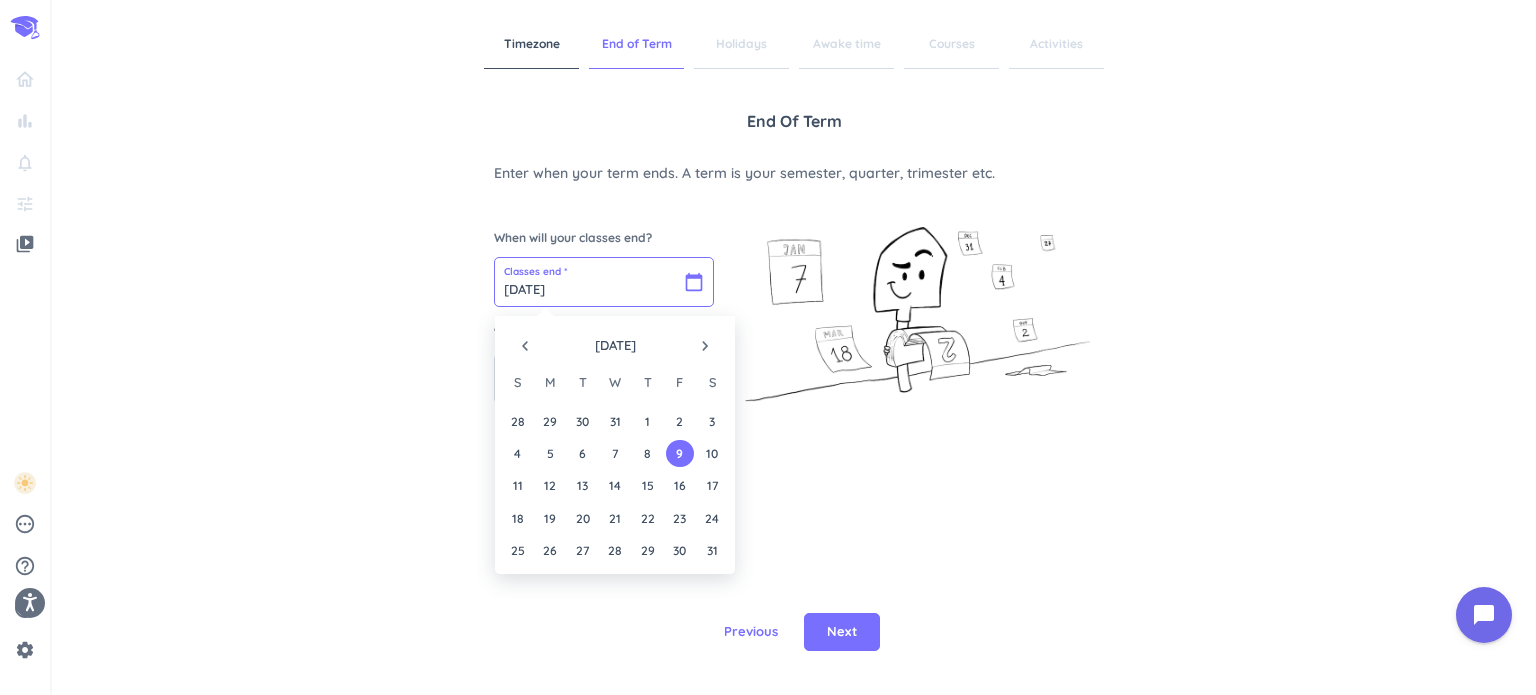click on "[DATE]" at bounding box center (604, 282) 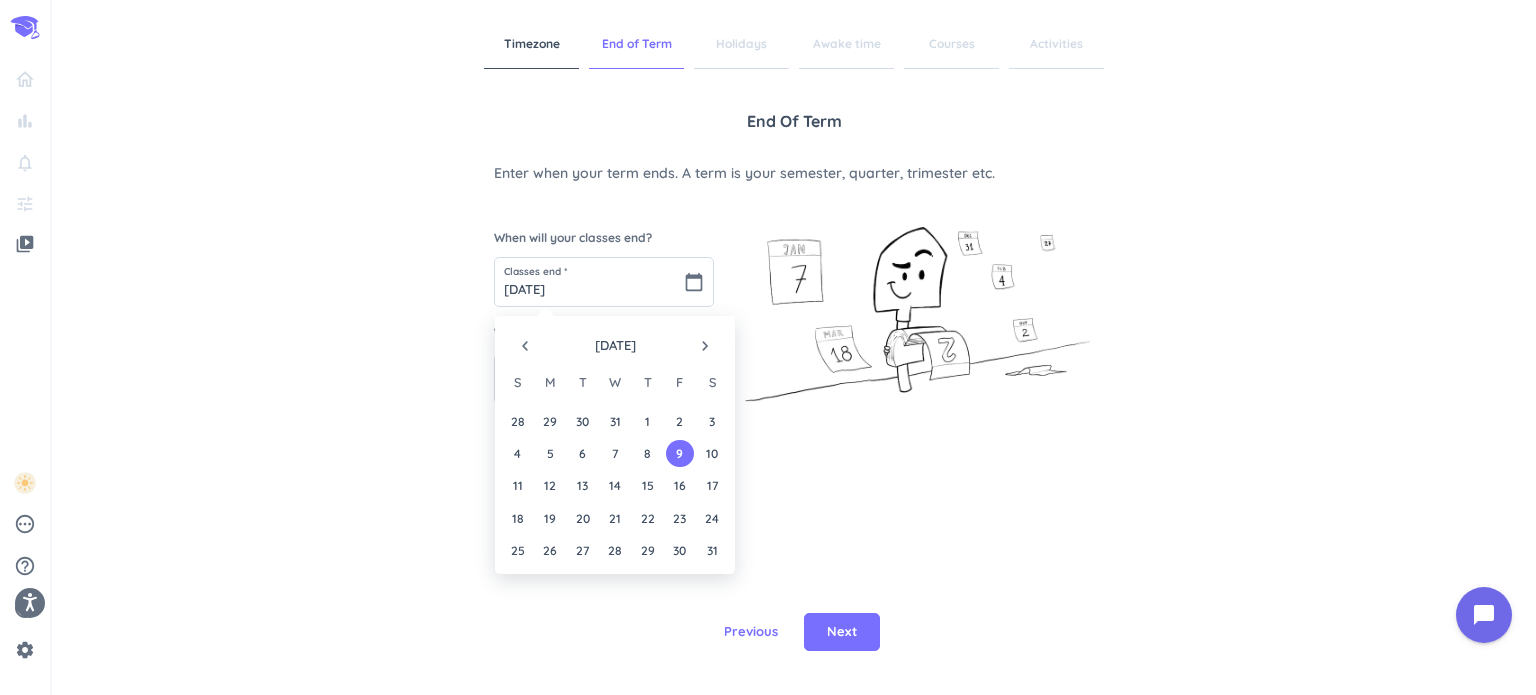 click on "navigate_before" at bounding box center [525, 346] 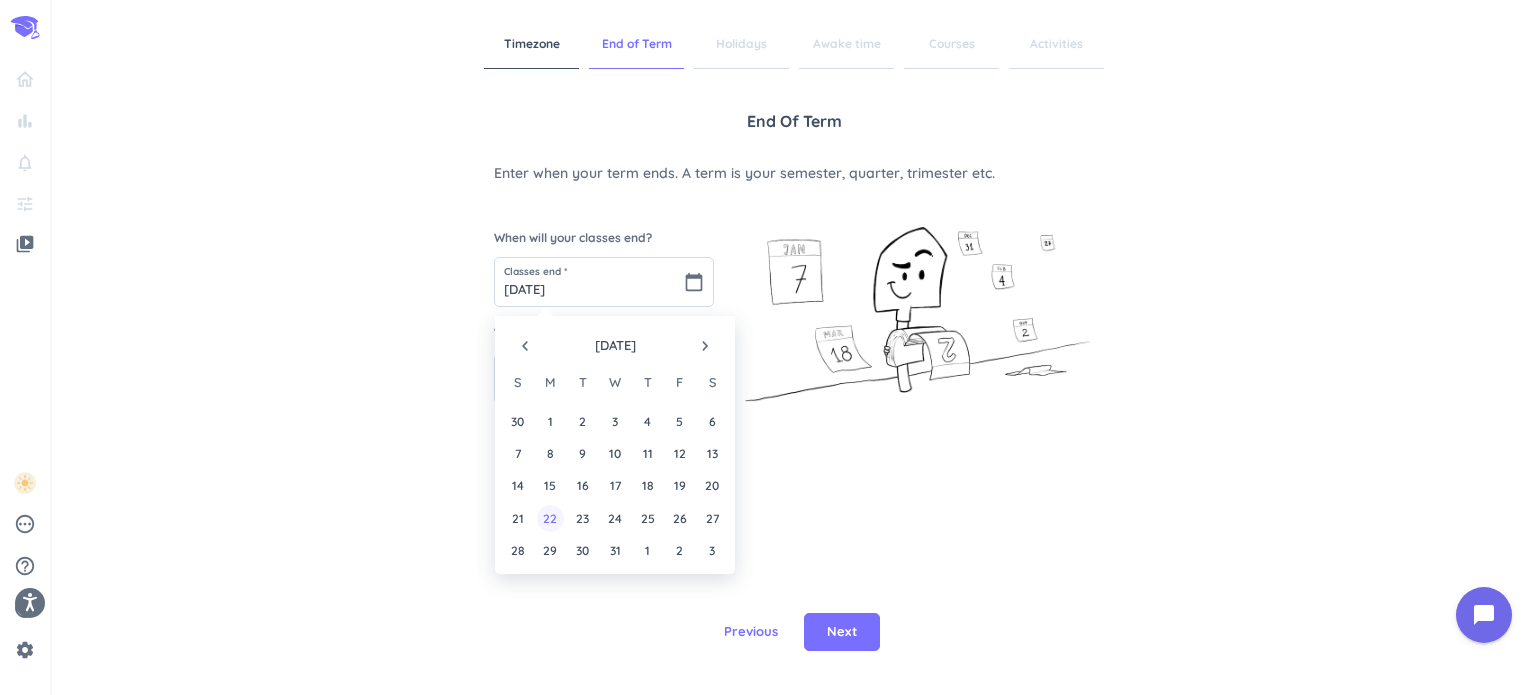 click on "22" at bounding box center (550, 518) 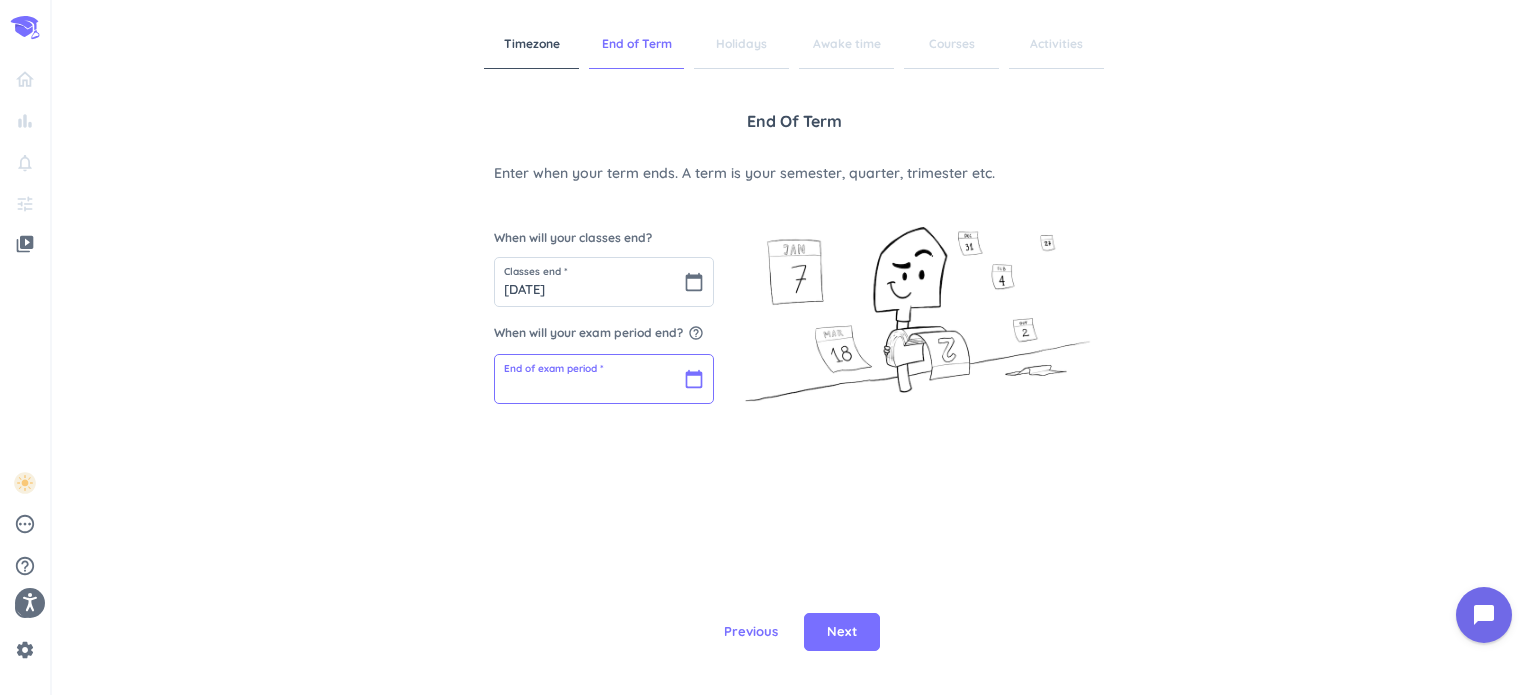 click at bounding box center [604, 379] 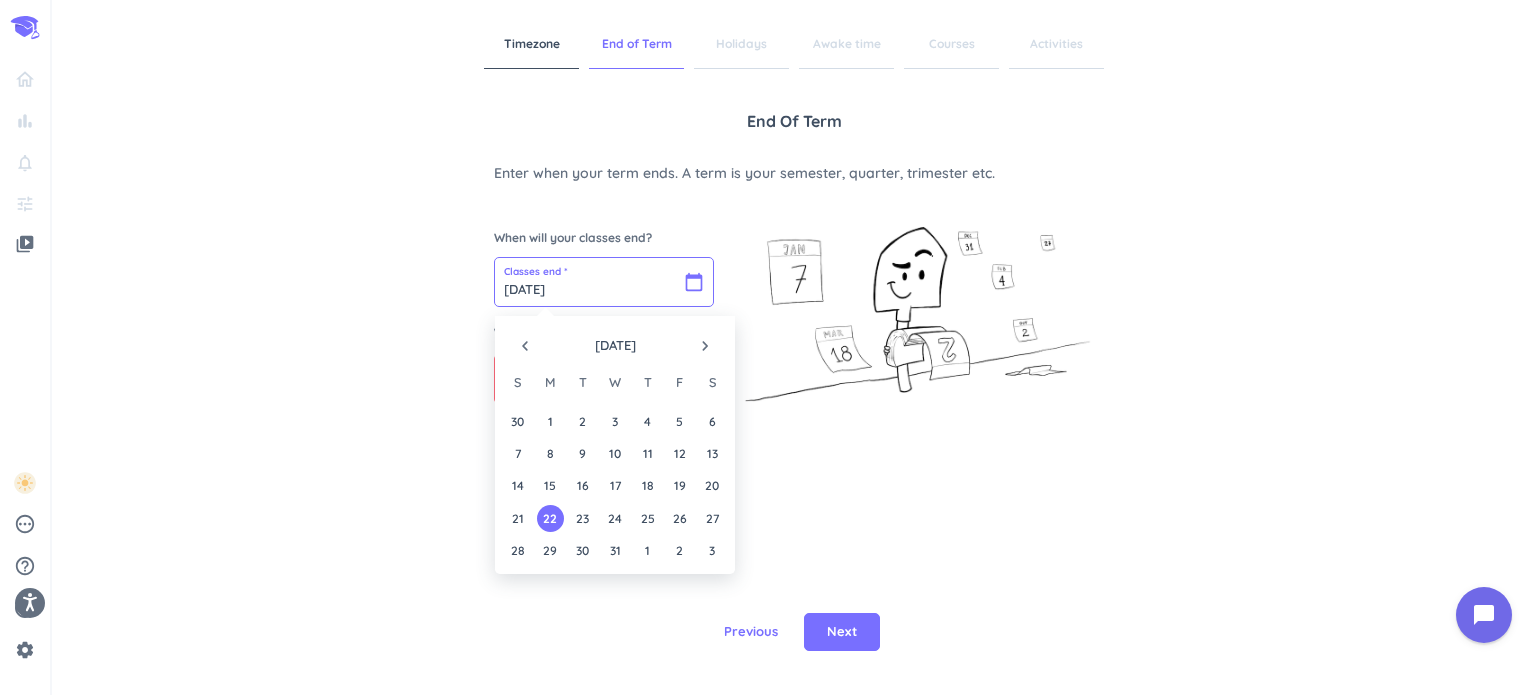 click on "[DATE]" at bounding box center [604, 282] 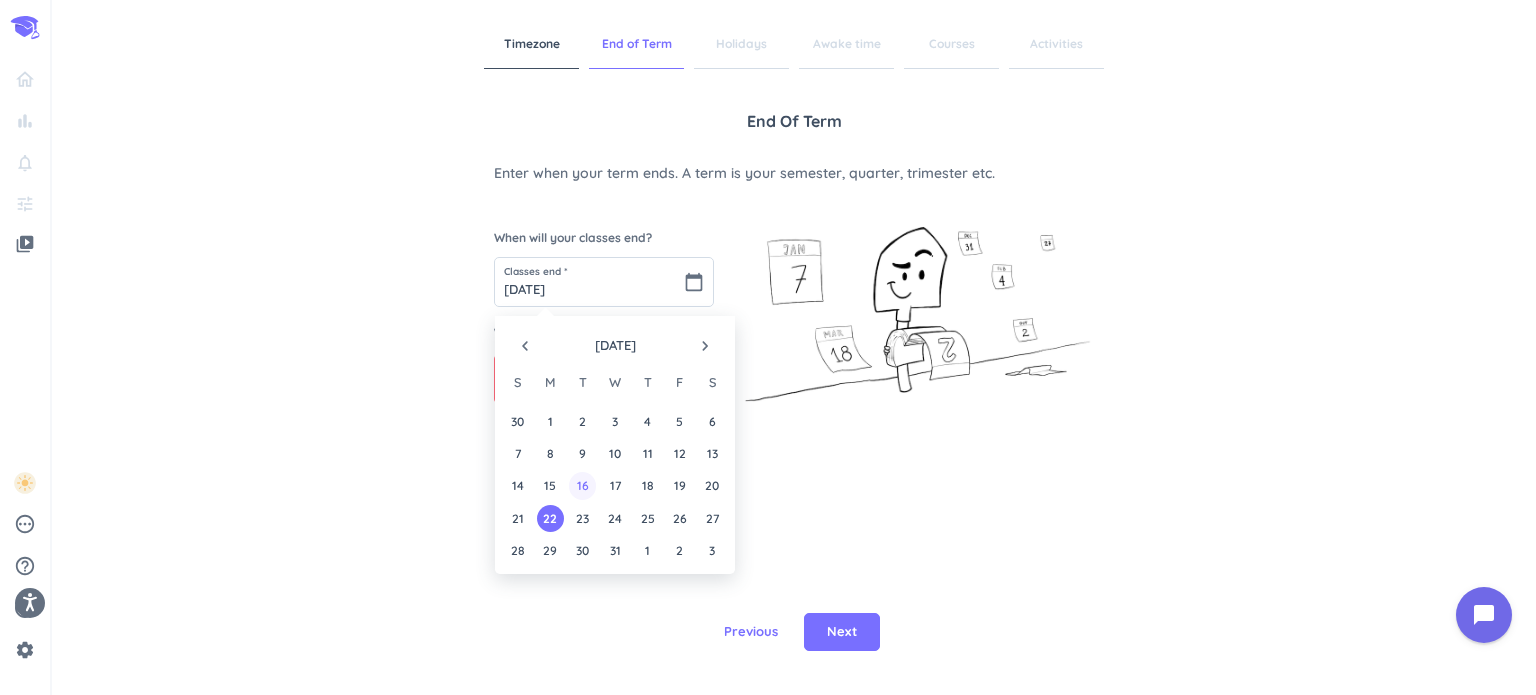 click on "16" at bounding box center [582, 485] 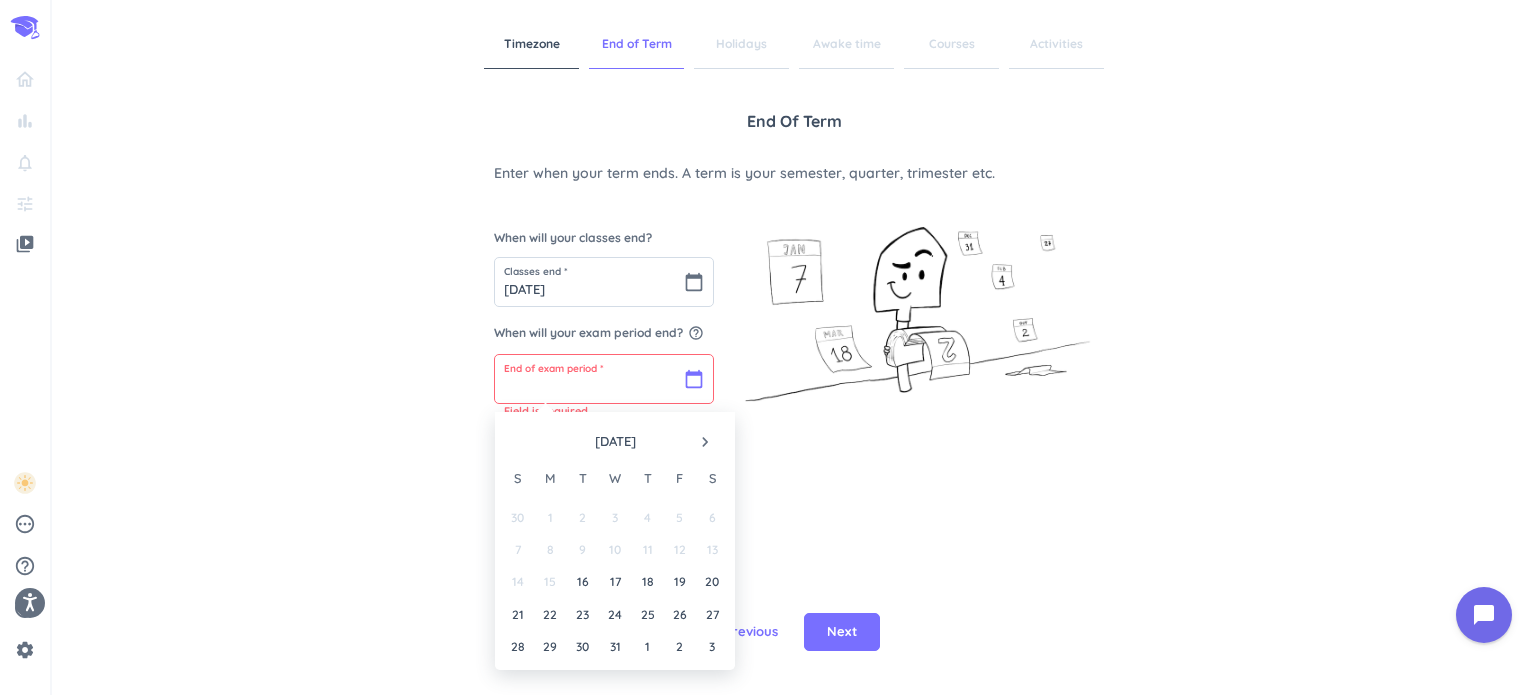 click at bounding box center [604, 379] 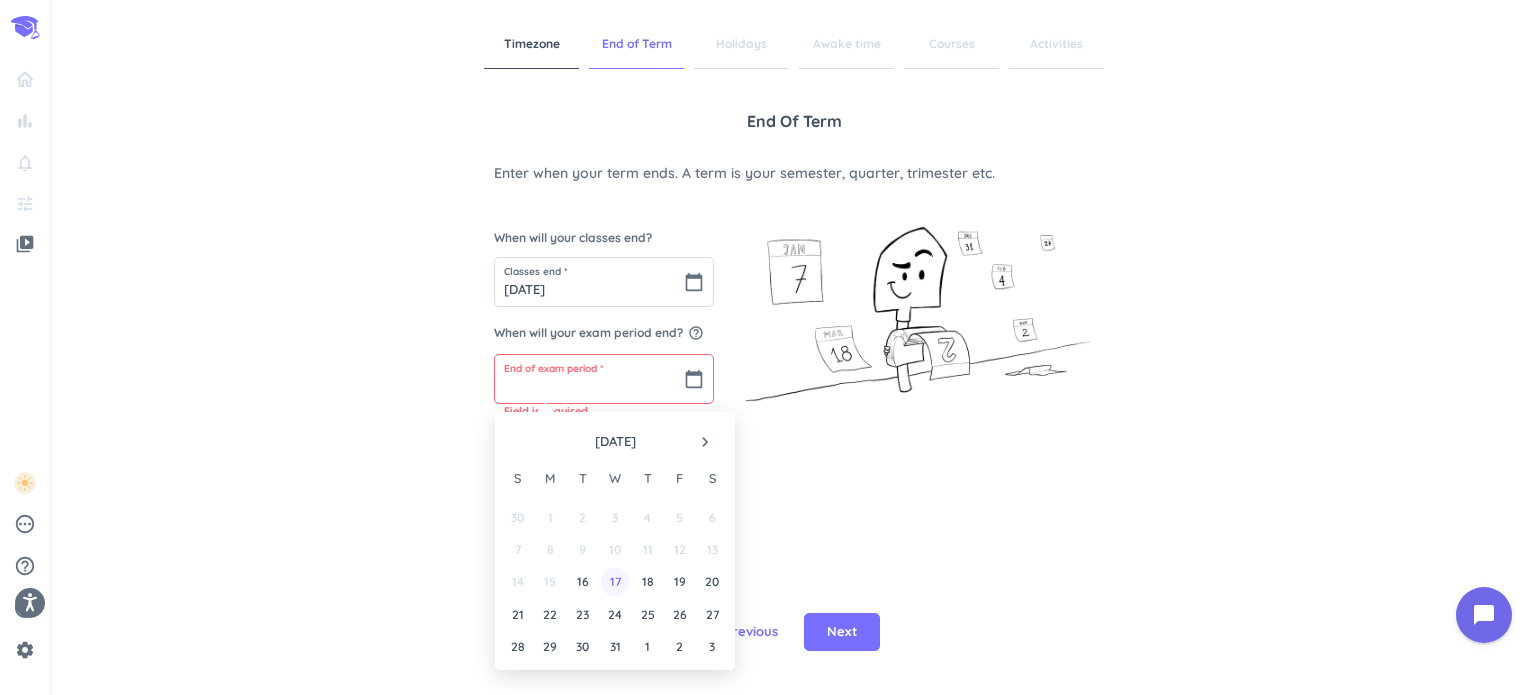 click on "17" at bounding box center [614, 581] 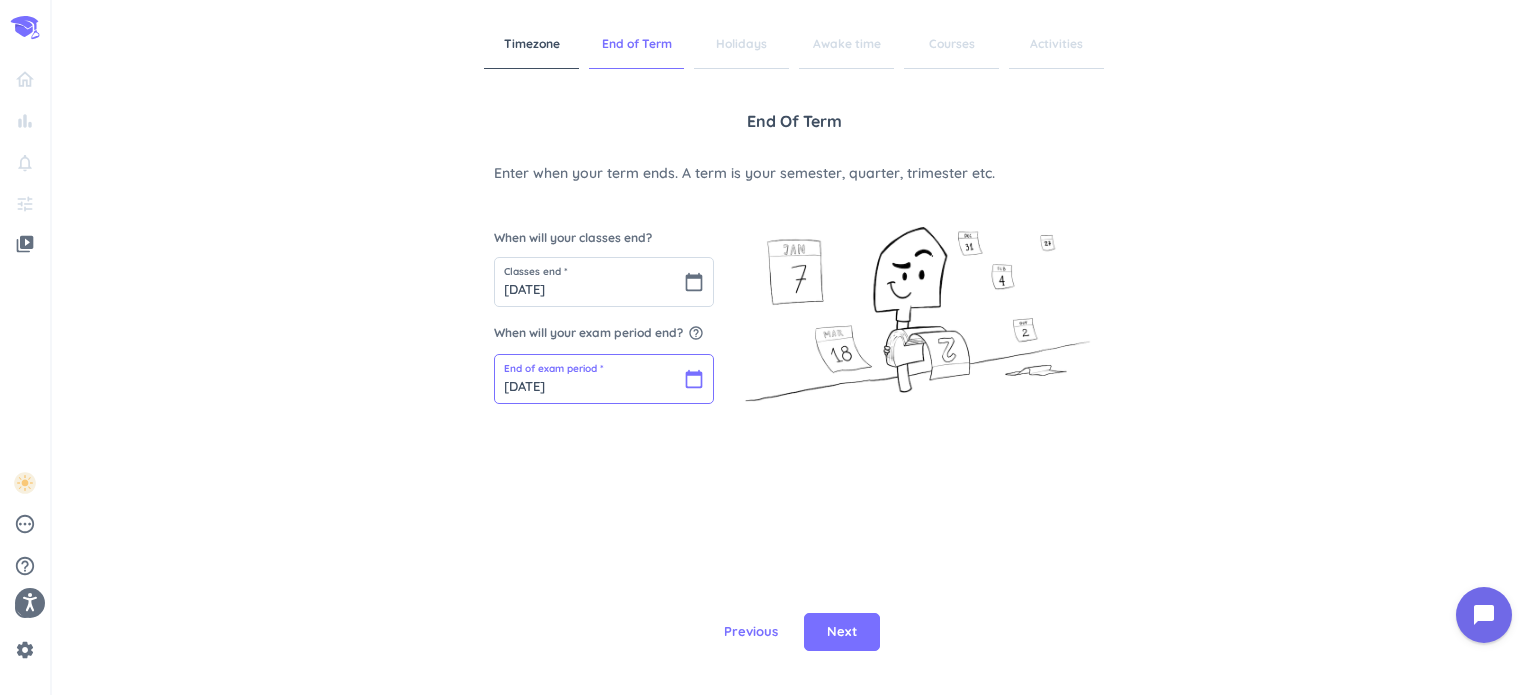 click on "[DATE]" at bounding box center (604, 379) 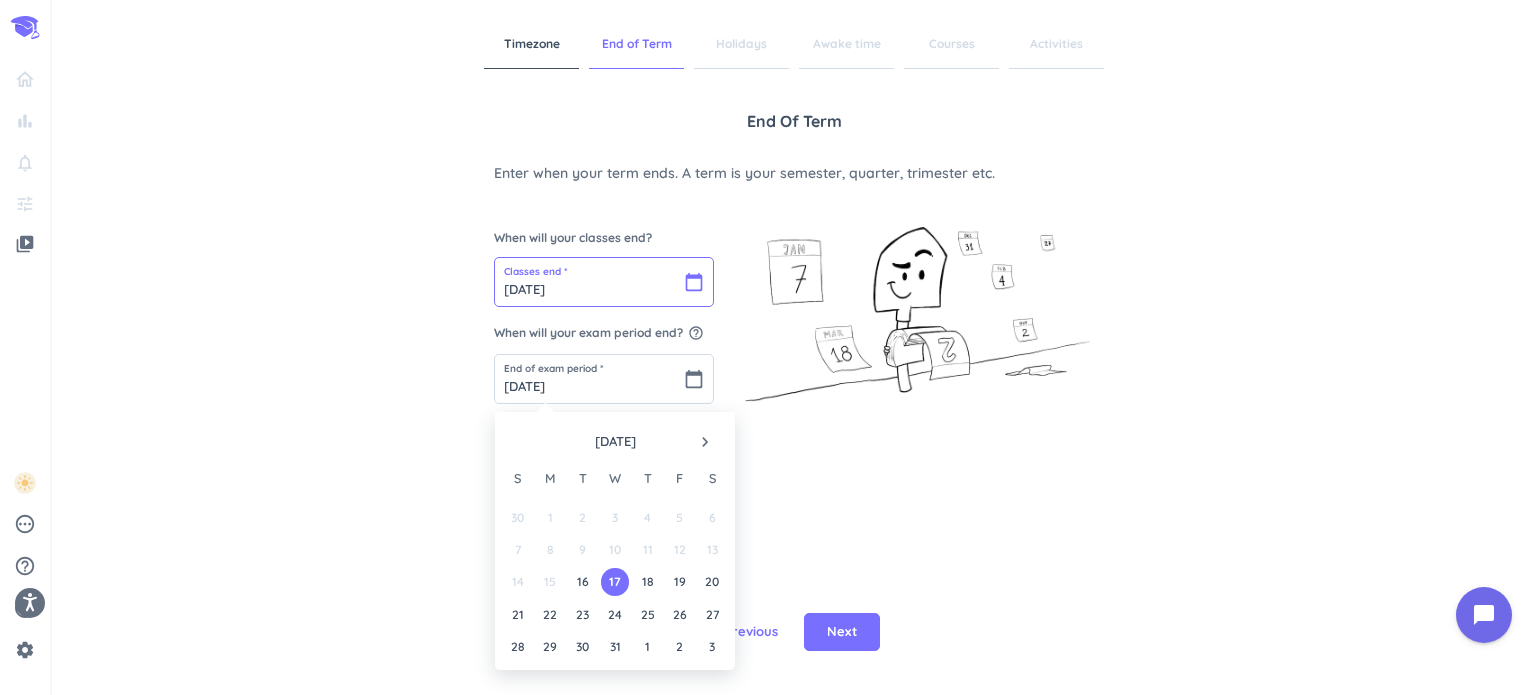 click on "[DATE]" at bounding box center [604, 282] 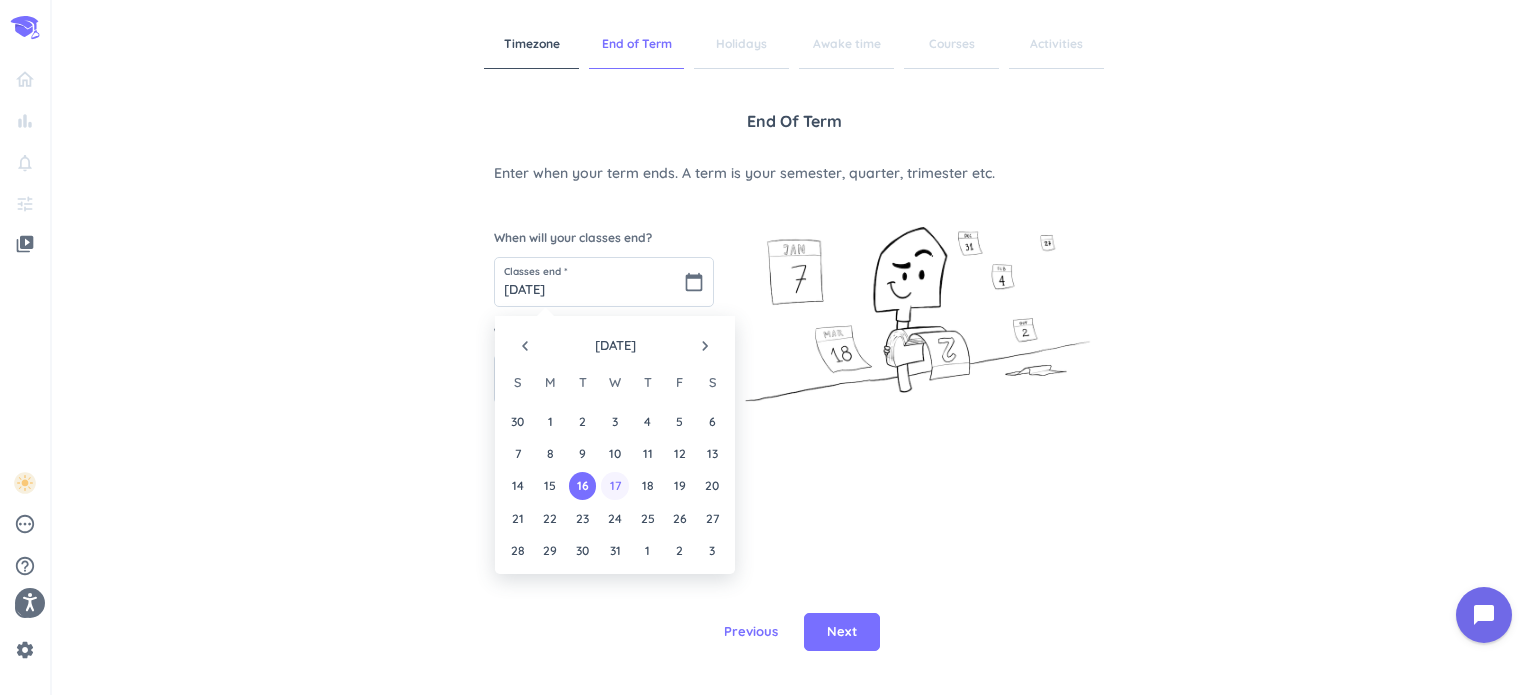 click on "17" at bounding box center (614, 485) 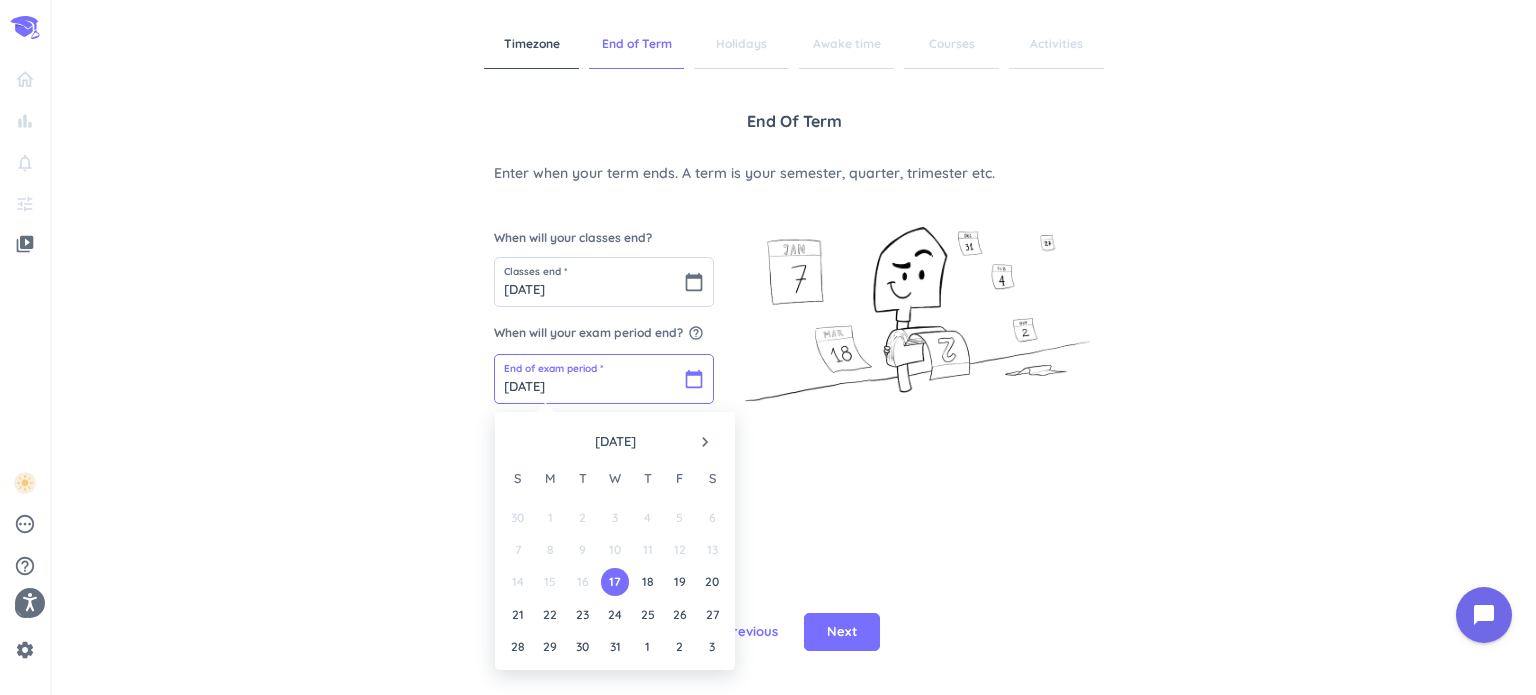 click on "[DATE]" at bounding box center [604, 379] 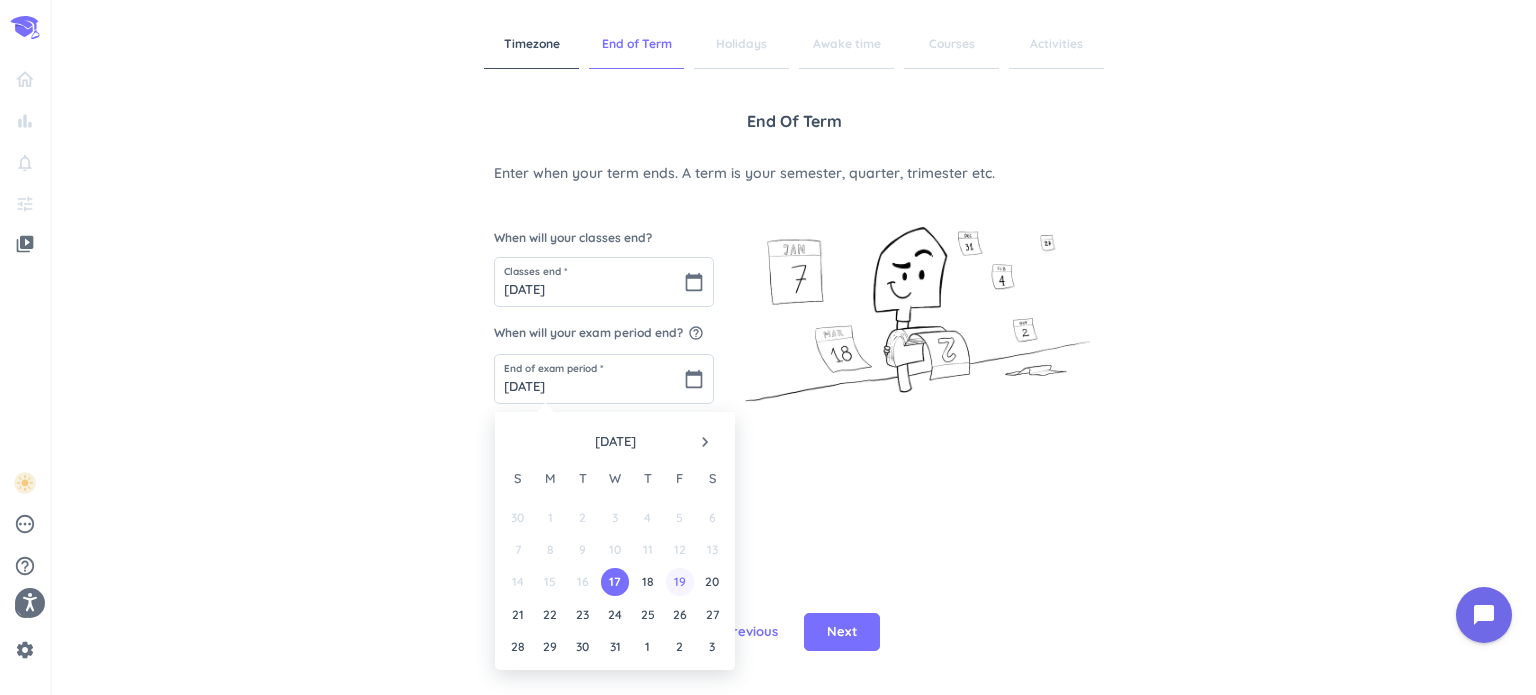 click on "19" at bounding box center (679, 581) 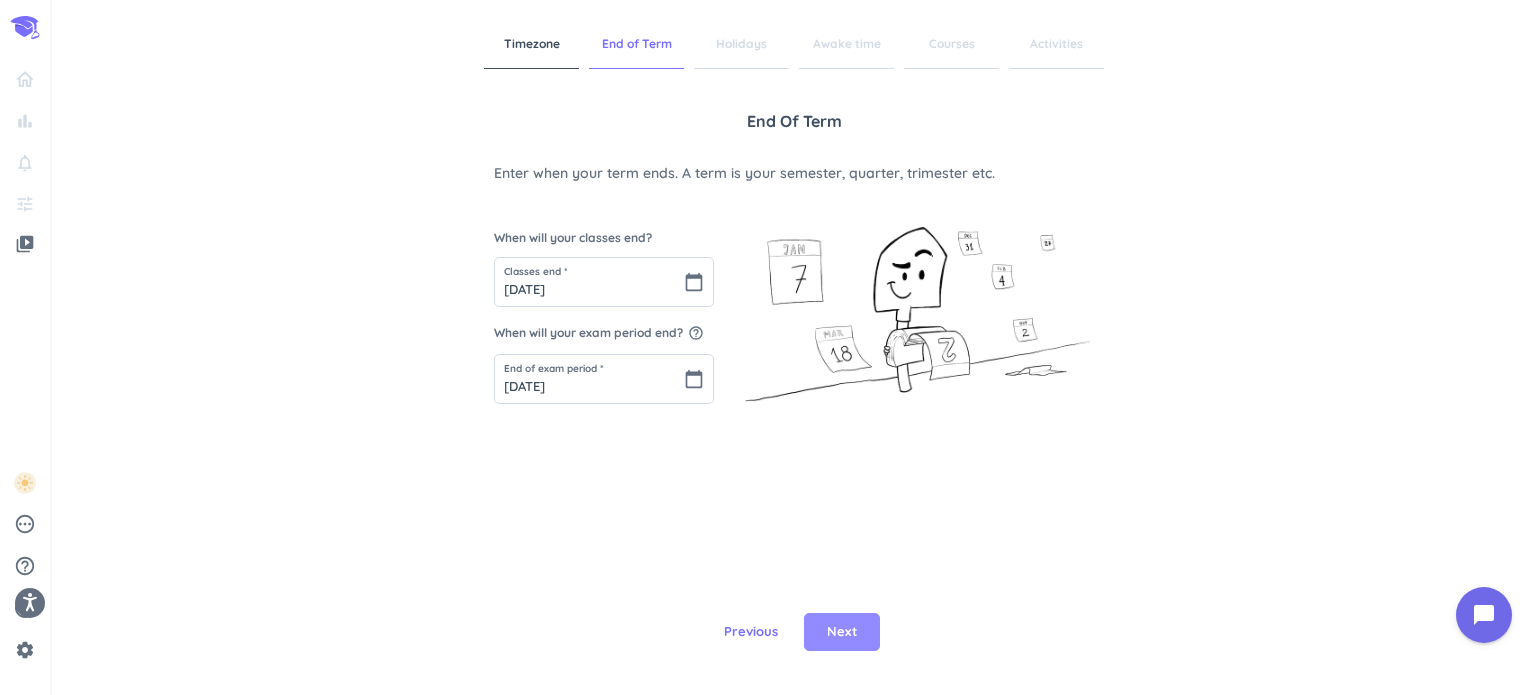 click on "Next" at bounding box center [842, 632] 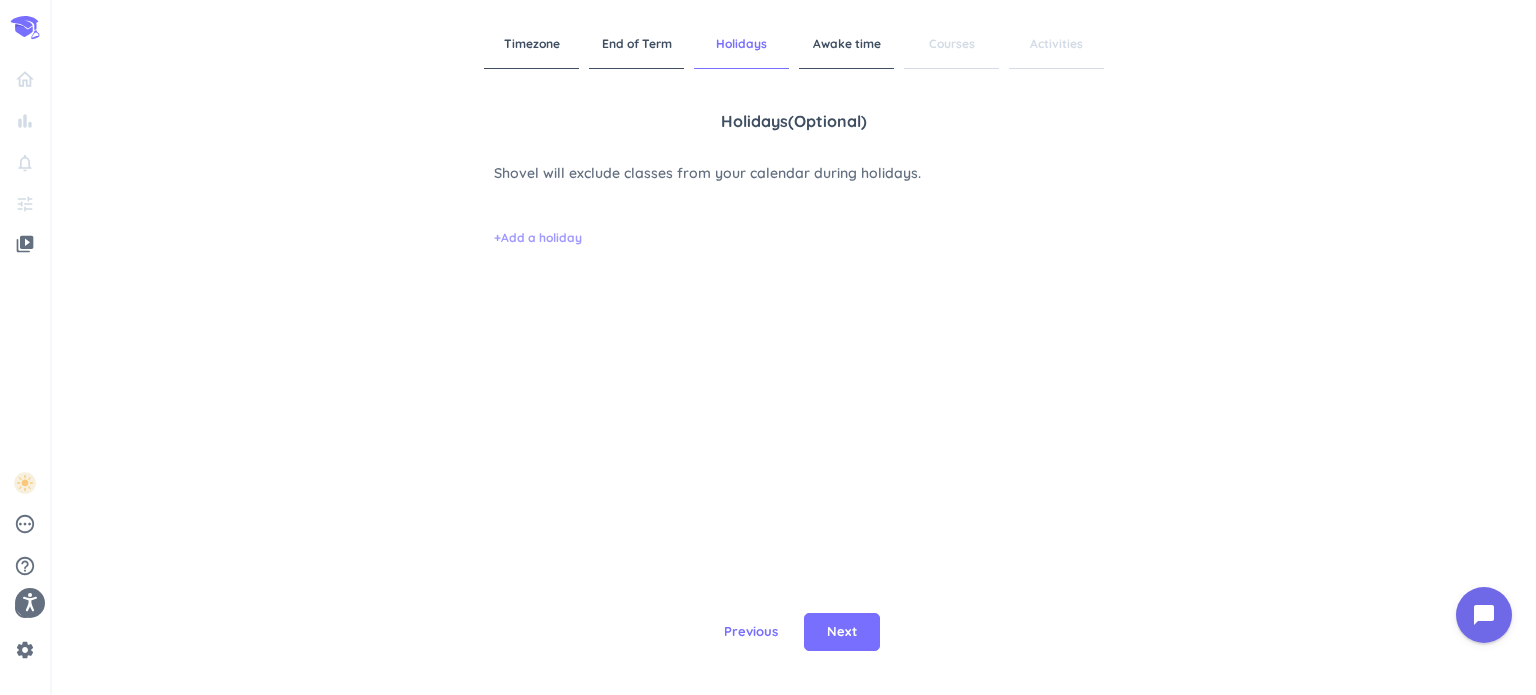 click on "+  Add a holiday" at bounding box center (538, 238) 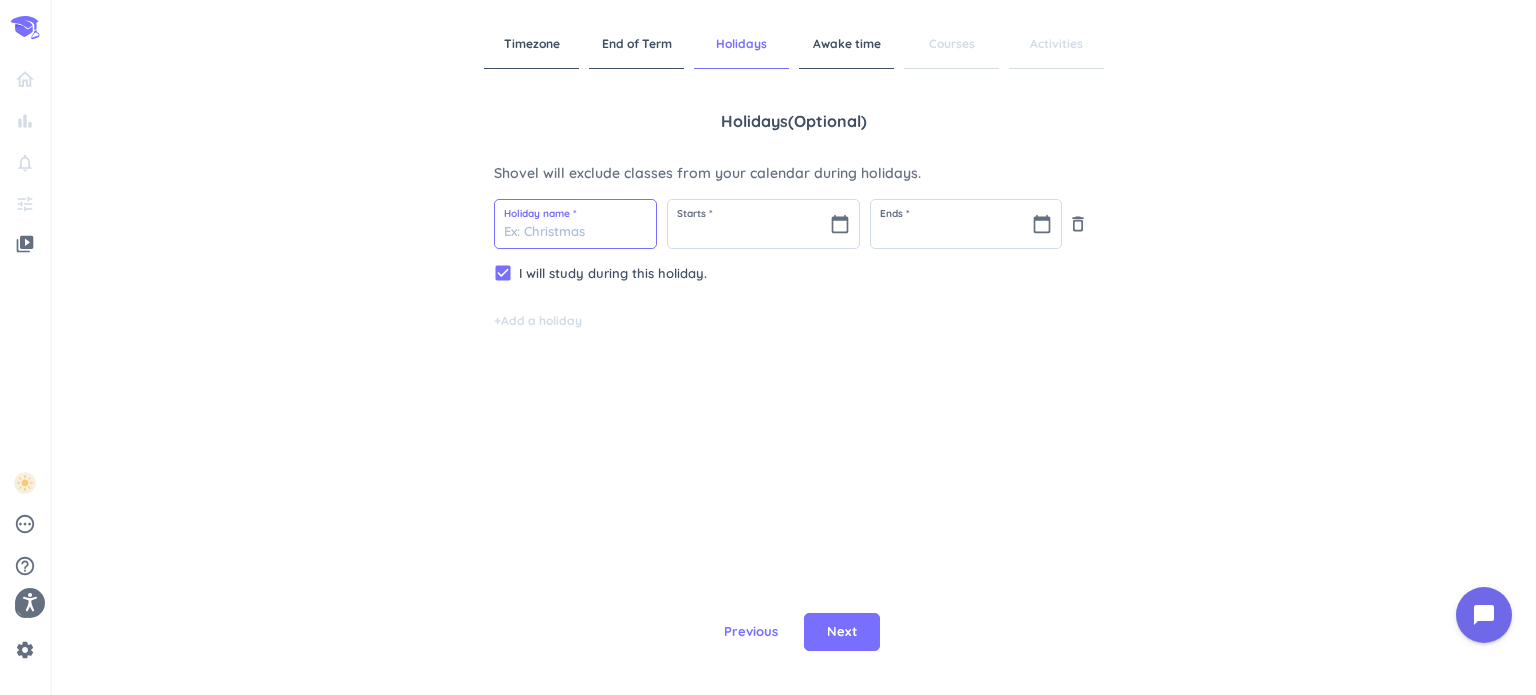 click at bounding box center (575, 224) 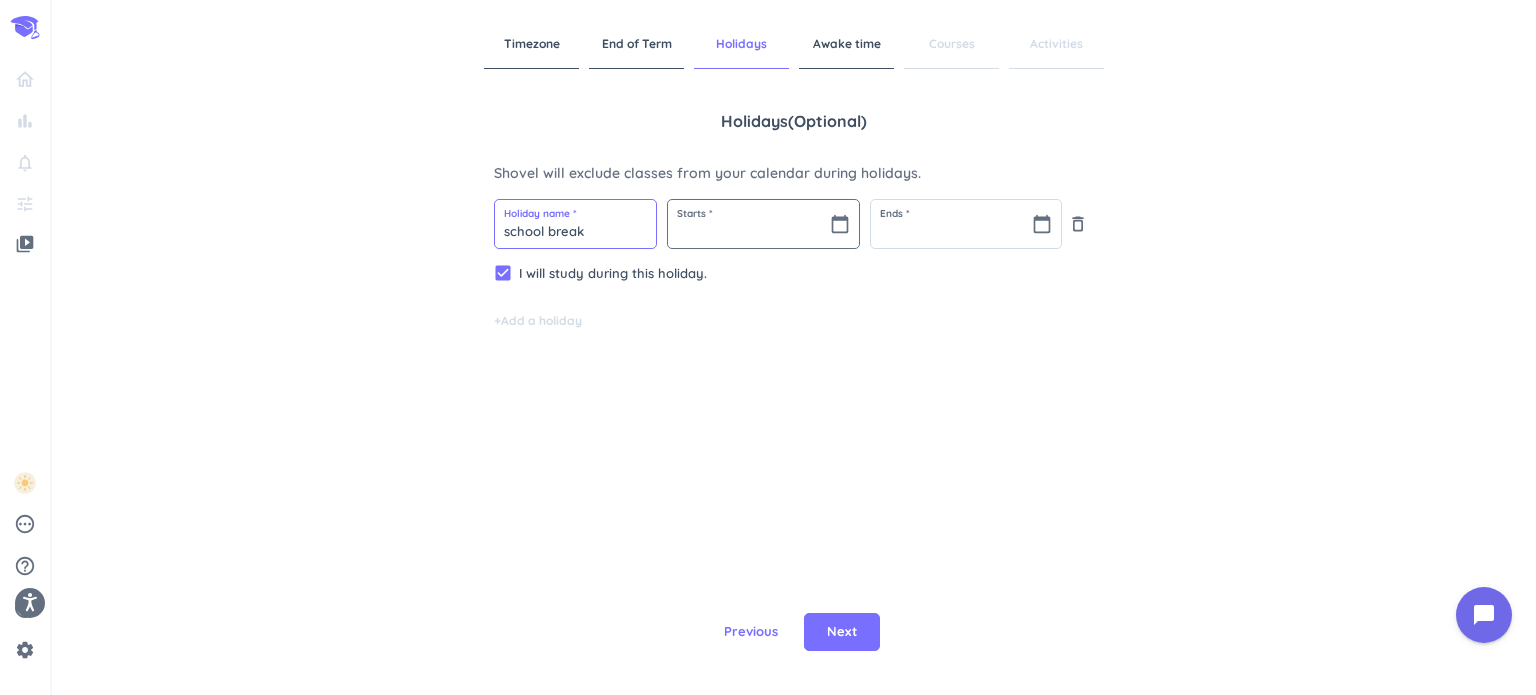 type on "school break" 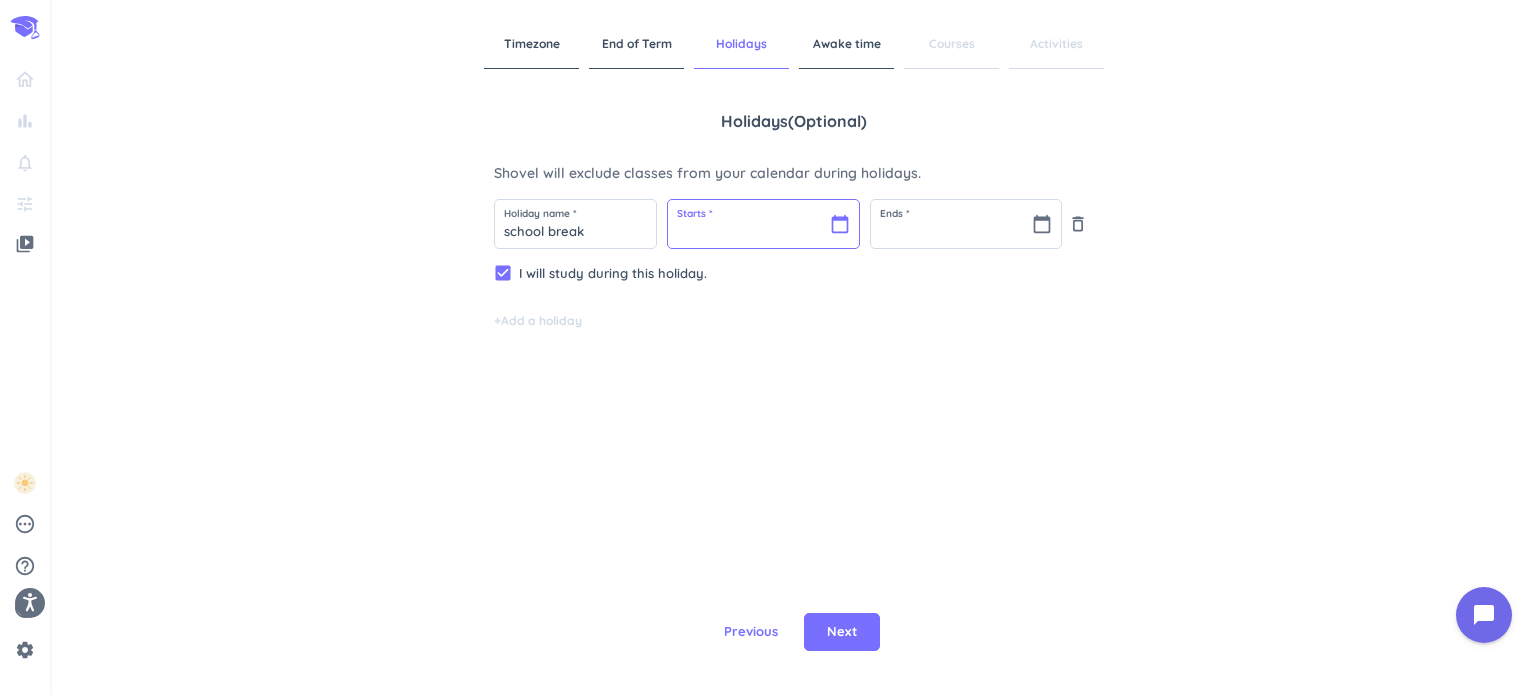click at bounding box center [763, 224] 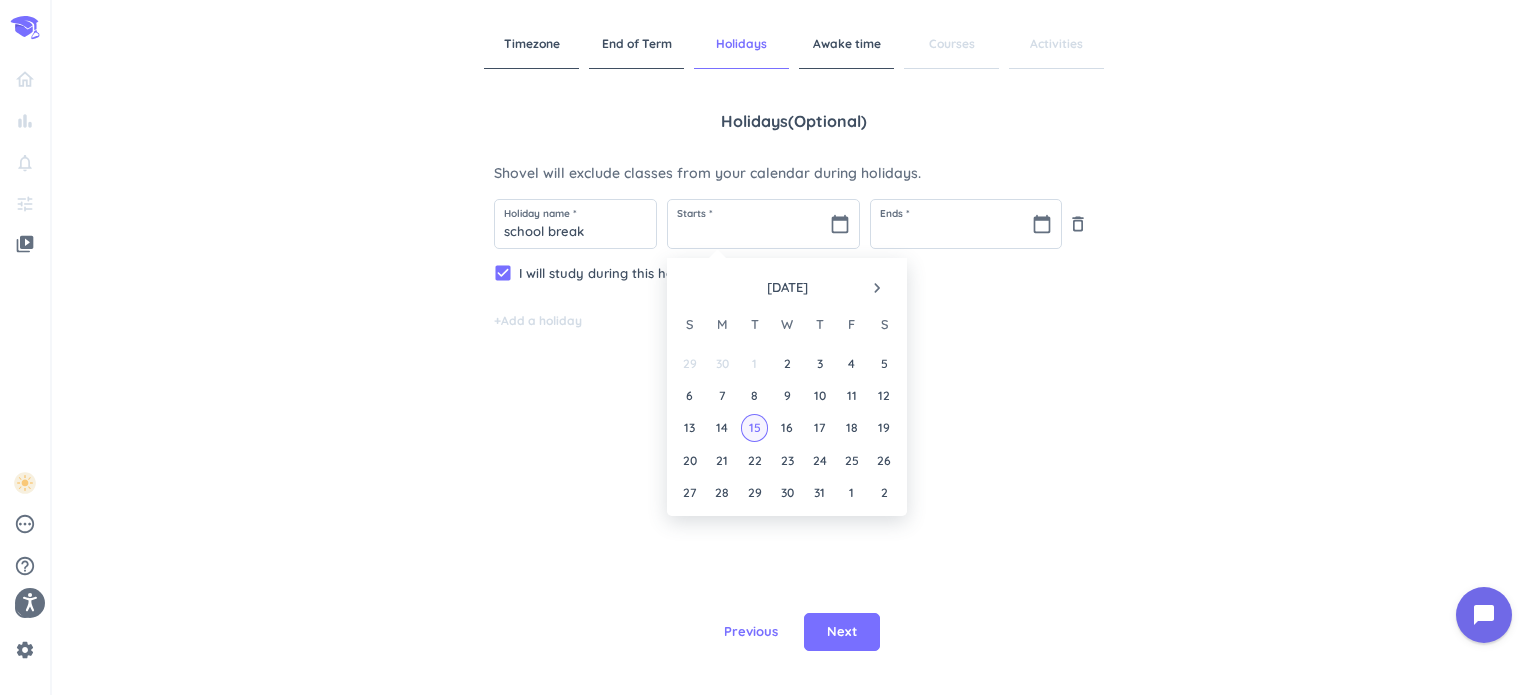click on "15" at bounding box center (754, 427) 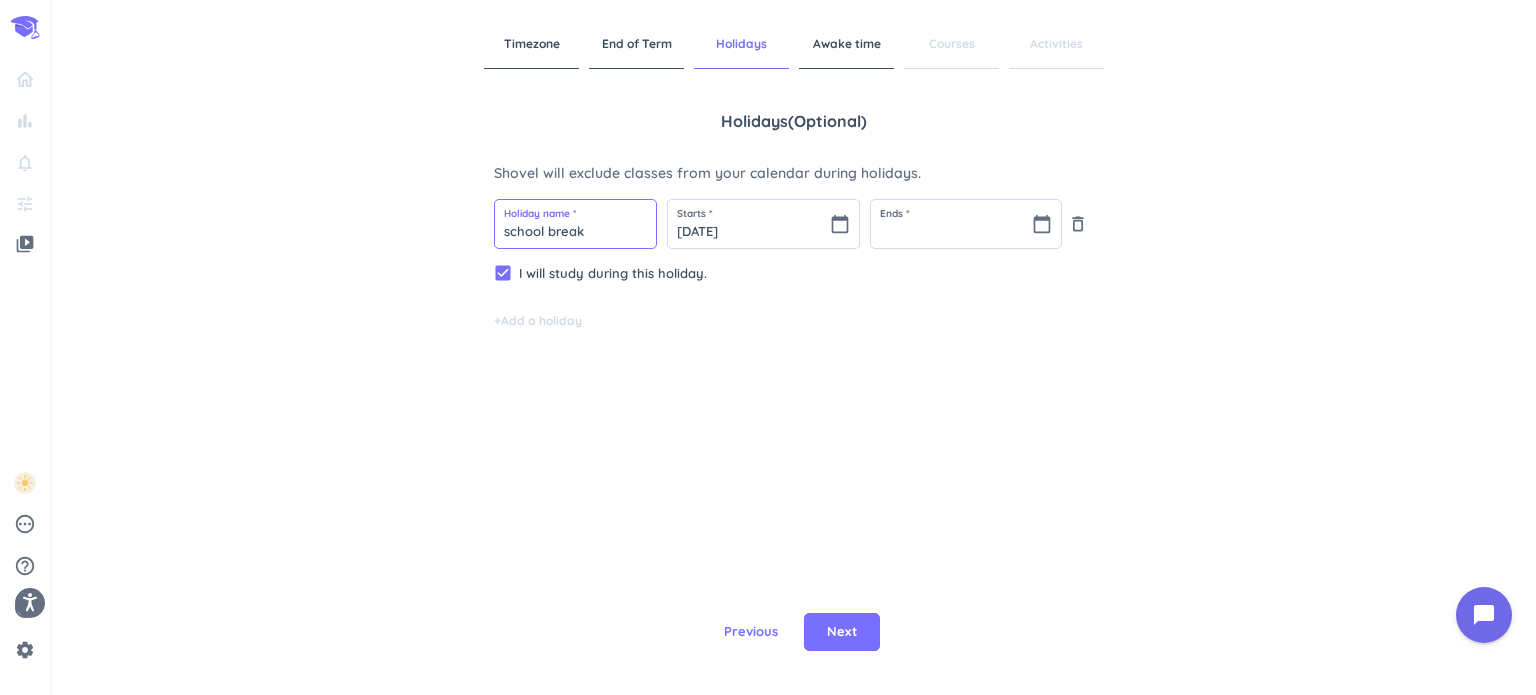 click on "school break" at bounding box center (575, 224) 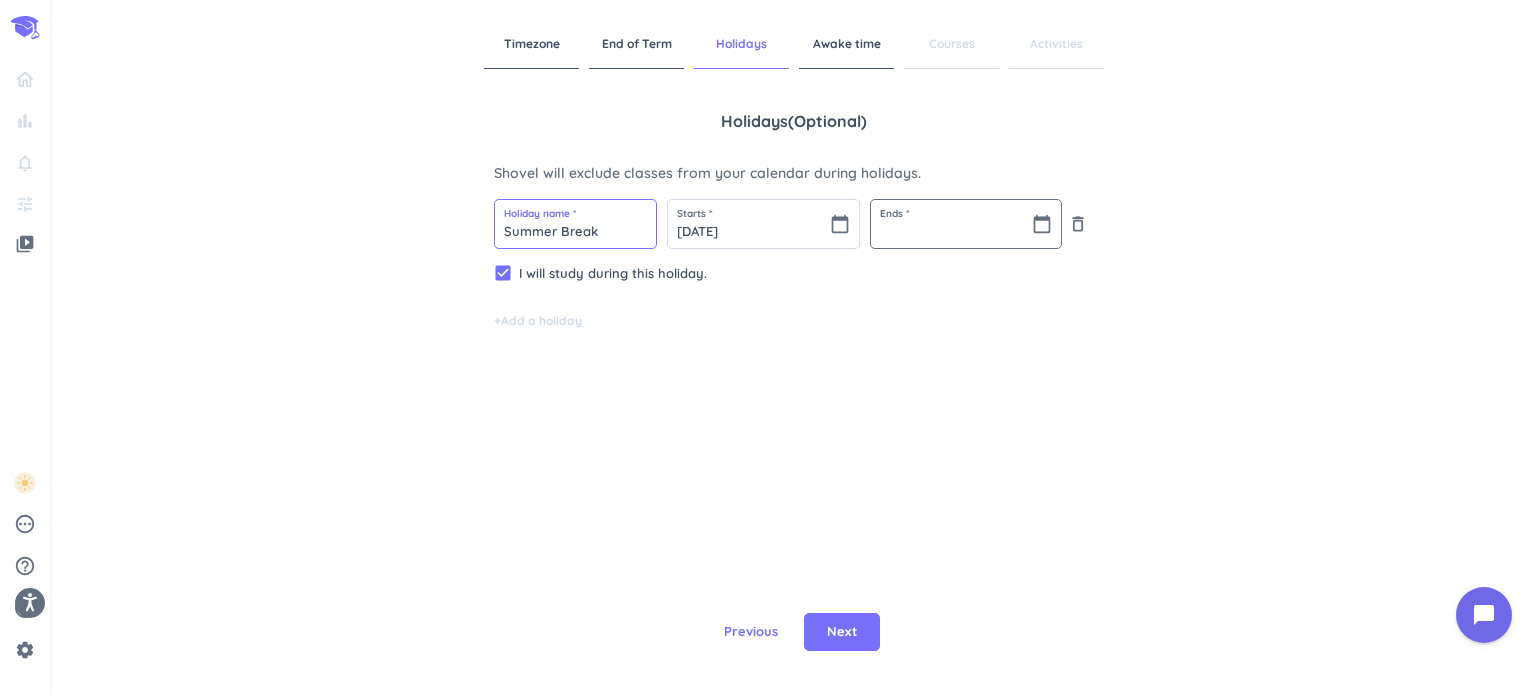 type on "Summer Break" 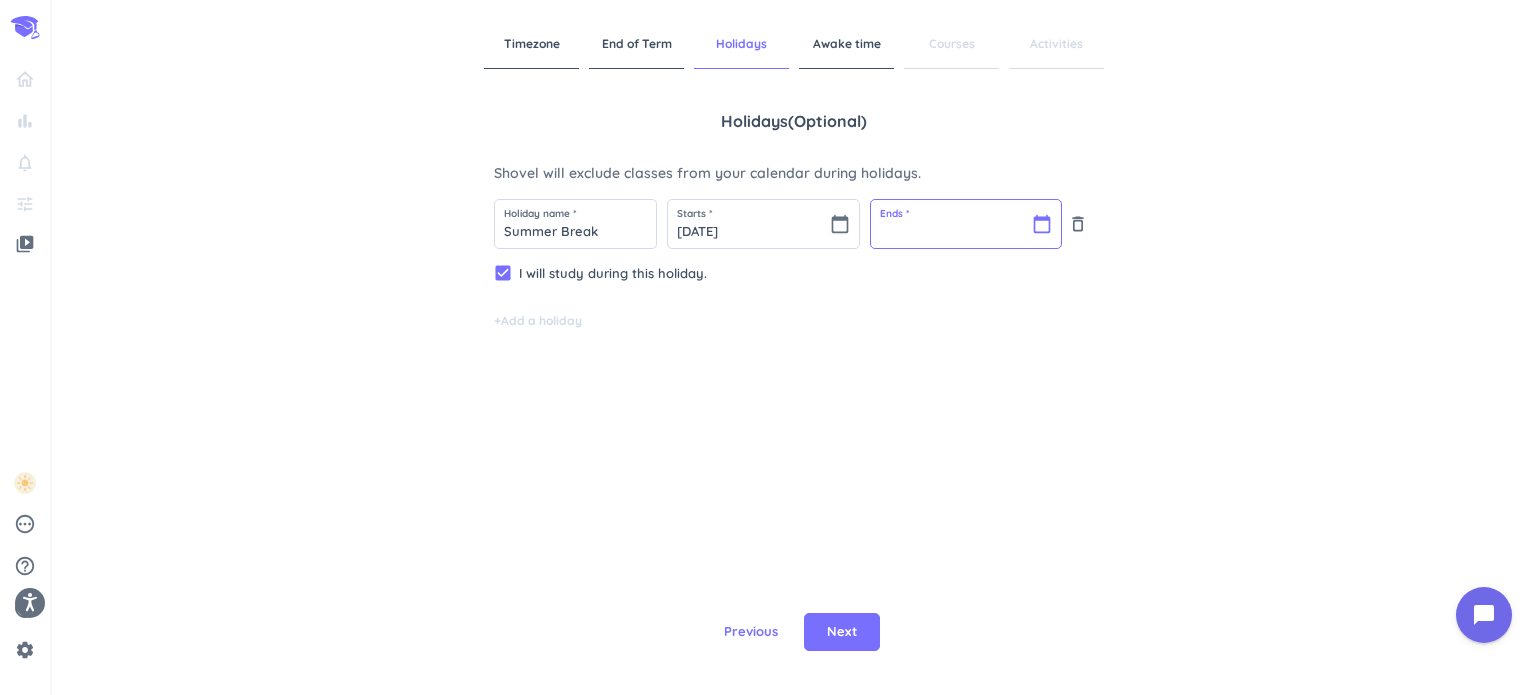 click at bounding box center [966, 224] 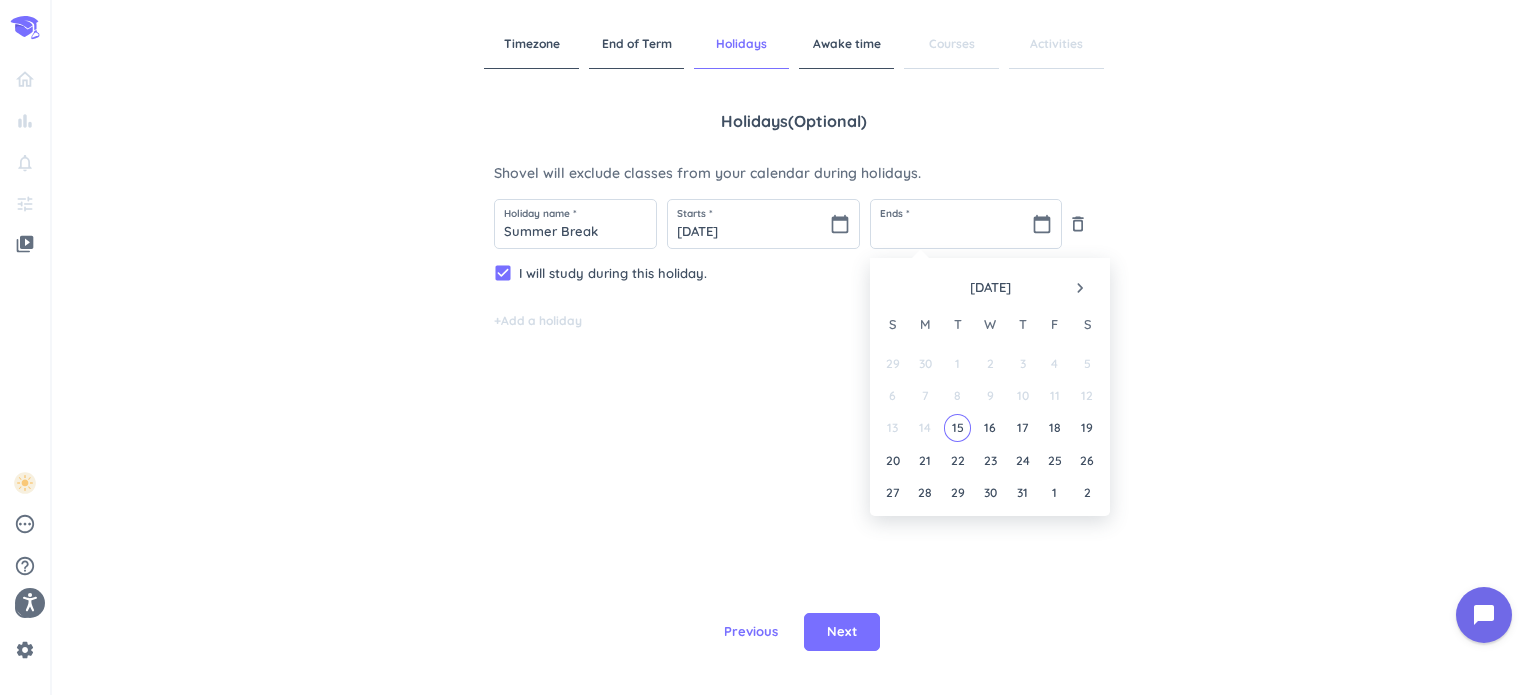 click on "navigate_next" at bounding box center [1080, 288] 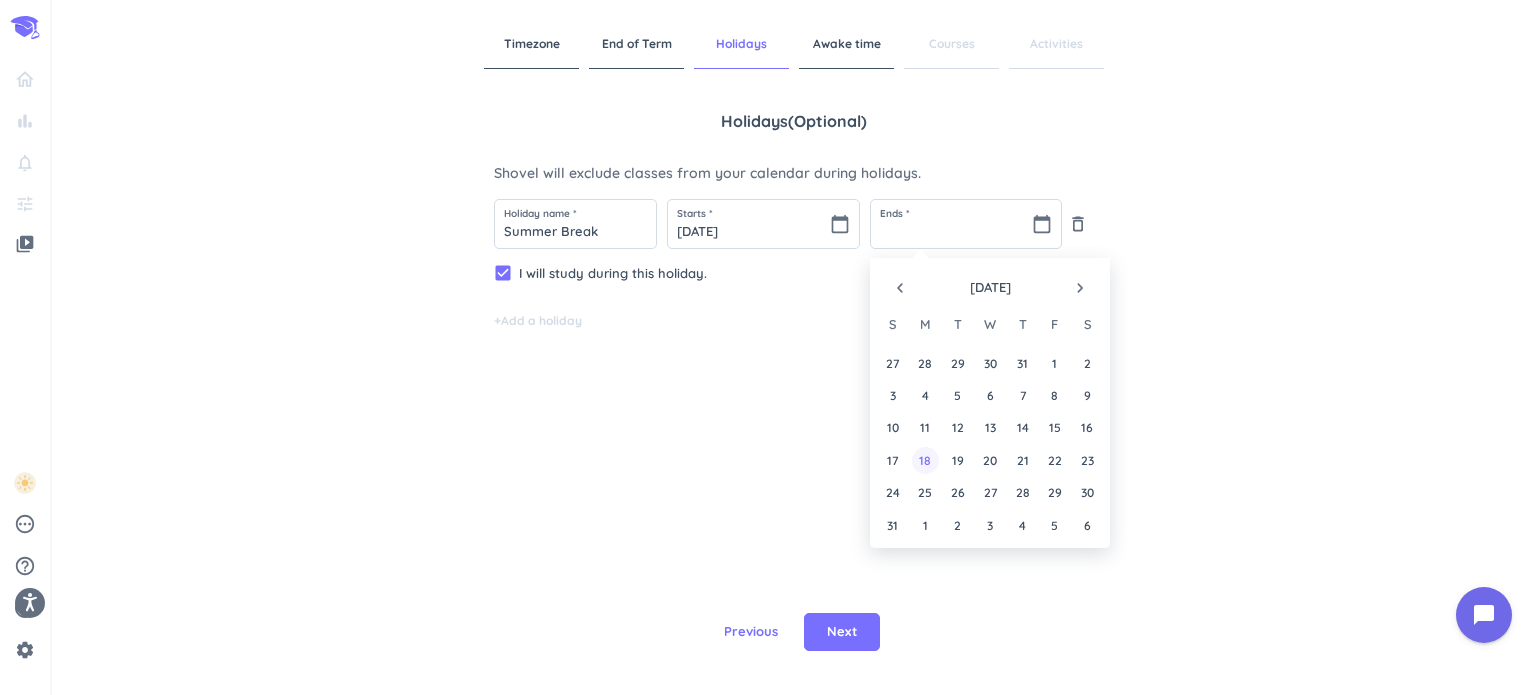 click on "18" at bounding box center [925, 460] 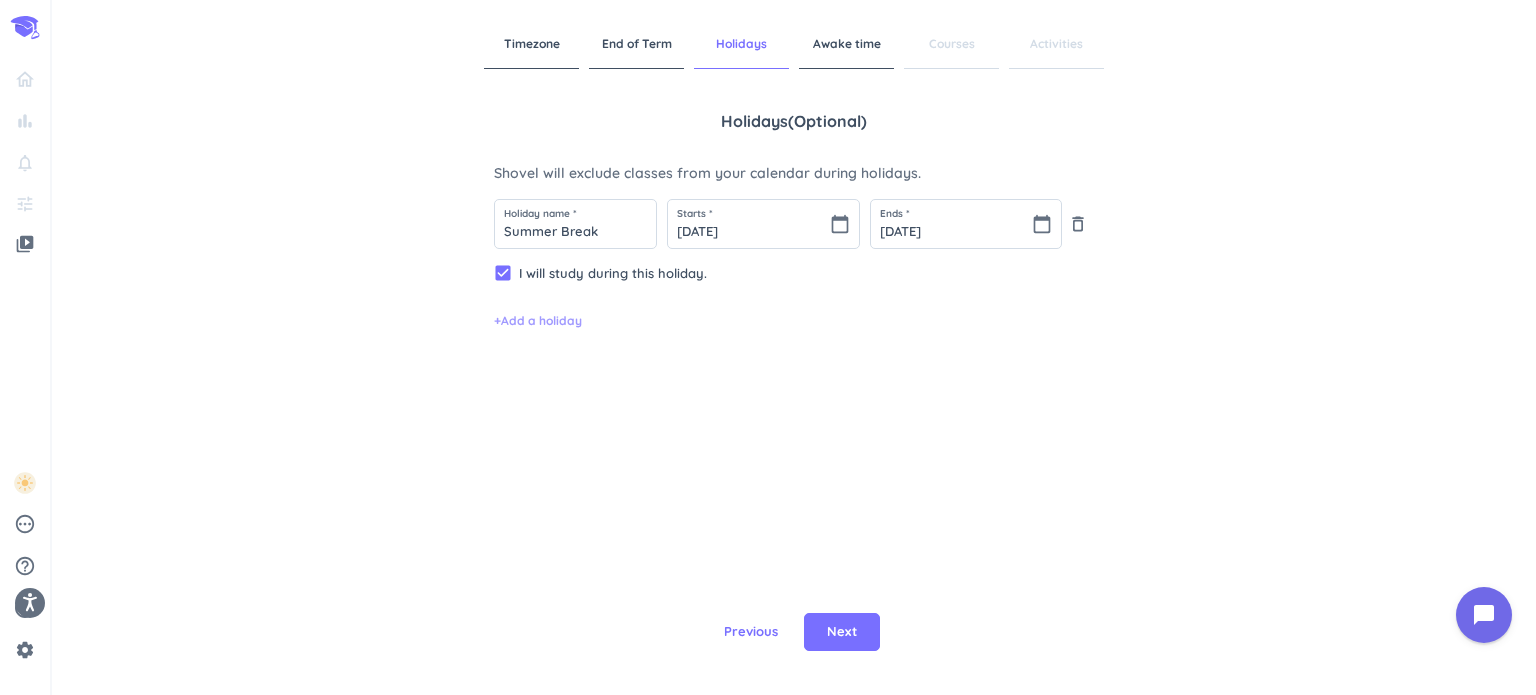 click on "+  Add a holiday" at bounding box center [538, 321] 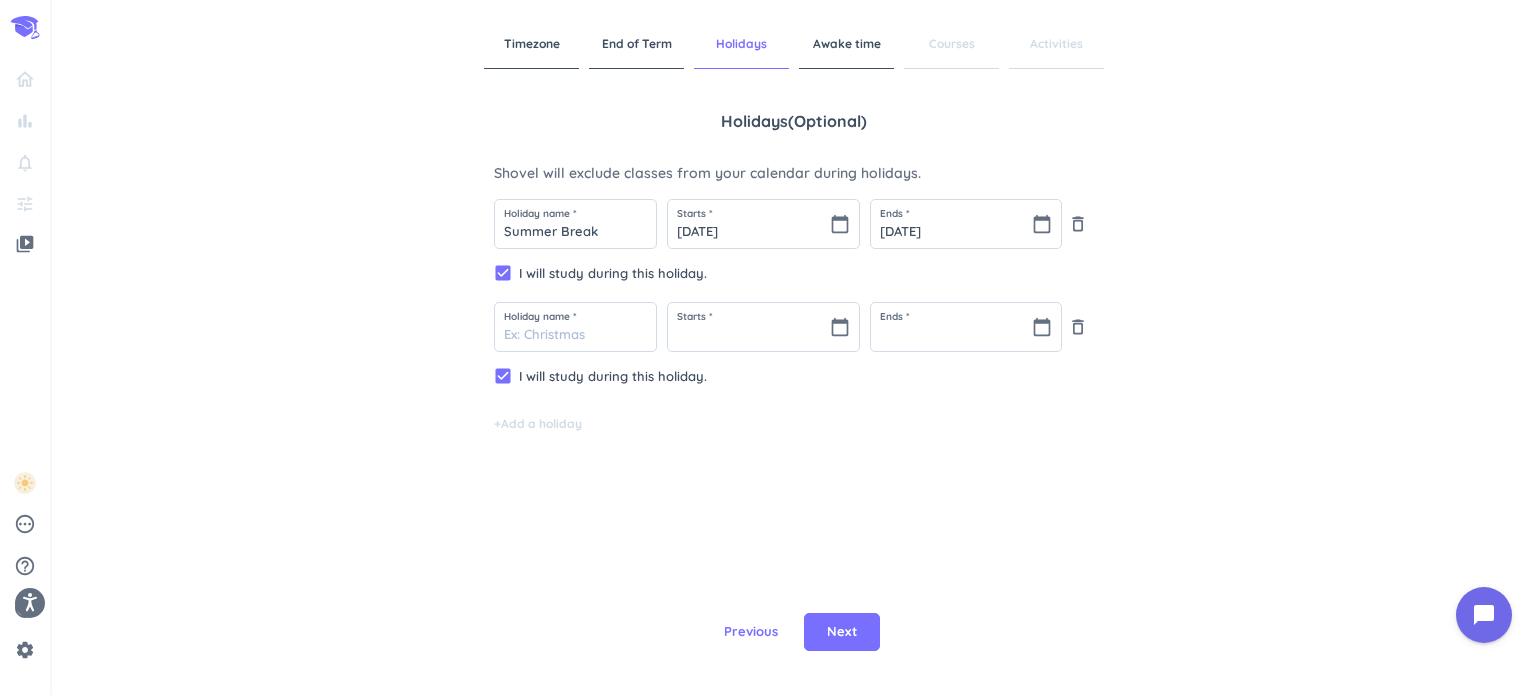 type 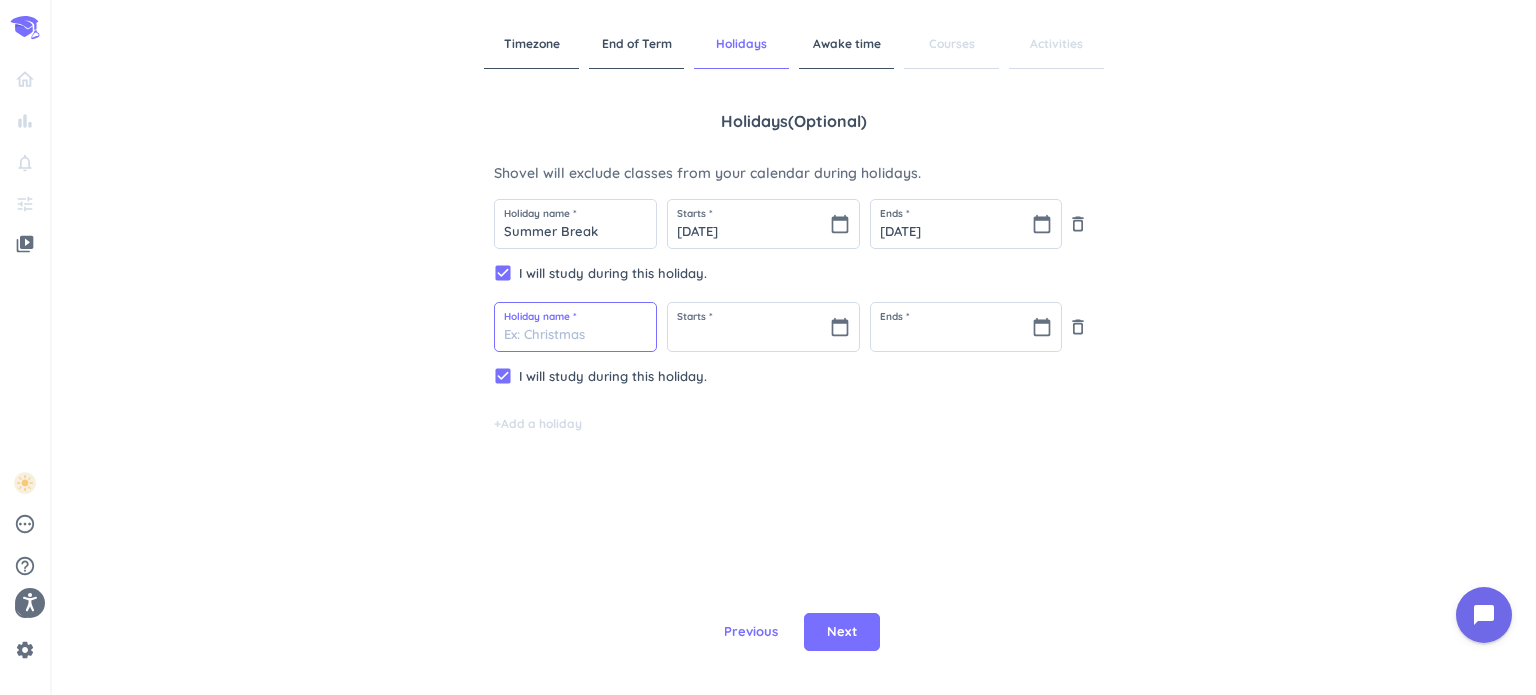 click at bounding box center (575, 327) 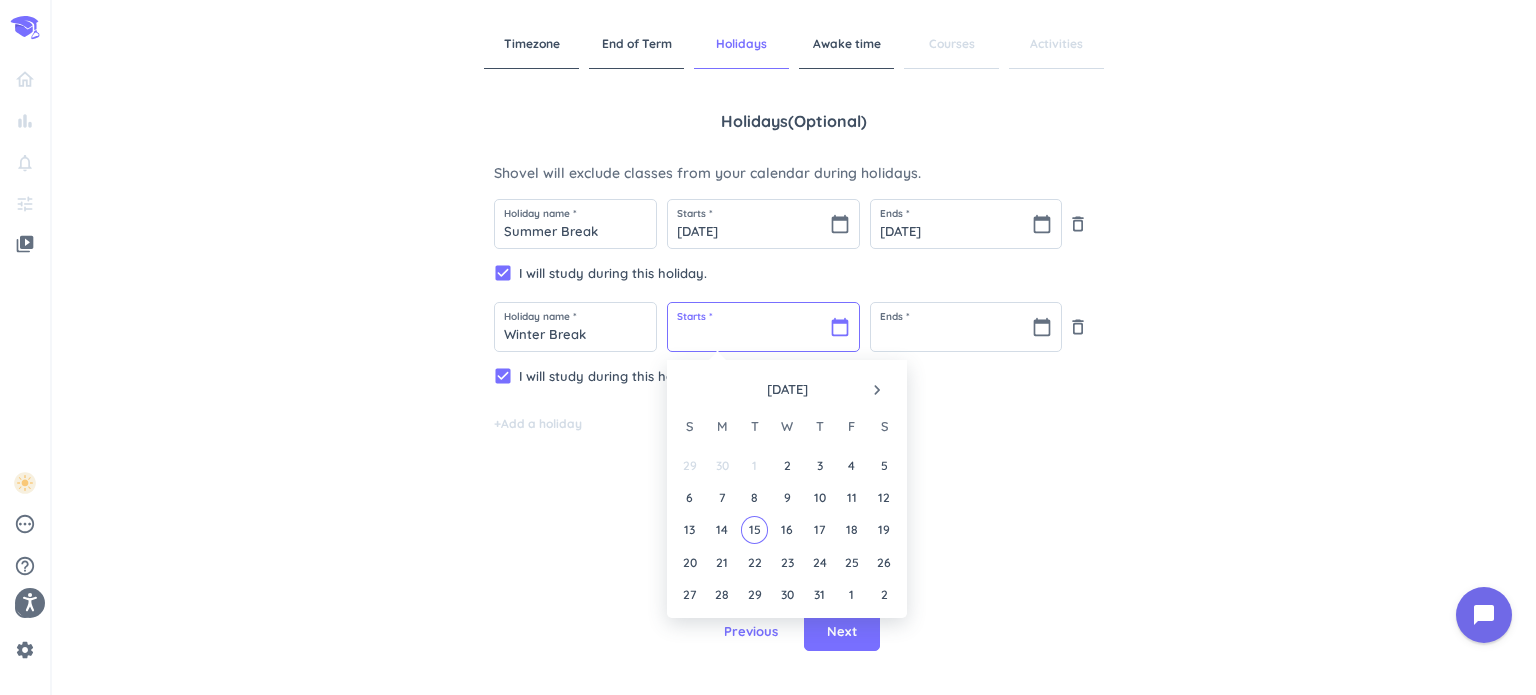 click at bounding box center [763, 327] 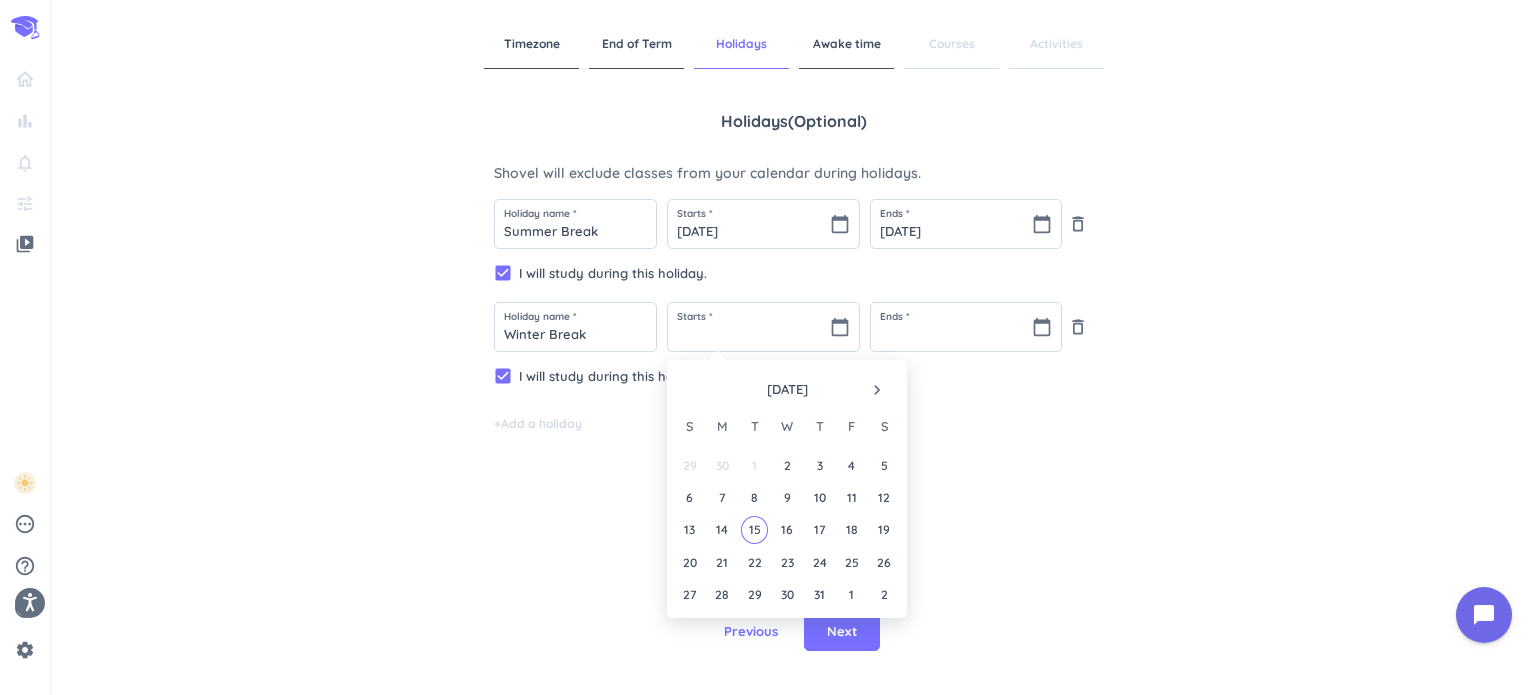 click on "navigate_next" at bounding box center [877, 390] 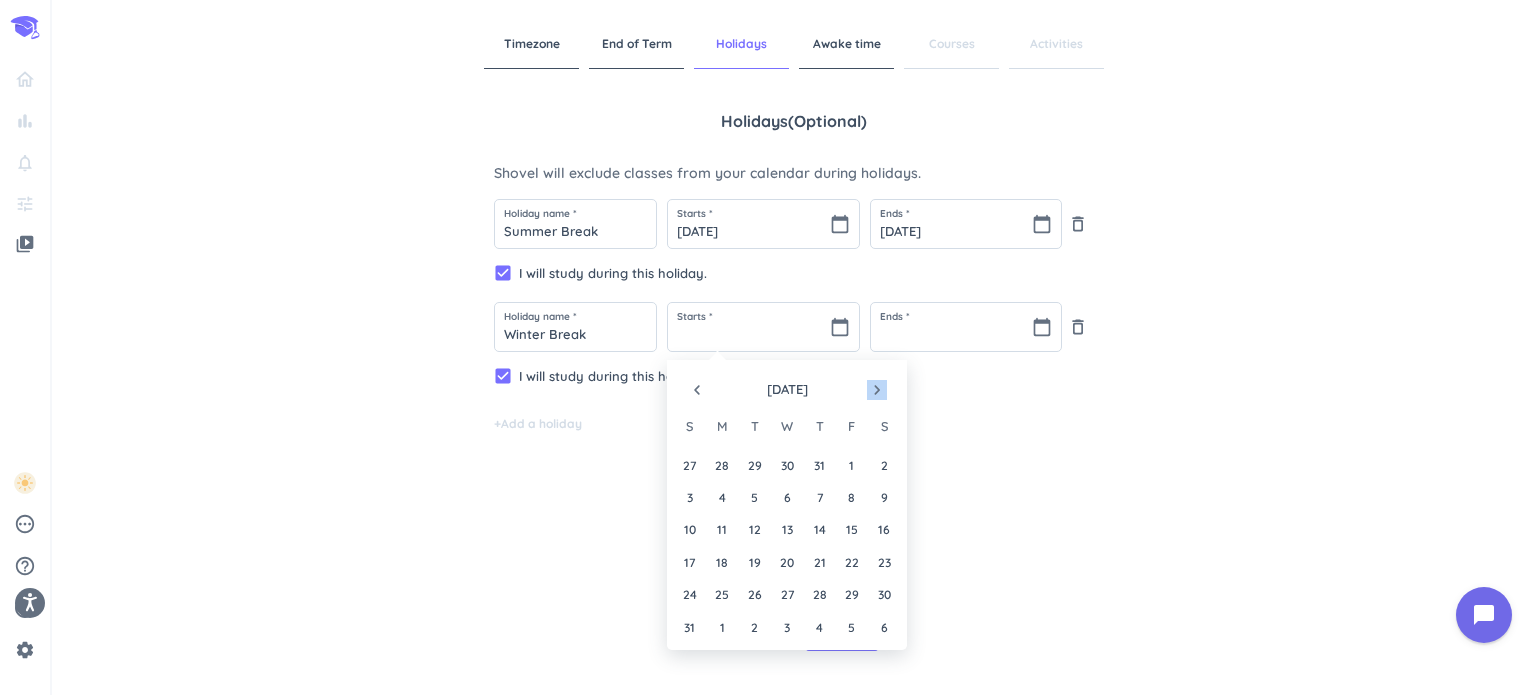 click on "navigate_next" at bounding box center [877, 390] 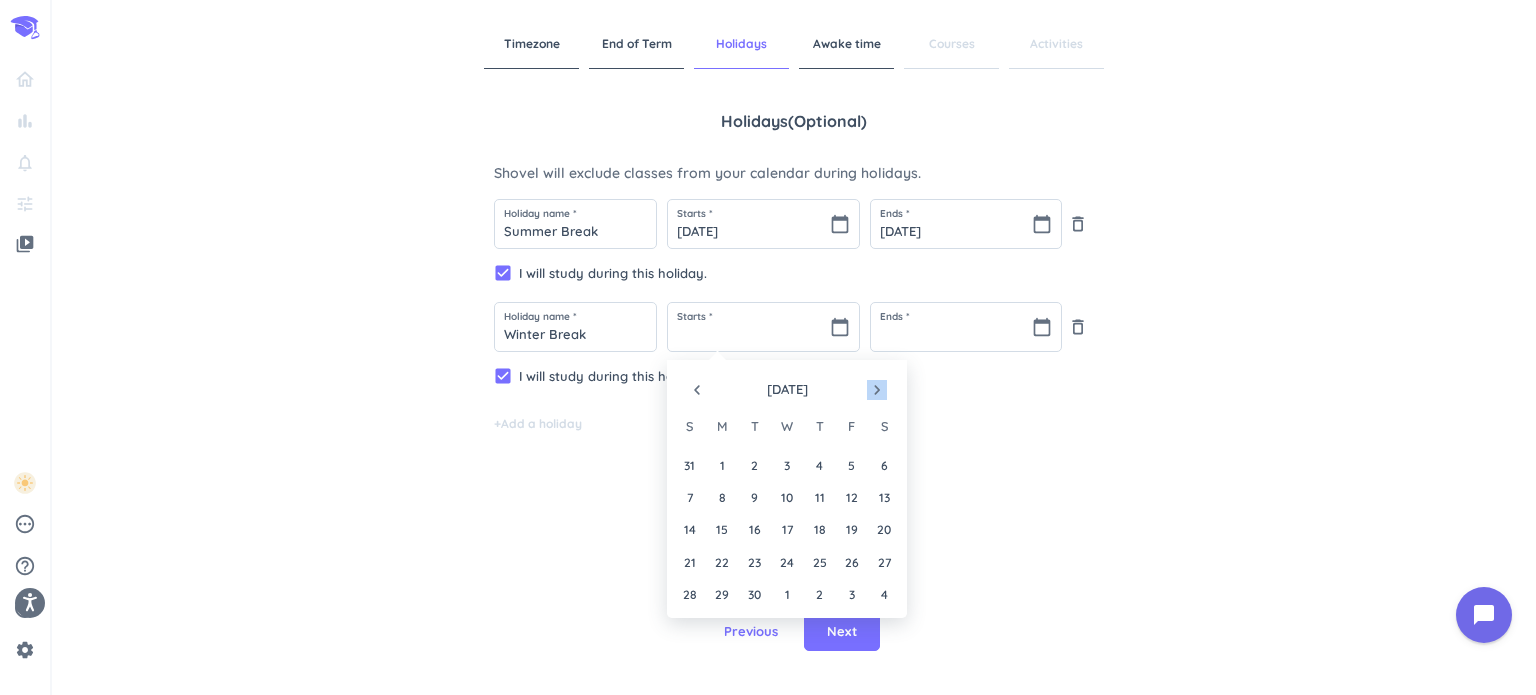 click on "navigate_next" at bounding box center (877, 390) 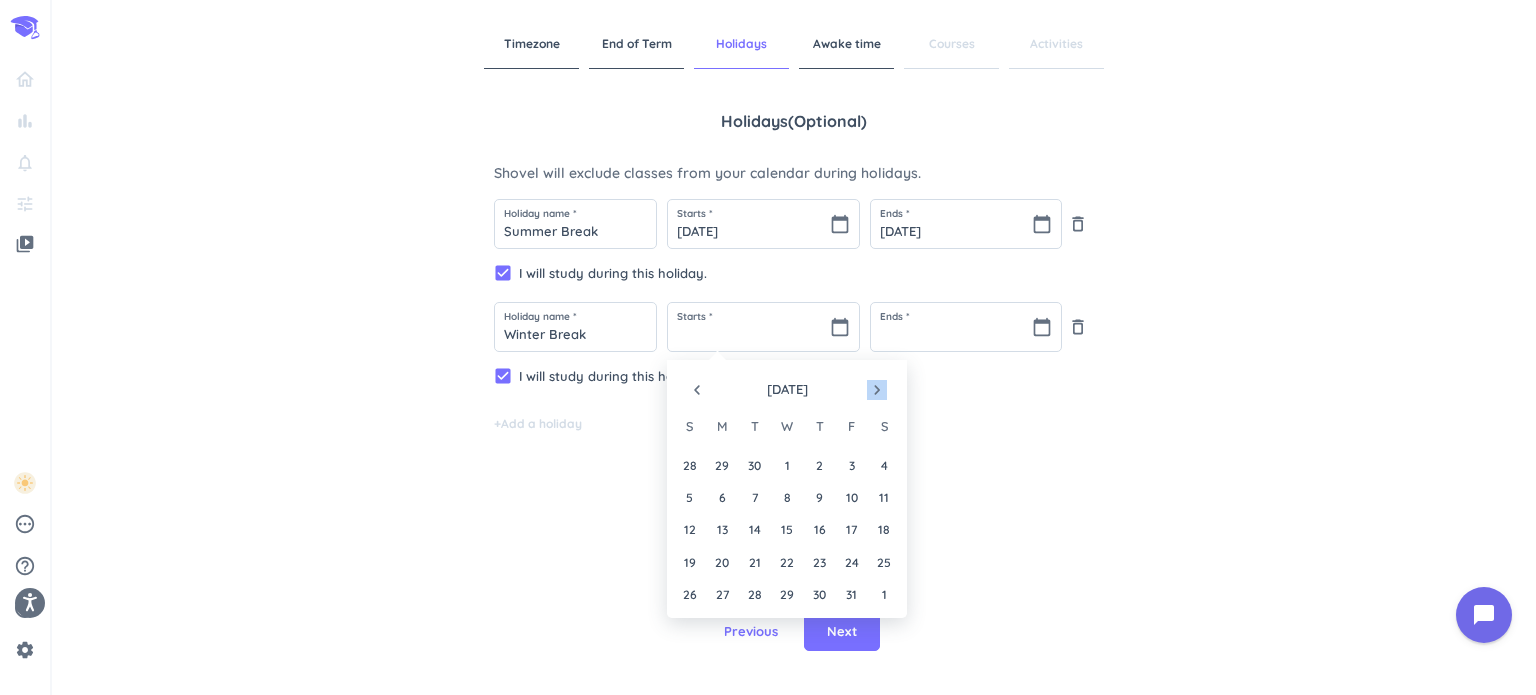 click on "navigate_next" at bounding box center [877, 390] 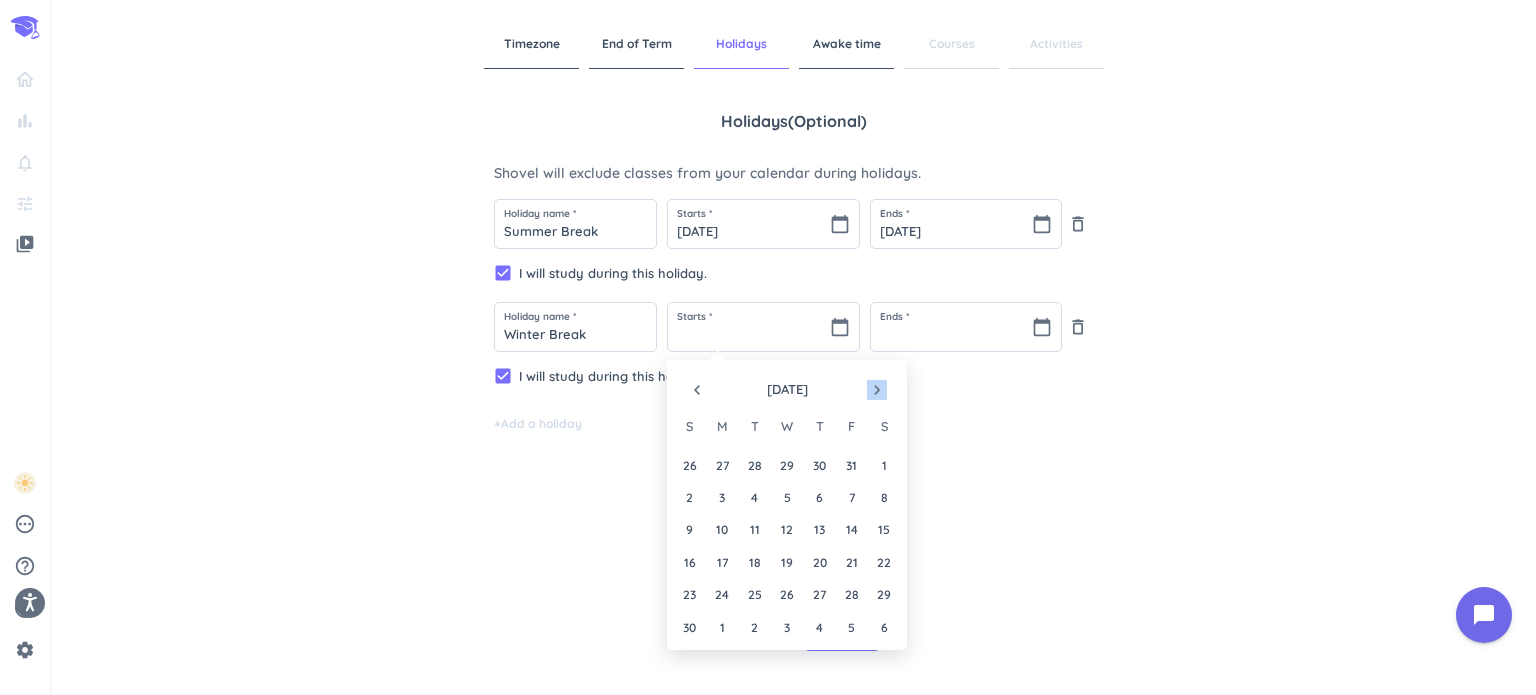 click on "navigate_next" at bounding box center [877, 390] 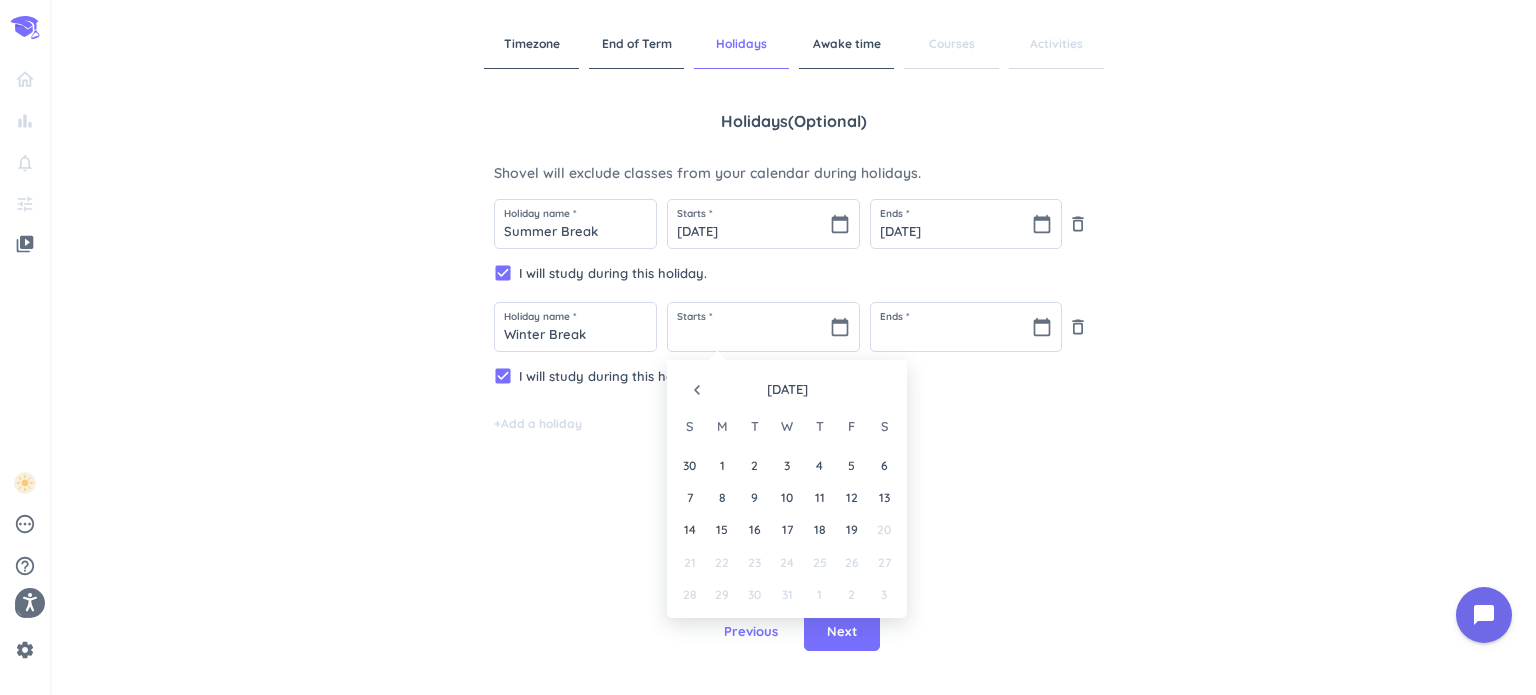 click at bounding box center (877, 390) 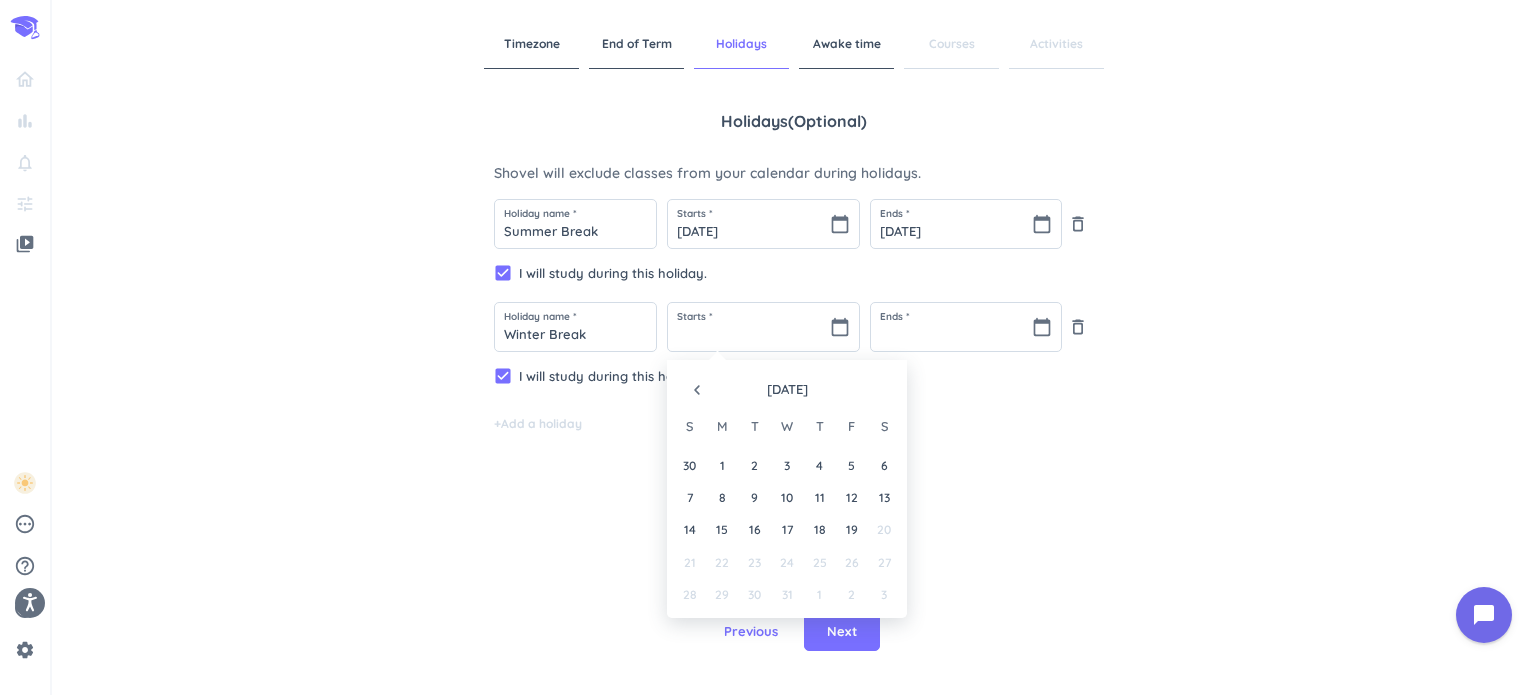 click on "22" at bounding box center (722, 562) 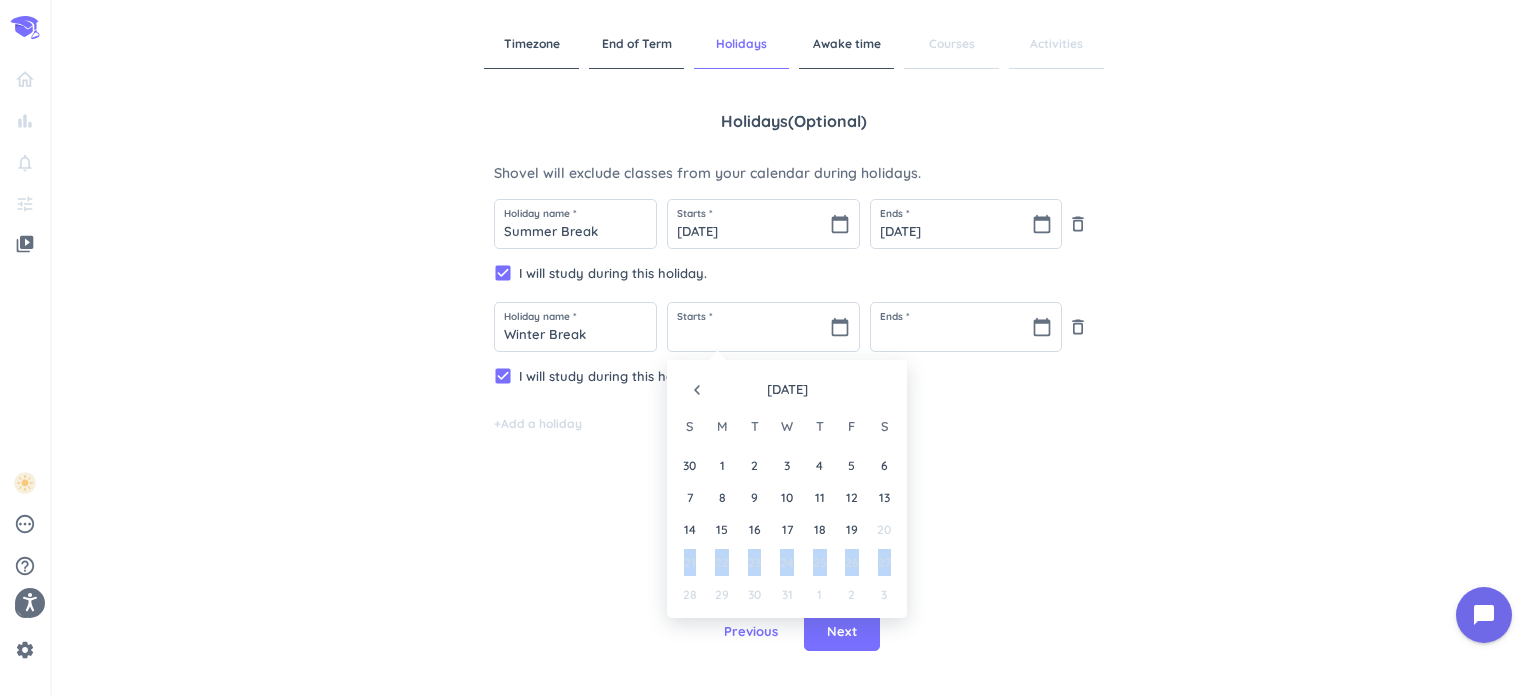 click on "22" at bounding box center [722, 562] 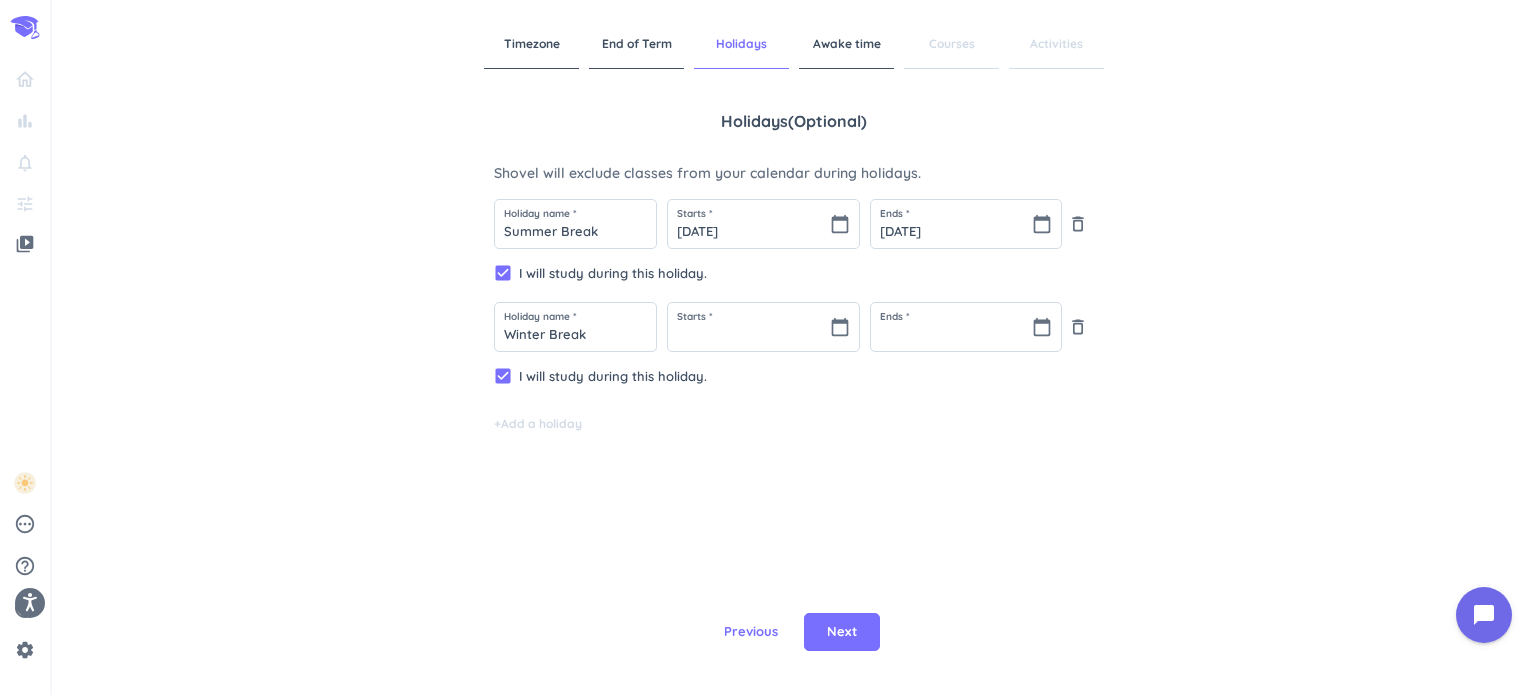 click on "Holidays  ( optional ) Shovel will exclude classes from your calendar during holidays. Holiday name * Summer Break Starts * [DATE] calendar_today Ends * [DATE] calendar_today delete_outline check_box I will study during this holiday. Holiday name * Winter Break Starts * calendar_today Ends * calendar_today delete_outline check_box I will study during this holiday. +  Add a holiday" at bounding box center (794, 344) 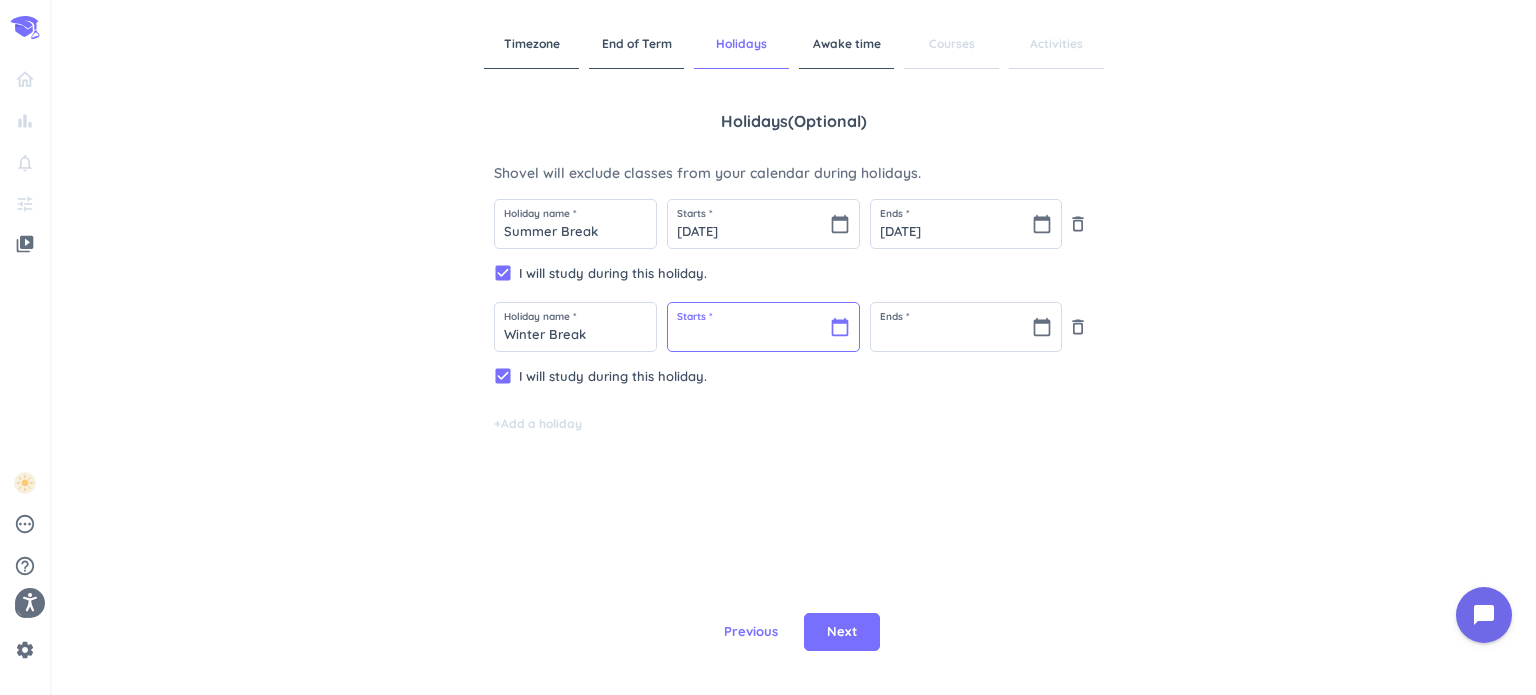 click at bounding box center (763, 327) 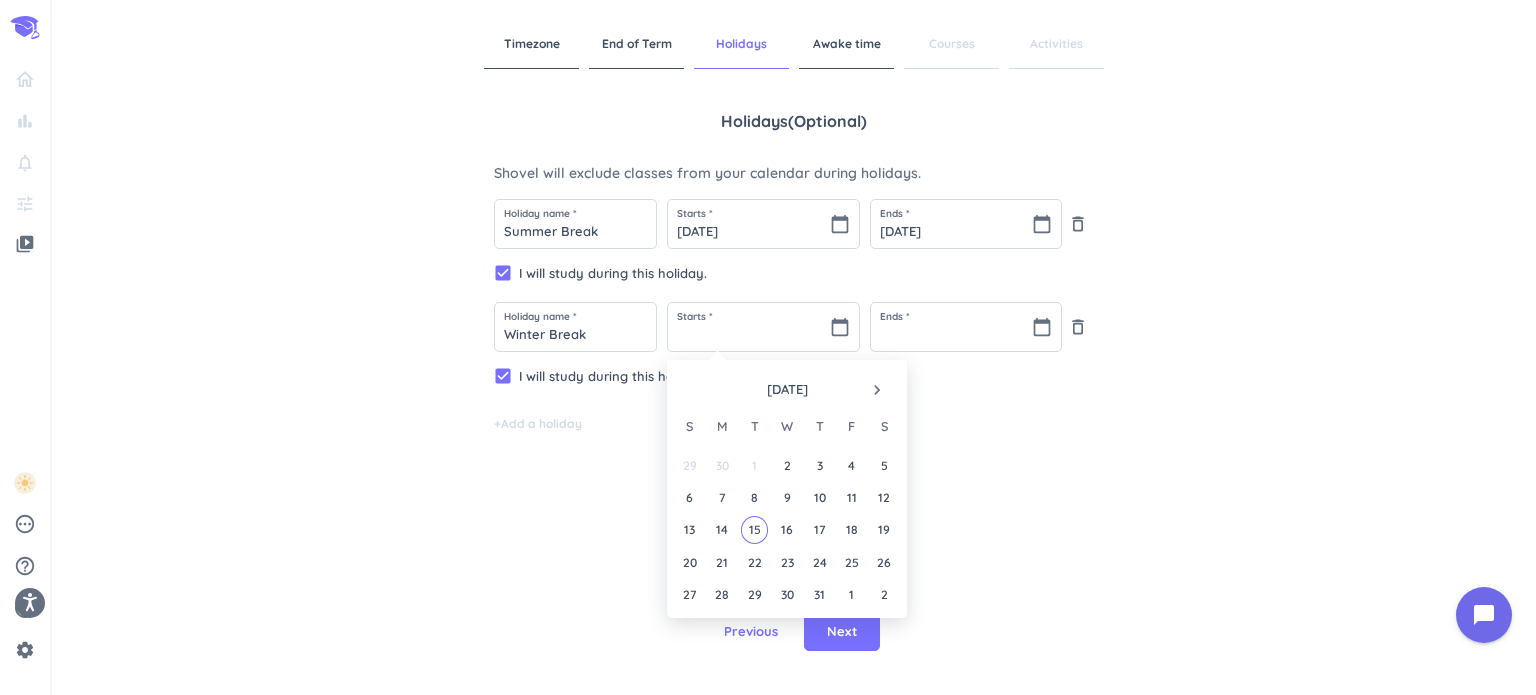 click on "navigate_next" at bounding box center [877, 390] 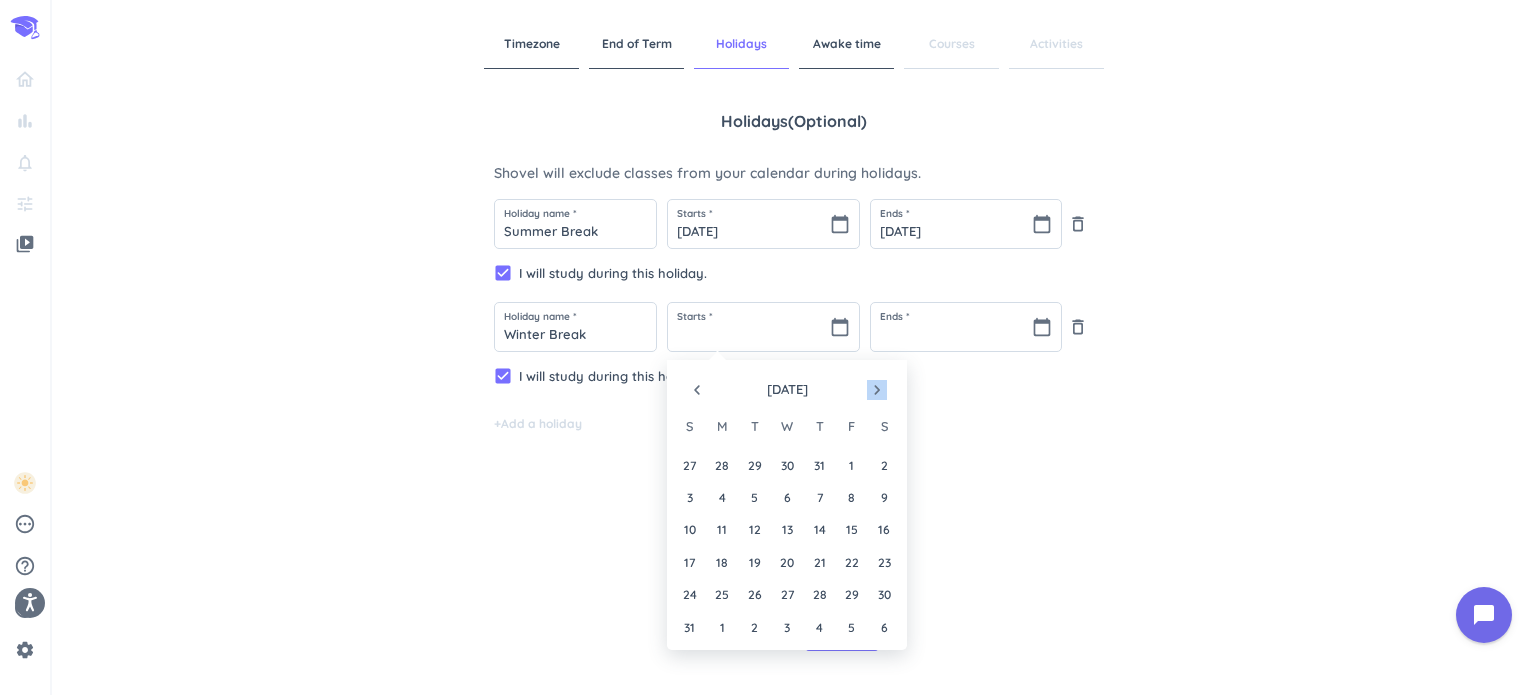 click on "navigate_next" at bounding box center (877, 390) 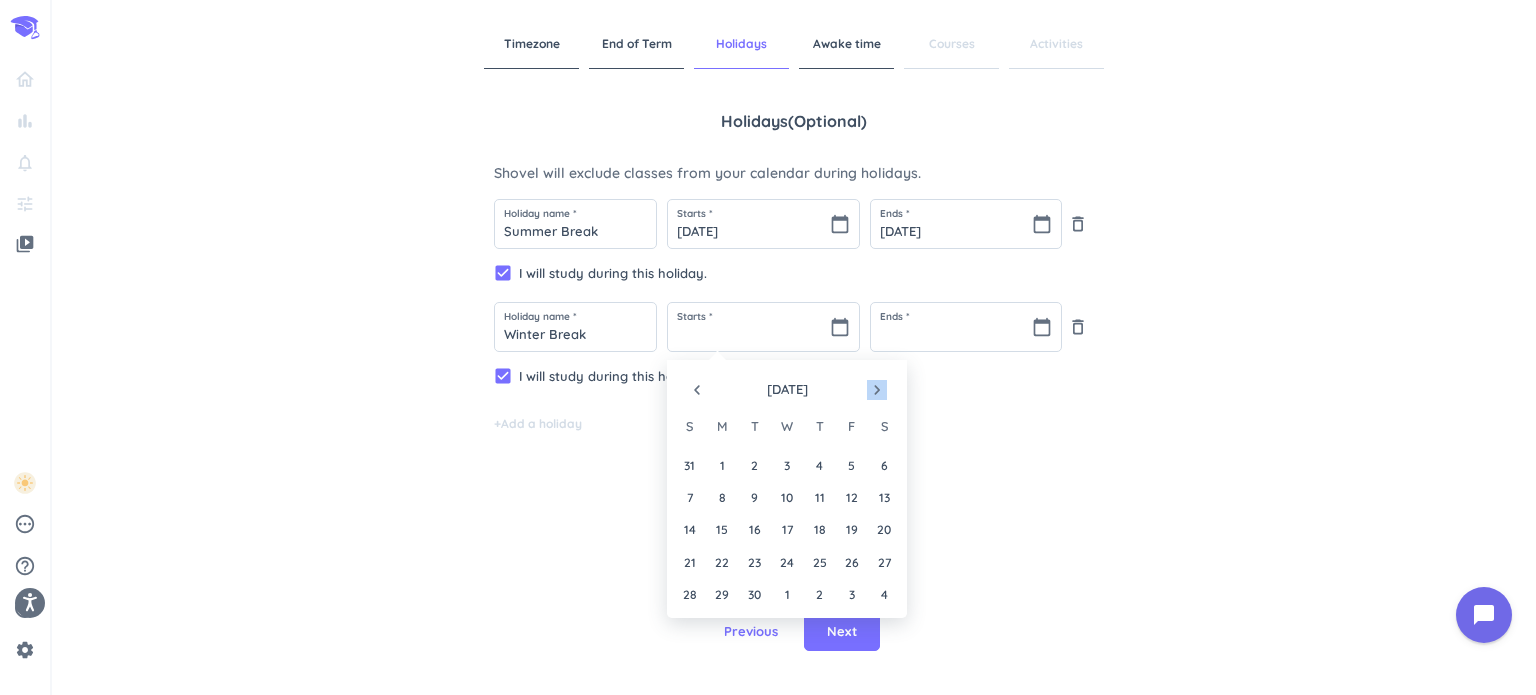 click on "navigate_next" at bounding box center (877, 390) 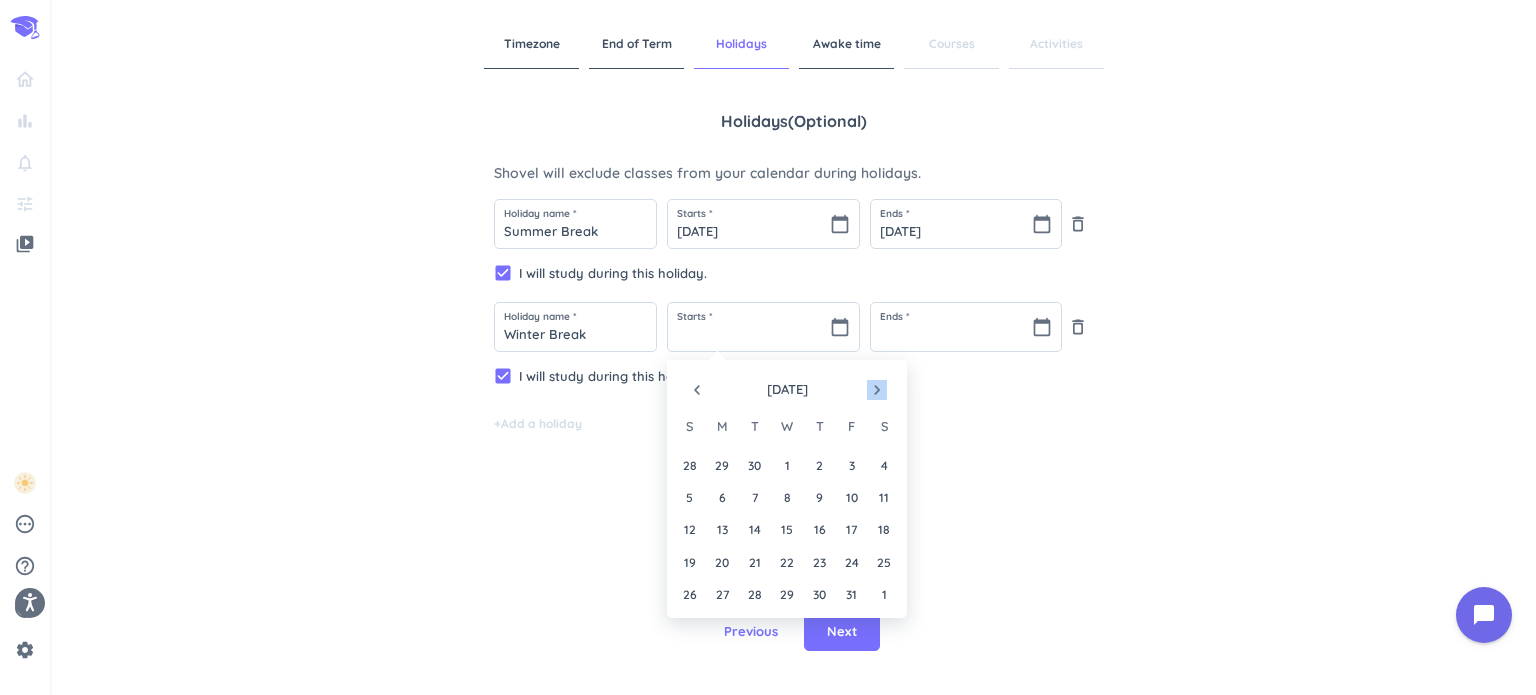 click on "navigate_next" at bounding box center [877, 390] 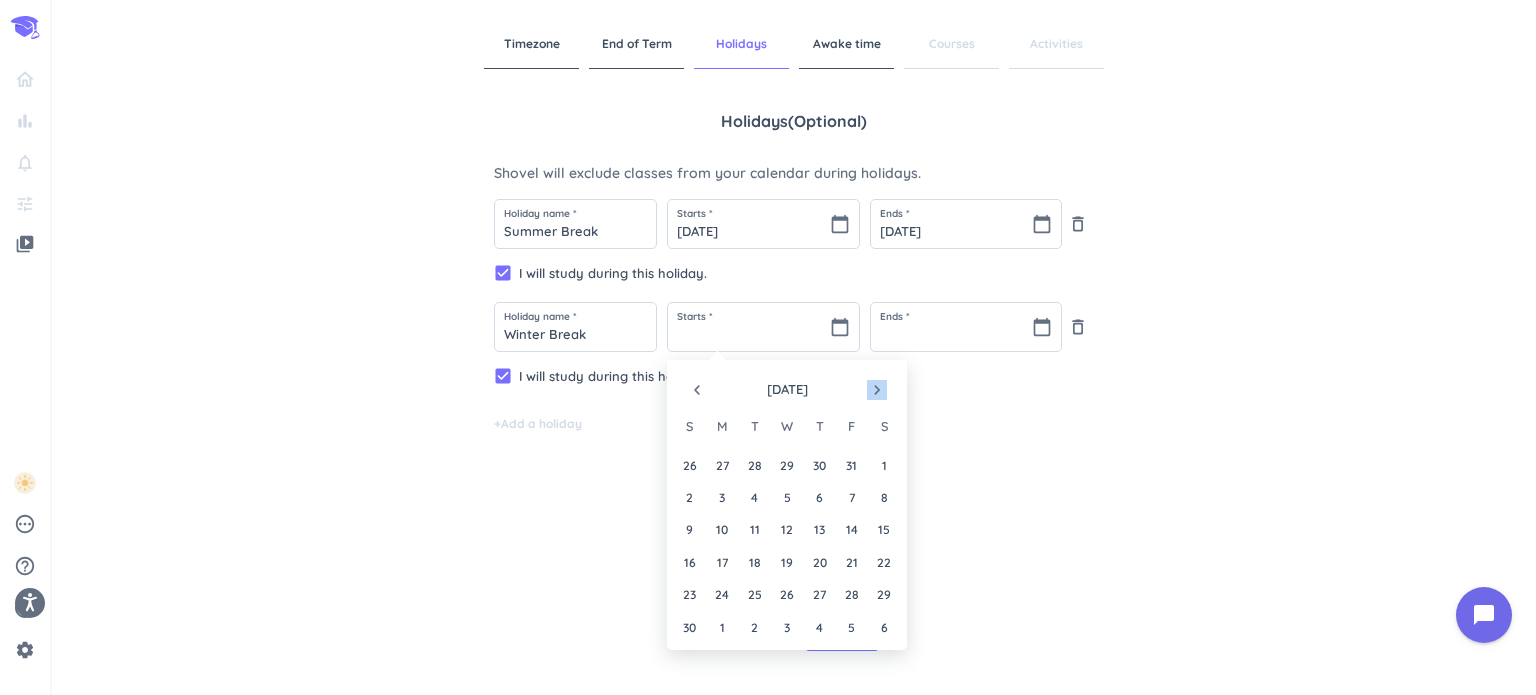 click on "navigate_next" at bounding box center (877, 390) 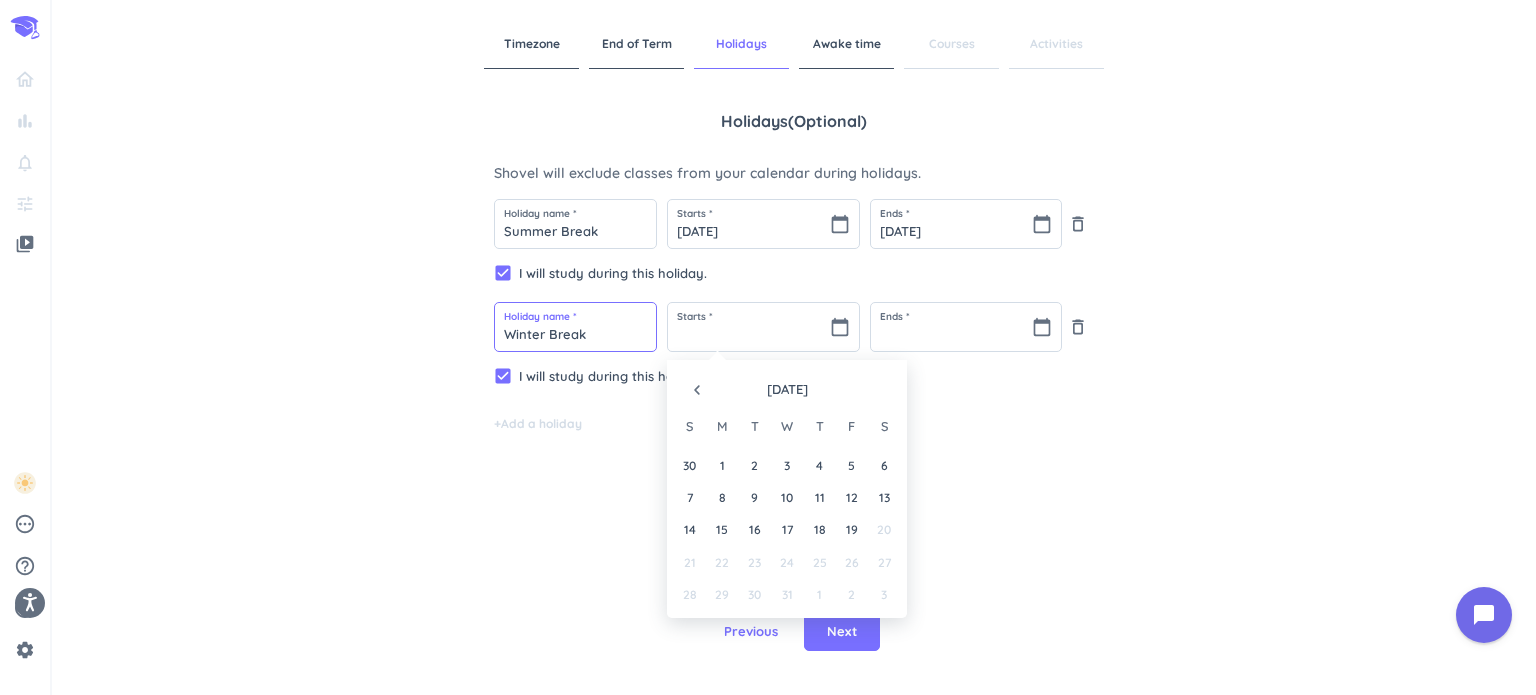 click on "Winter Break" at bounding box center [575, 327] 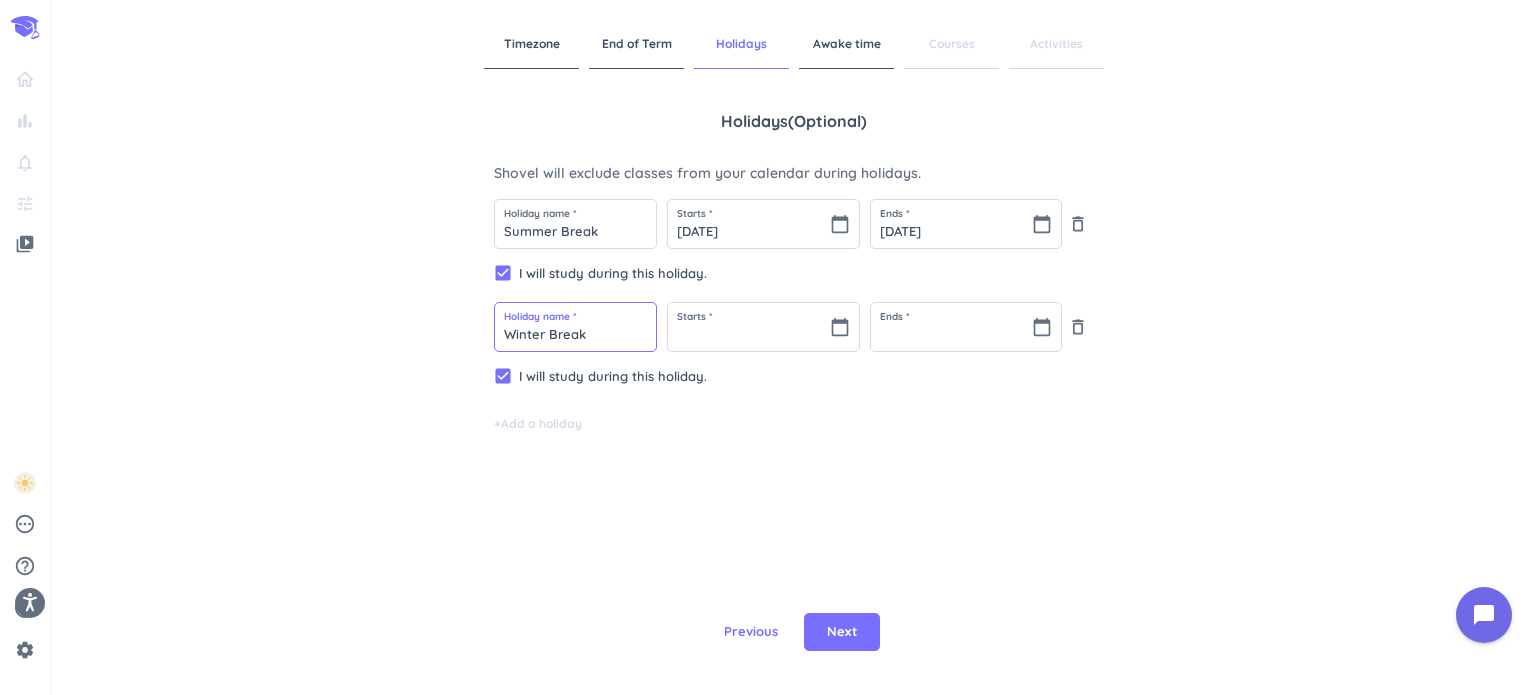 click on "Winter Break" at bounding box center (575, 327) 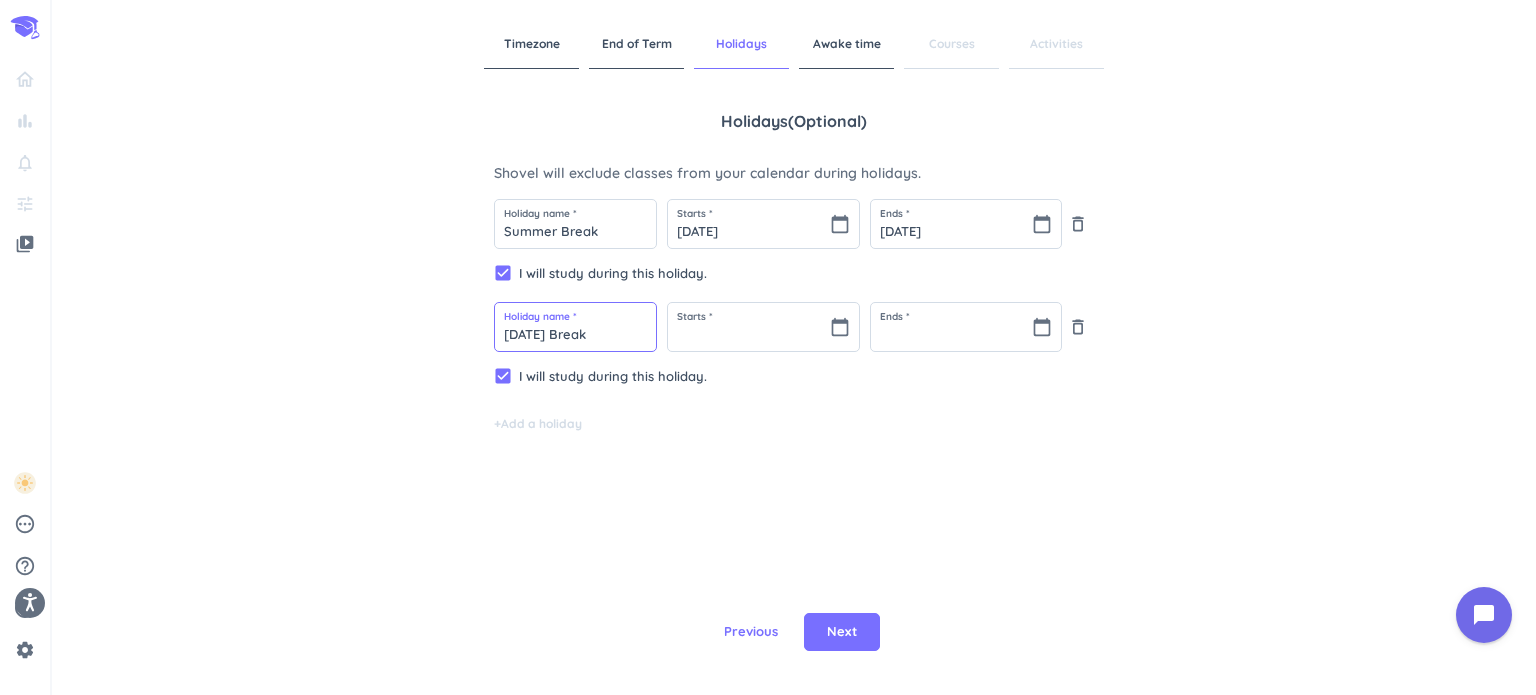 type on "[DATE] Break" 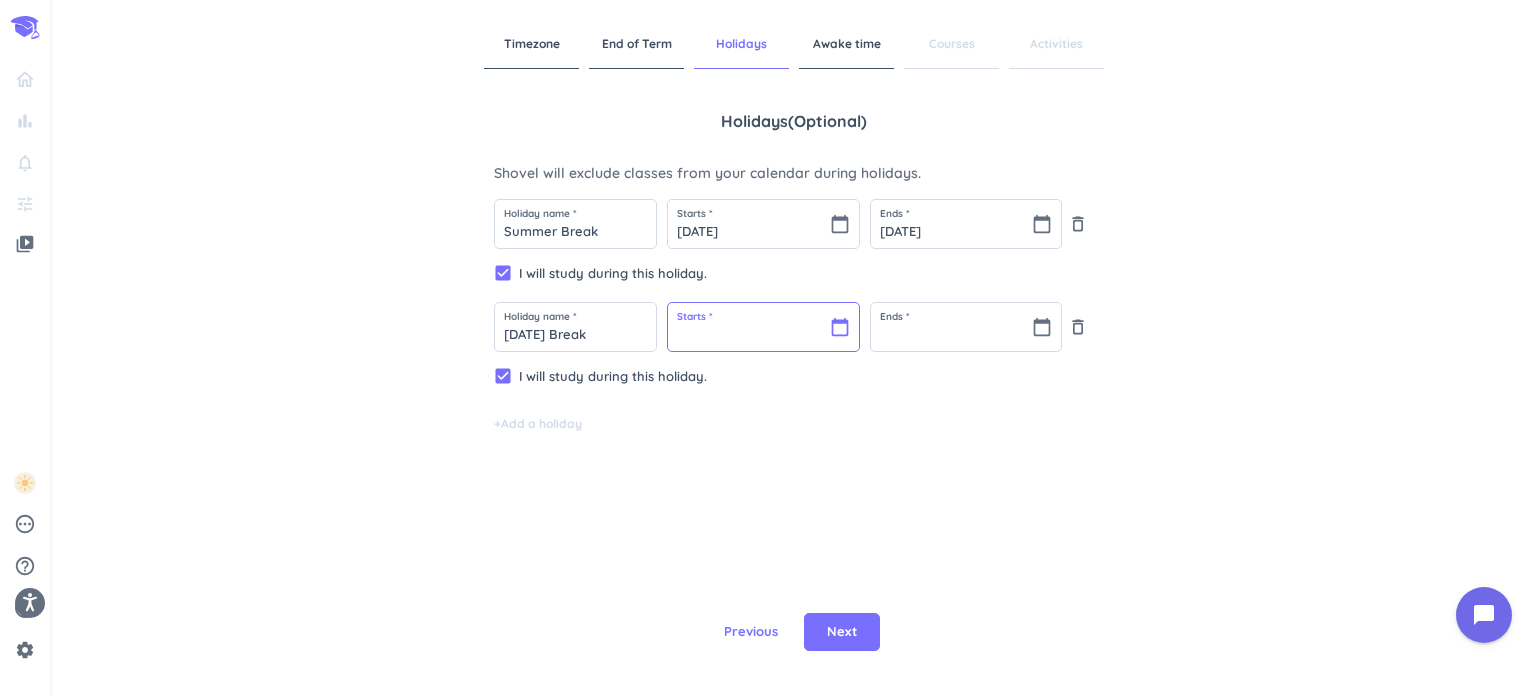 click at bounding box center (763, 327) 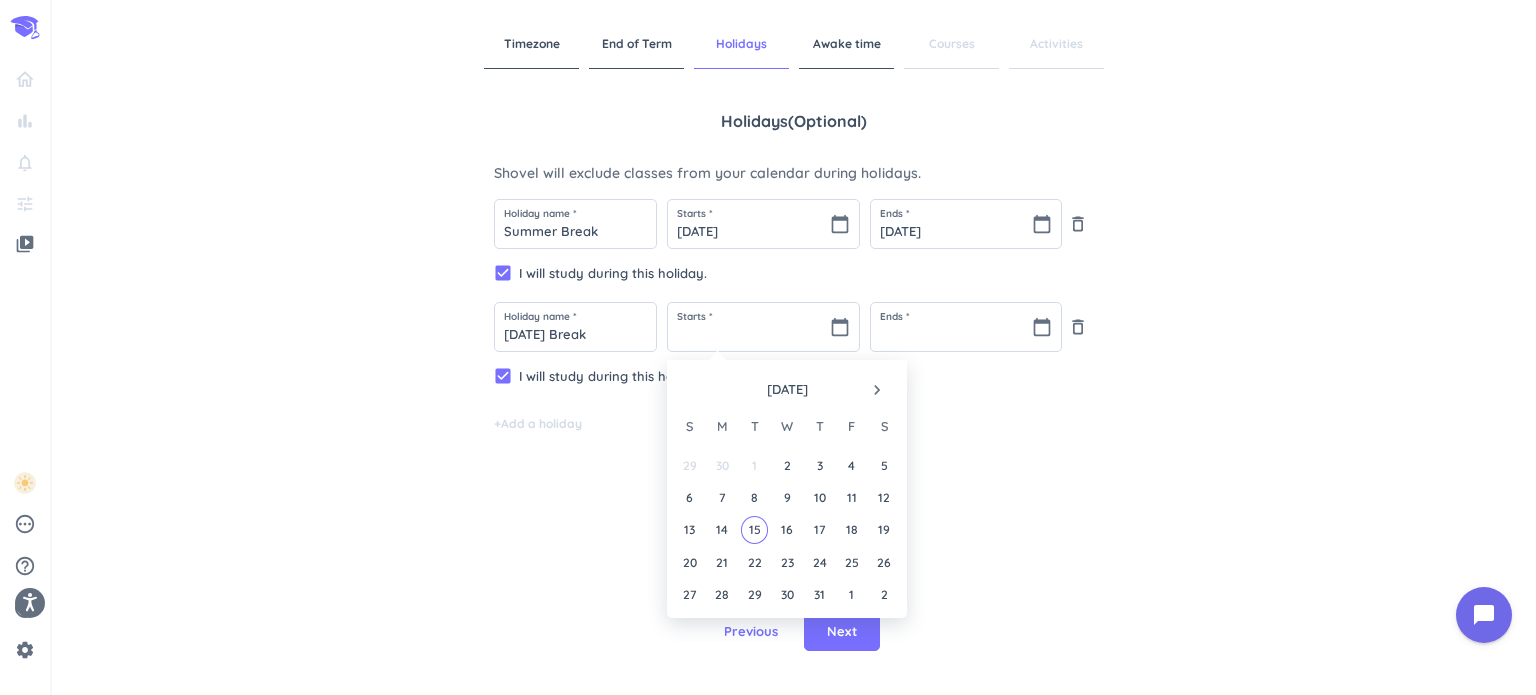 click on "navigate_next" at bounding box center [877, 390] 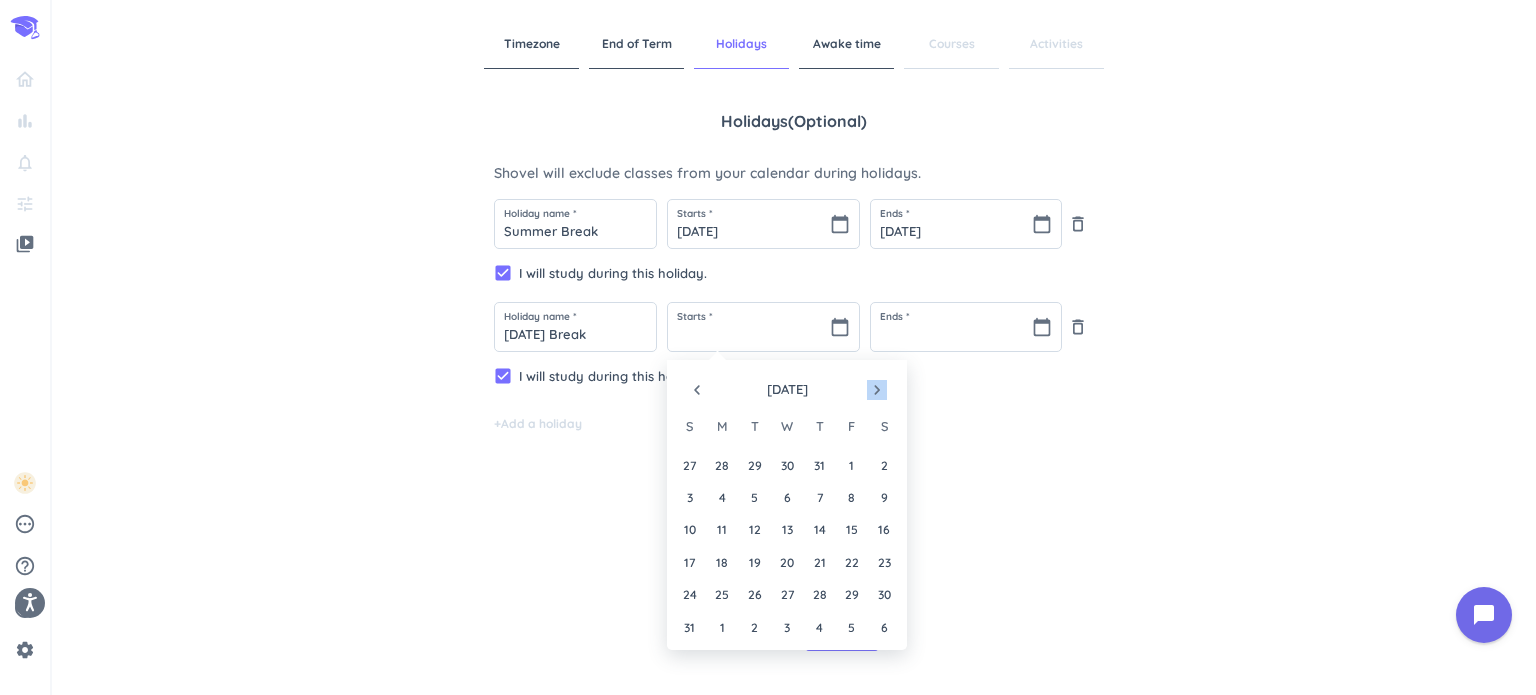 click on "navigate_next" at bounding box center (877, 390) 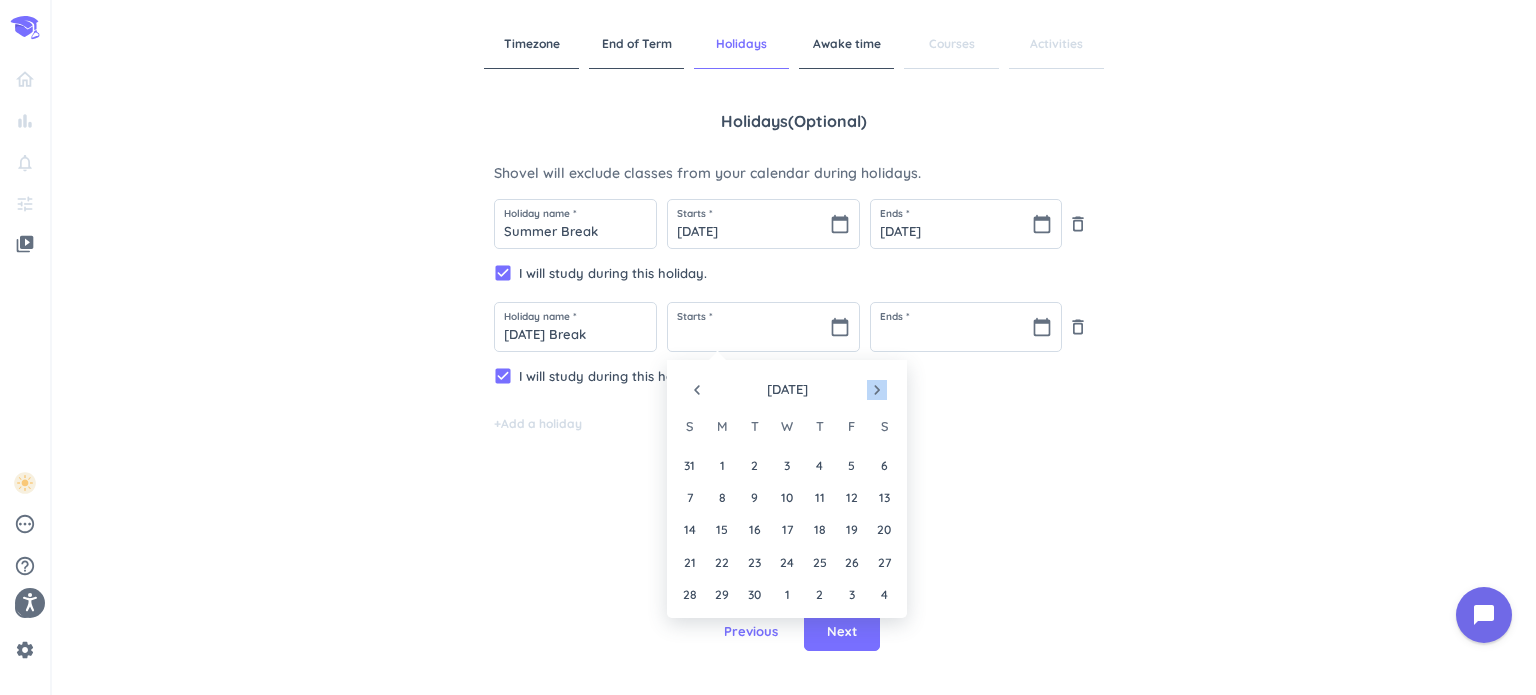click on "navigate_next" at bounding box center [877, 390] 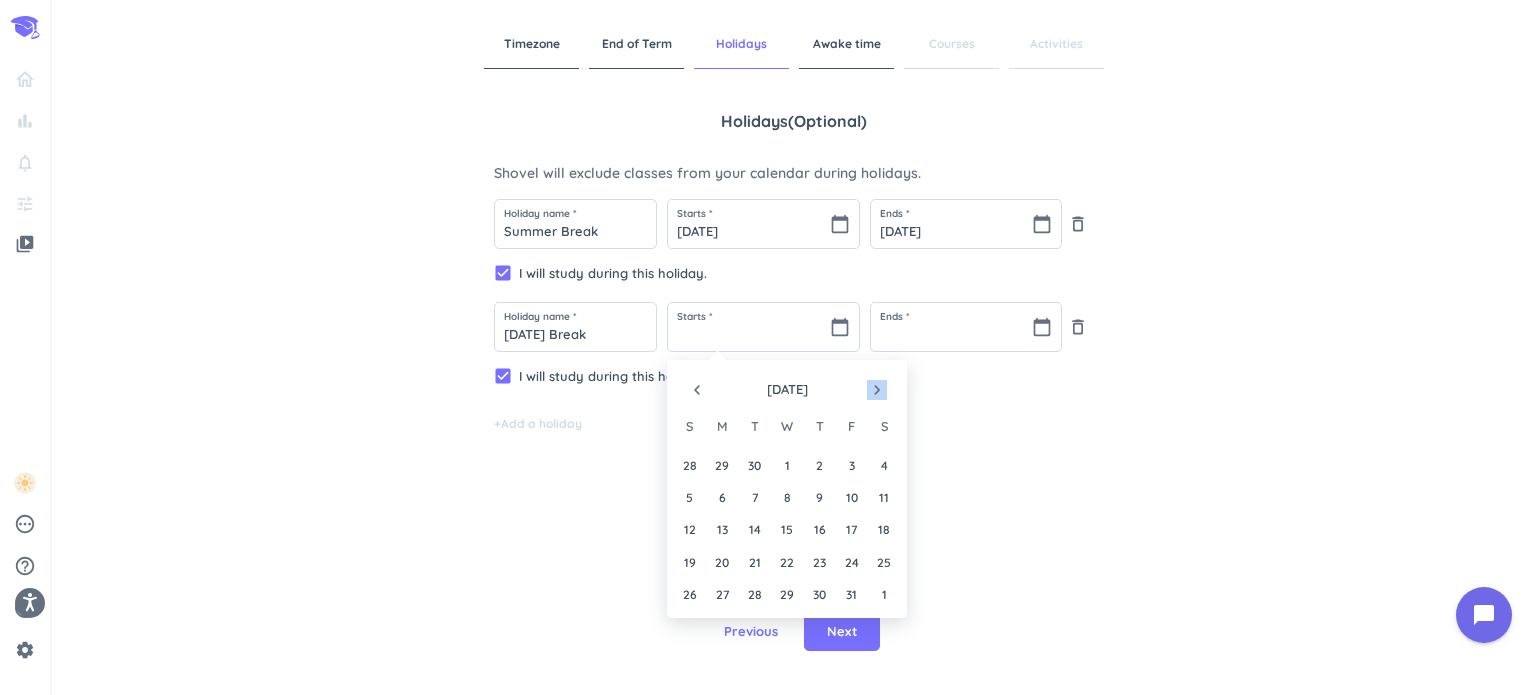 click on "navigate_next" at bounding box center (877, 390) 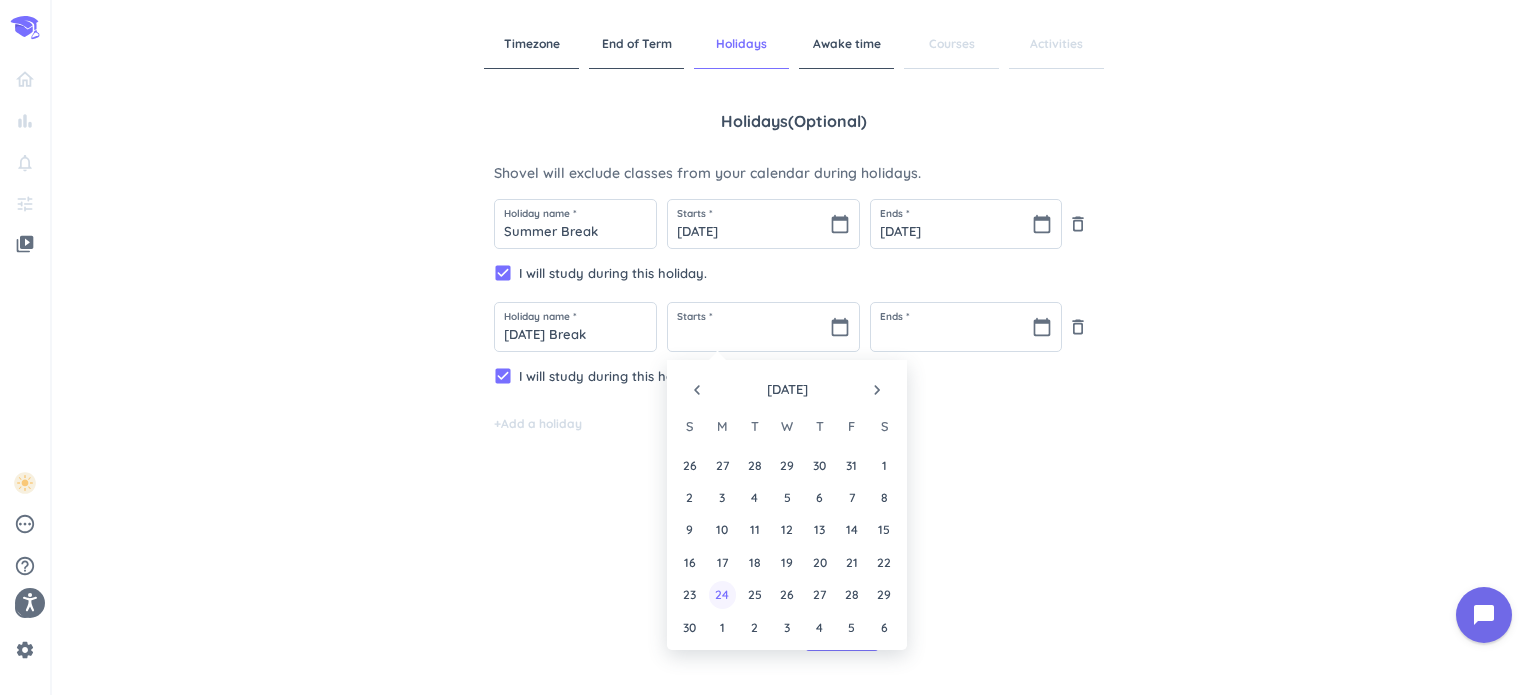 click on "24" at bounding box center [722, 594] 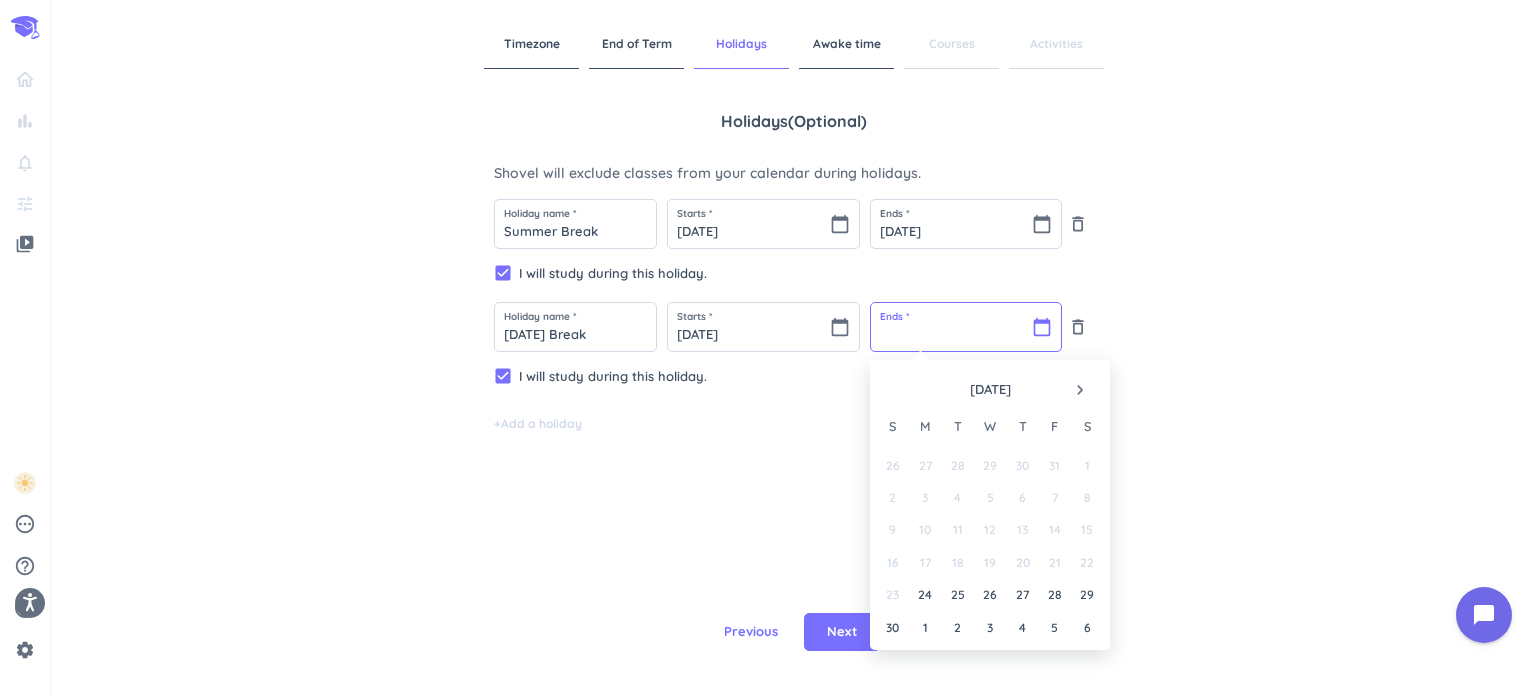 click at bounding box center [966, 327] 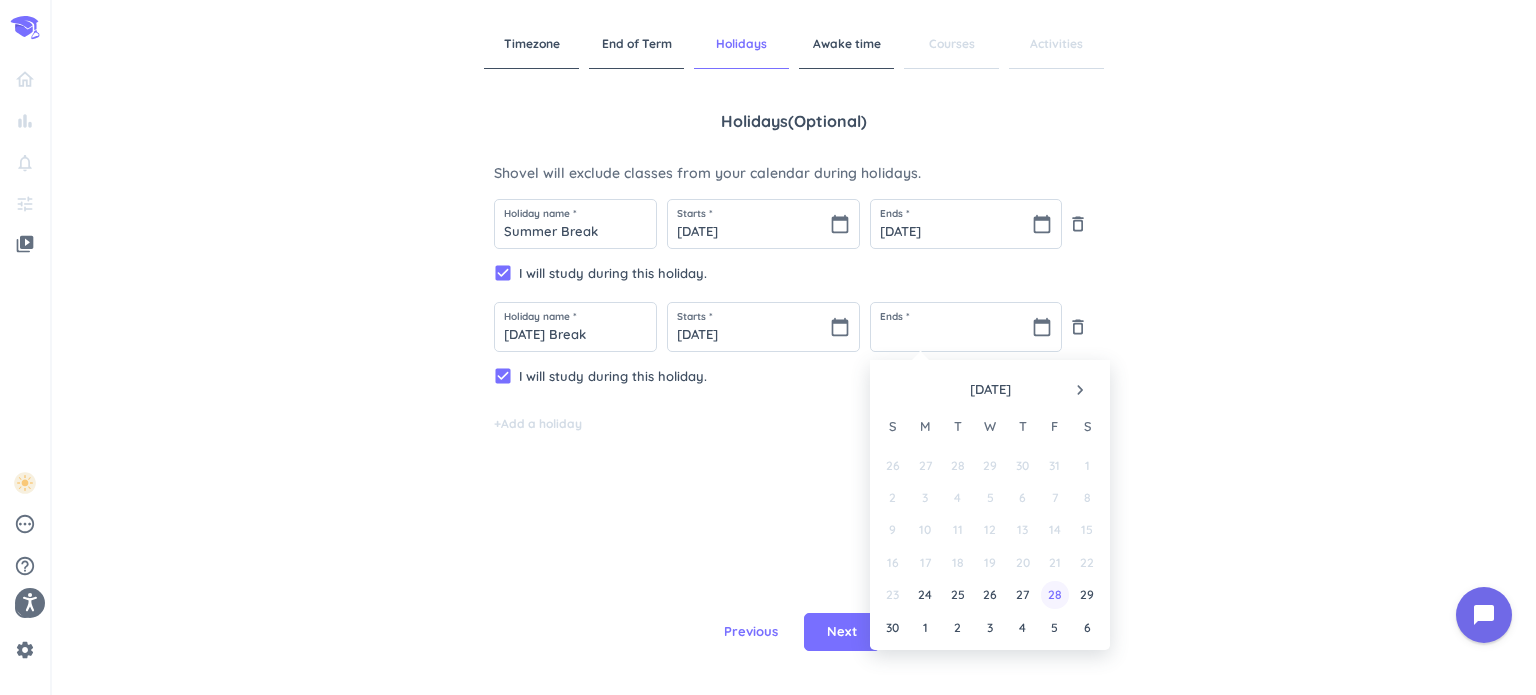 click on "28" at bounding box center (1054, 594) 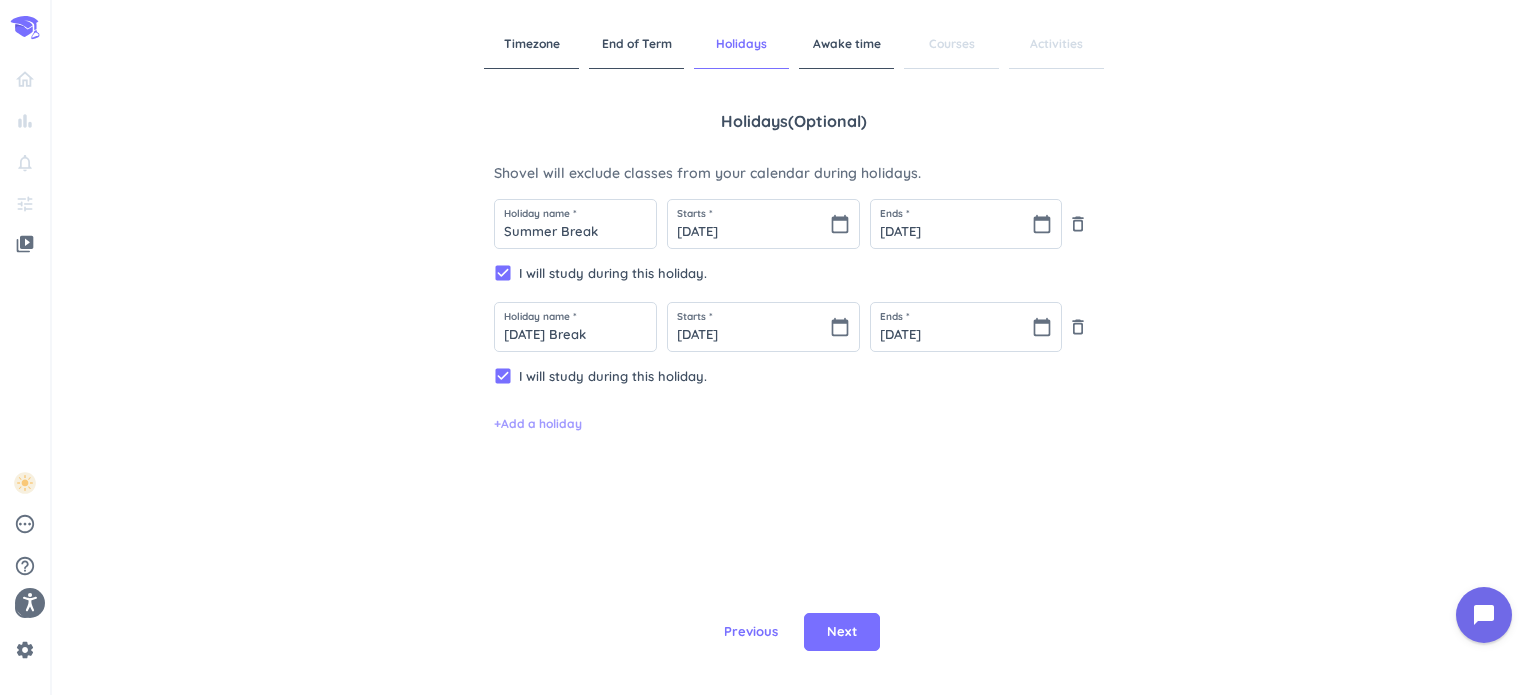 click on "+  Add a holiday" at bounding box center [538, 424] 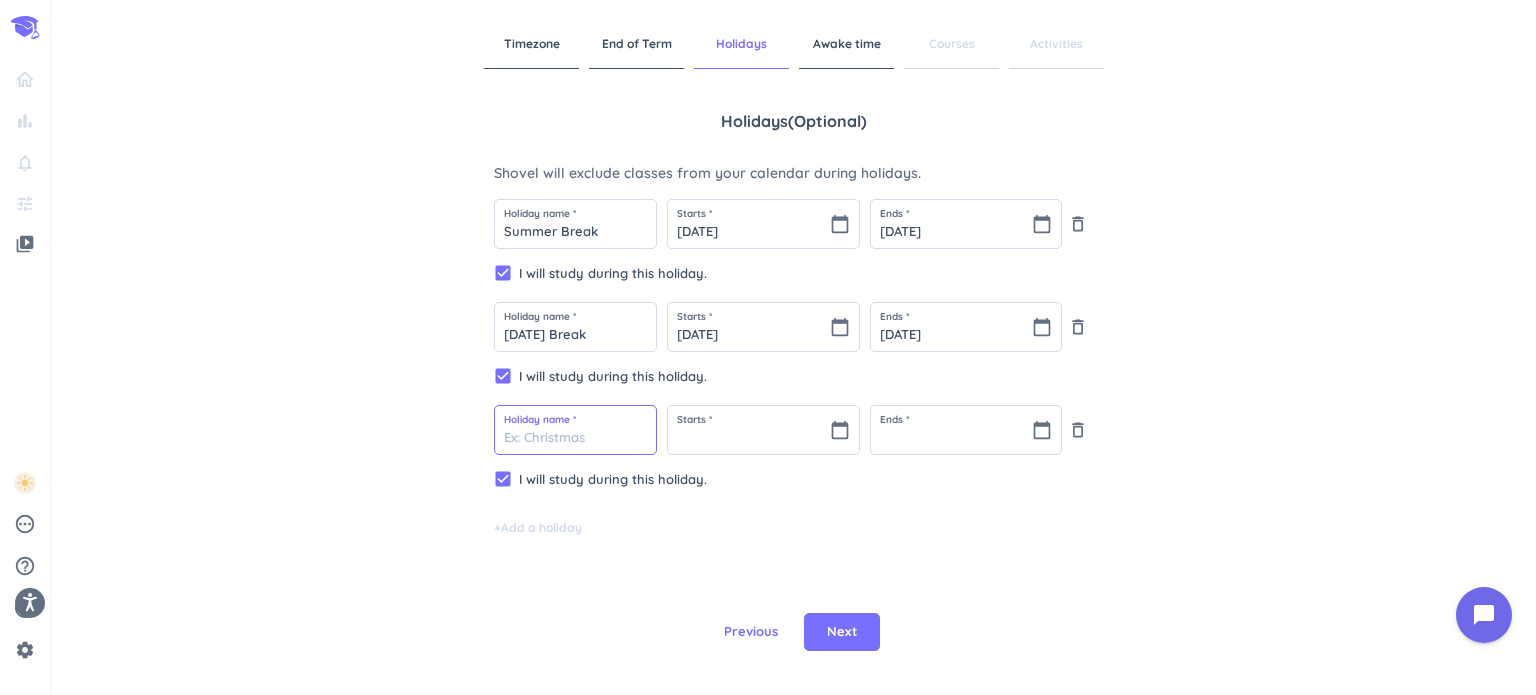click at bounding box center [575, 430] 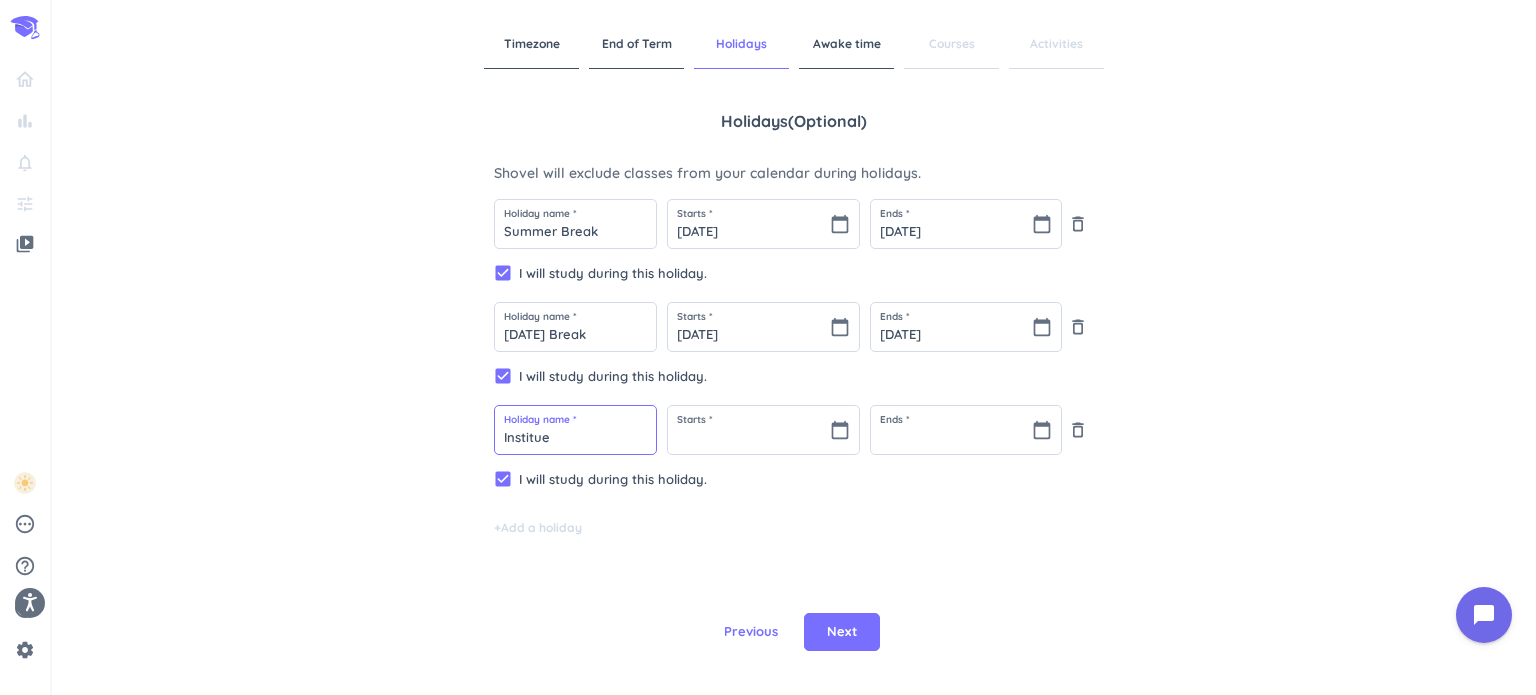 click on "Institue" at bounding box center (575, 430) 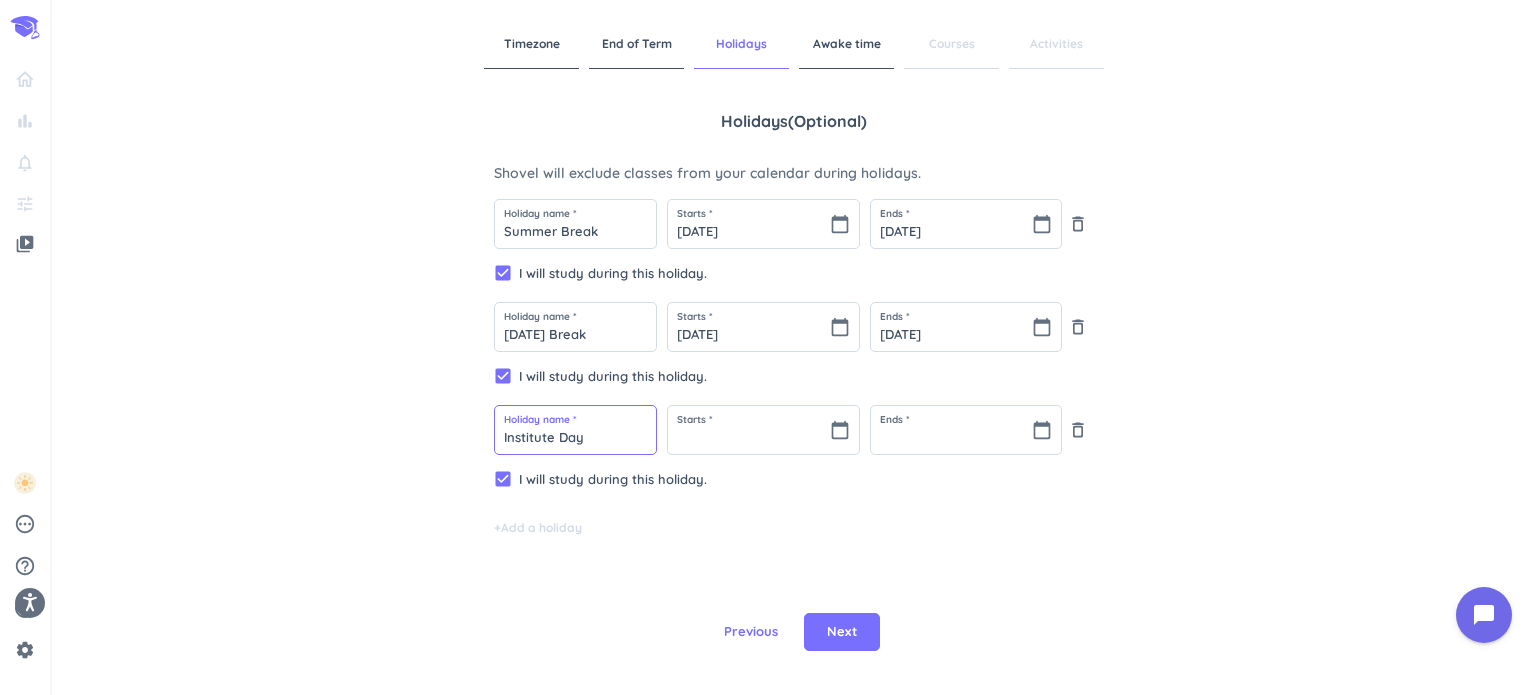 type on "Institute Day" 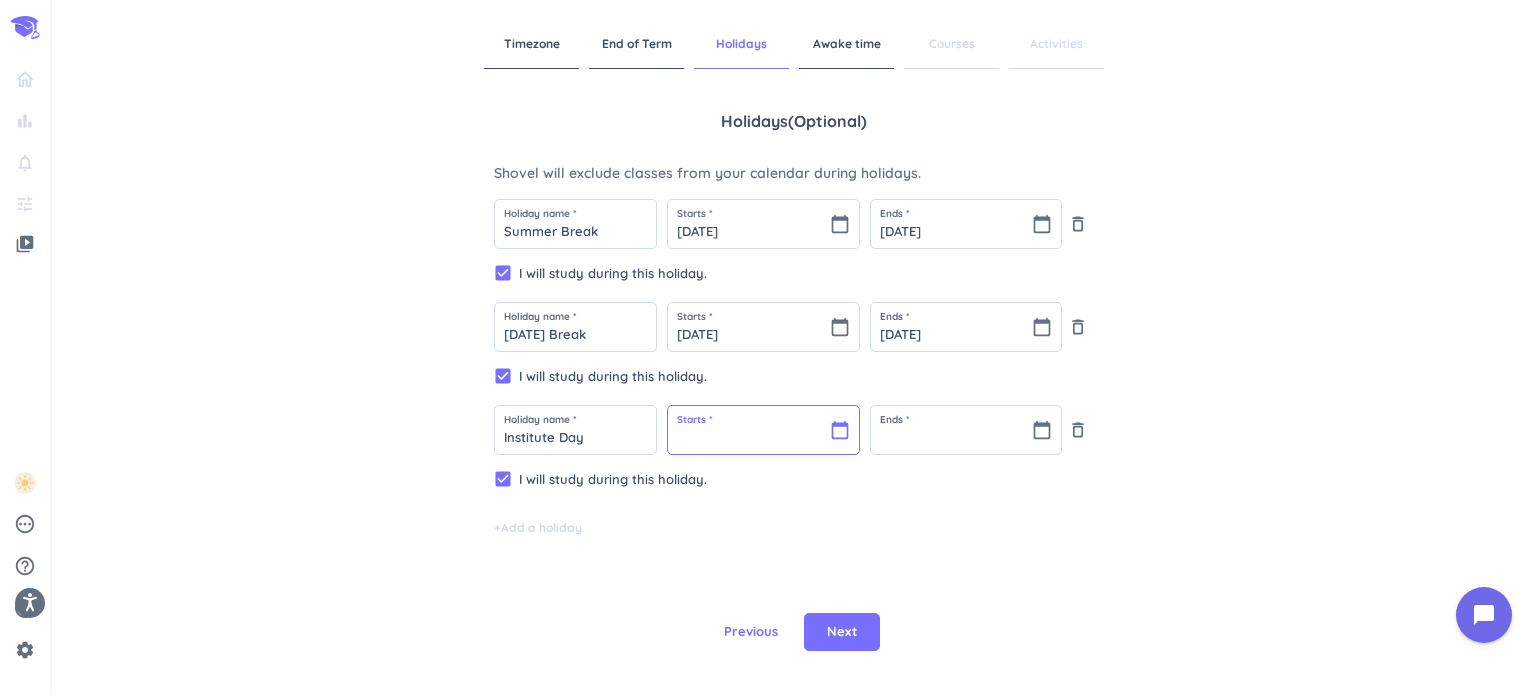 click at bounding box center [763, 430] 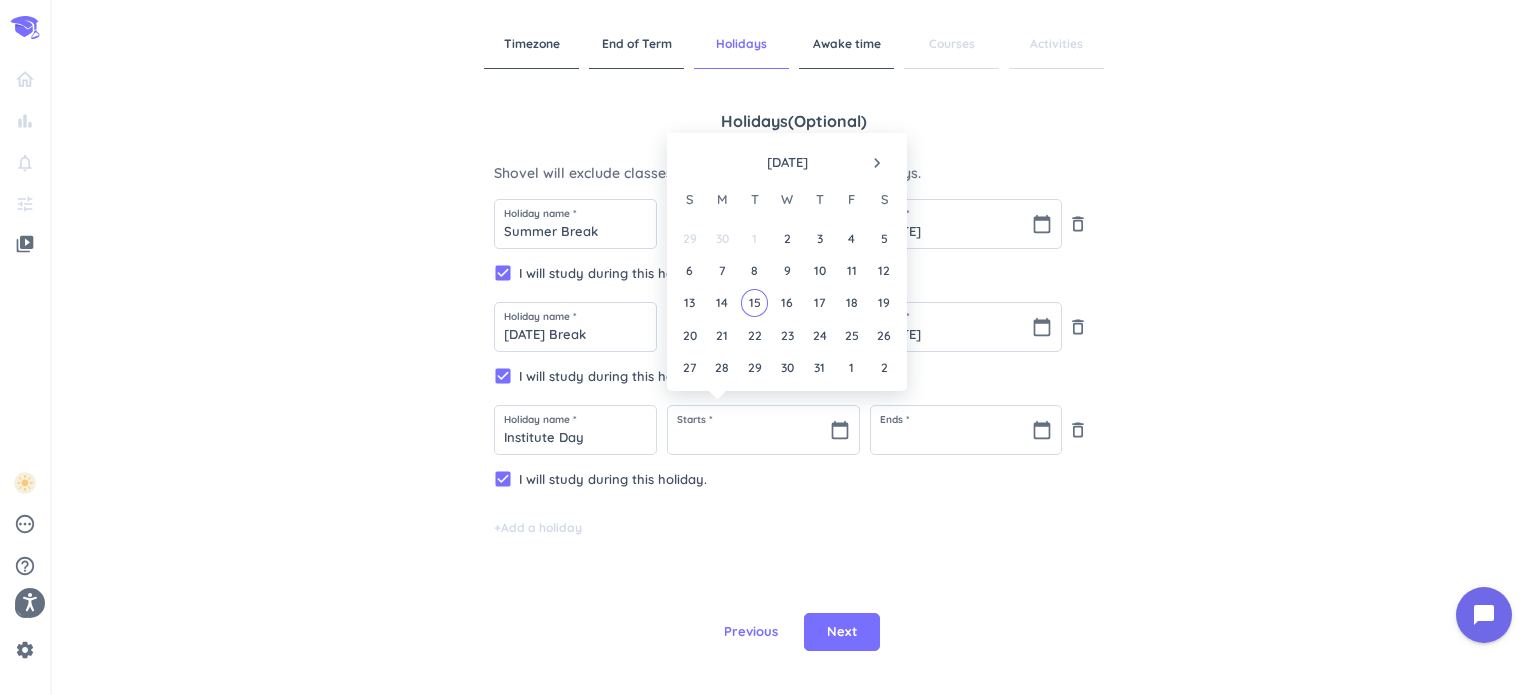 click on "navigate_next" at bounding box center (877, 163) 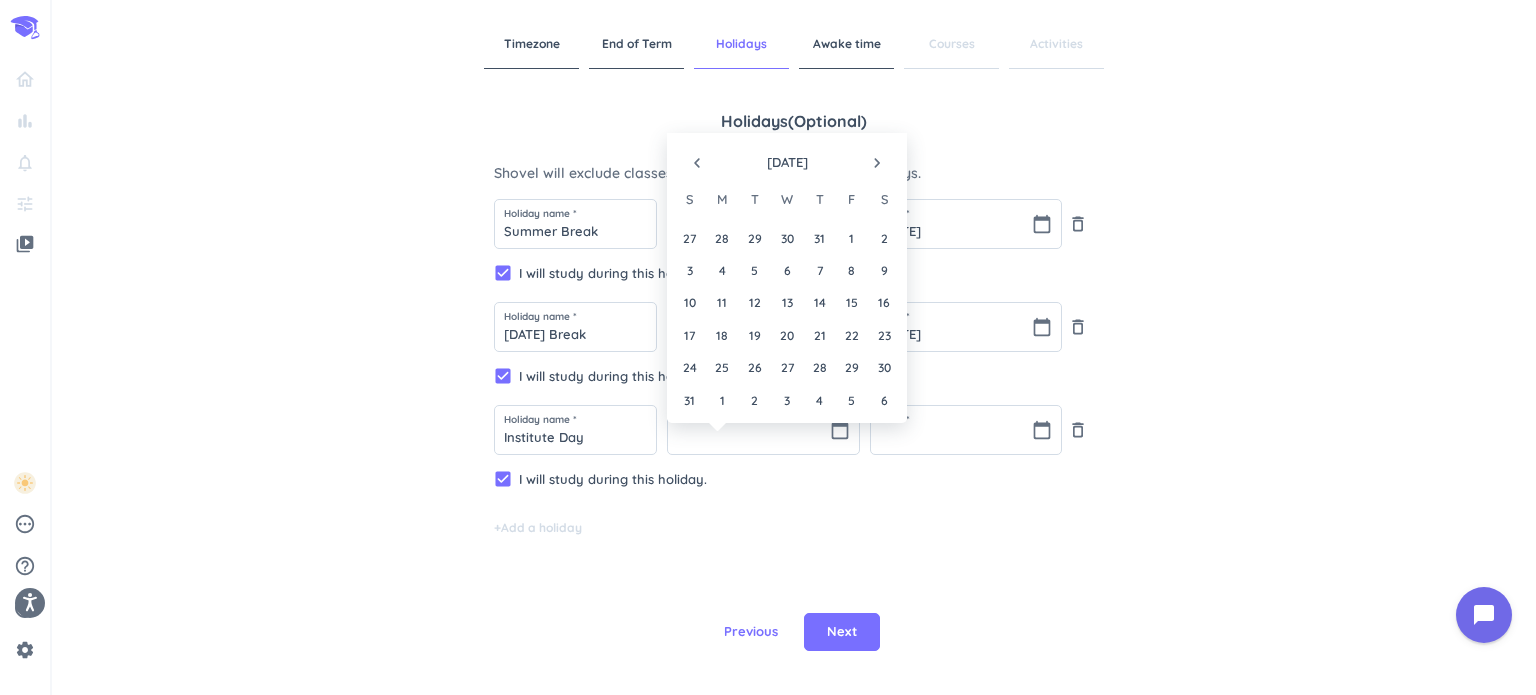 click on "navigate_next" at bounding box center (877, 163) 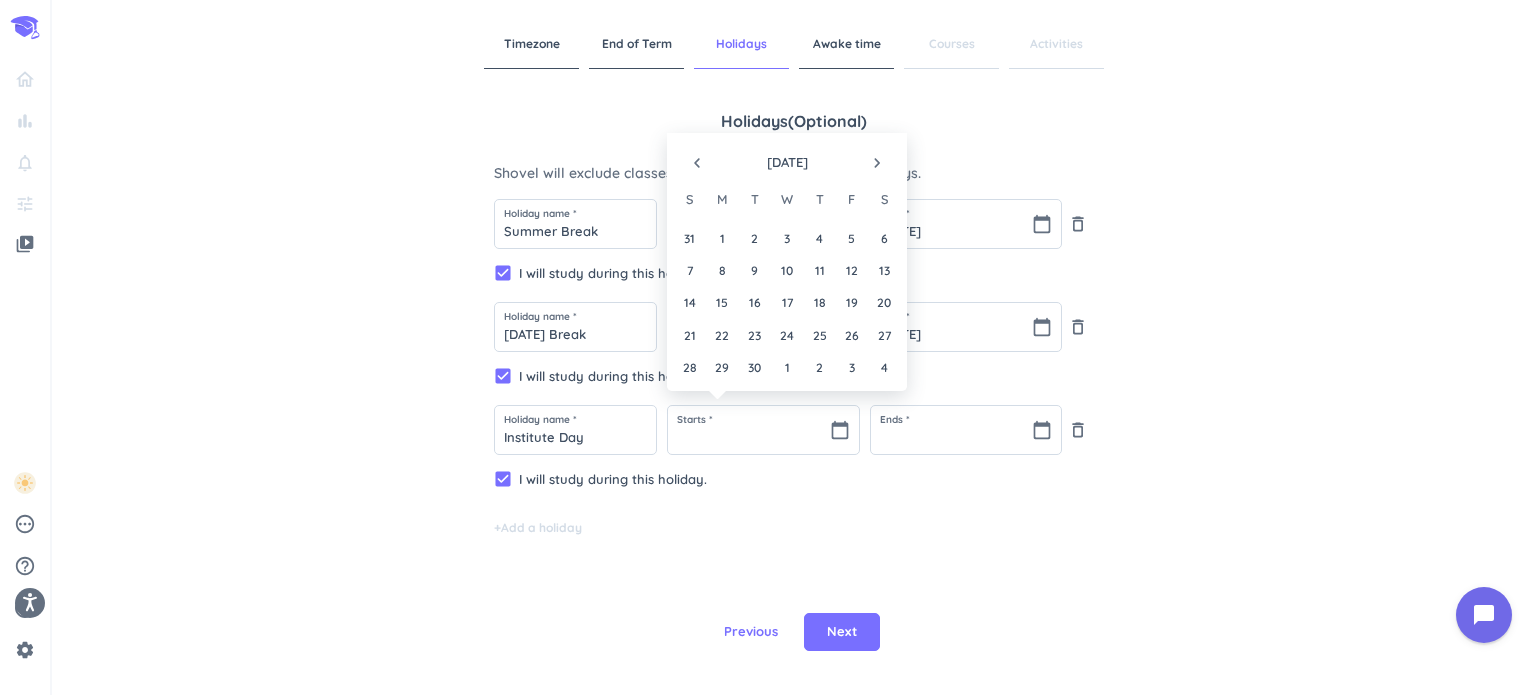 click on "navigate_next" at bounding box center [877, 163] 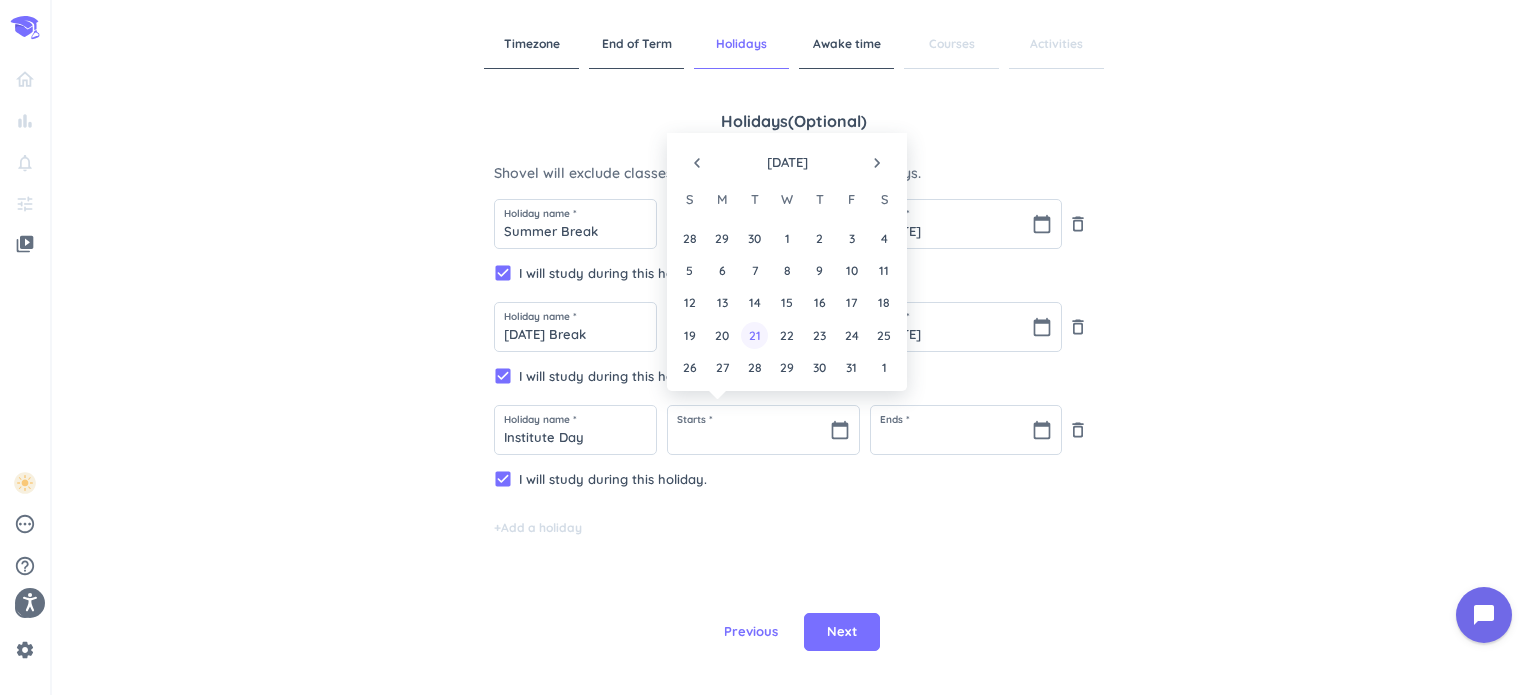 click on "21" at bounding box center [754, 335] 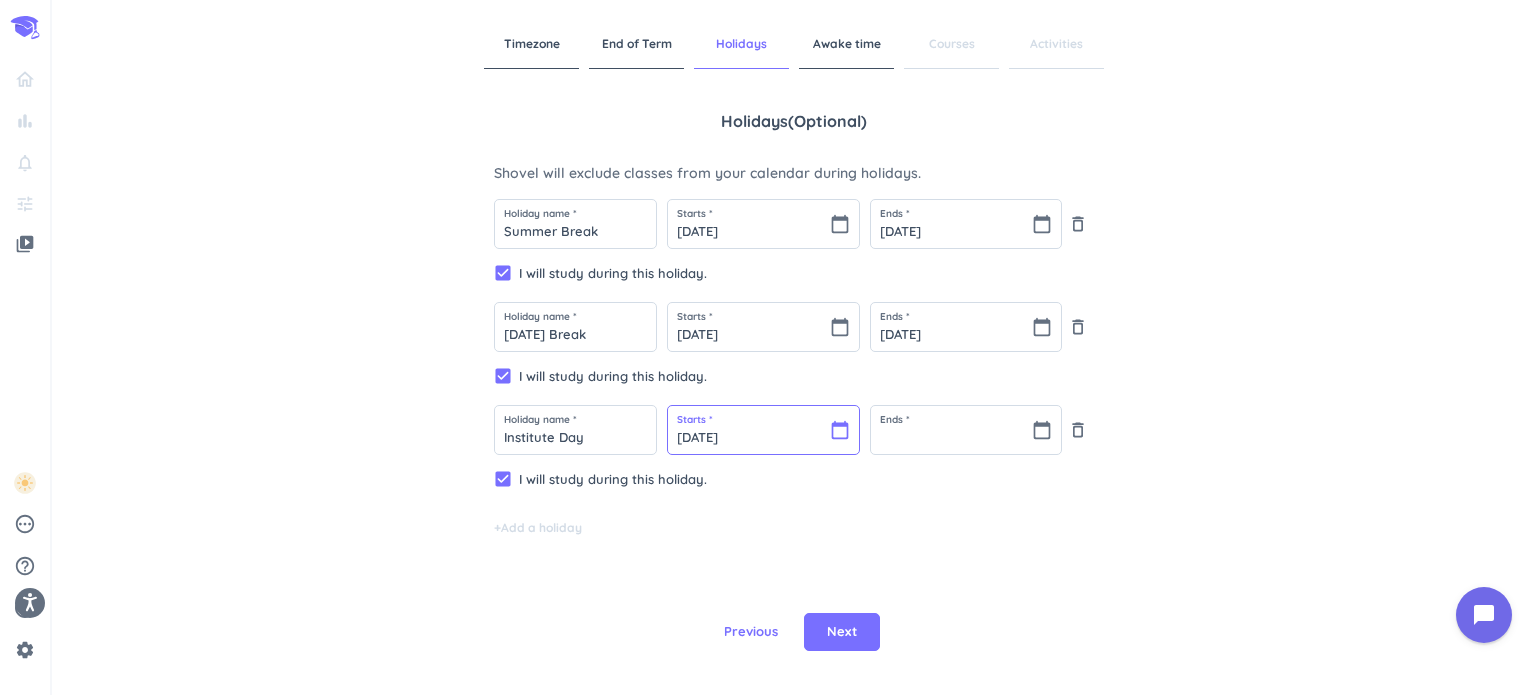 click on "[DATE]" at bounding box center (763, 430) 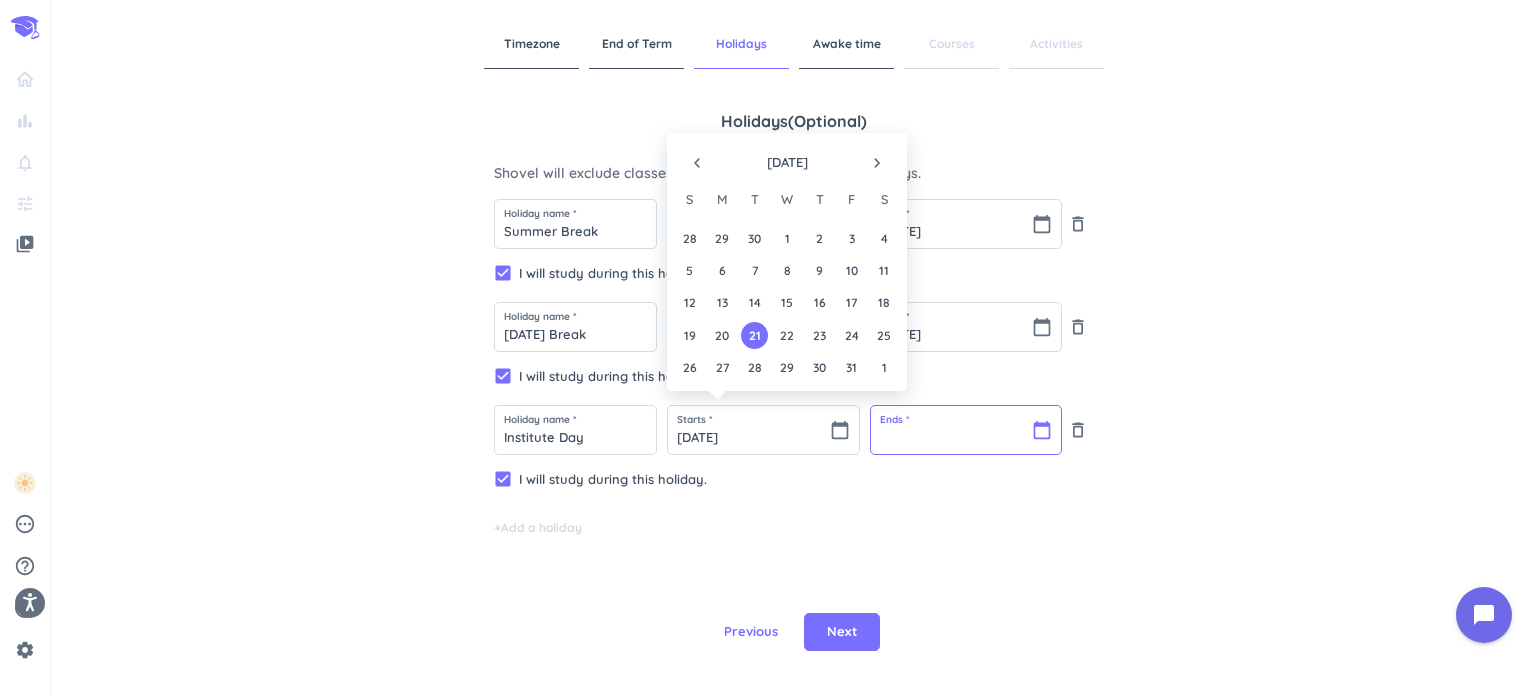 click at bounding box center [966, 430] 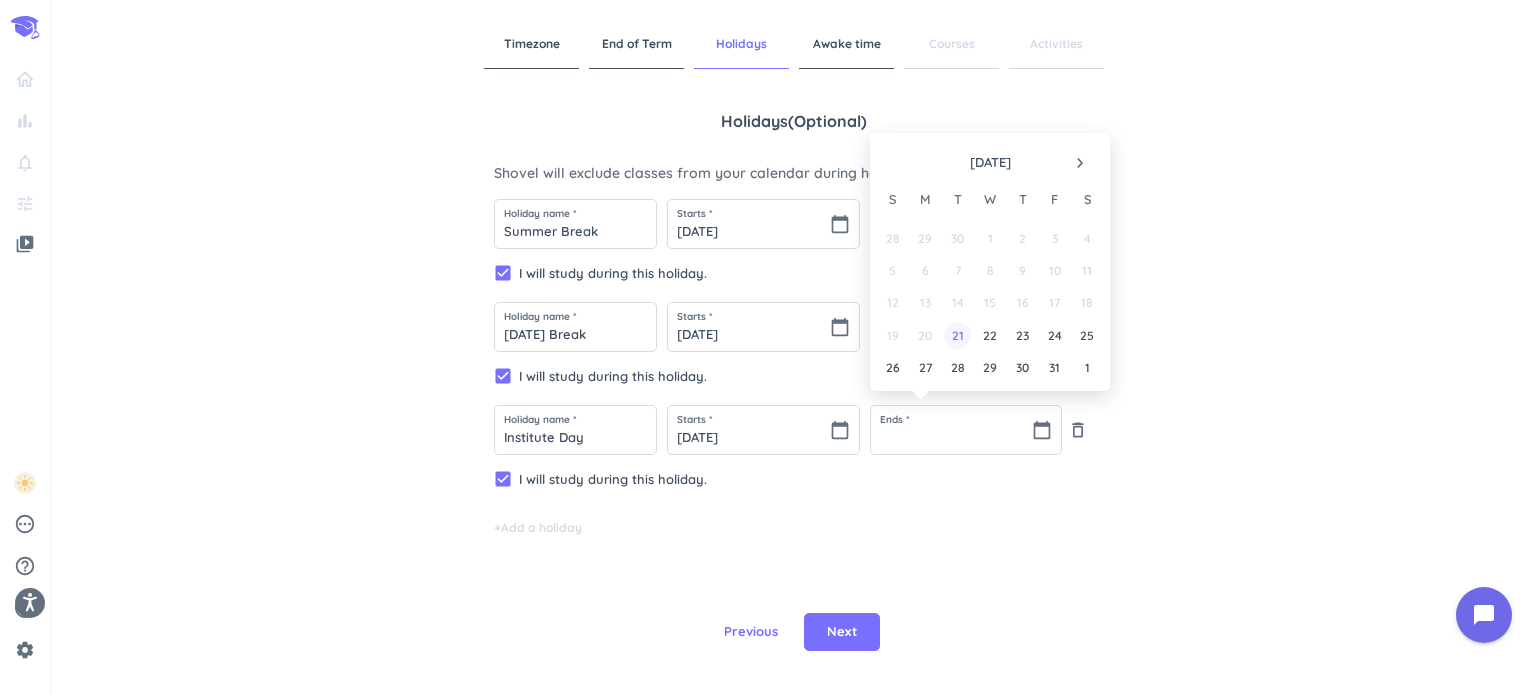 click on "21" at bounding box center (957, 335) 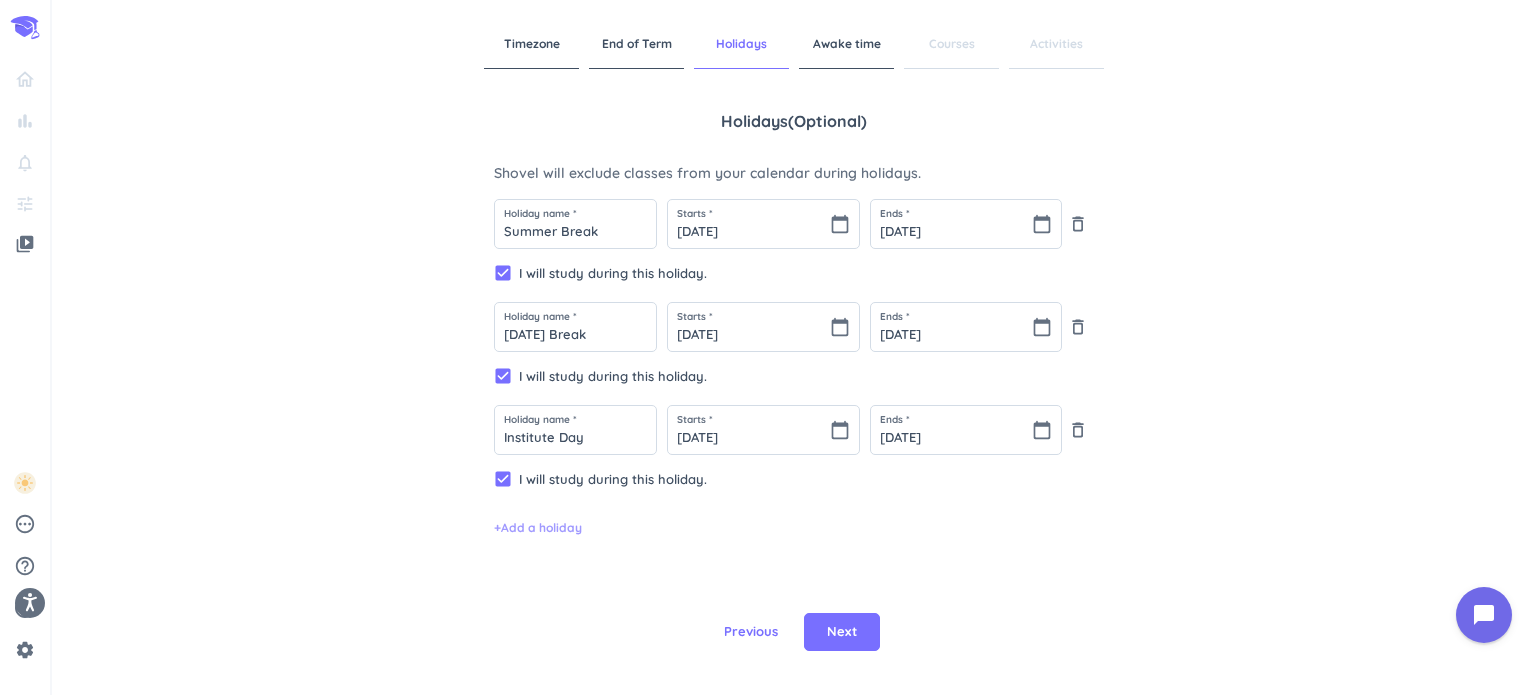 click on "+  Add a holiday" at bounding box center [538, 528] 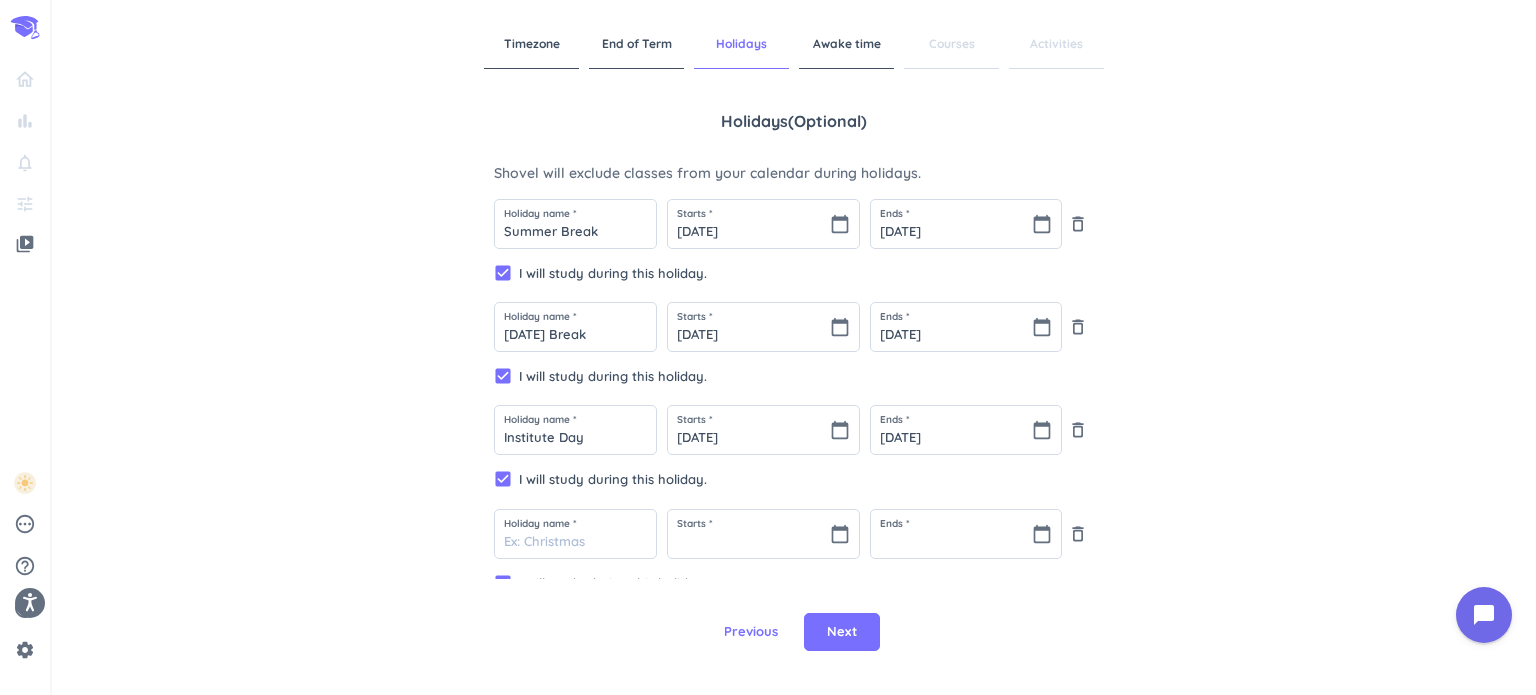 scroll, scrollTop: 59, scrollLeft: 0, axis: vertical 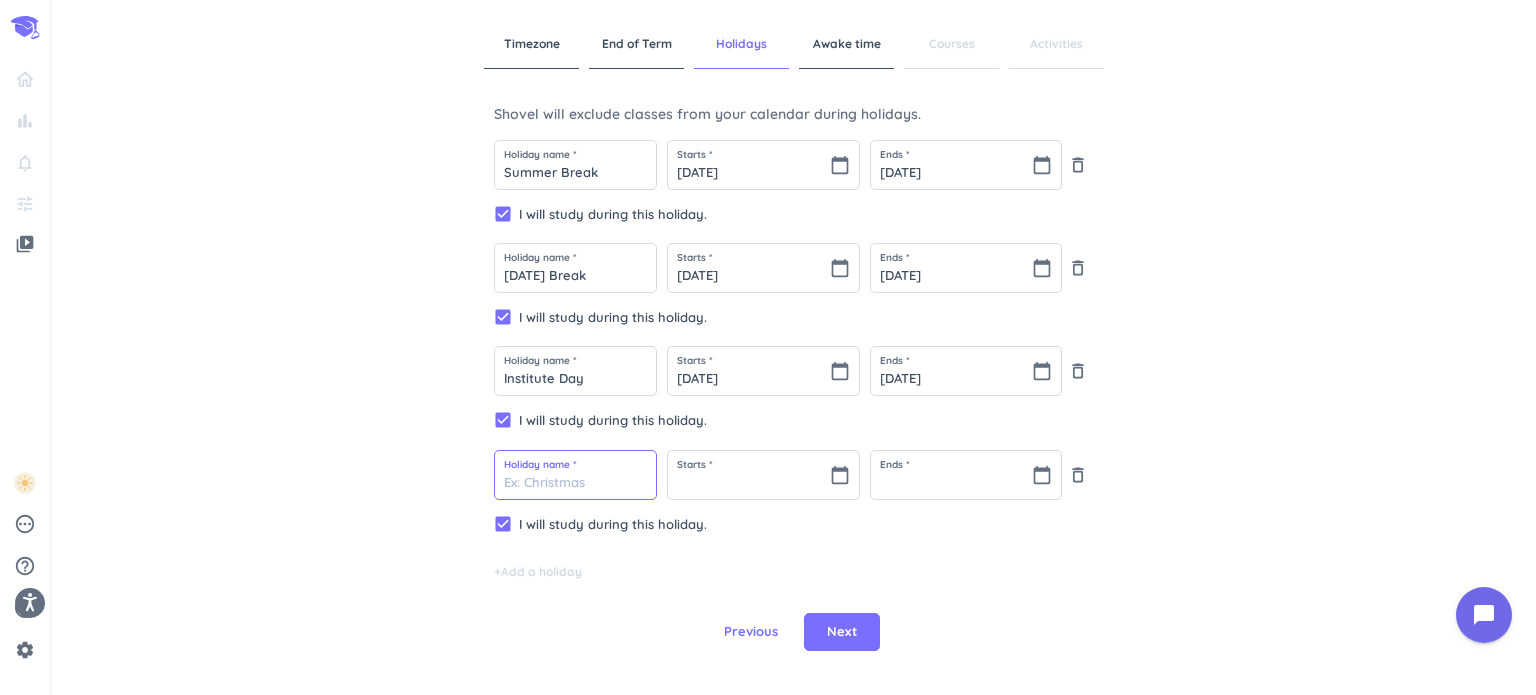click at bounding box center [575, 475] 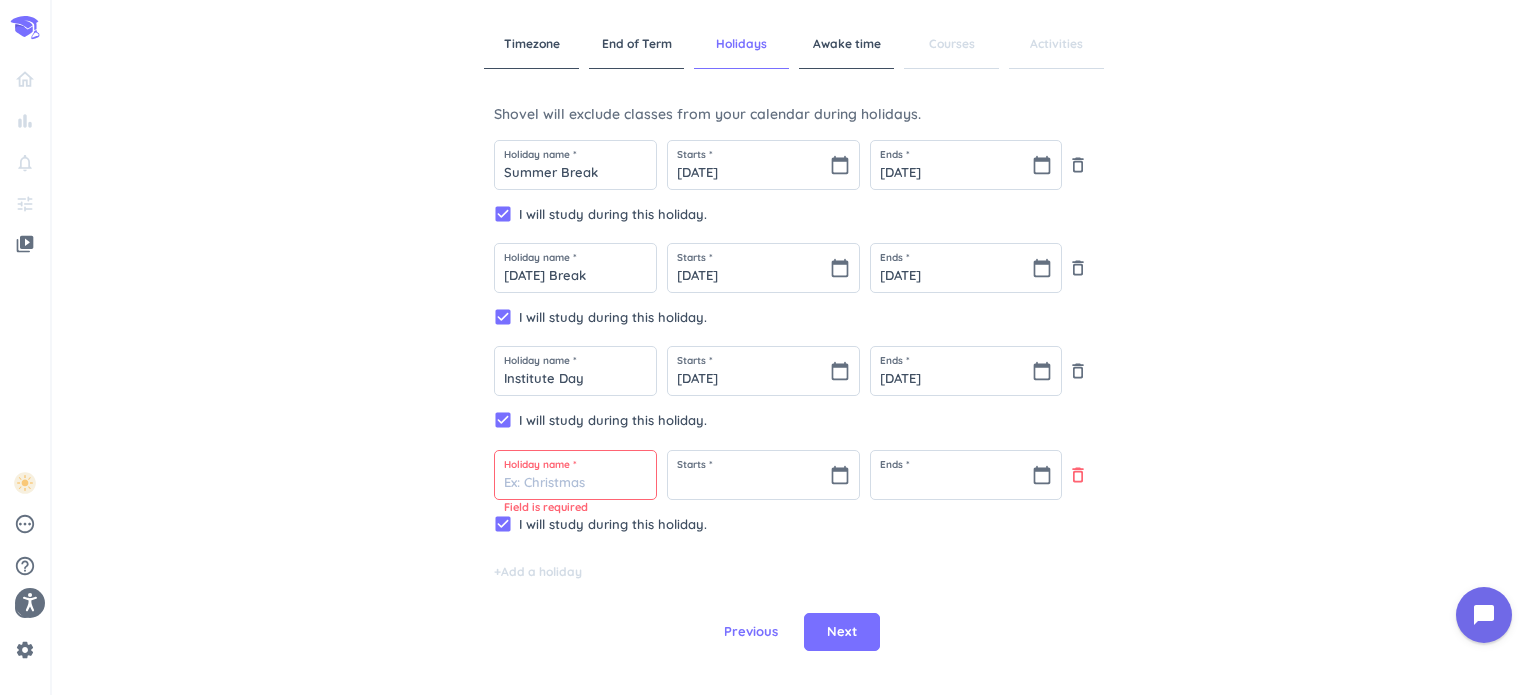 click on "delete_outline" at bounding box center [1078, 475] 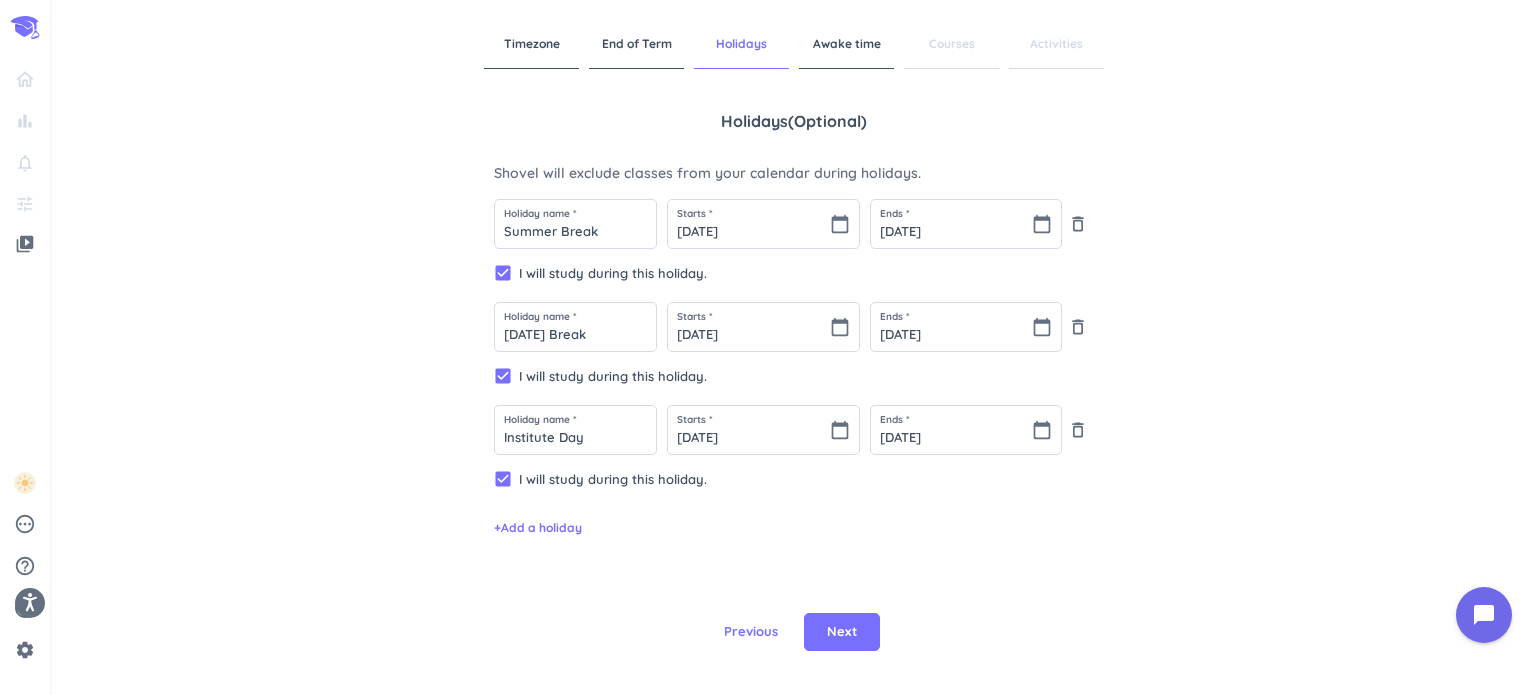 scroll, scrollTop: 0, scrollLeft: 0, axis: both 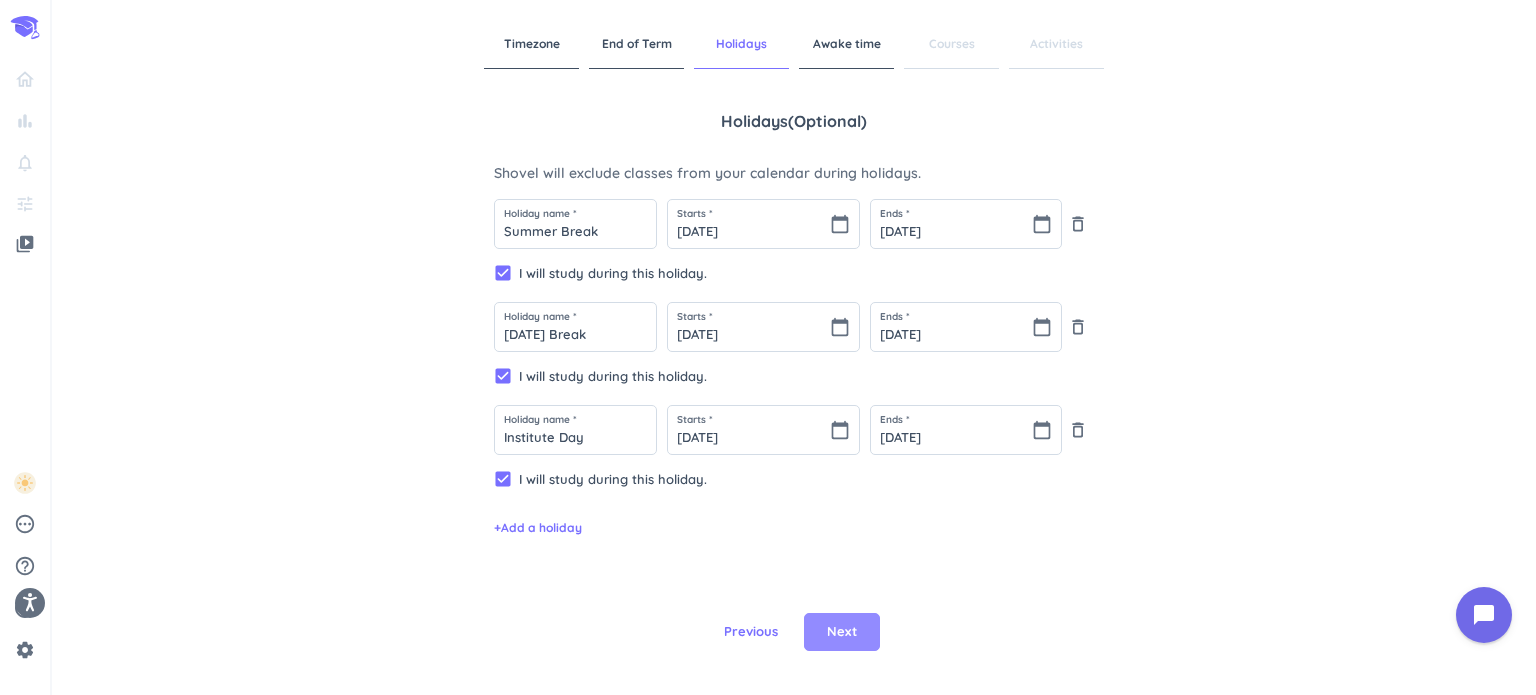 click on "Next" at bounding box center [842, 632] 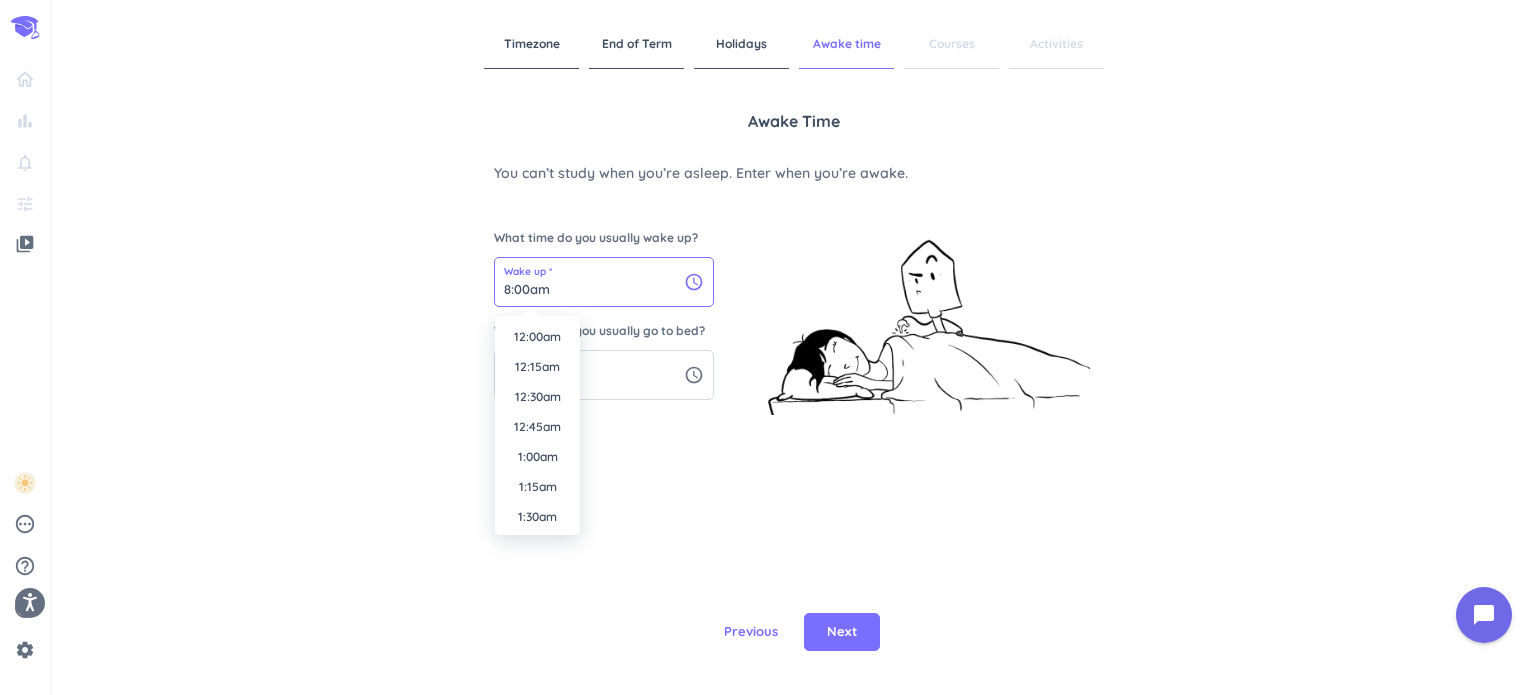 click on "8:00am" at bounding box center [604, 282] 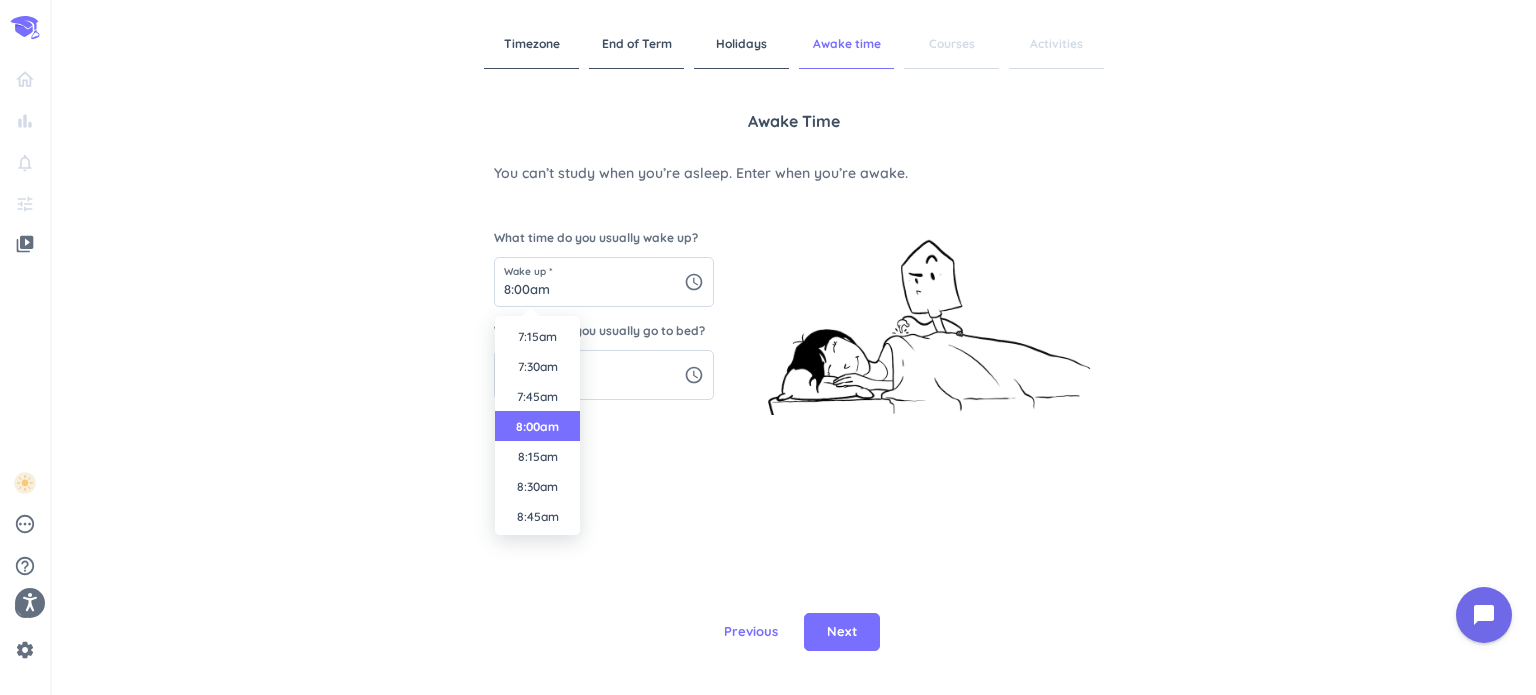 click on "Timezone End of Term Holidays Awake time Courses Activities Awake time You can’t study when you’re asleep. Enter when you’re awake. What time do you usually wake up? Wake up * 8:00am schedule What time do you usually go to bed? Bedtime * 1:00am schedule Previous Next" at bounding box center [794, 347] 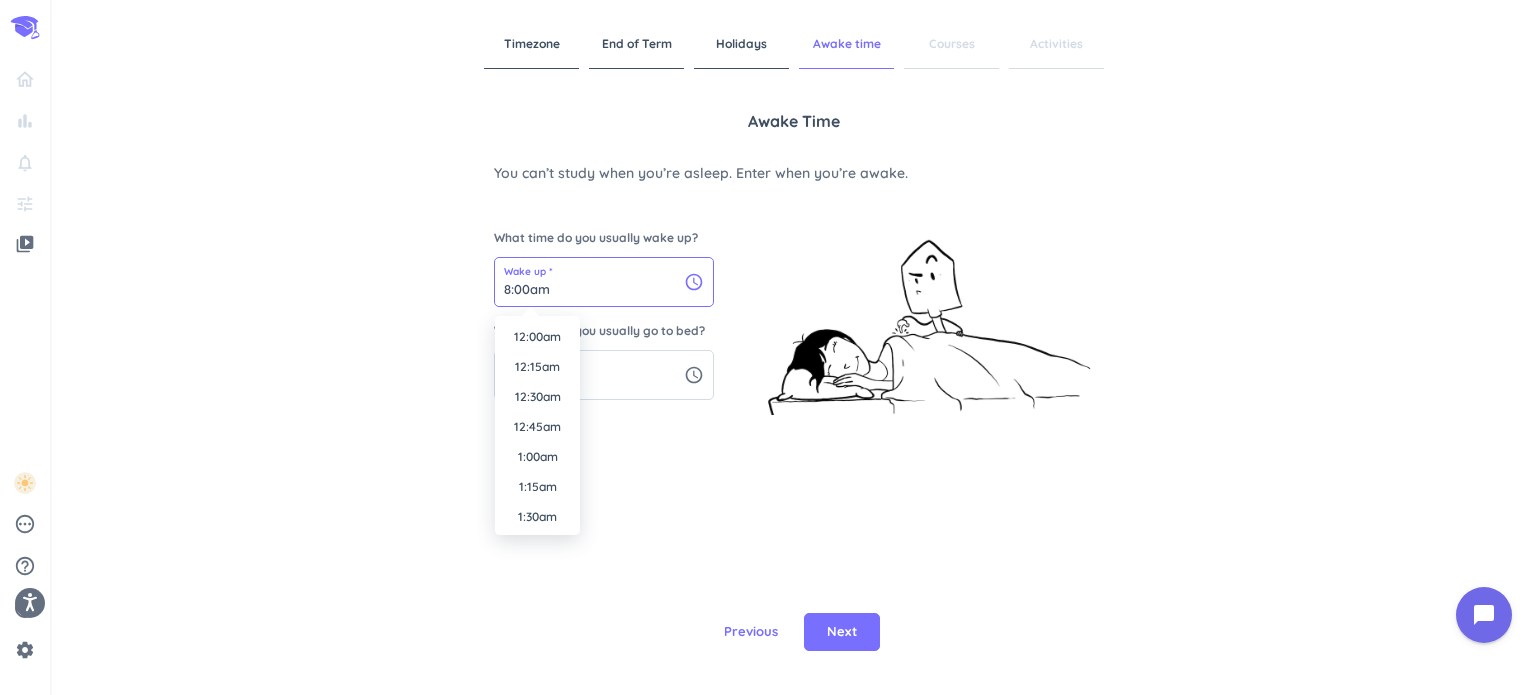 scroll, scrollTop: 870, scrollLeft: 0, axis: vertical 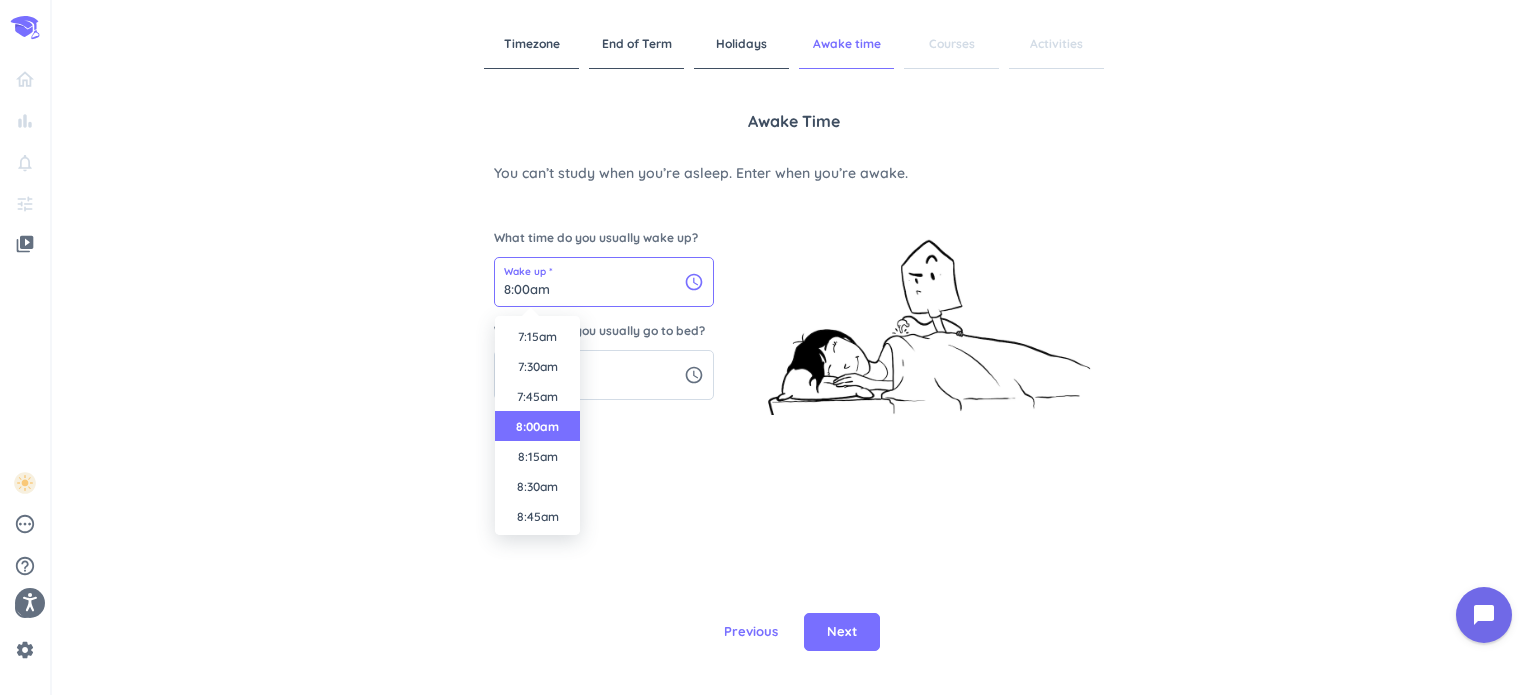 click on "8:00am" at bounding box center [604, 282] 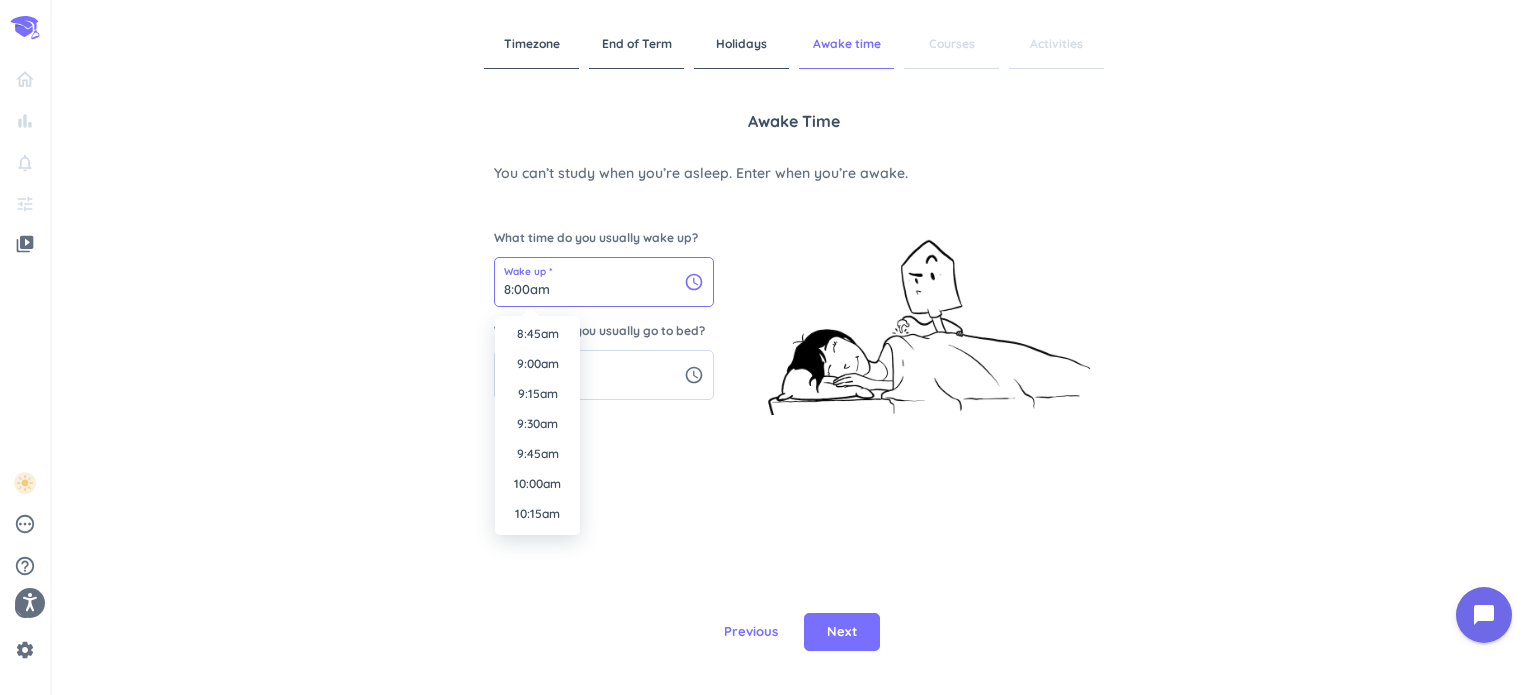 scroll, scrollTop: 1059, scrollLeft: 0, axis: vertical 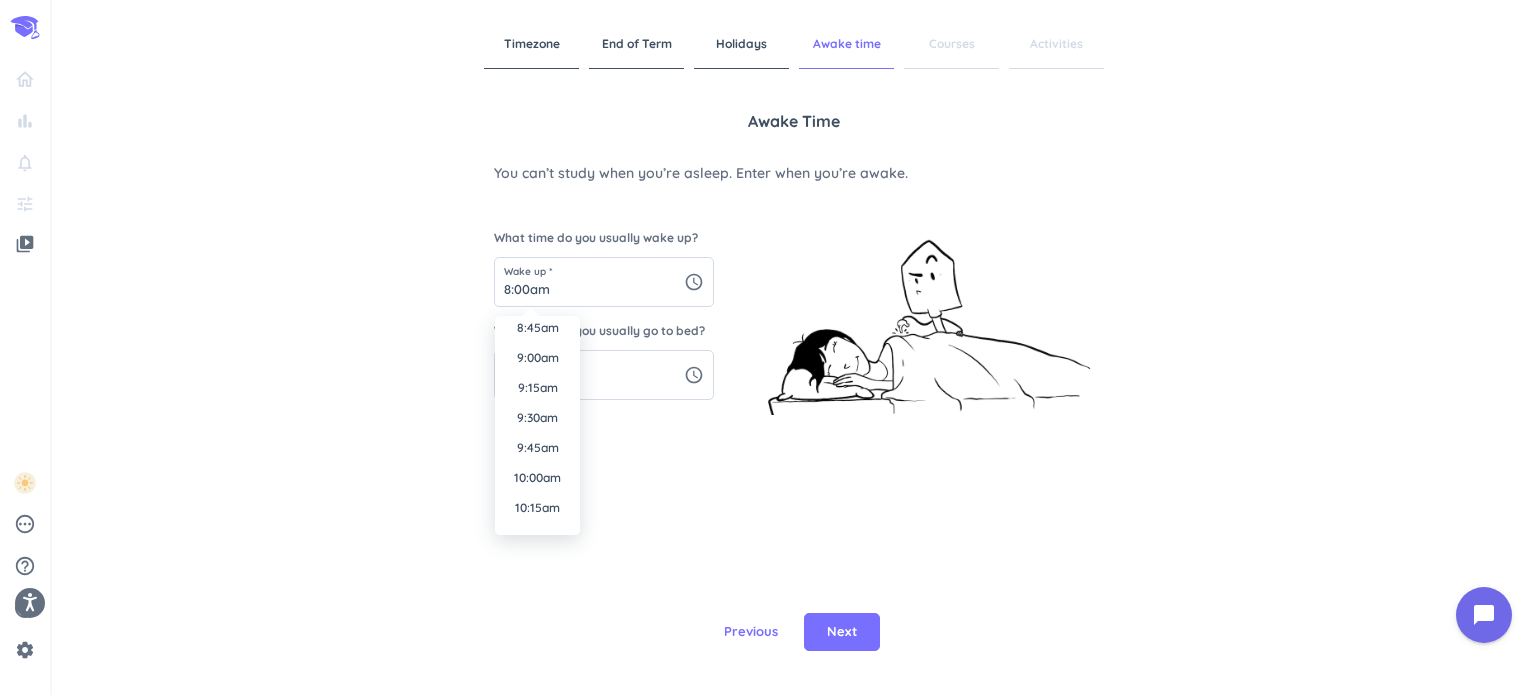 click on "10:00am" at bounding box center (537, 477) 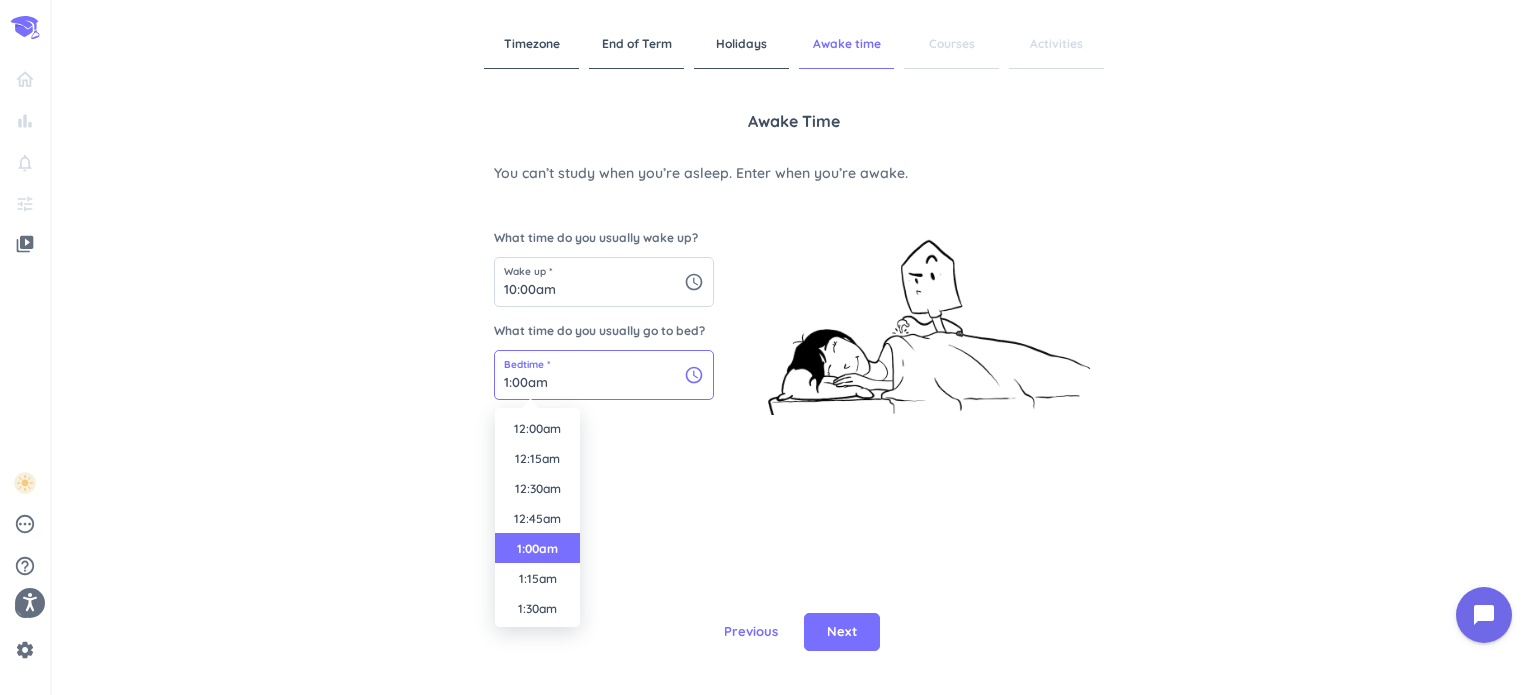 click on "1:00am" at bounding box center (604, 375) 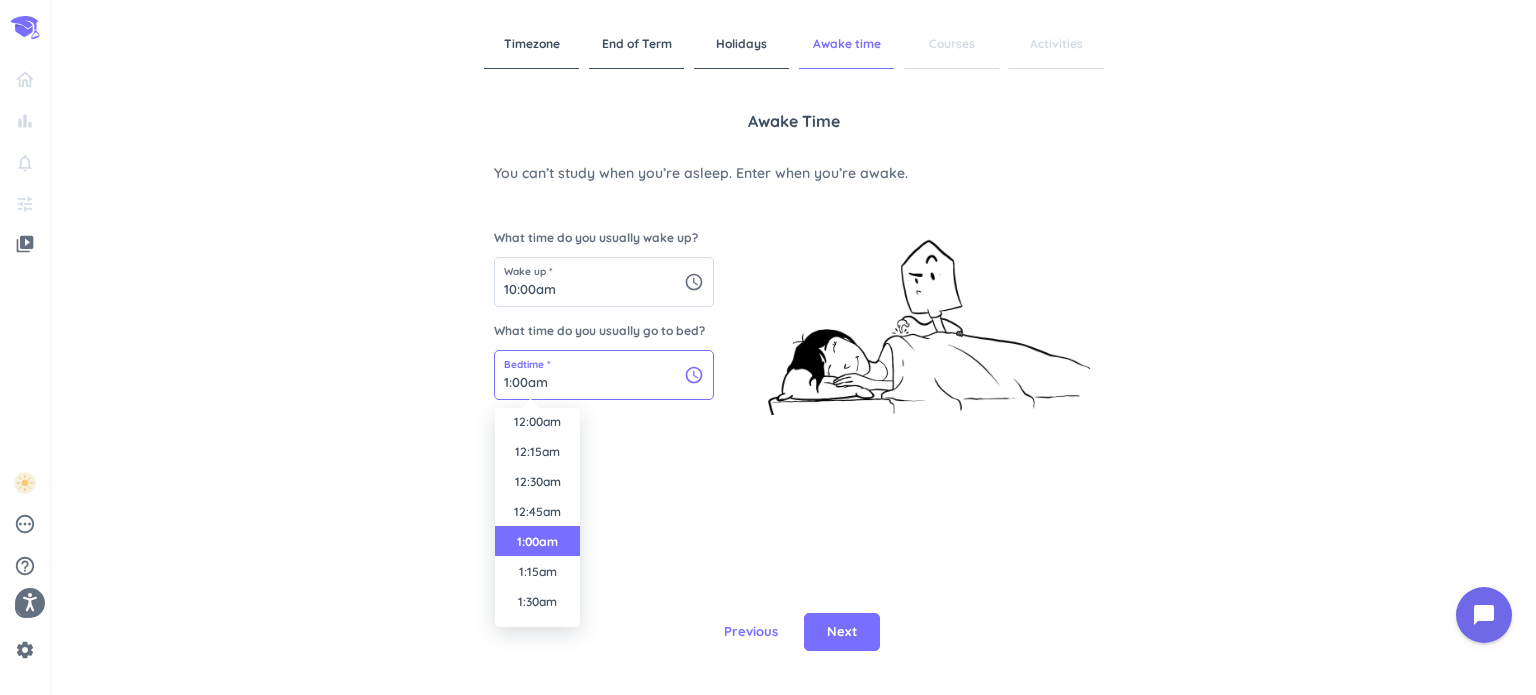 scroll, scrollTop: 0, scrollLeft: 0, axis: both 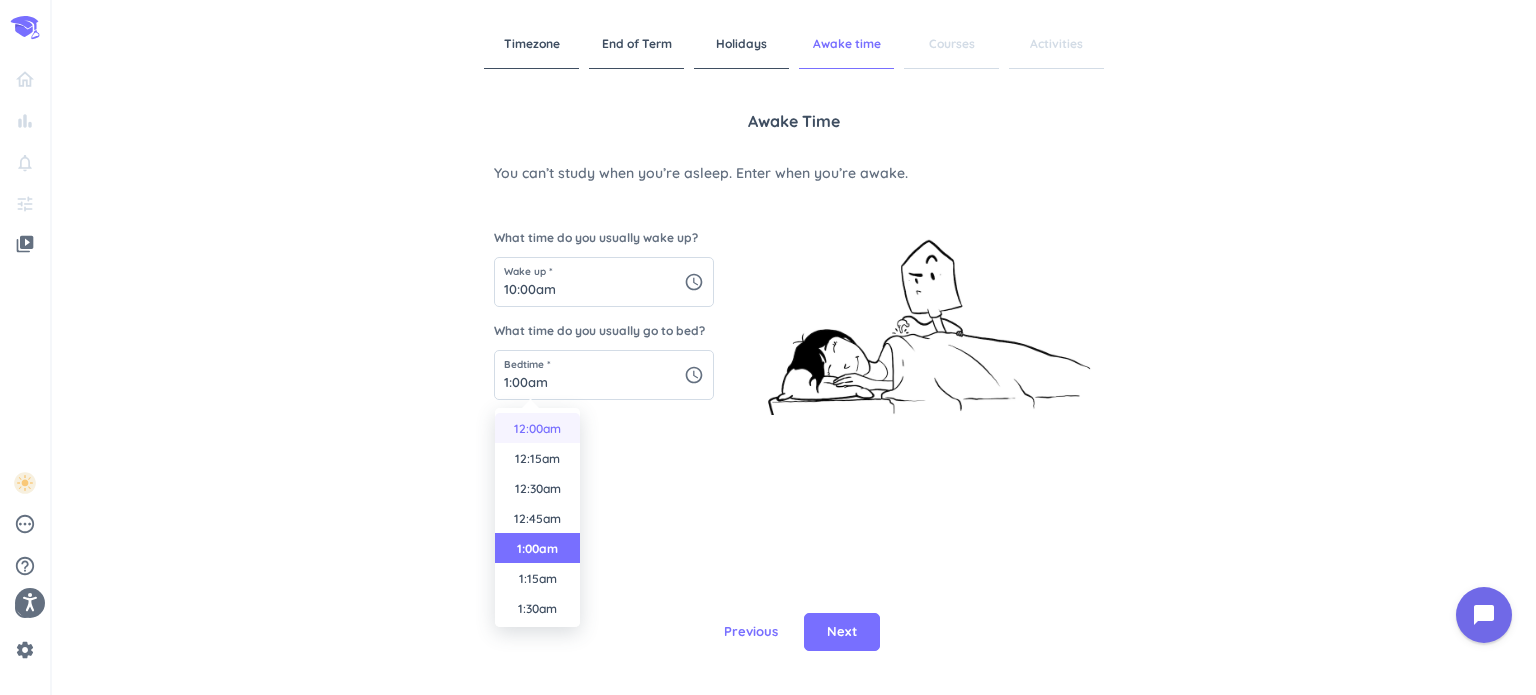 click on "12:00am" at bounding box center [537, 428] 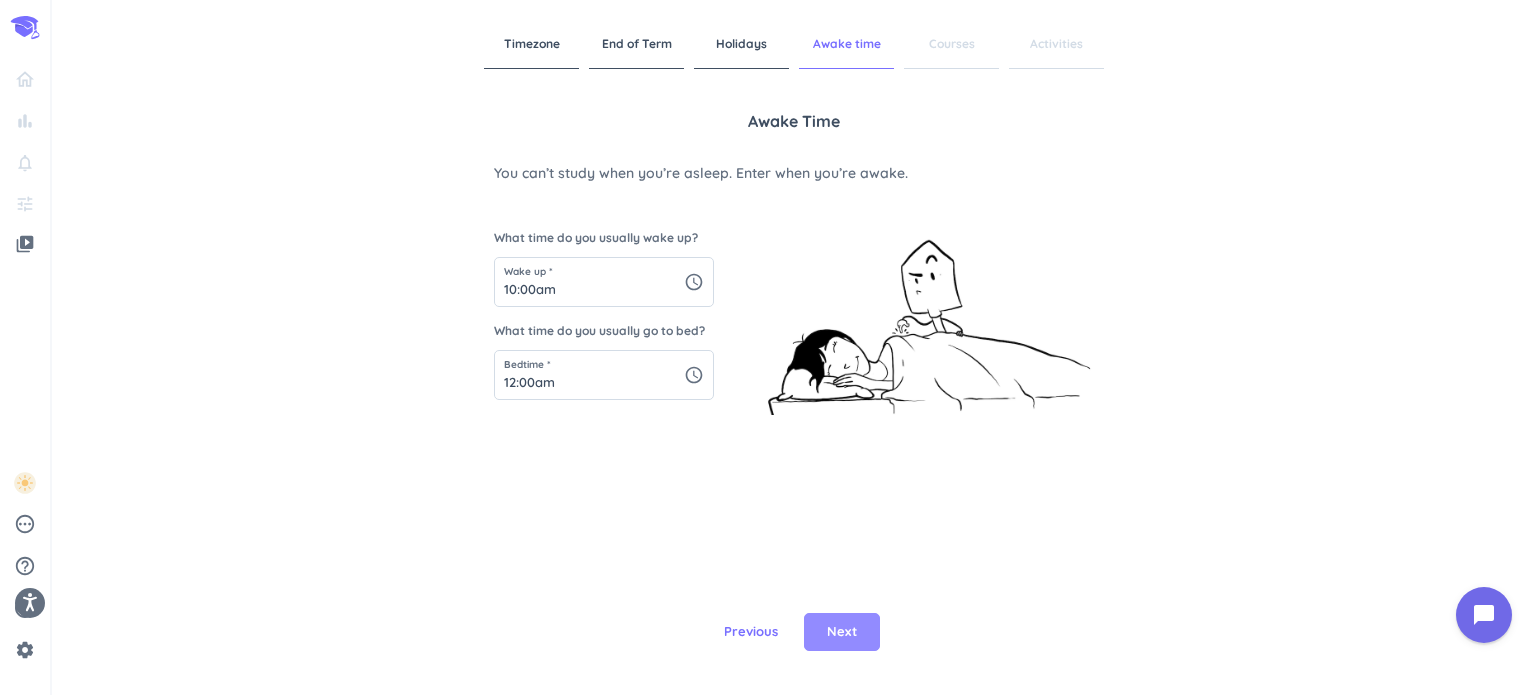 click on "Next" at bounding box center [842, 632] 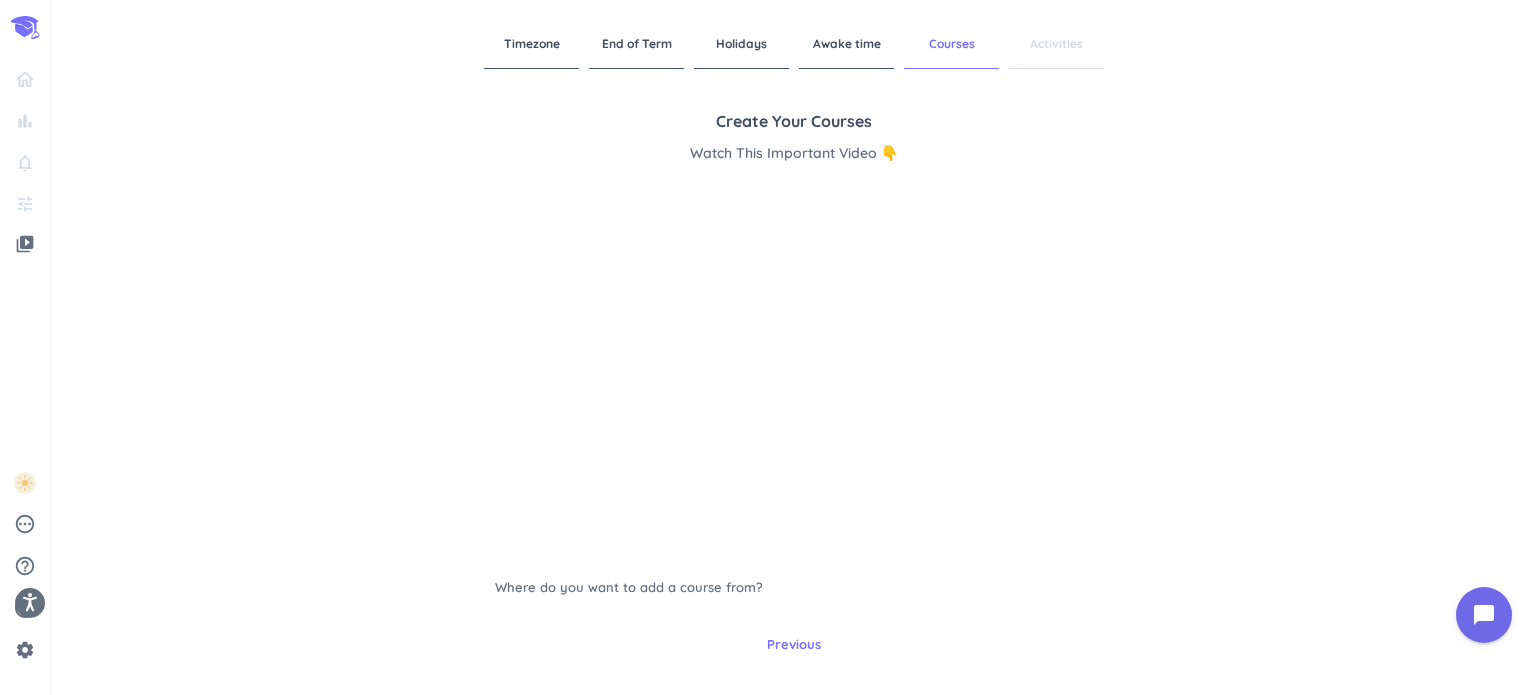 scroll, scrollTop: 218, scrollLeft: 0, axis: vertical 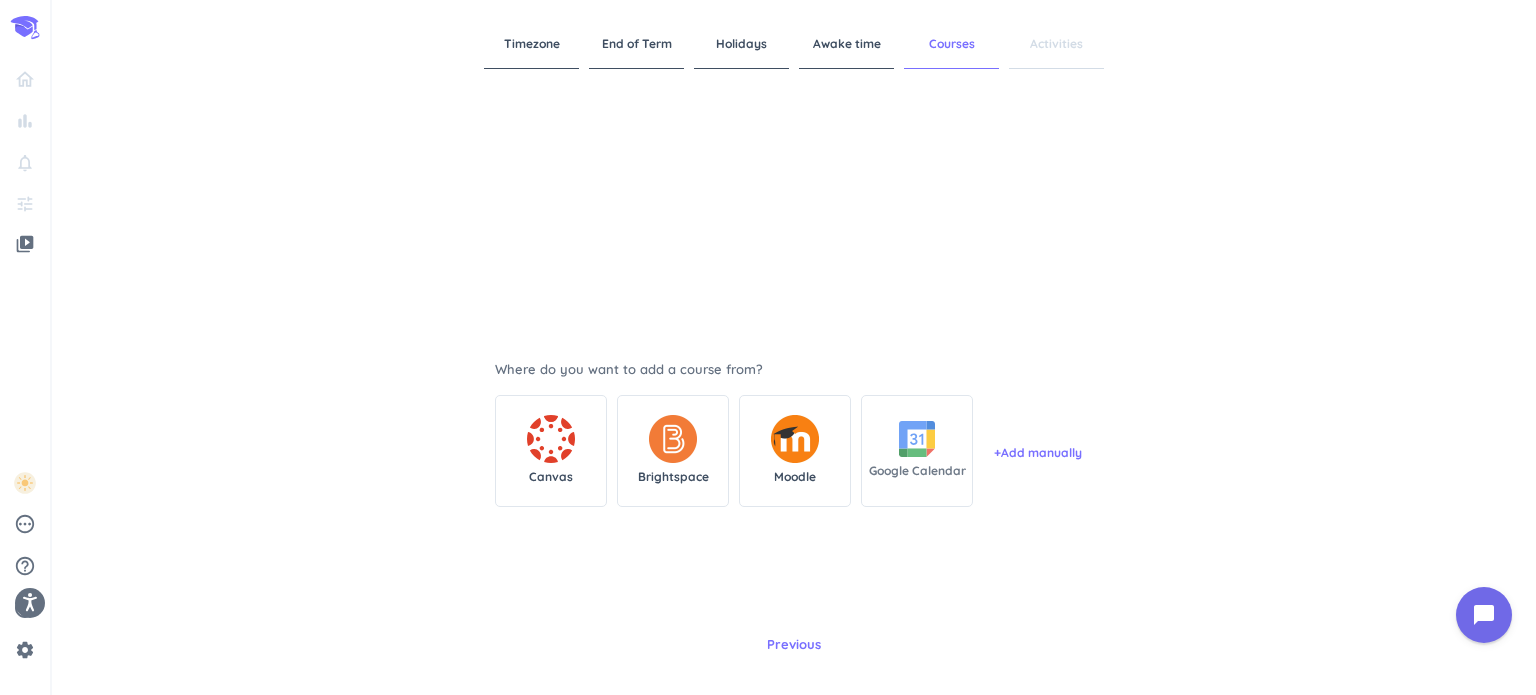 click 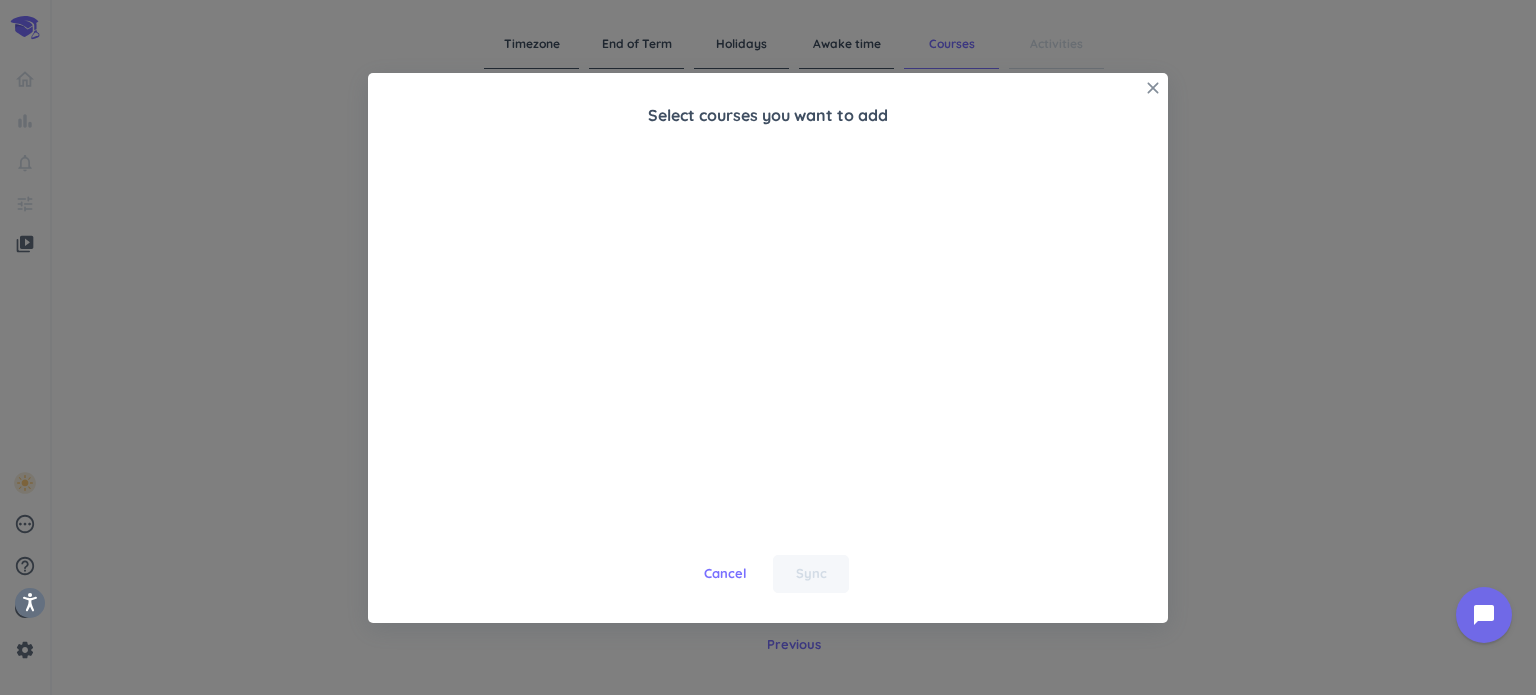 click on "close" at bounding box center (1153, 88) 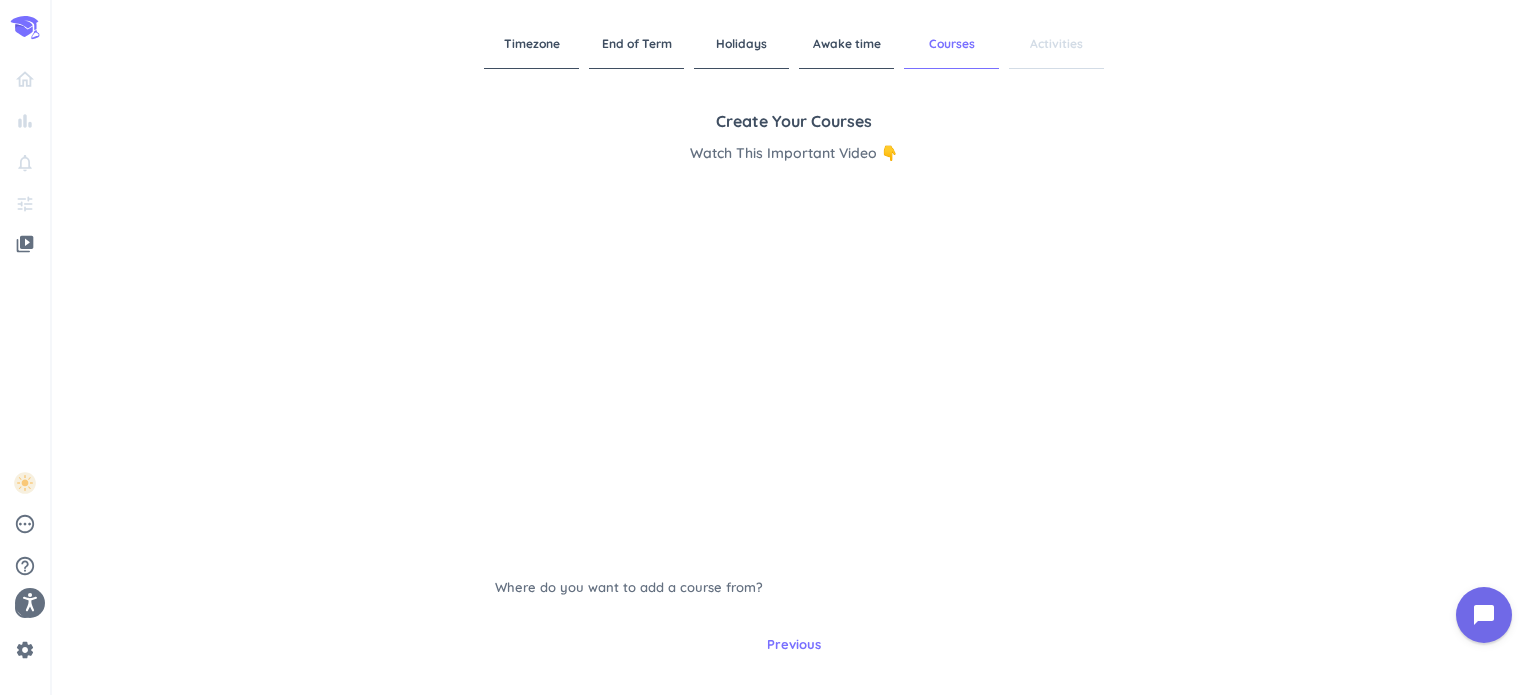 scroll, scrollTop: 218, scrollLeft: 0, axis: vertical 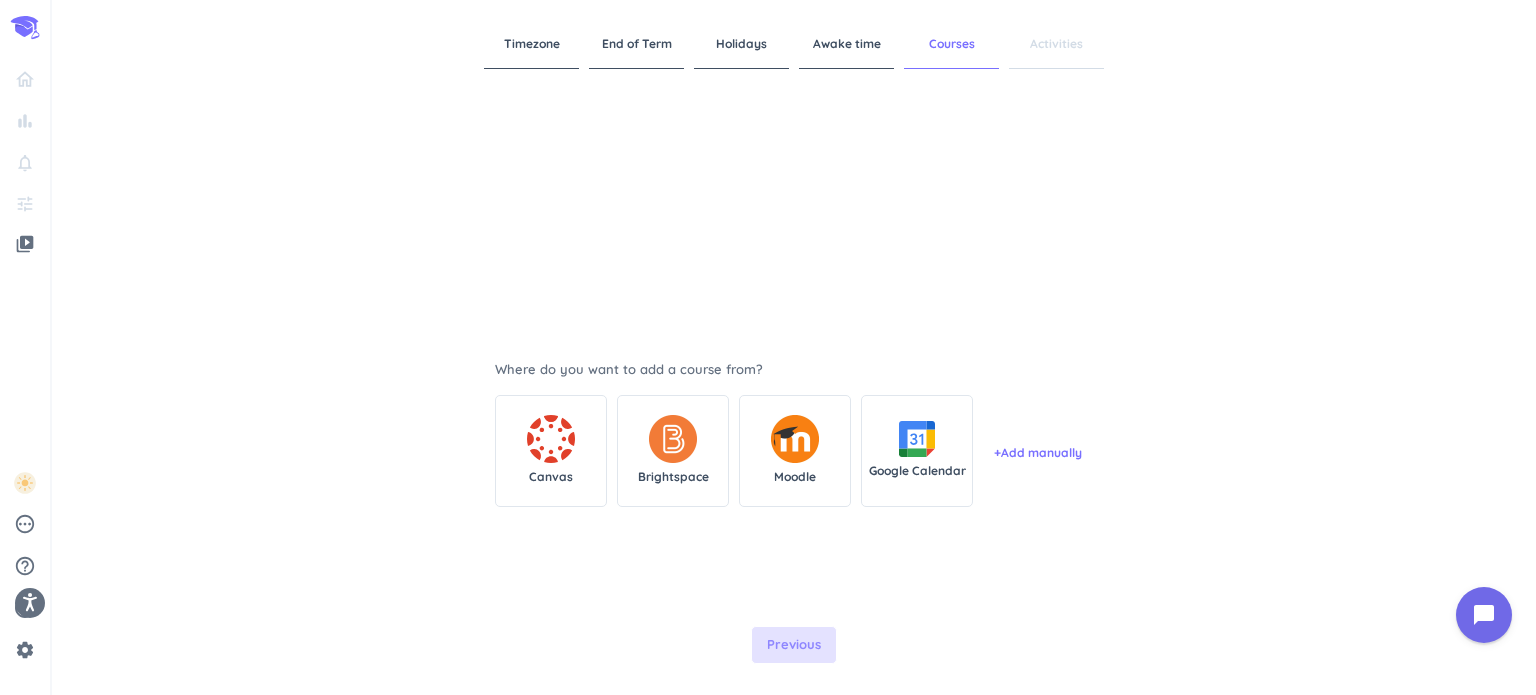 click on "Previous" at bounding box center (794, 645) 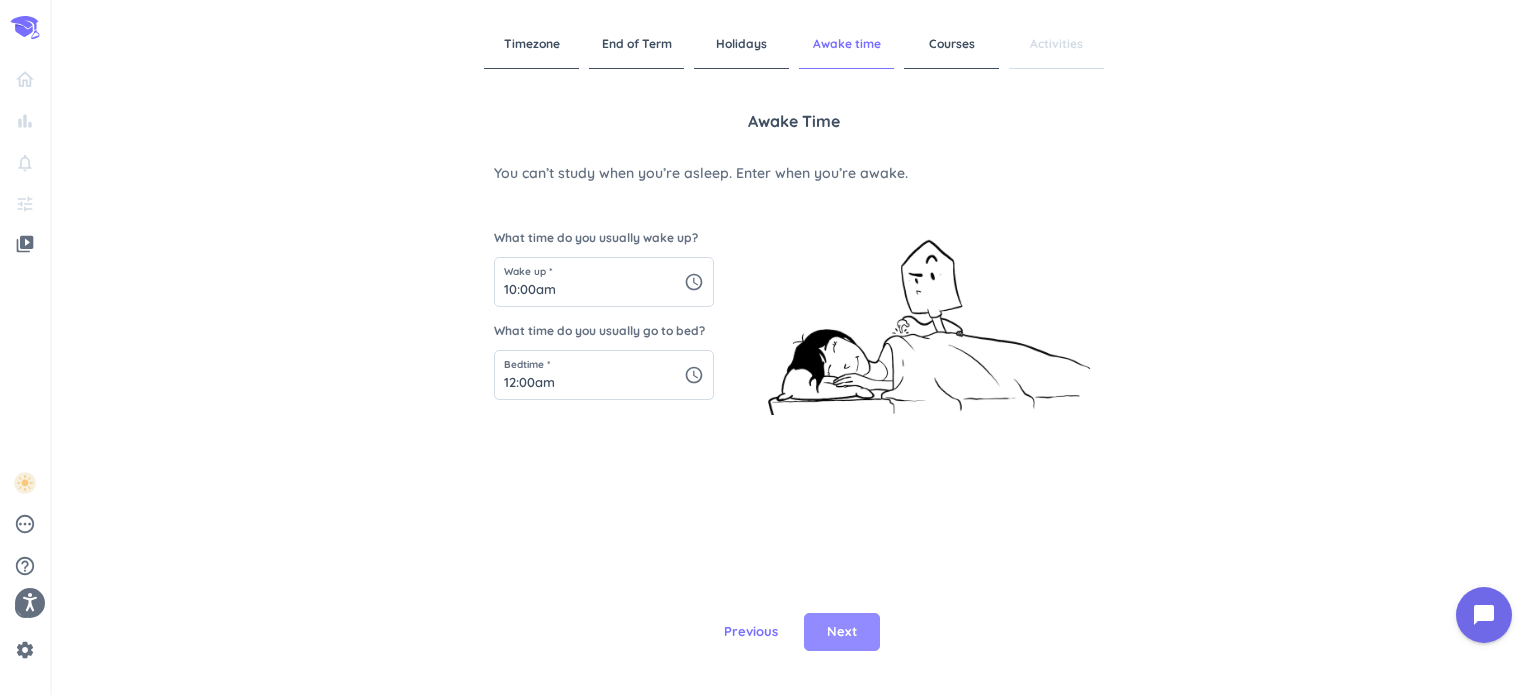 click on "Next" at bounding box center [842, 632] 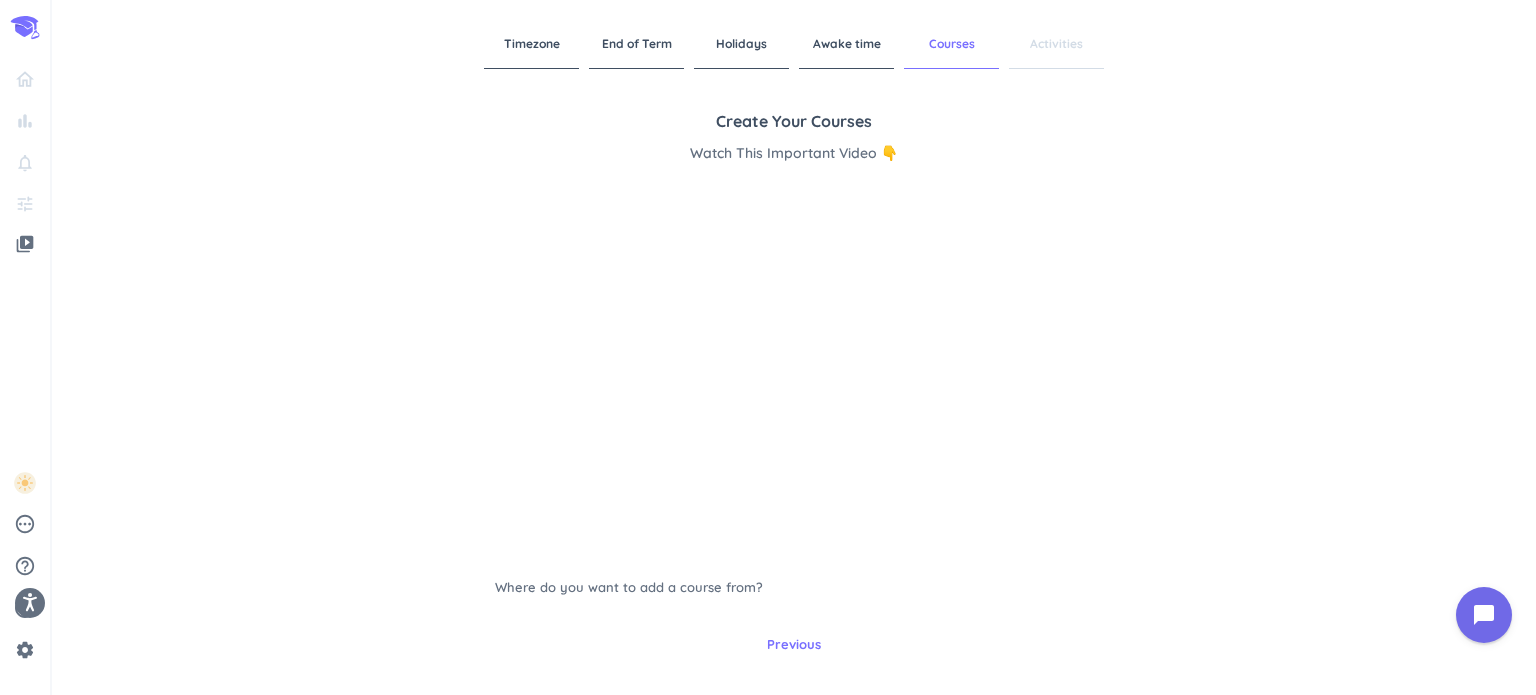 scroll, scrollTop: 218, scrollLeft: 0, axis: vertical 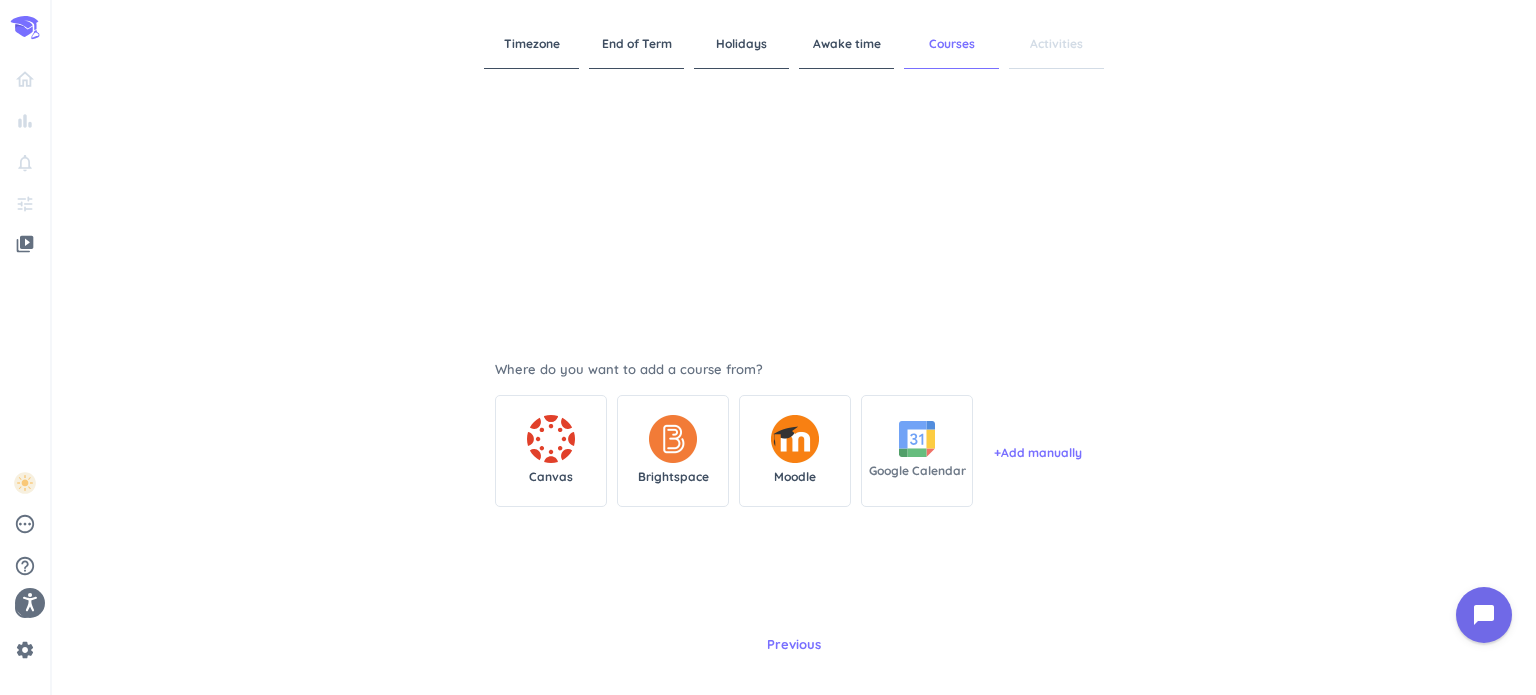 click 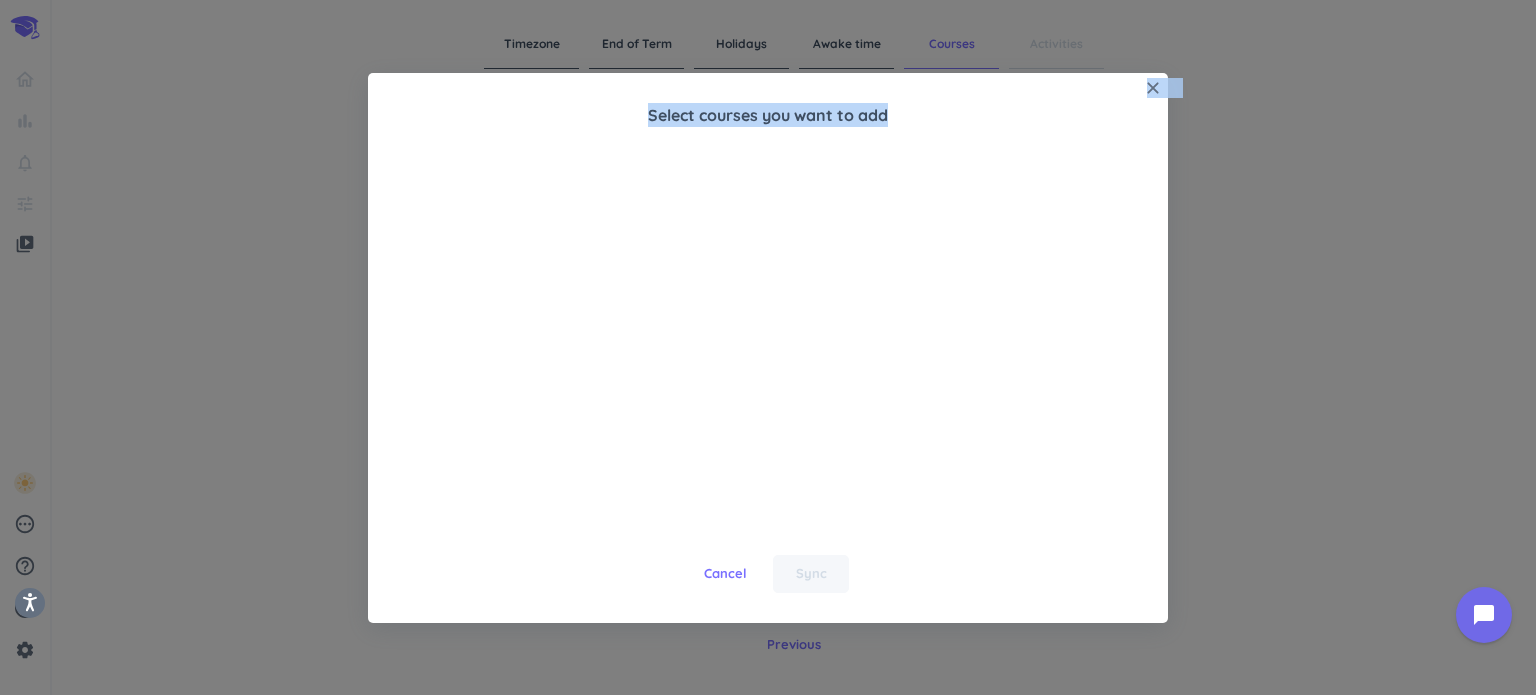 drag, startPoint x: 1148, startPoint y: 57, endPoint x: 1144, endPoint y: 78, distance: 21.377558 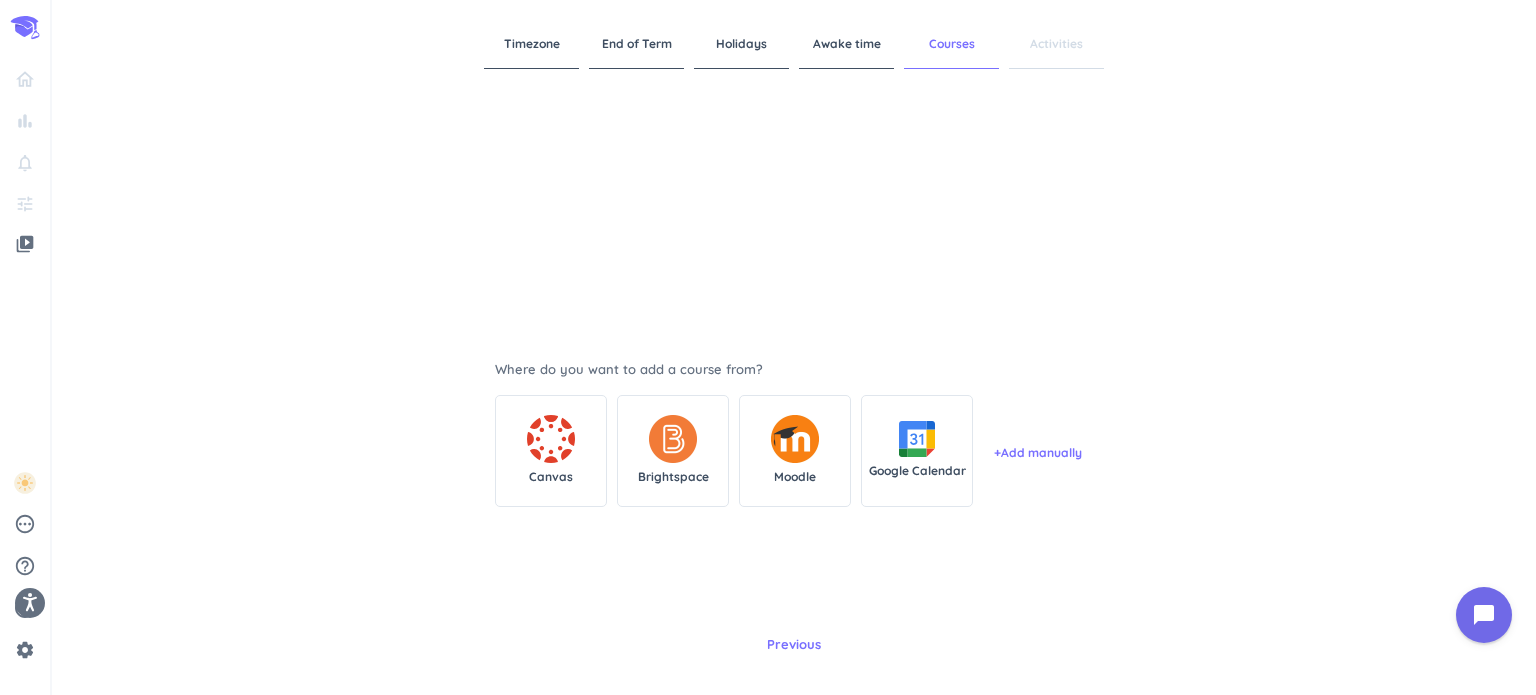 click on "Timezone End of Term Holidays Awake time Courses Activities Create your courses Watch This Important Video 👇 Where do you want to add a course from? Canvas Brightspace Moodle Google Calendar   +  Add manually Previous" at bounding box center [794, 347] 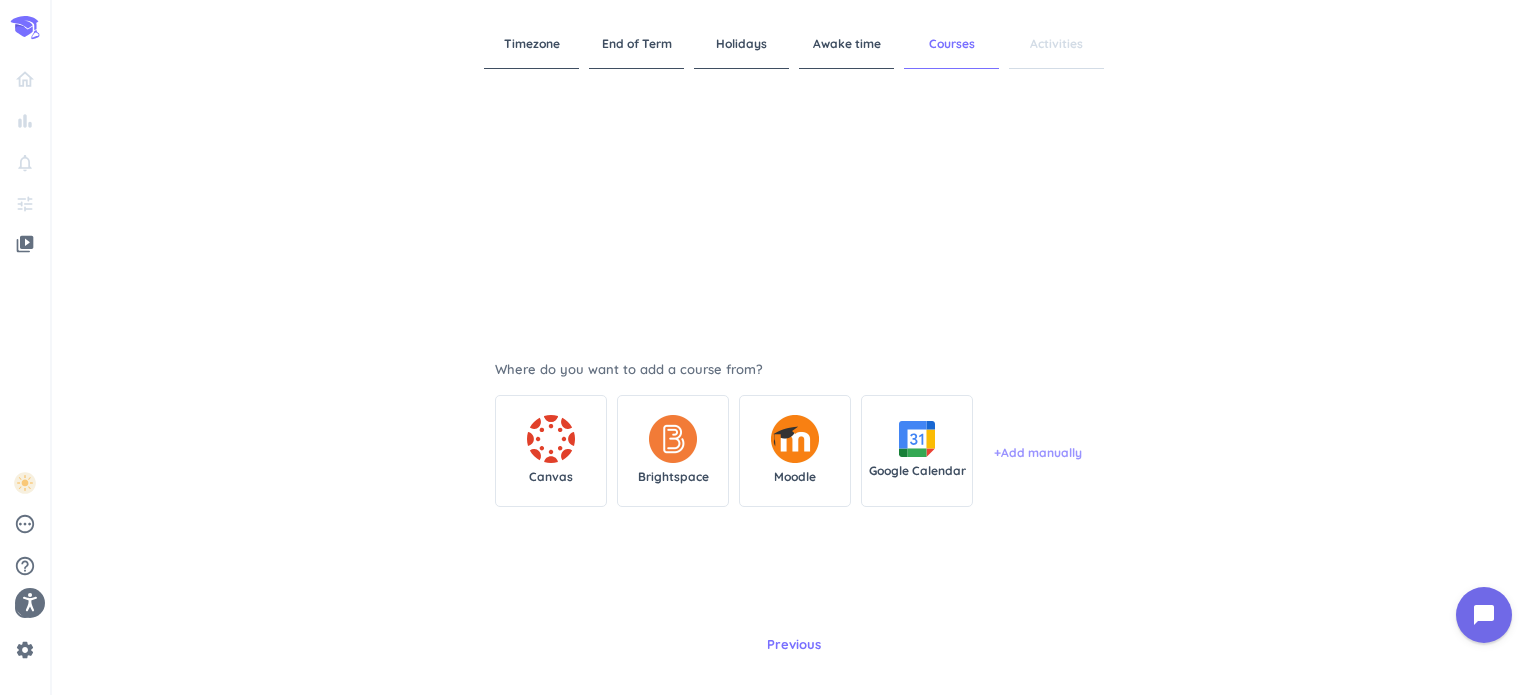 click on "+  Add manually" at bounding box center [1038, 451] 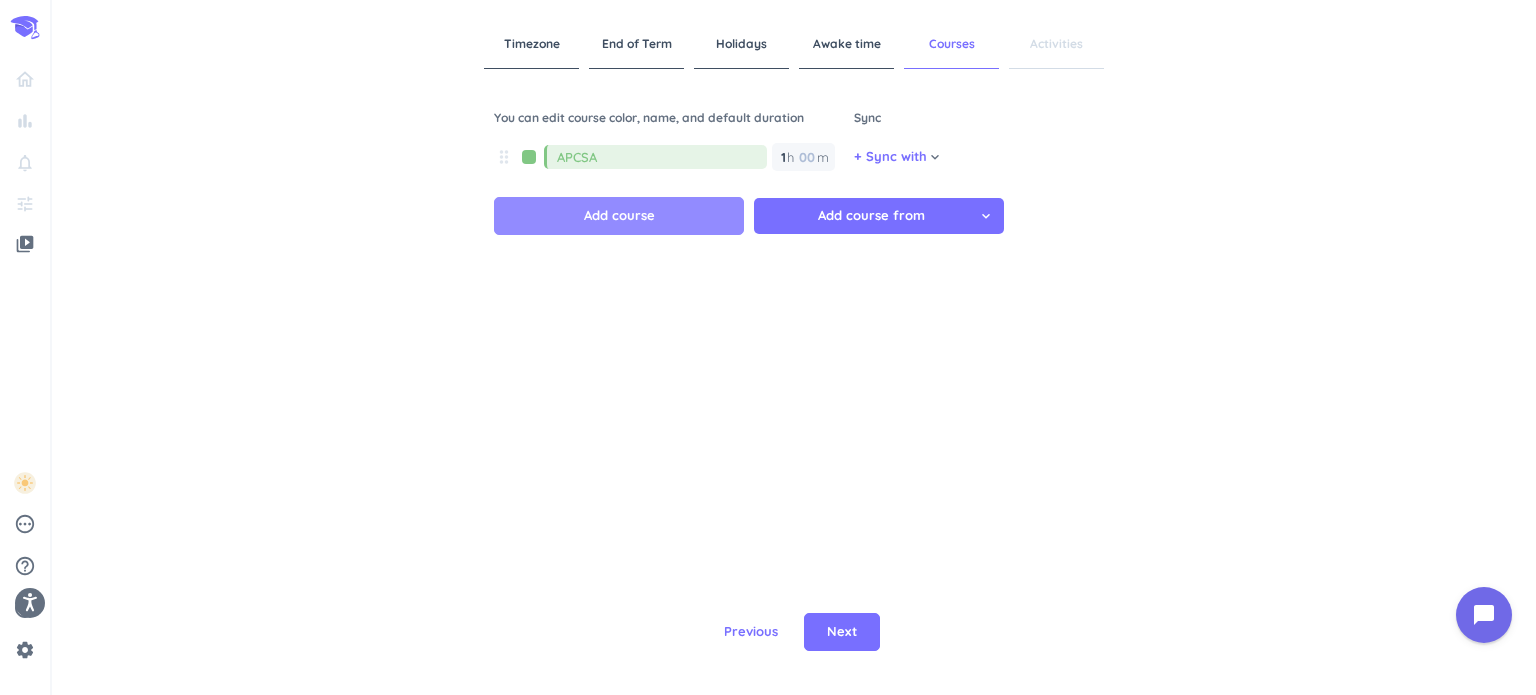 type on "APCSA" 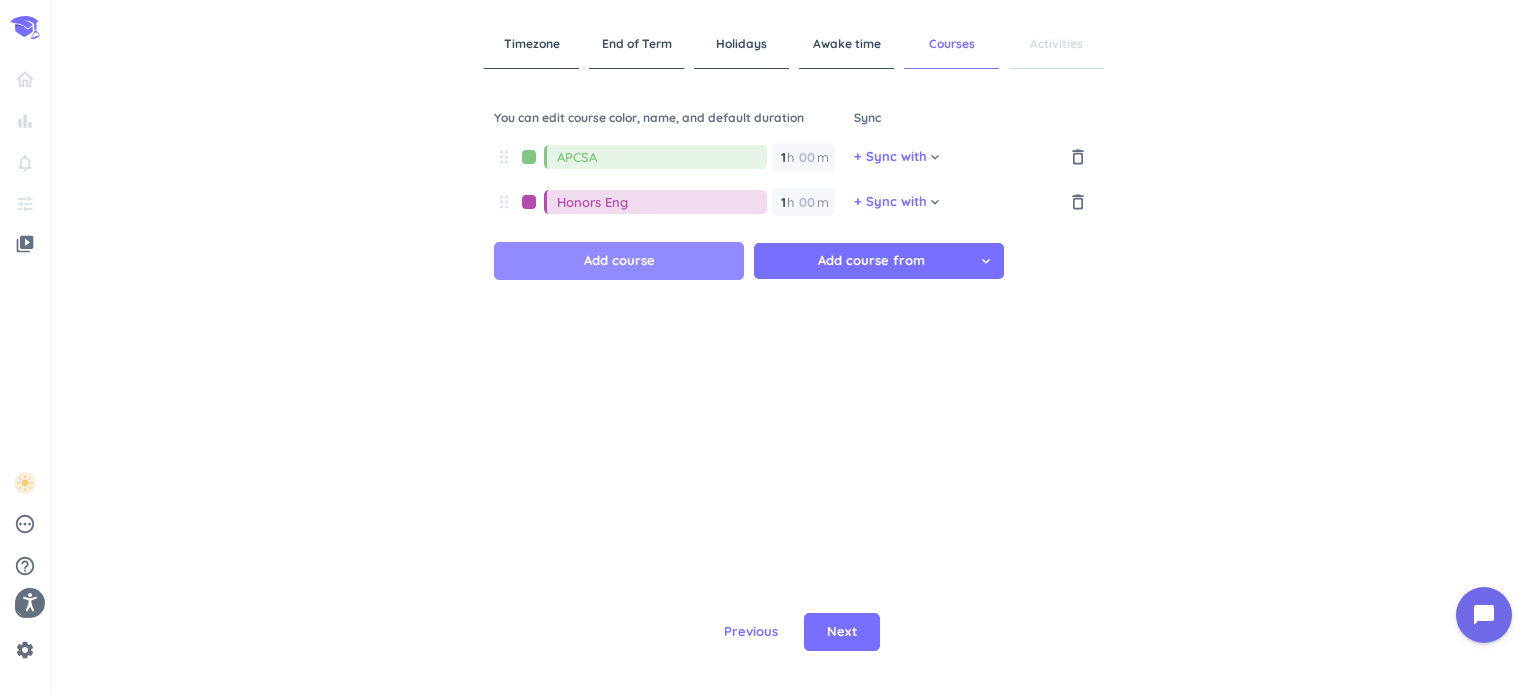 type on "Honors Eng" 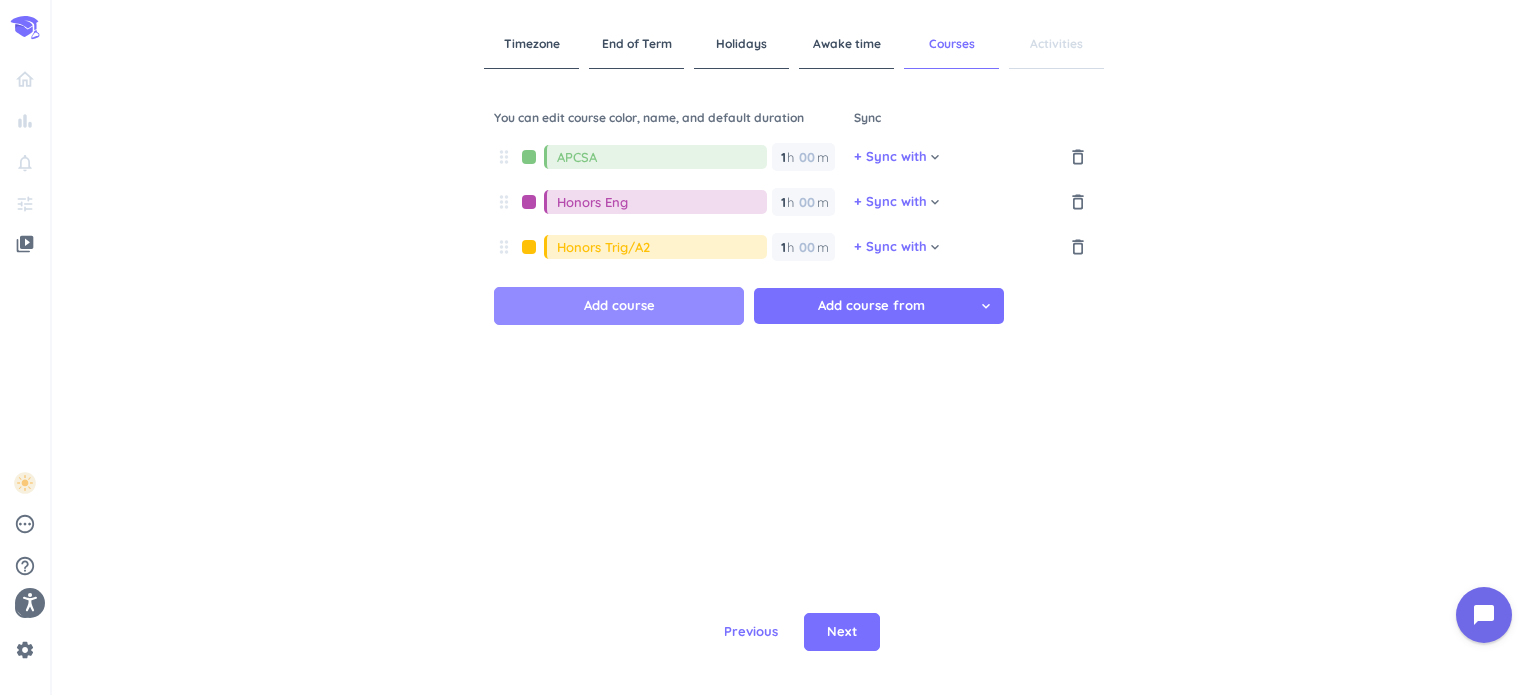 type on "Honors Trig/A2" 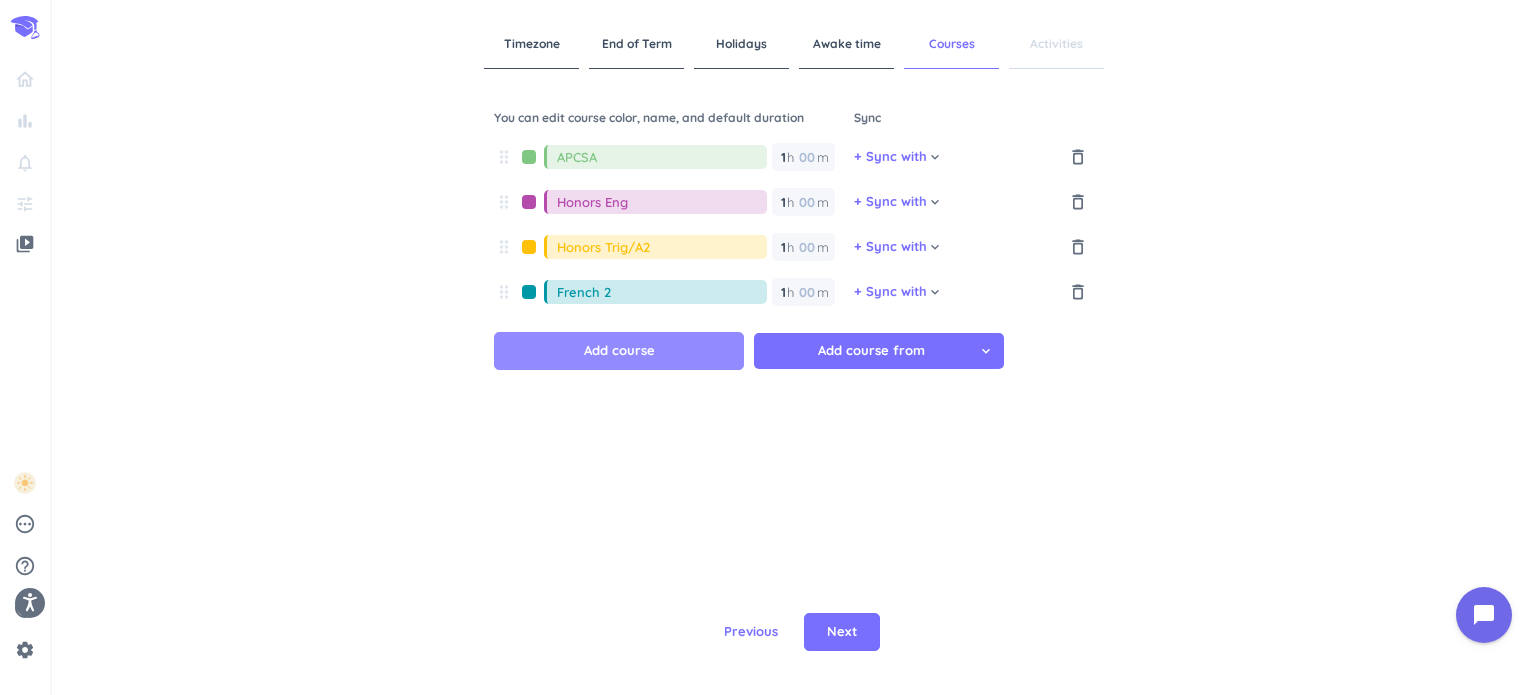 type on "French 2" 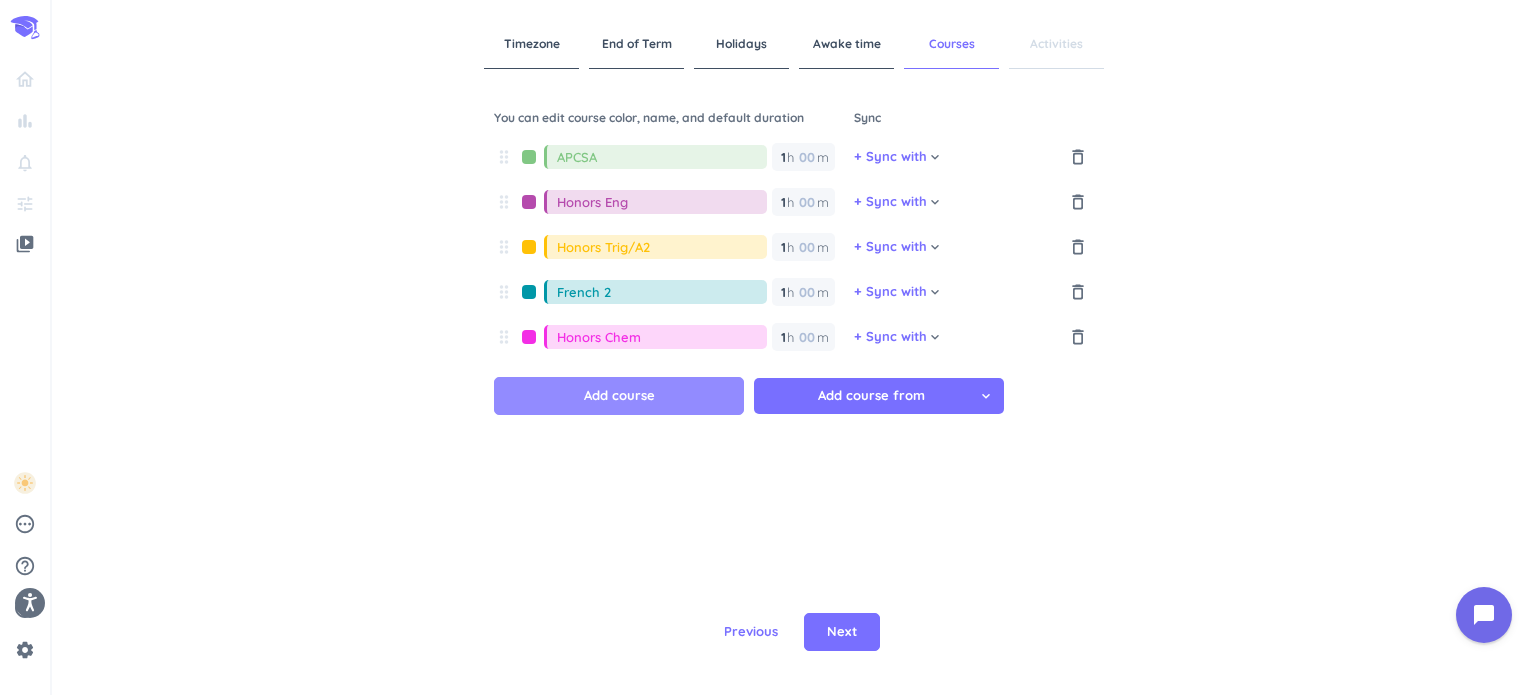 type on "Honors Chem" 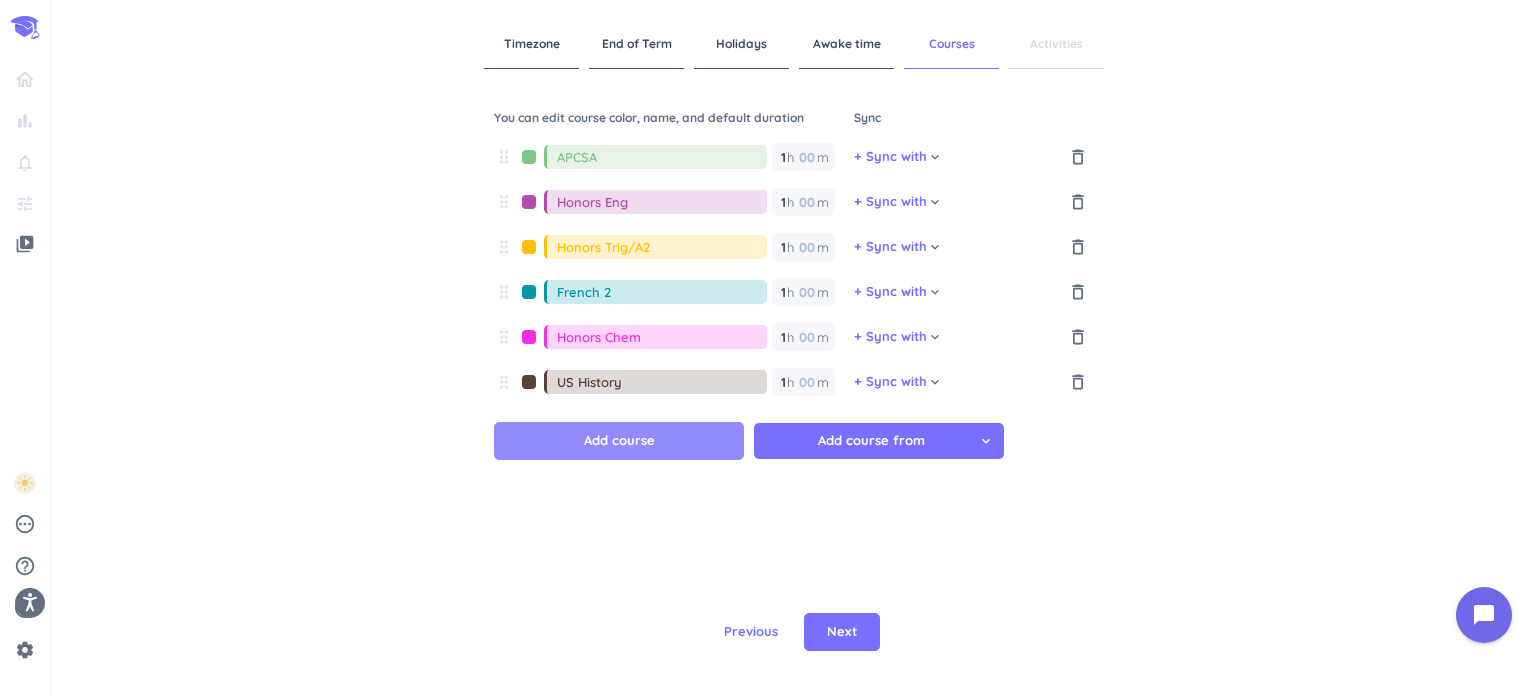 type on "US History" 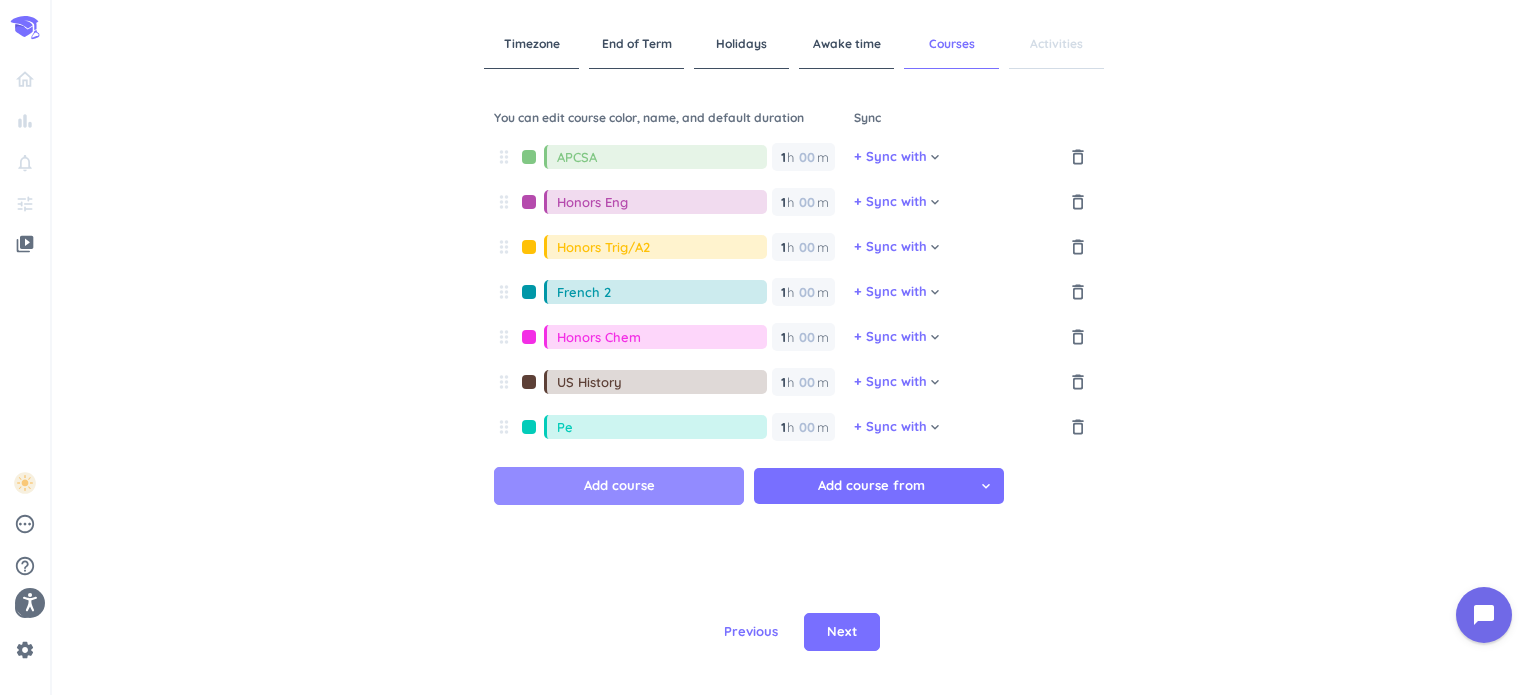 type on "P" 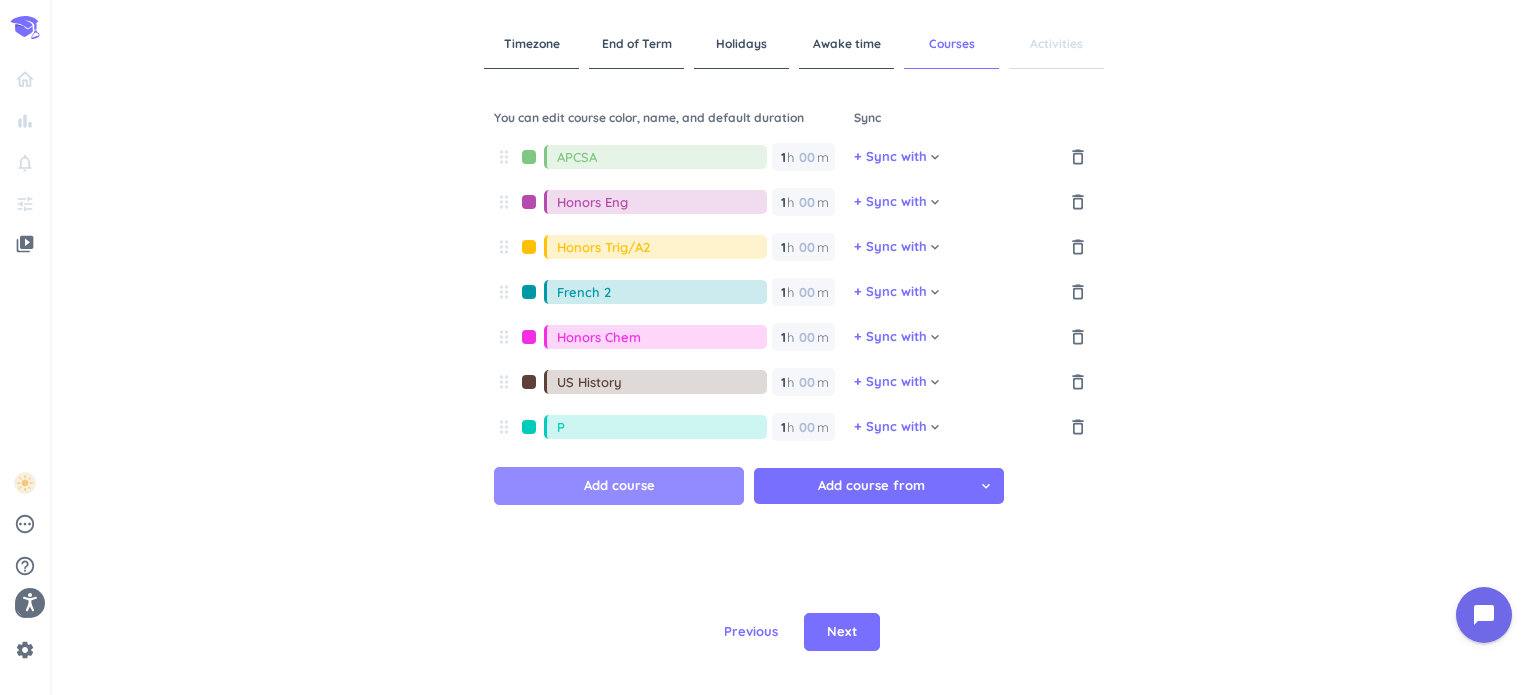 type 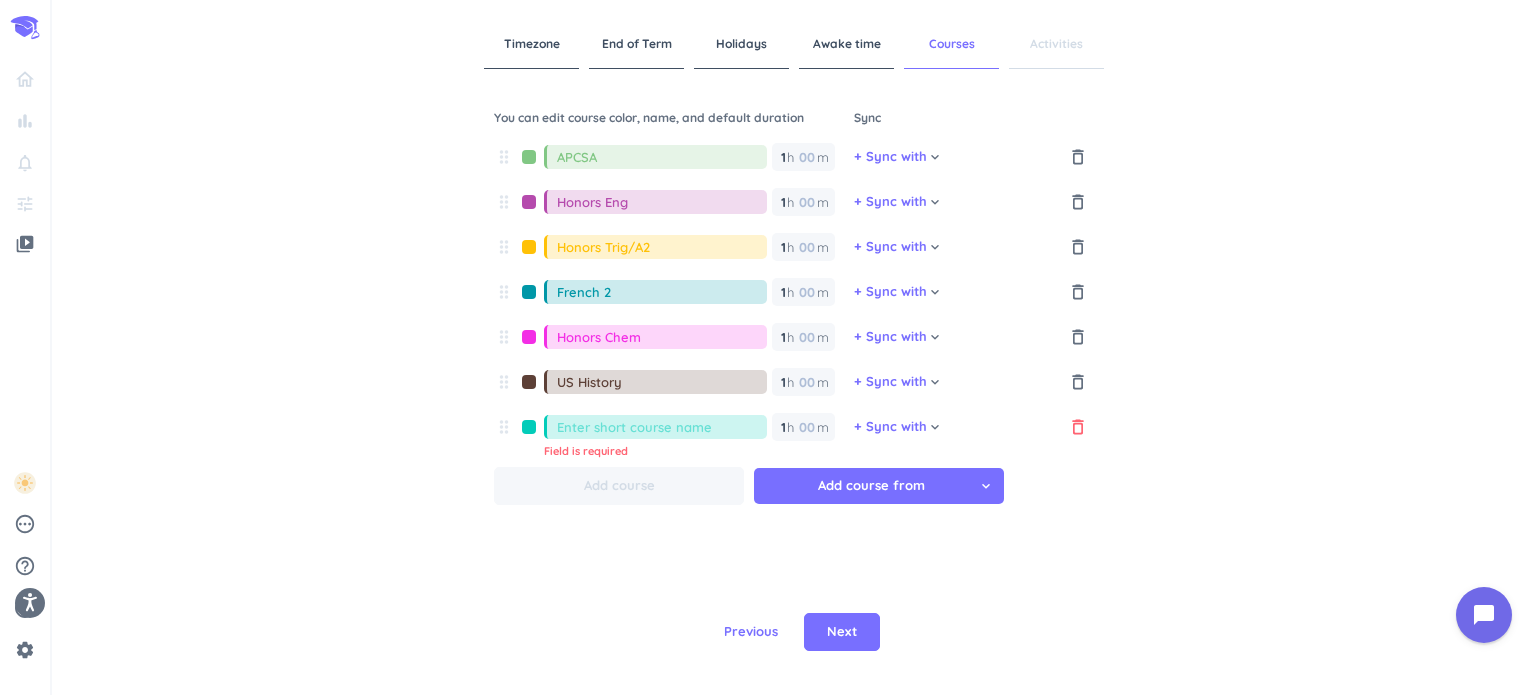click on "delete_outline" at bounding box center [1078, 427] 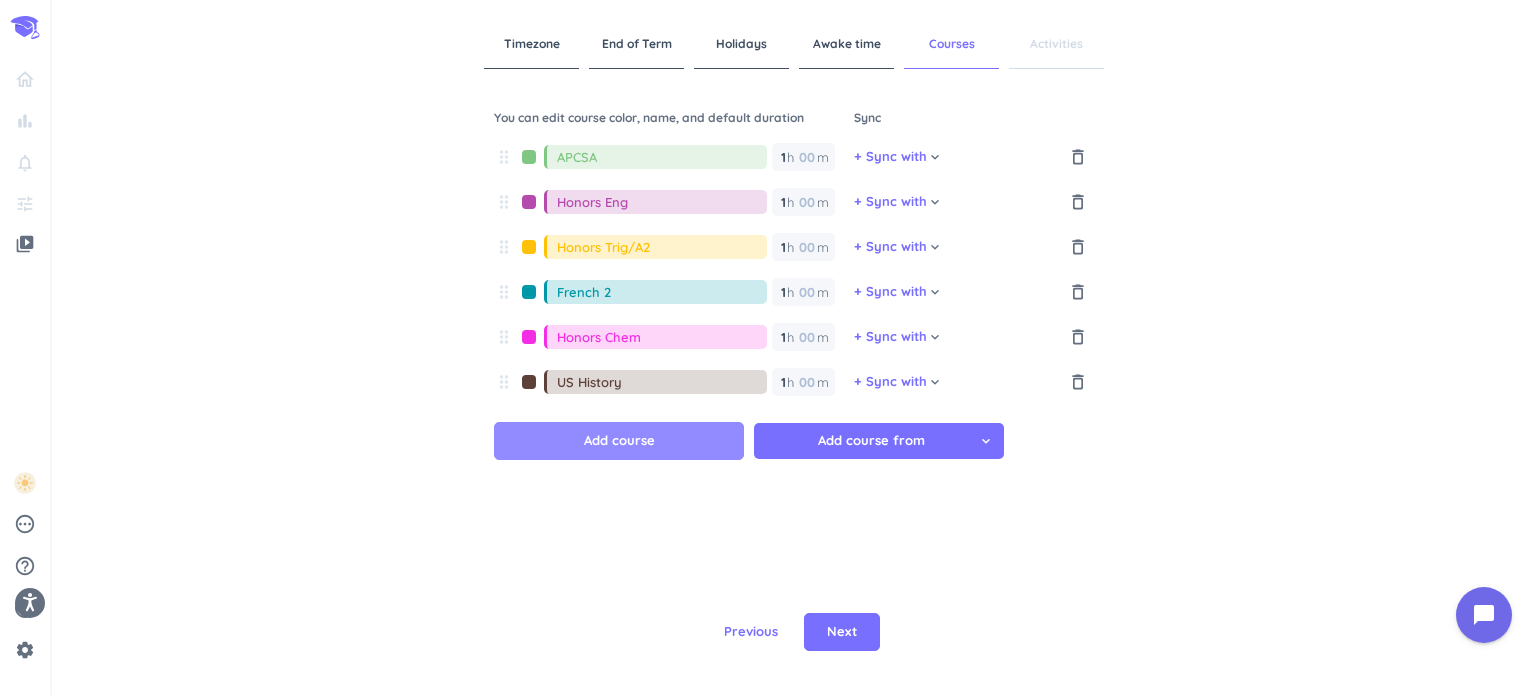 click on "Add course" at bounding box center (619, 441) 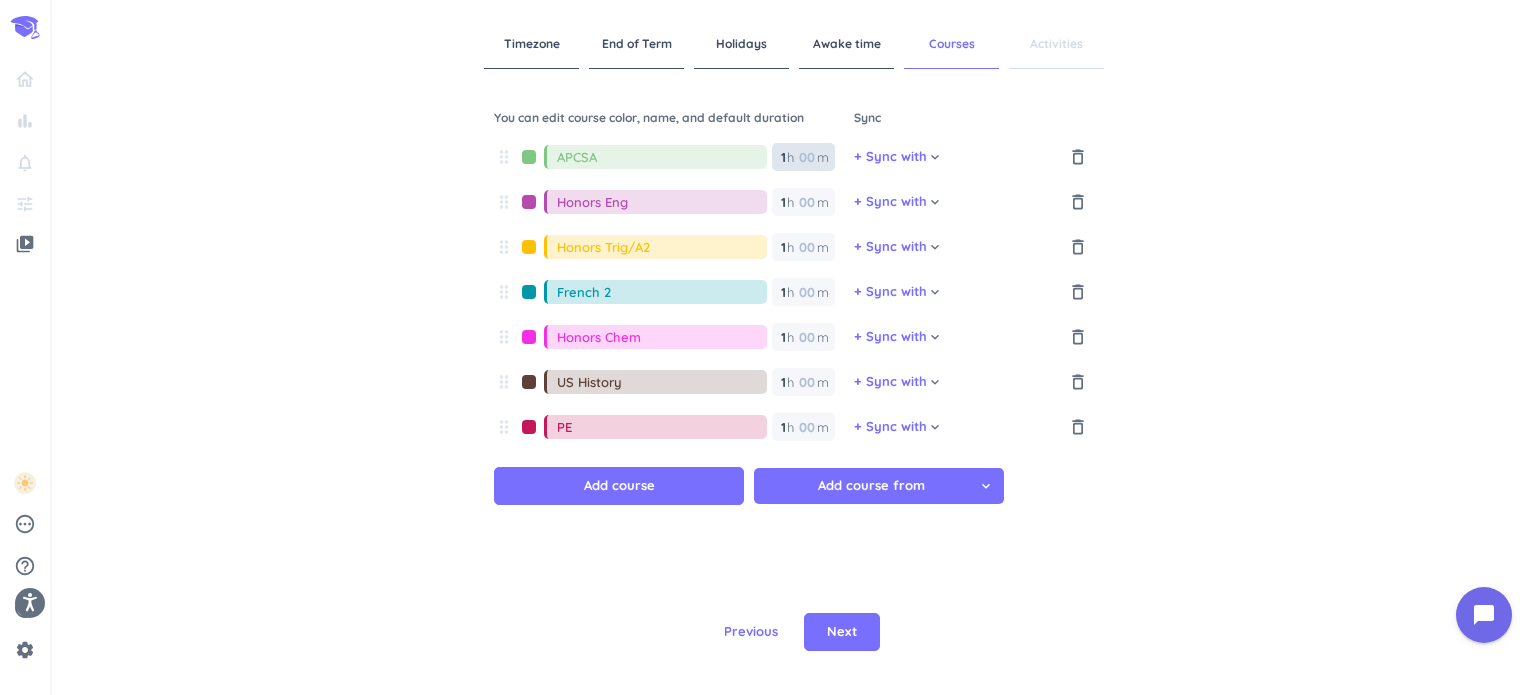 type on "PE" 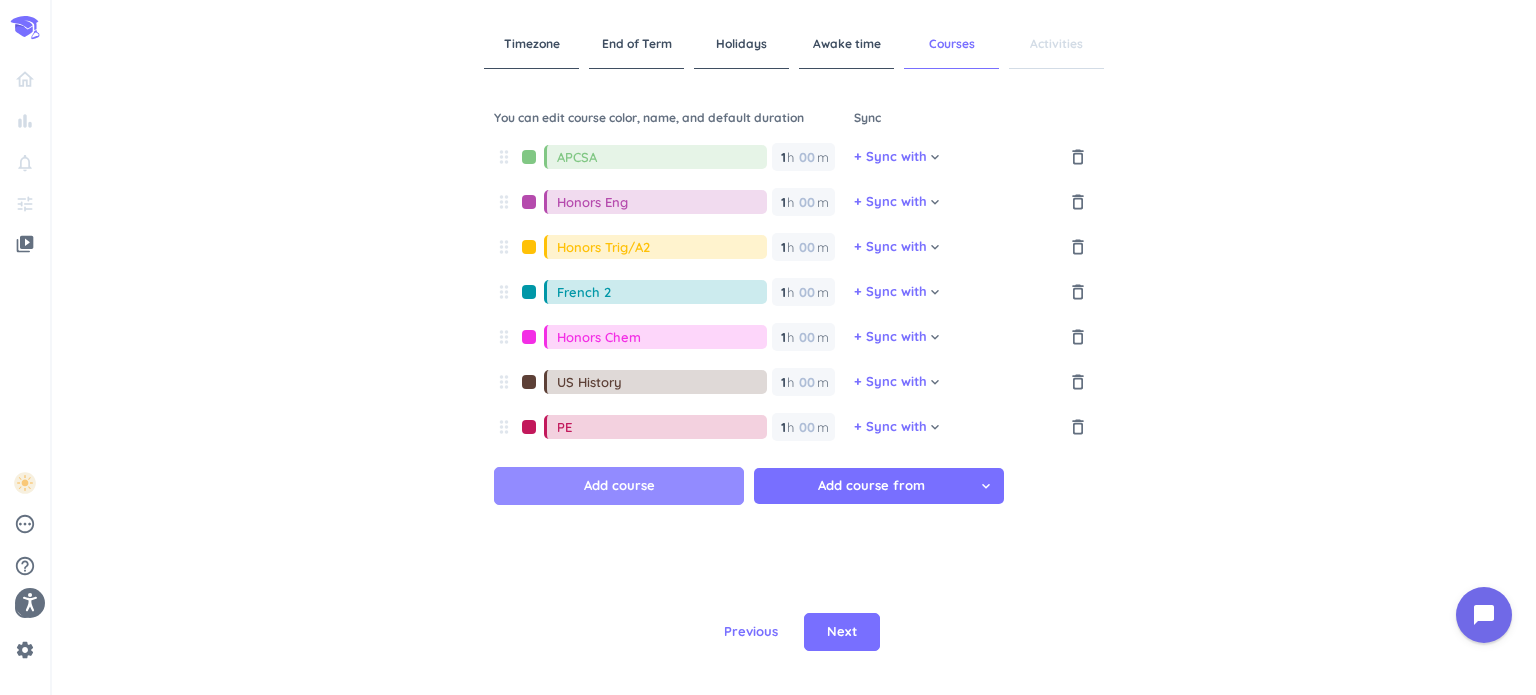 click on "Add course" at bounding box center (619, 486) 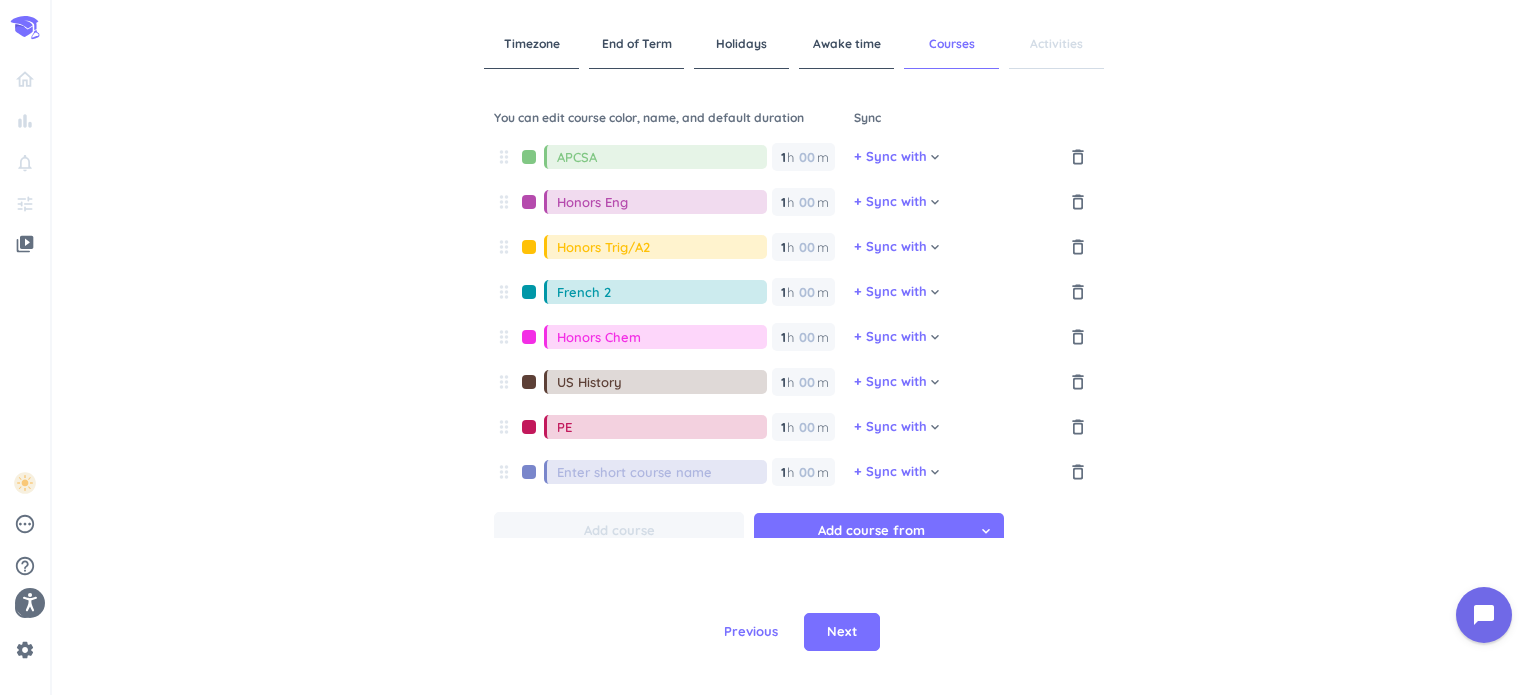type on ";" 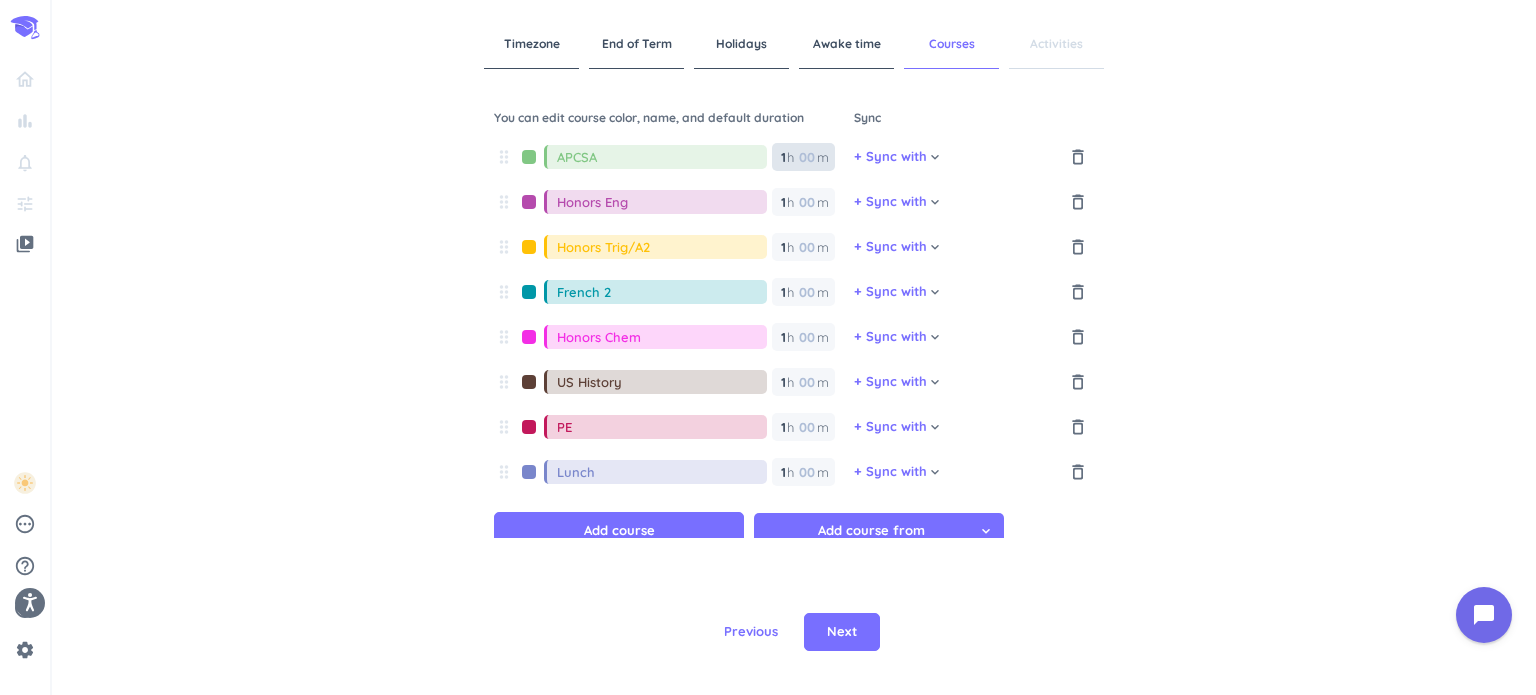 type on "Lunch" 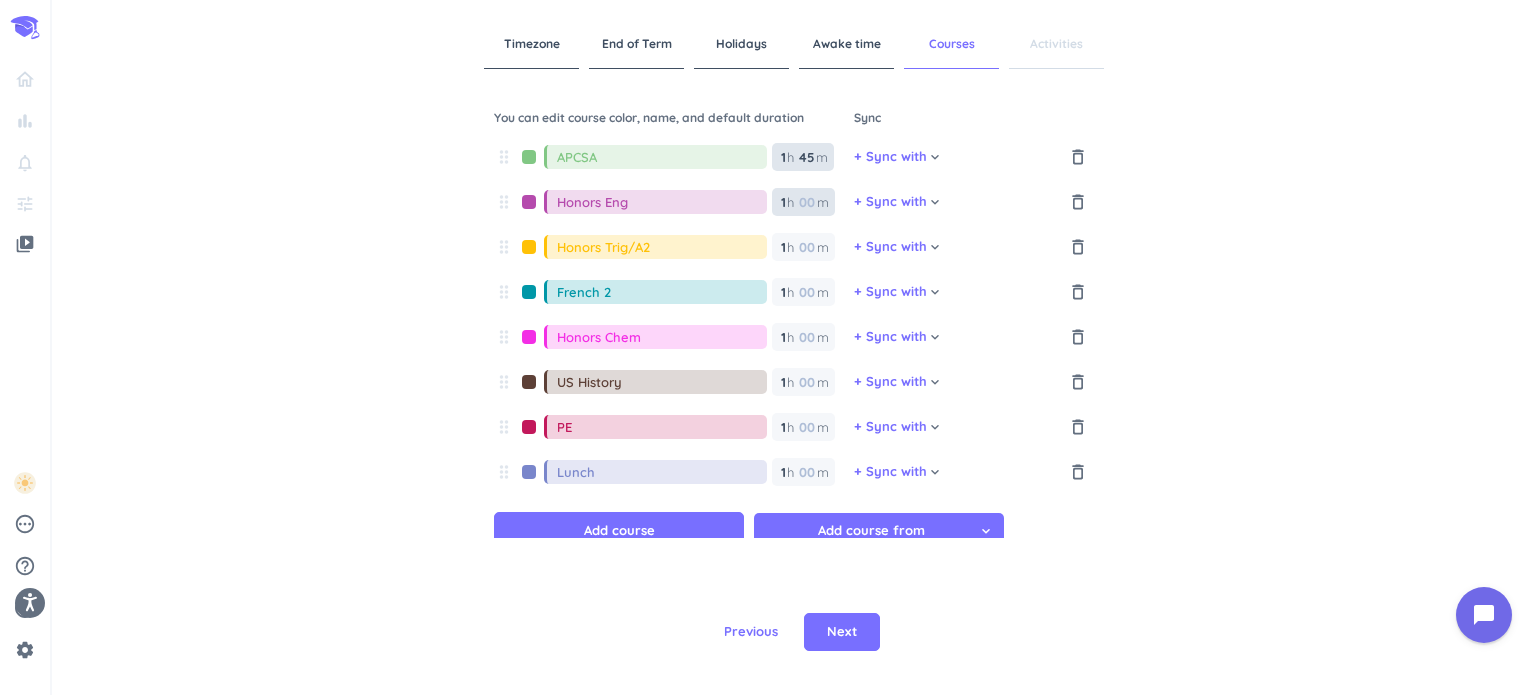 type on "45" 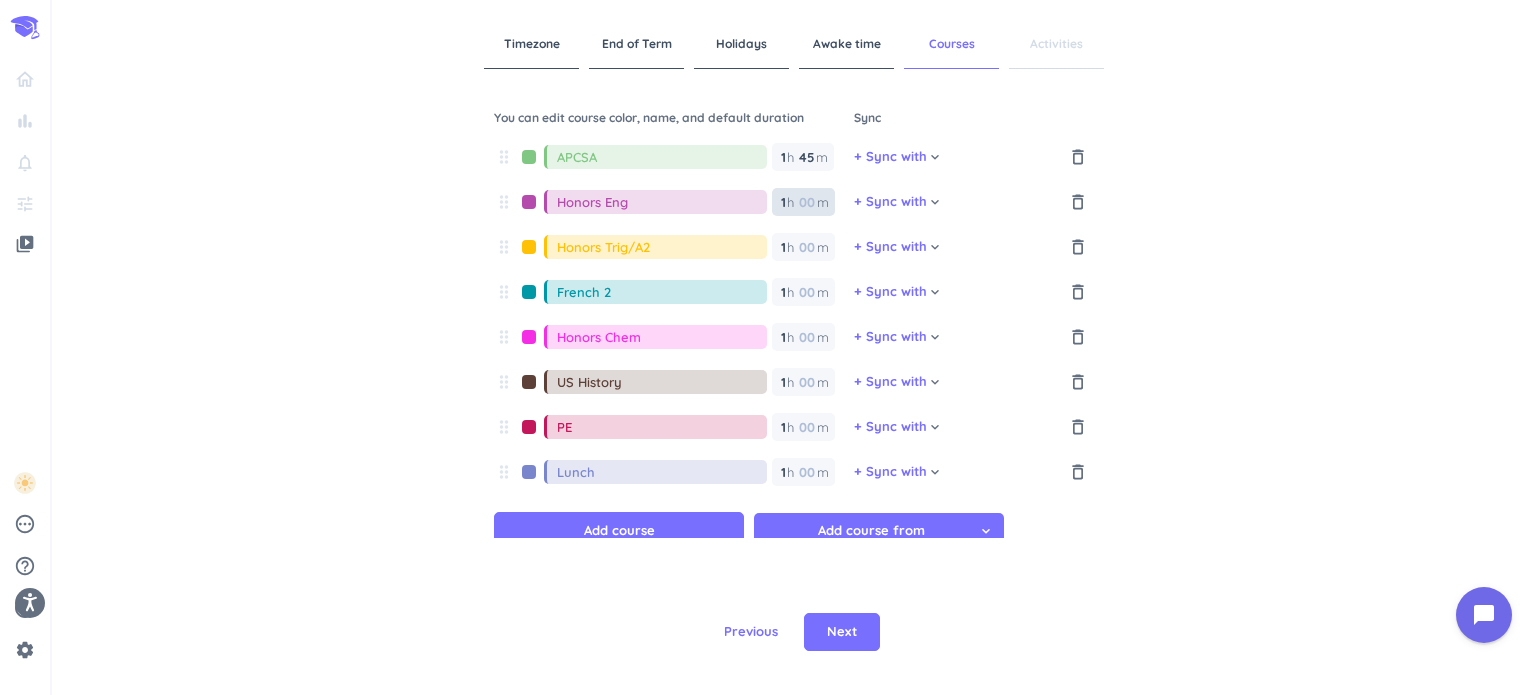 click at bounding box center [806, 202] 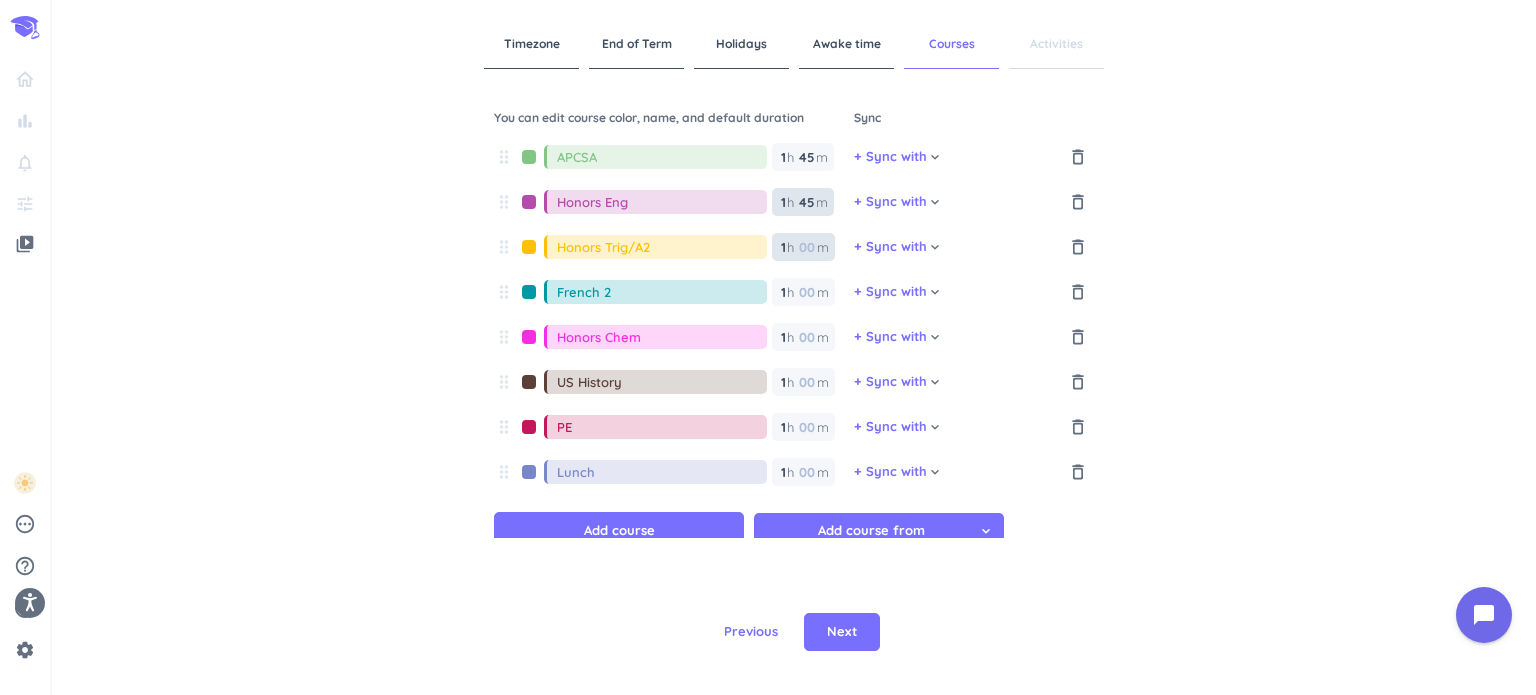type on "45" 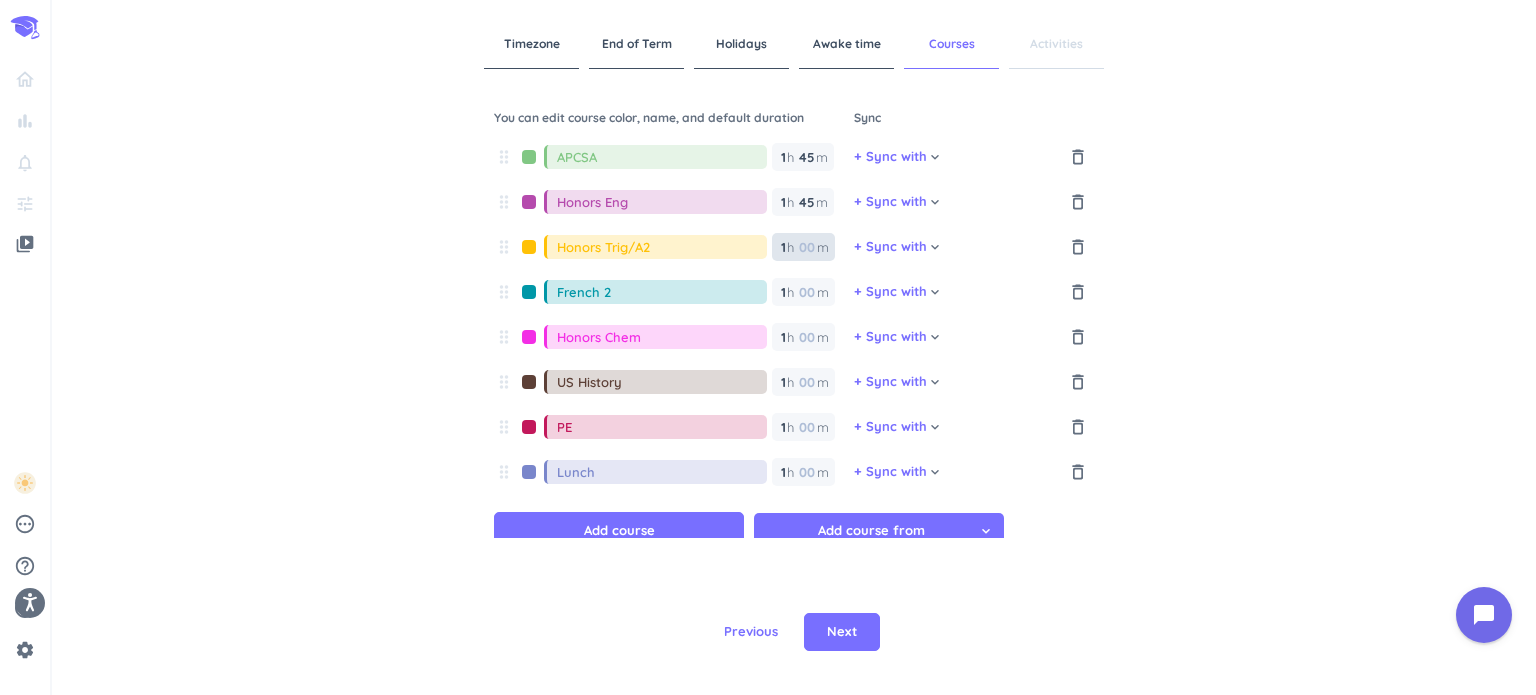 click at bounding box center [806, 247] 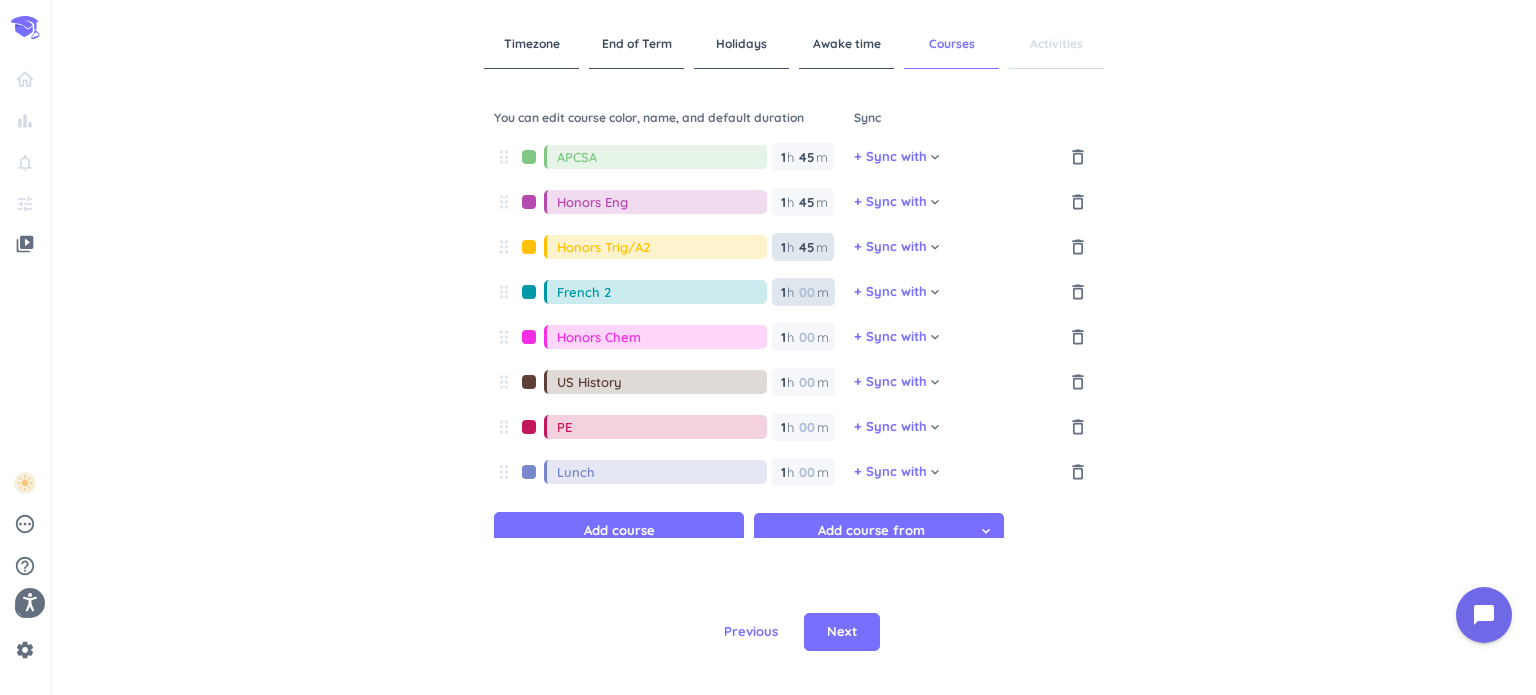 type on "45" 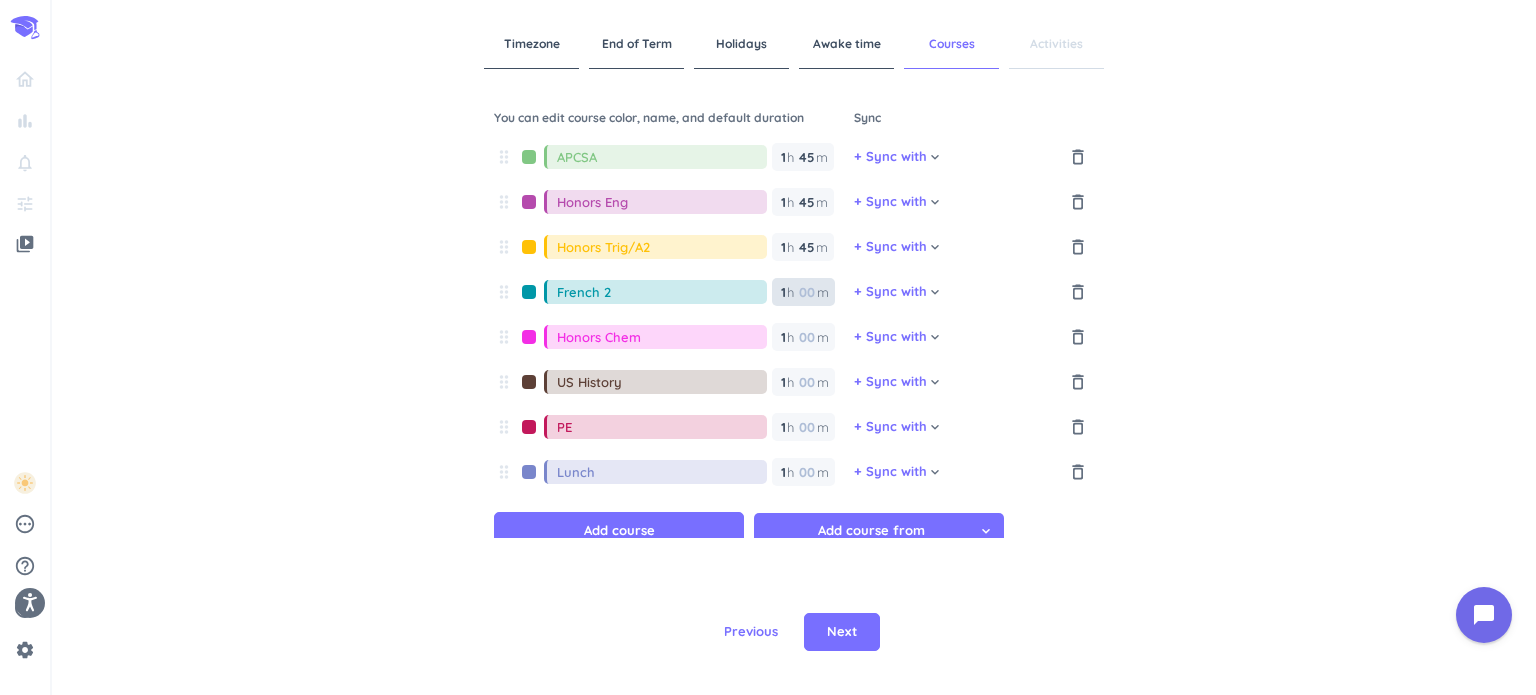 click at bounding box center (806, 292) 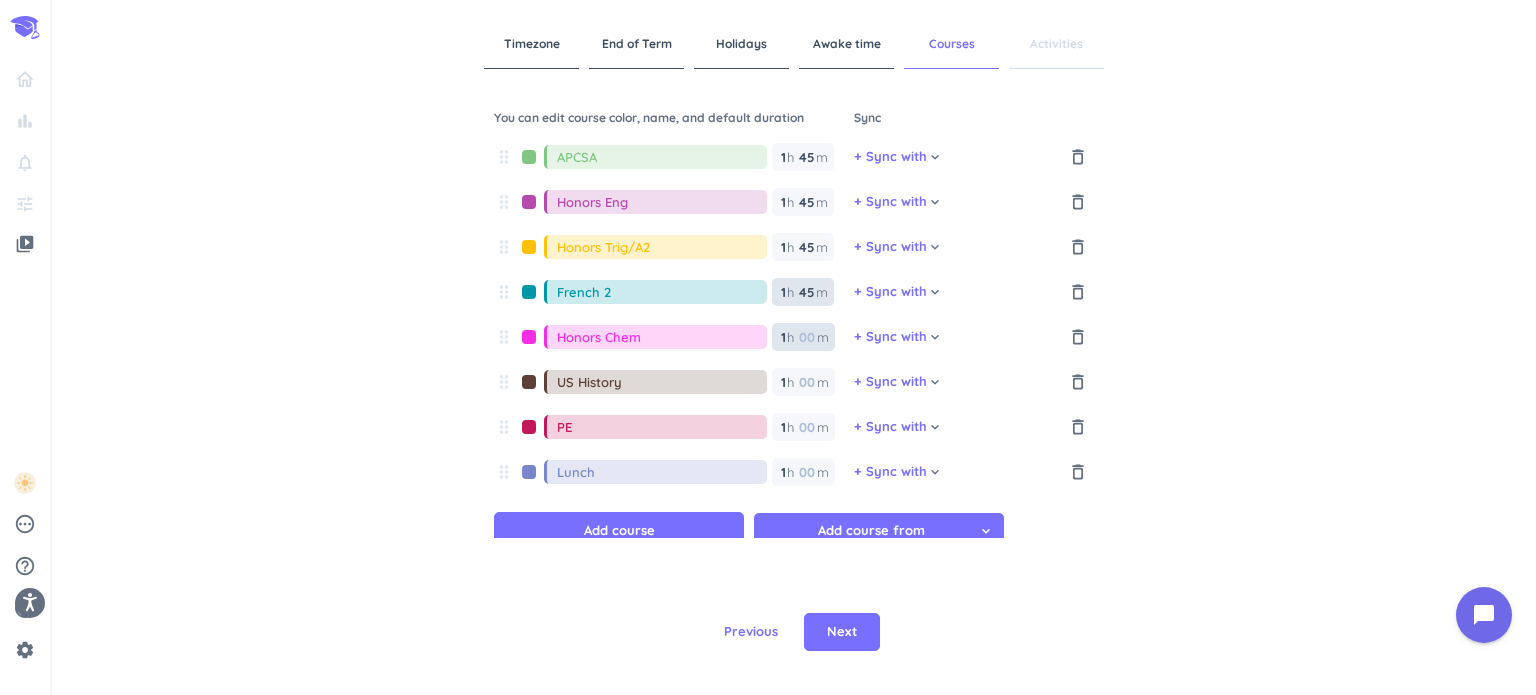 type on "45" 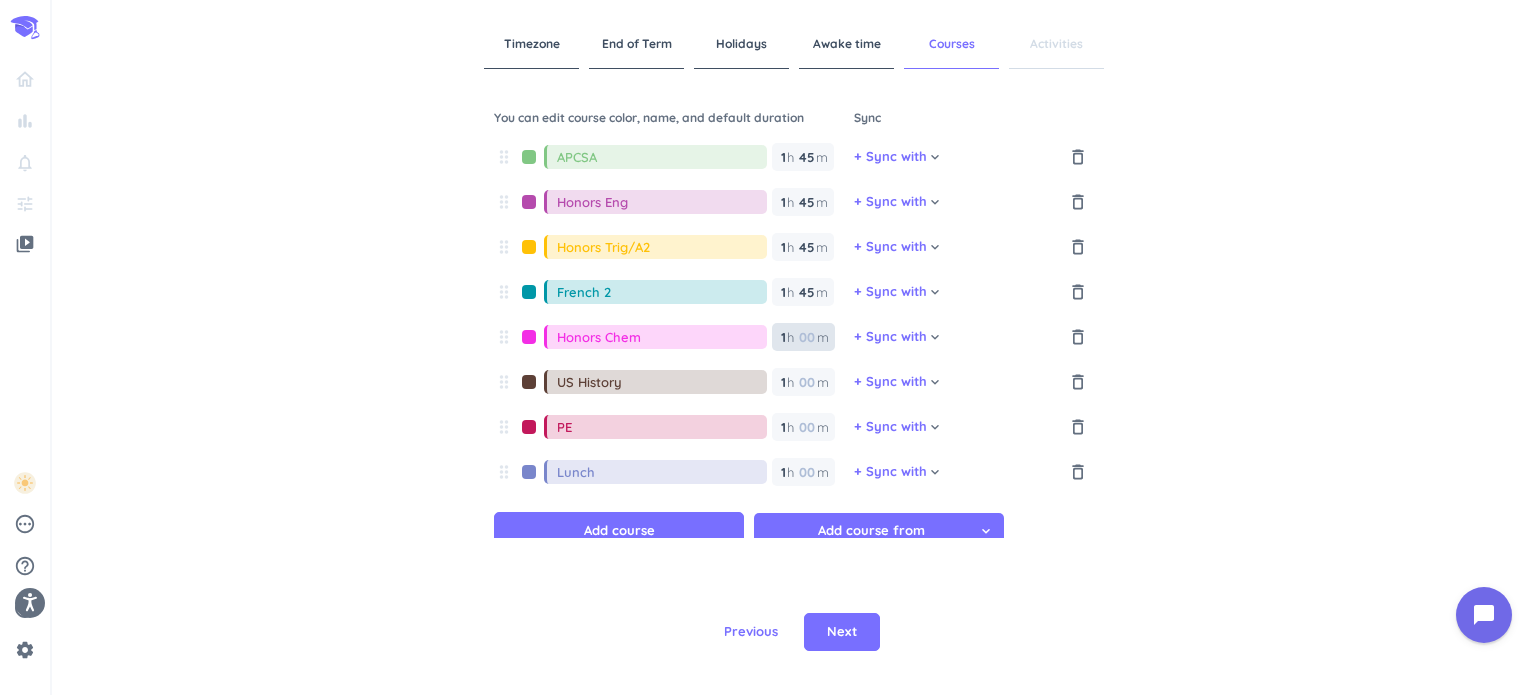 click at bounding box center [806, 337] 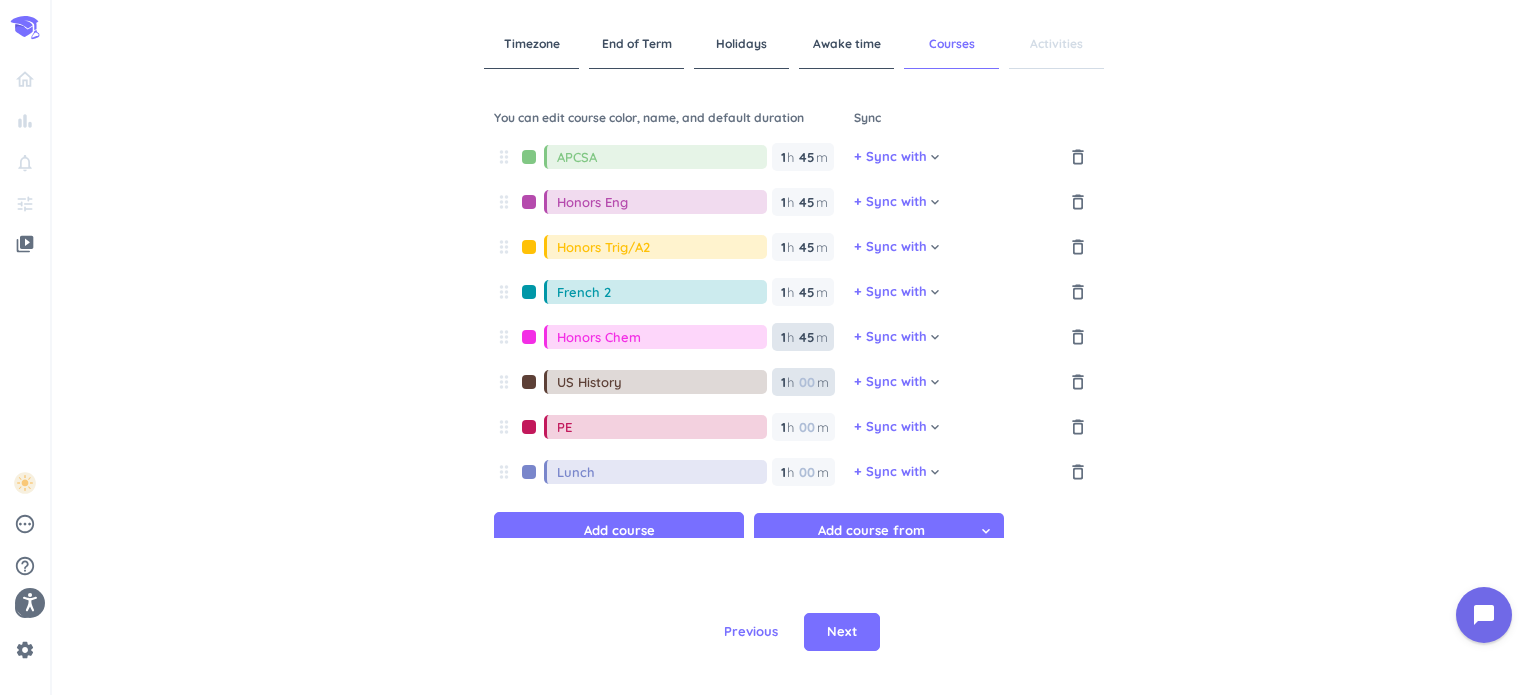 type on "45" 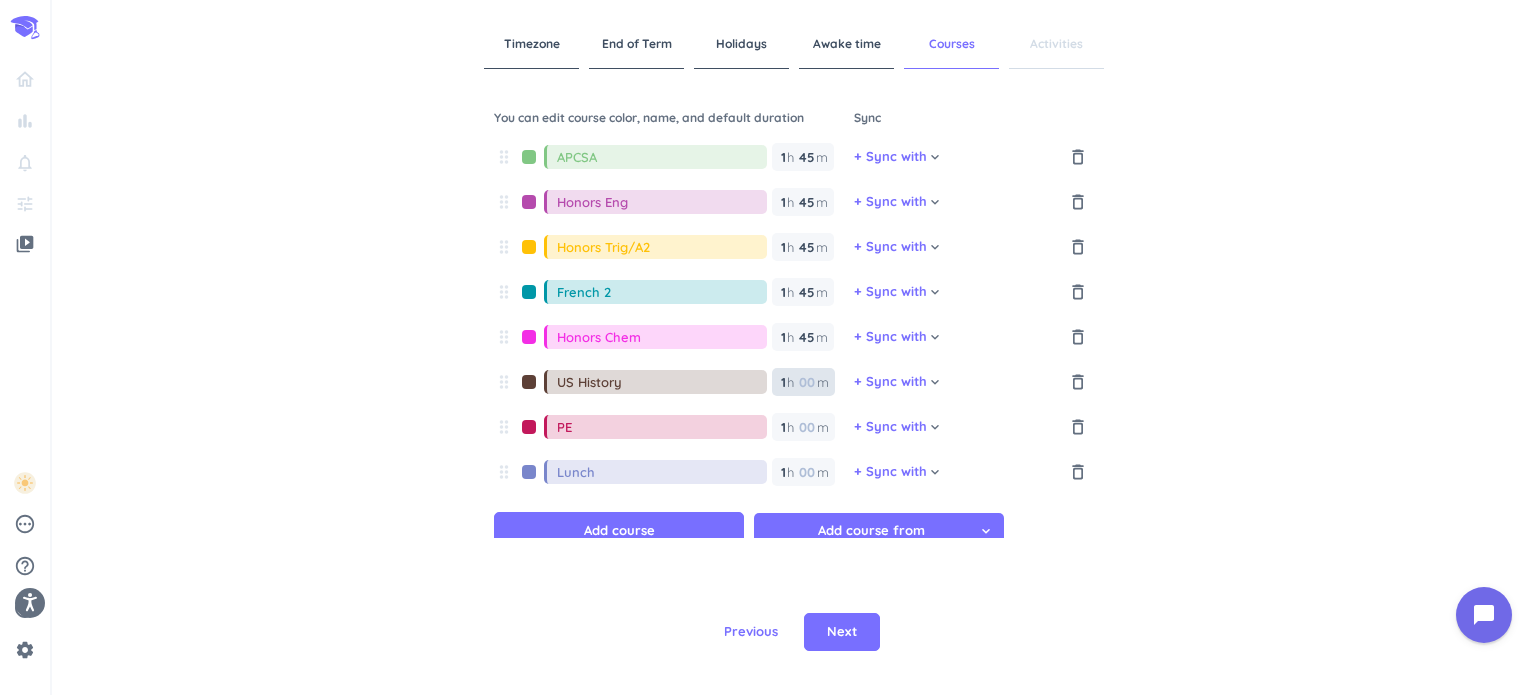 click at bounding box center (806, 382) 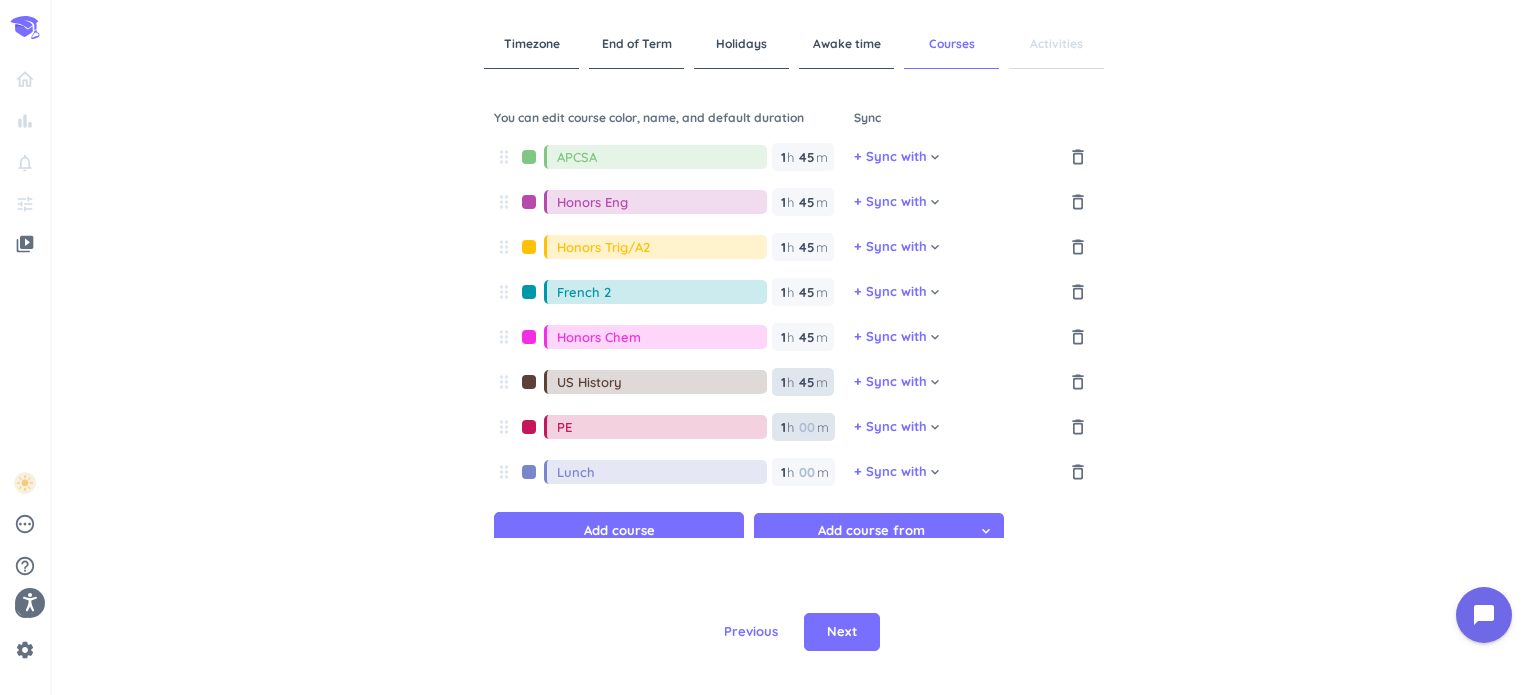 type on "45" 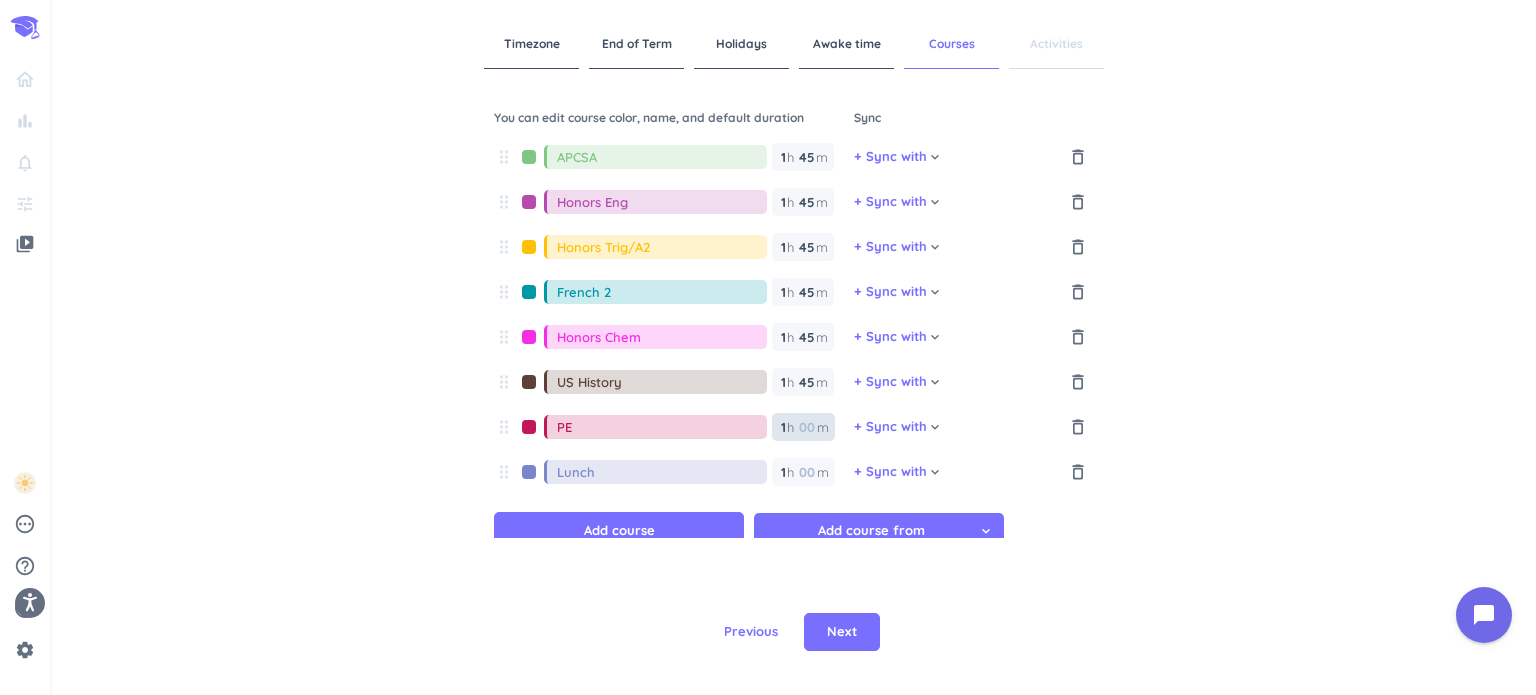 click at bounding box center [806, 427] 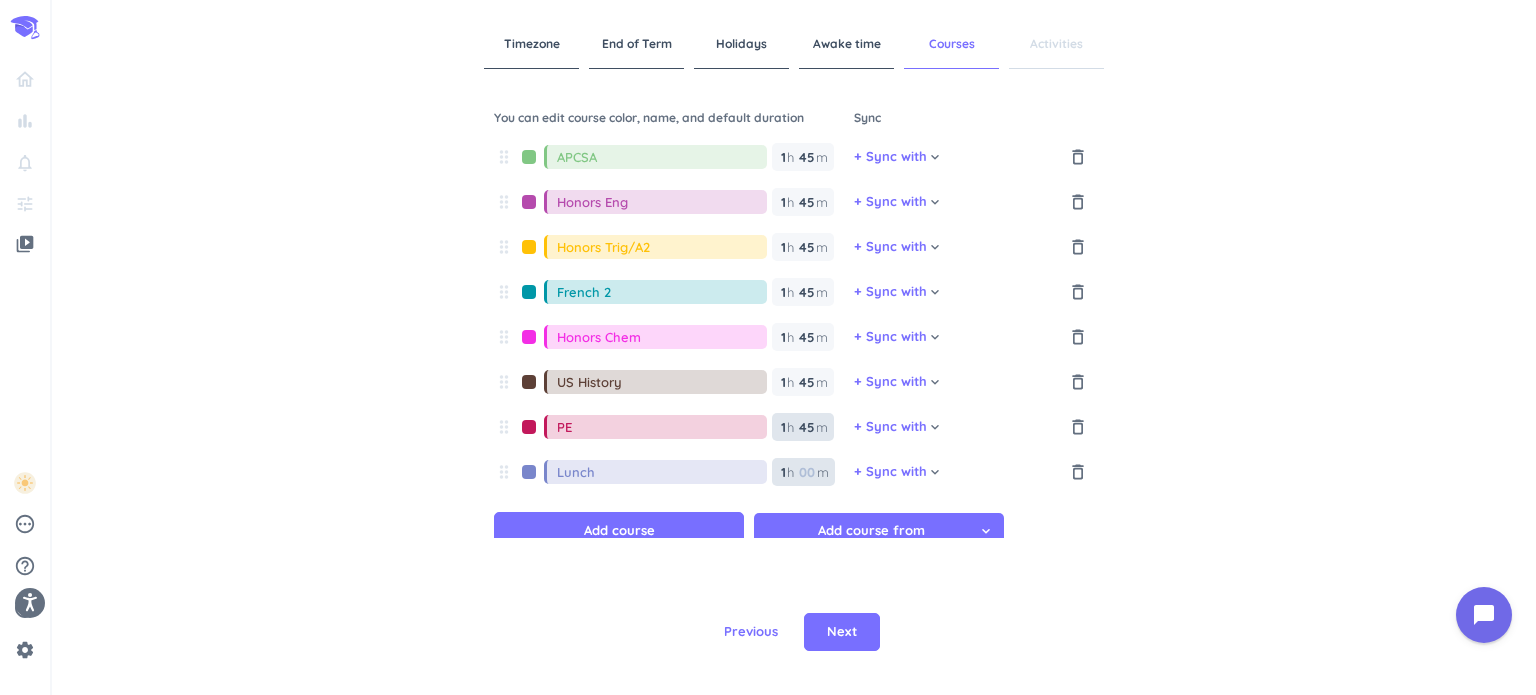 type on "45" 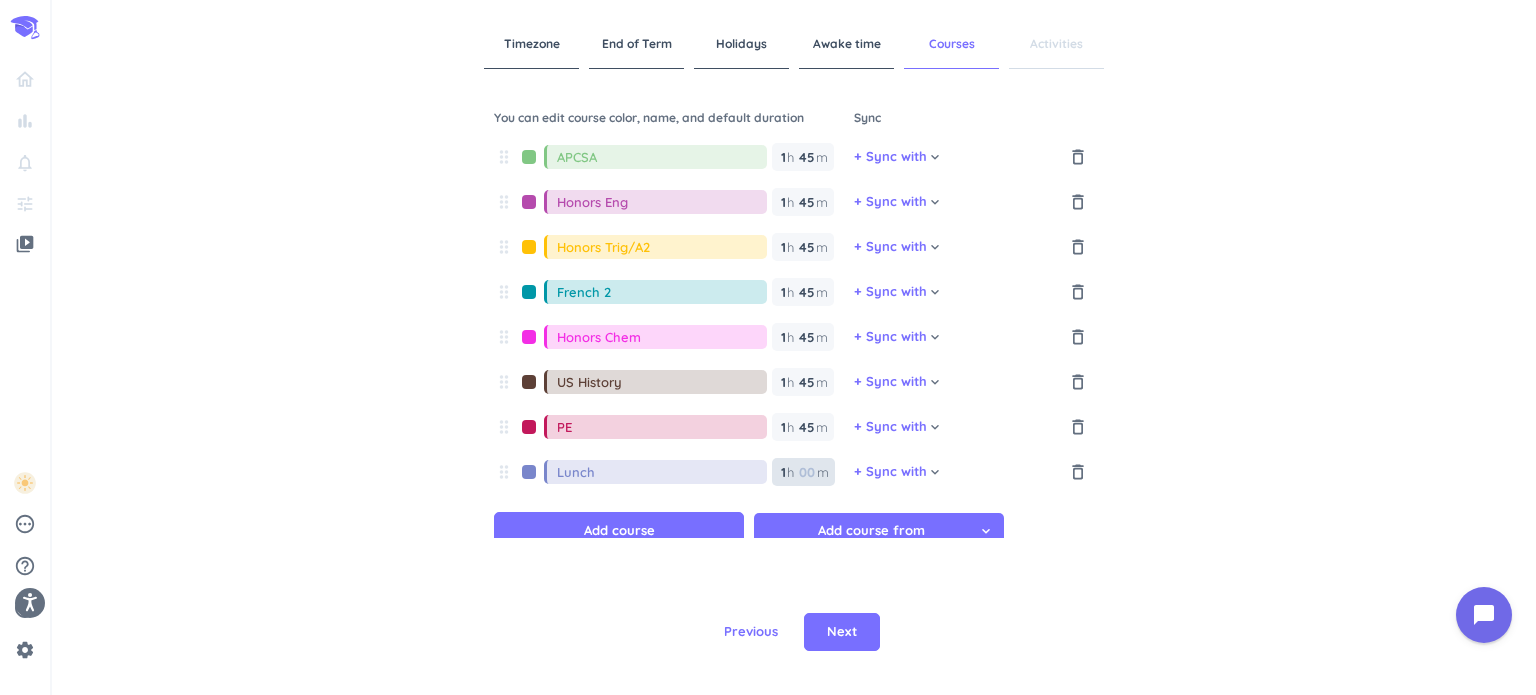 click at bounding box center (806, 472) 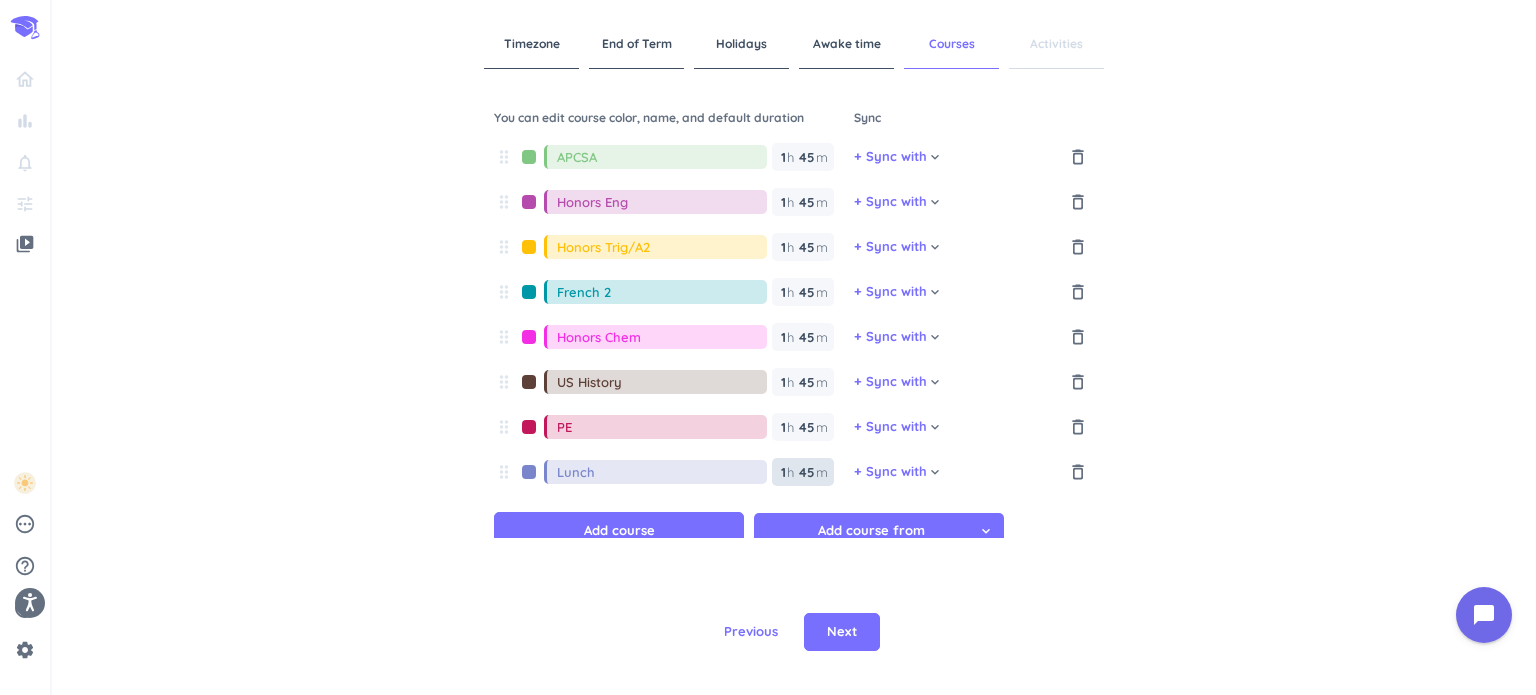 type on "45" 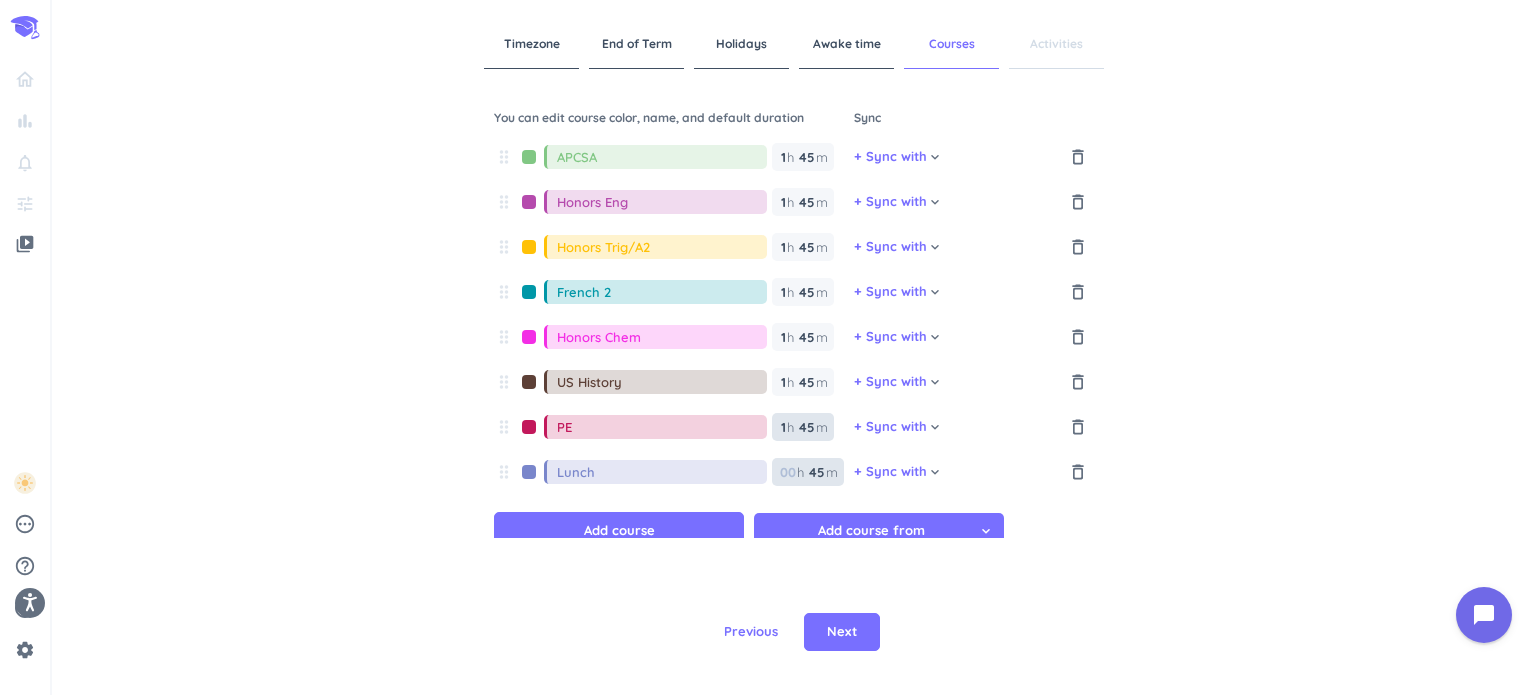 type 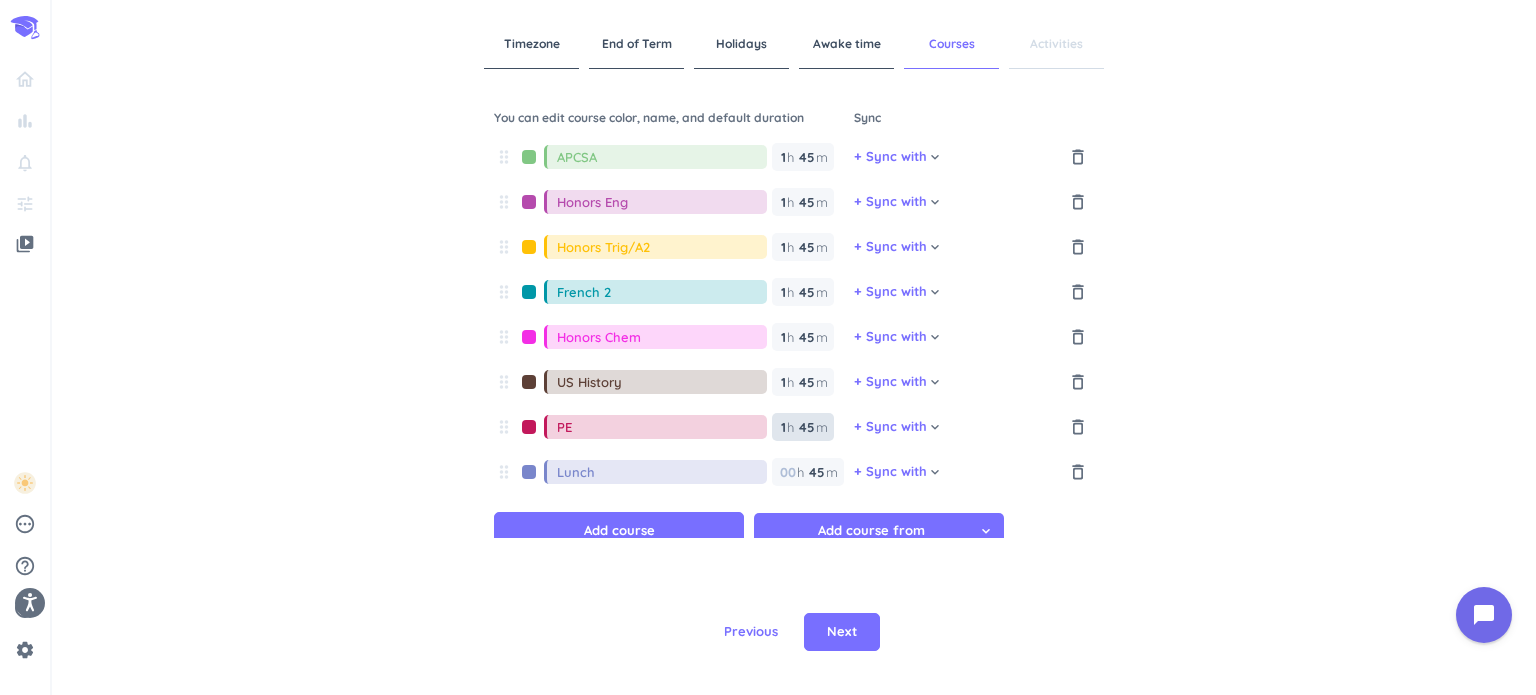 click on "1" at bounding box center [782, 427] 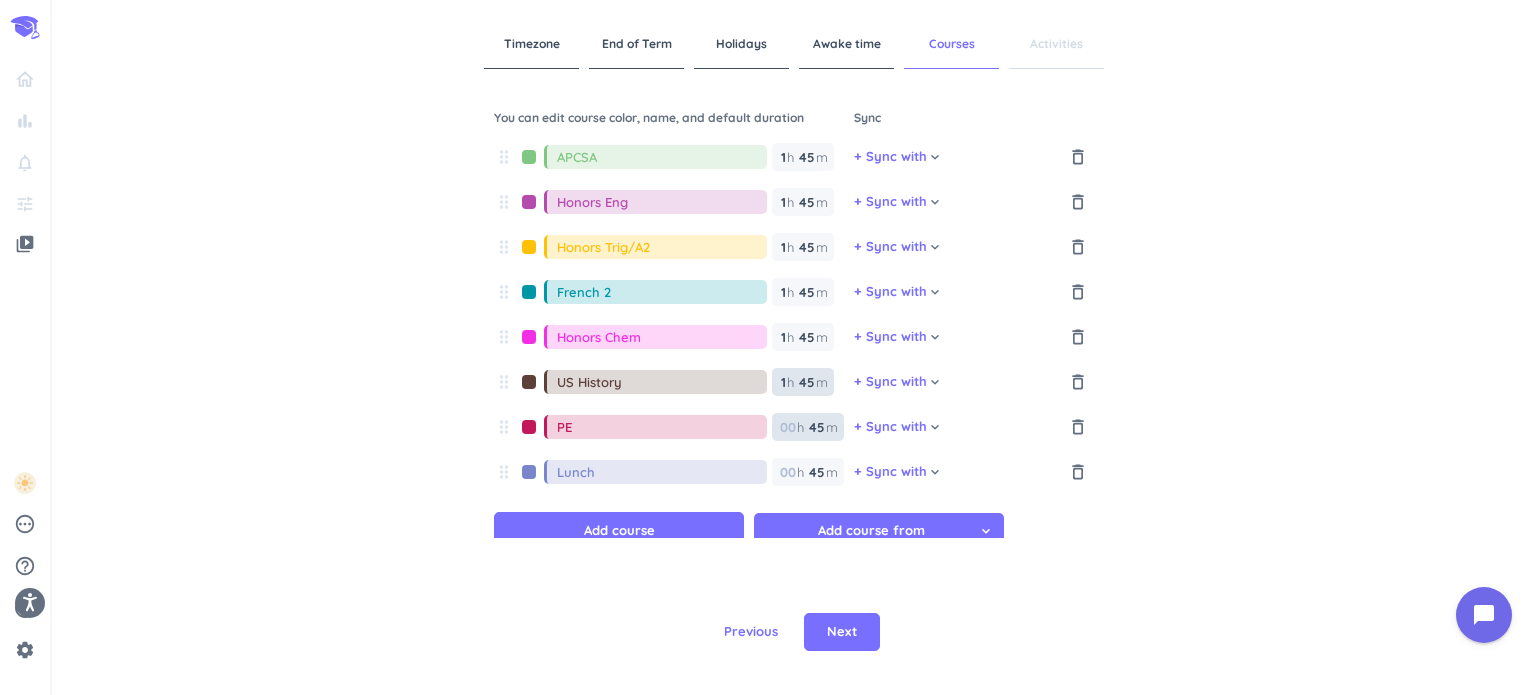 type 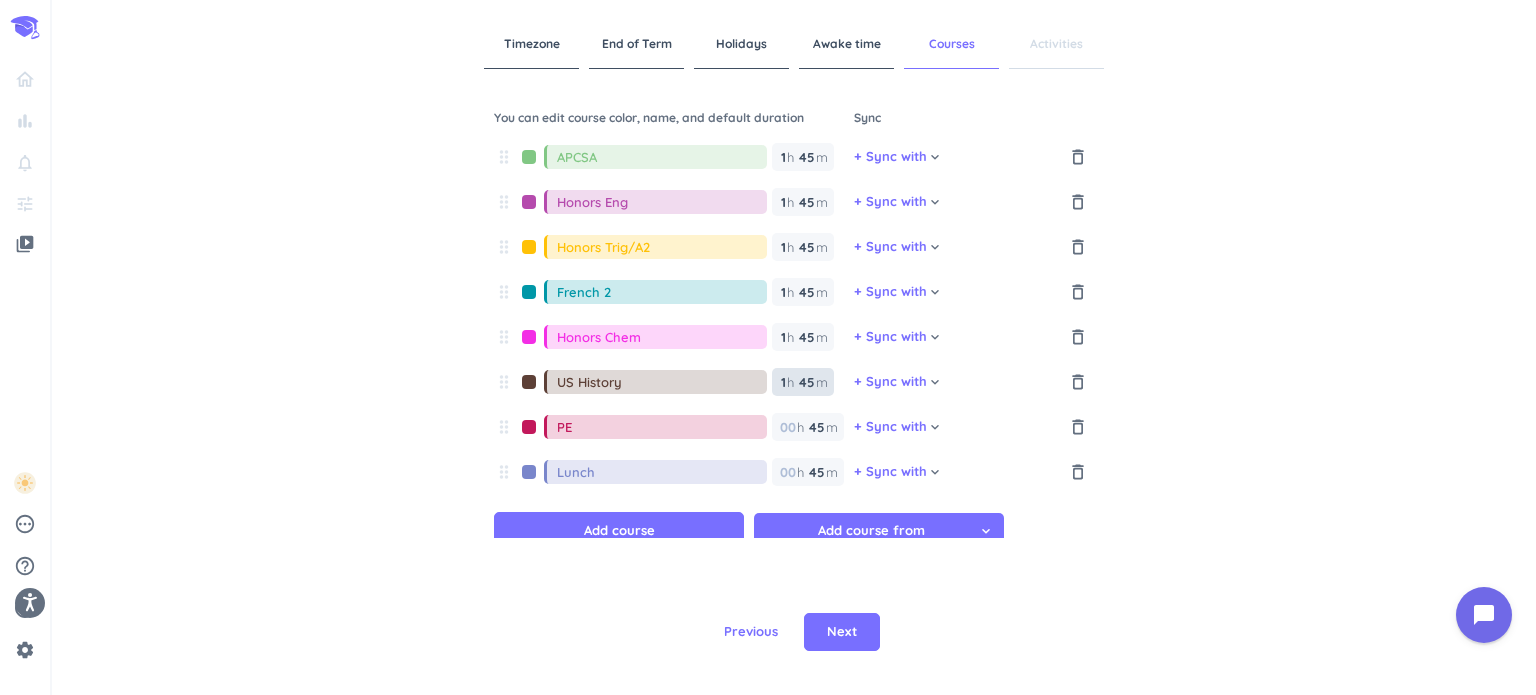 click on "1" at bounding box center (782, 382) 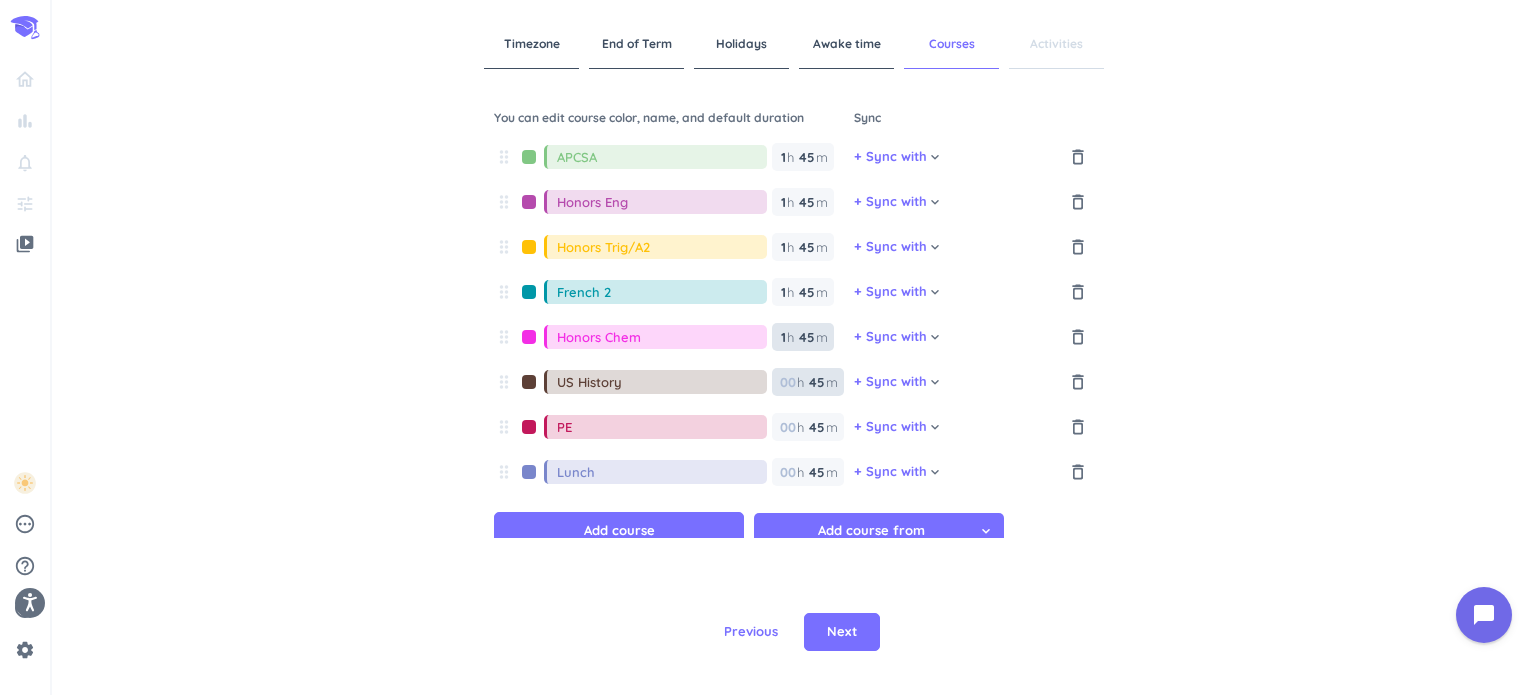 type 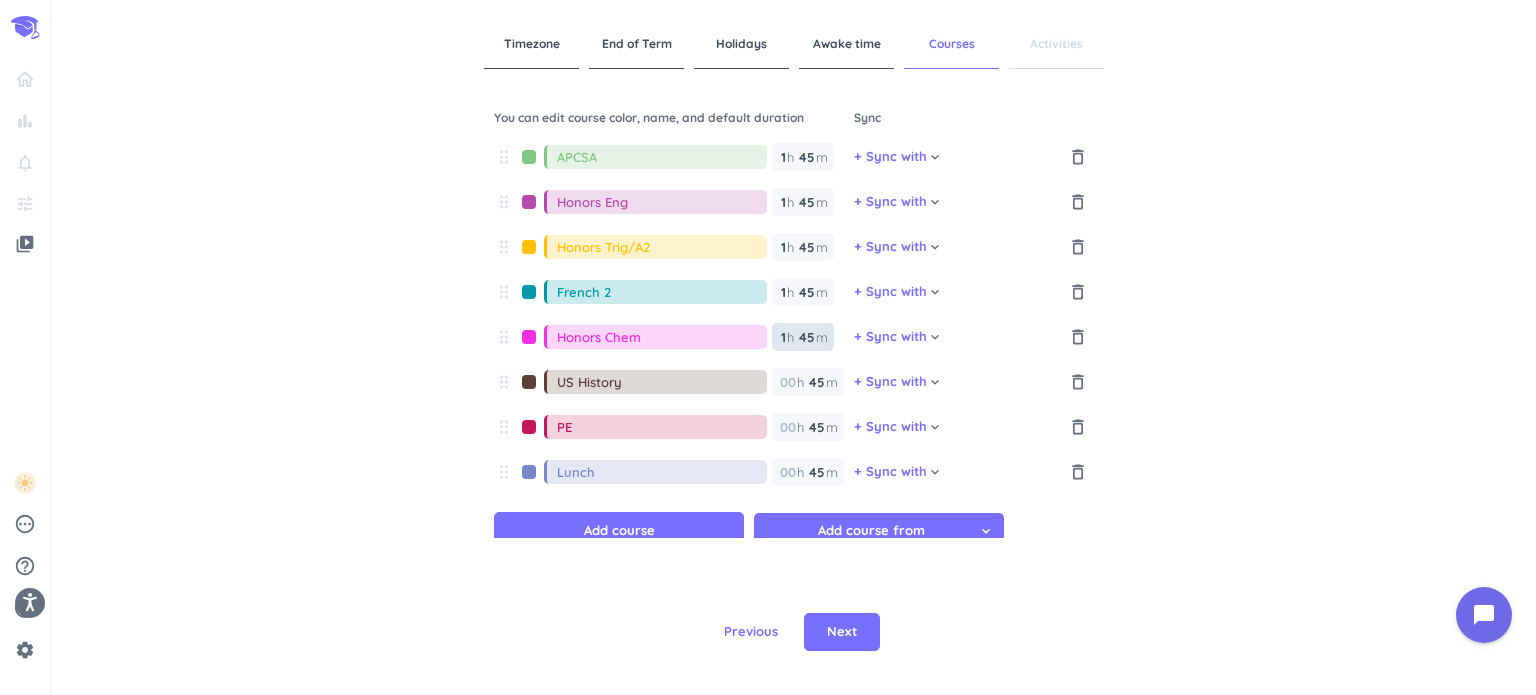 click on "1" at bounding box center (782, 337) 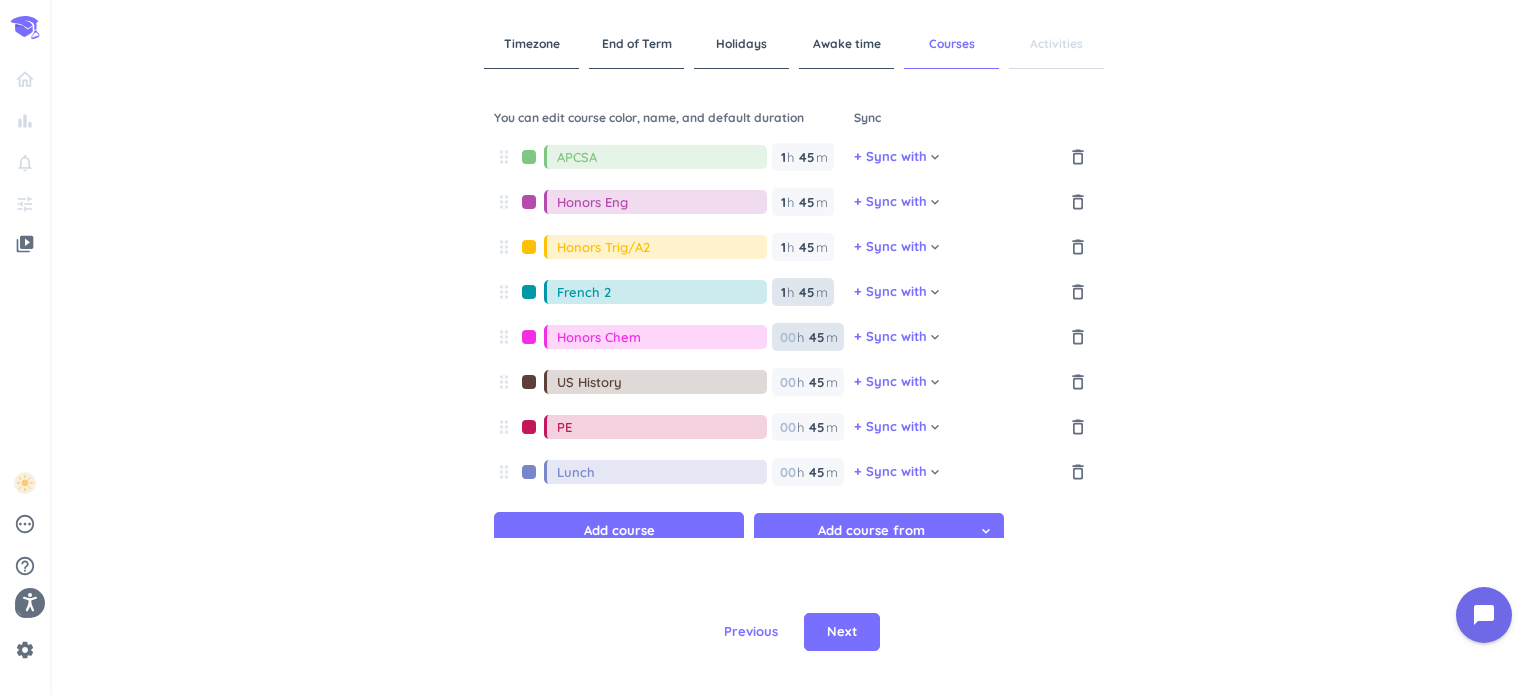 type 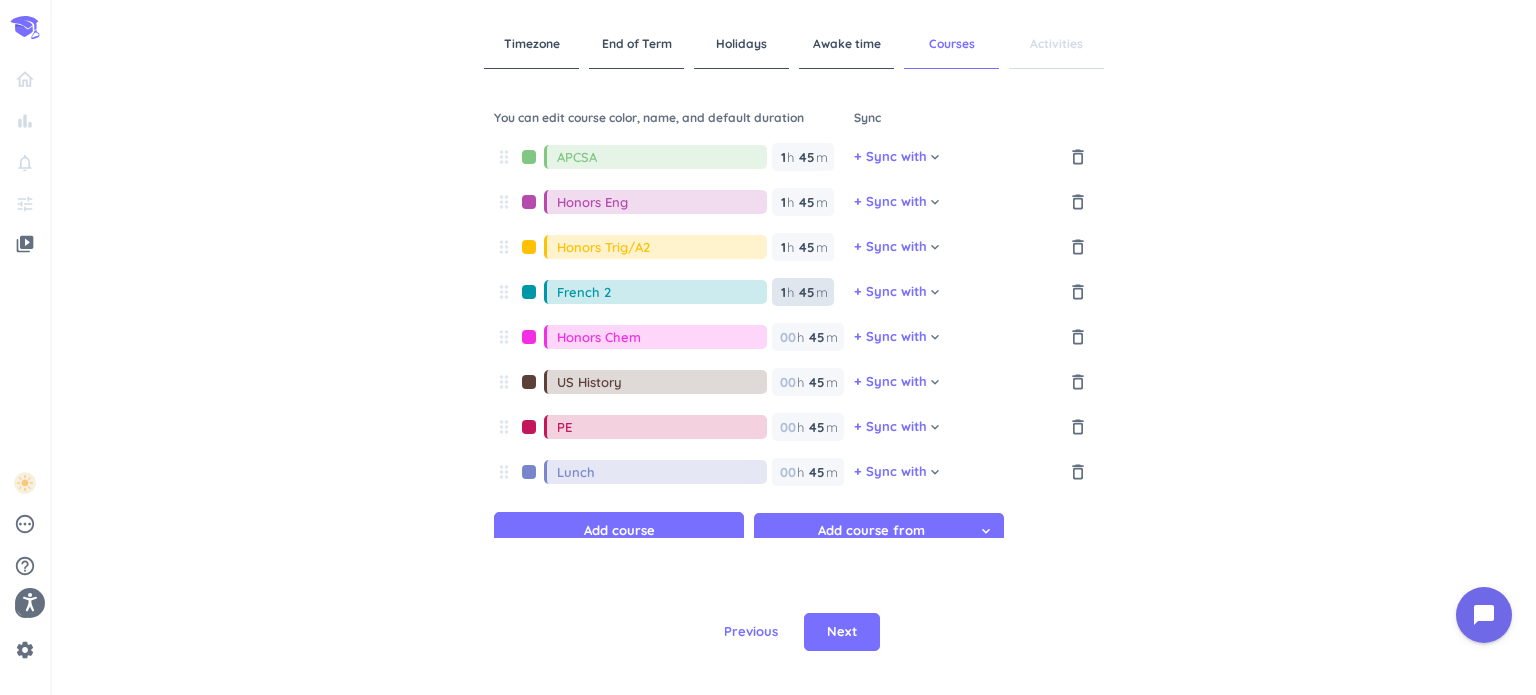 click on "1 1 00" at bounding box center [787, 292] 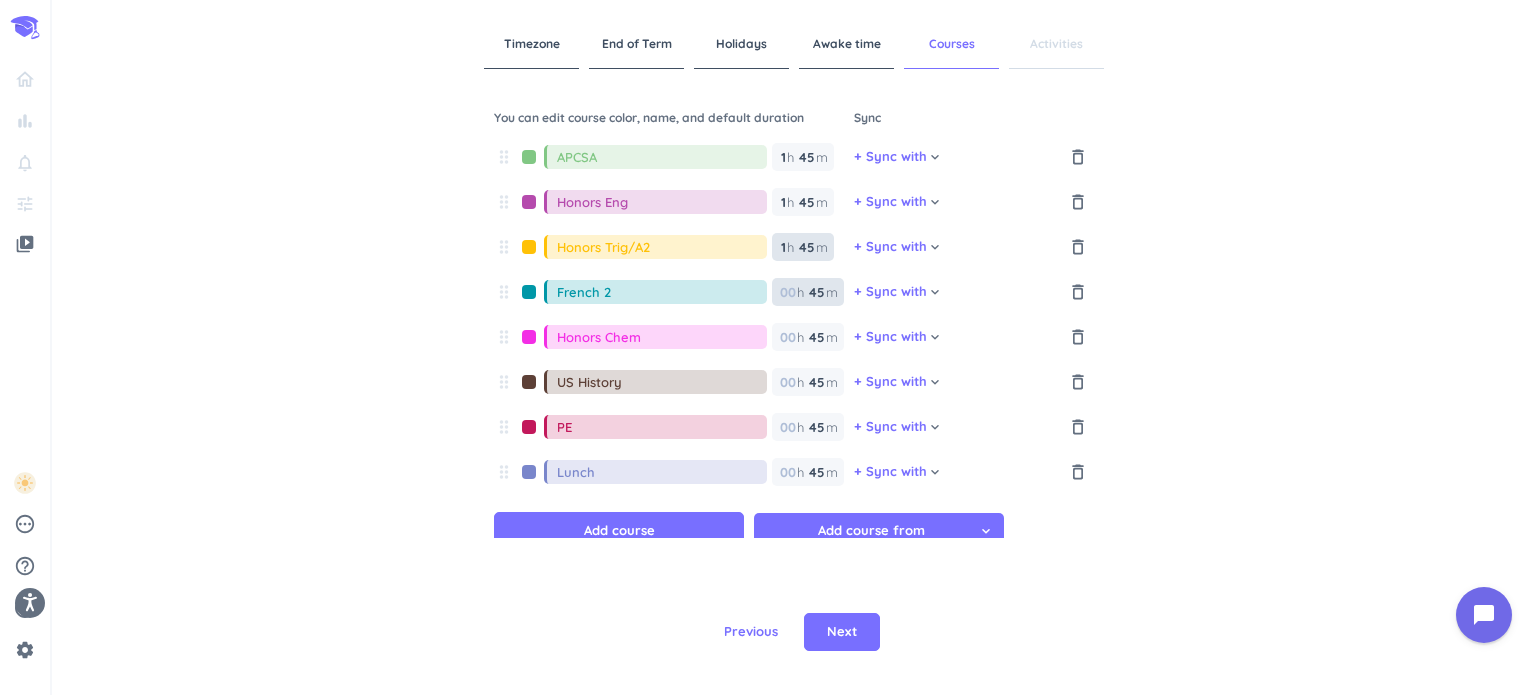 type 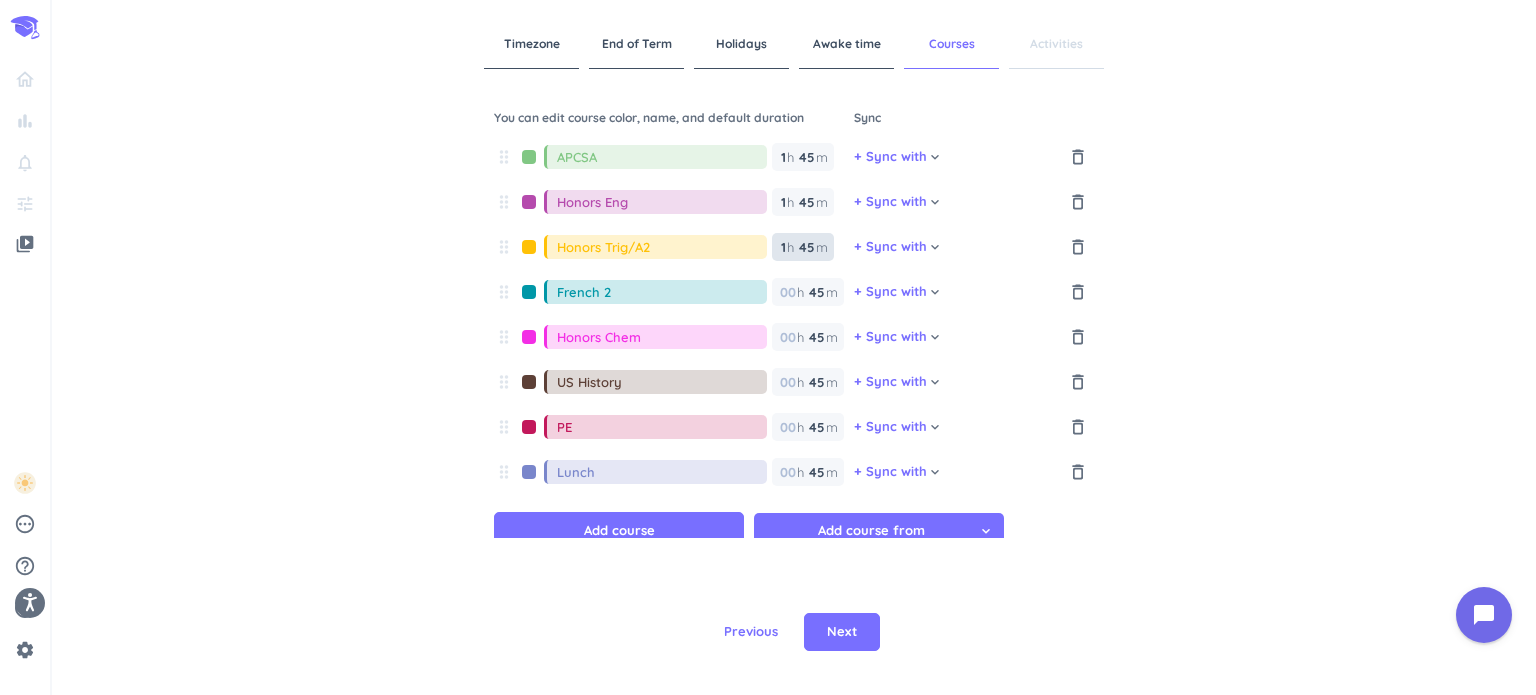 click on "1" at bounding box center [782, 247] 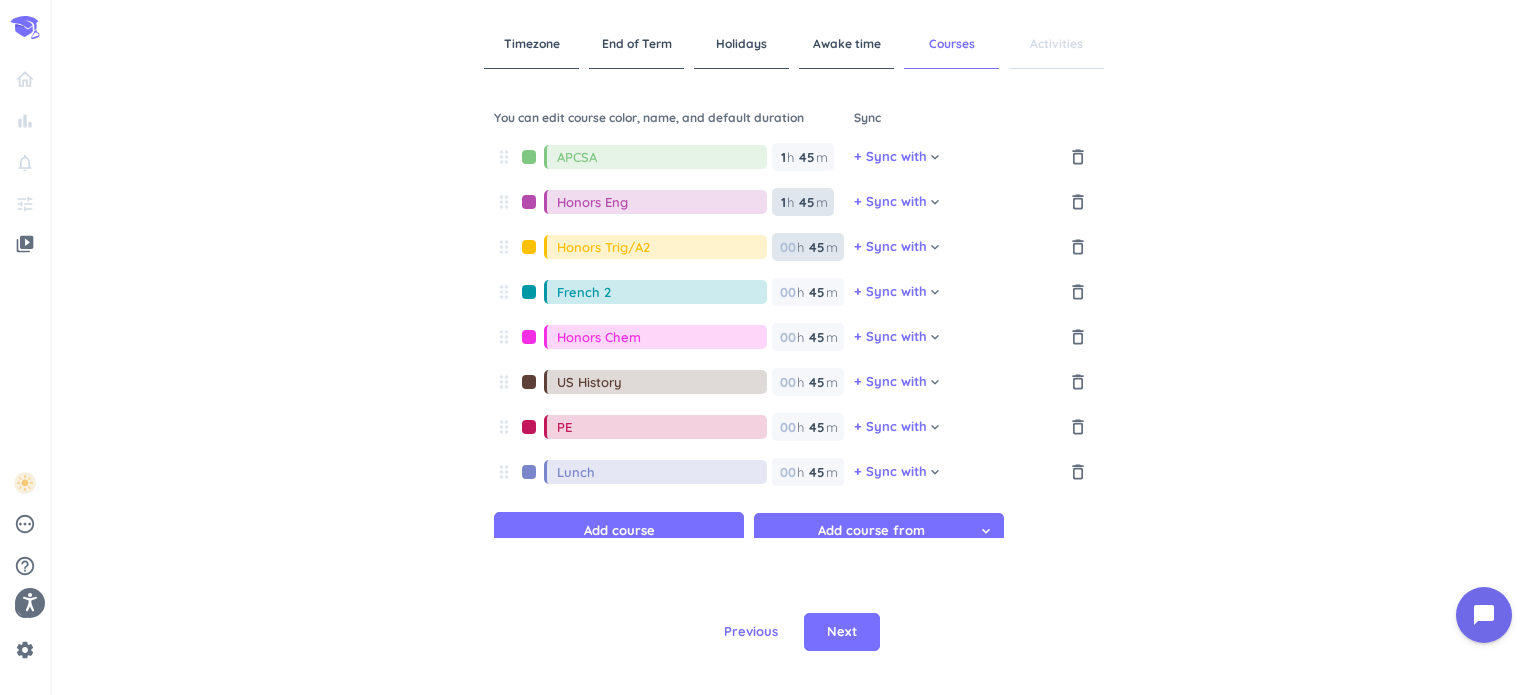 type 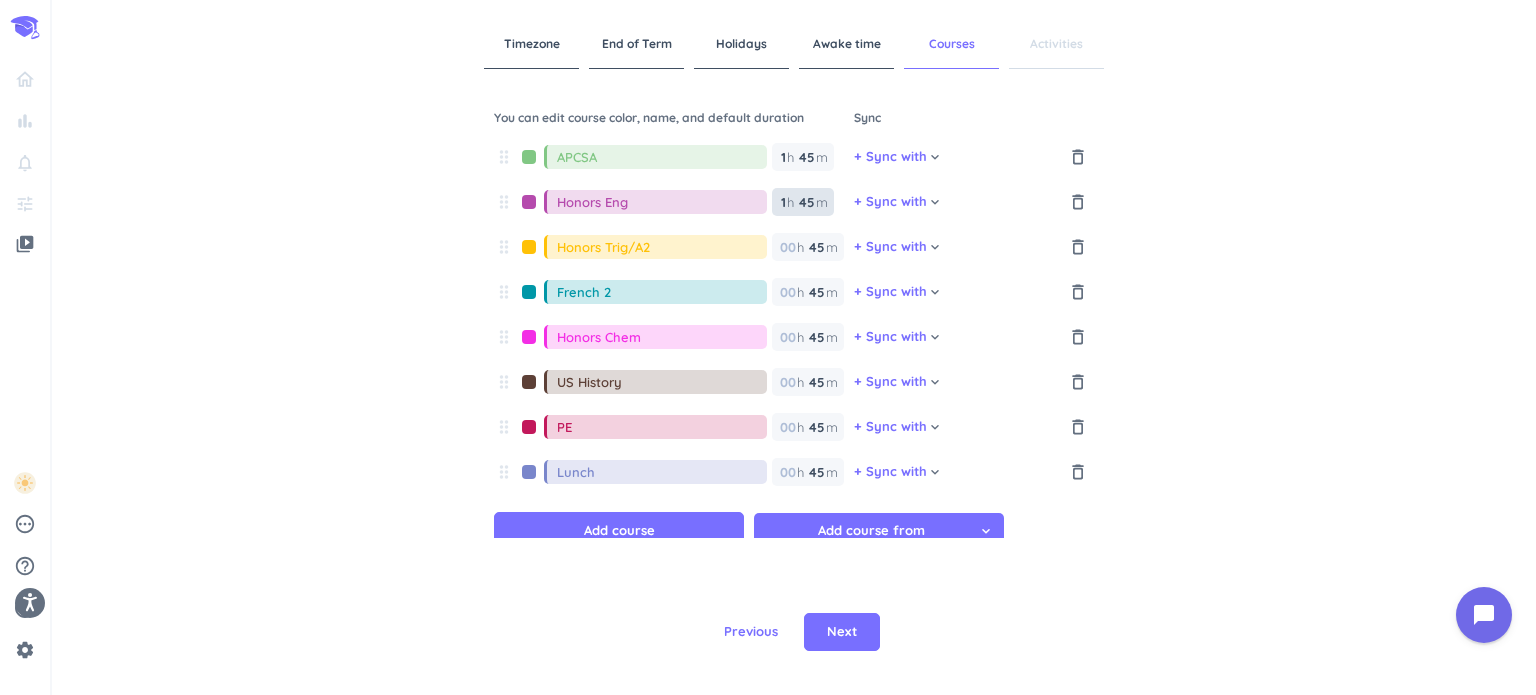 click on "1" at bounding box center (782, 202) 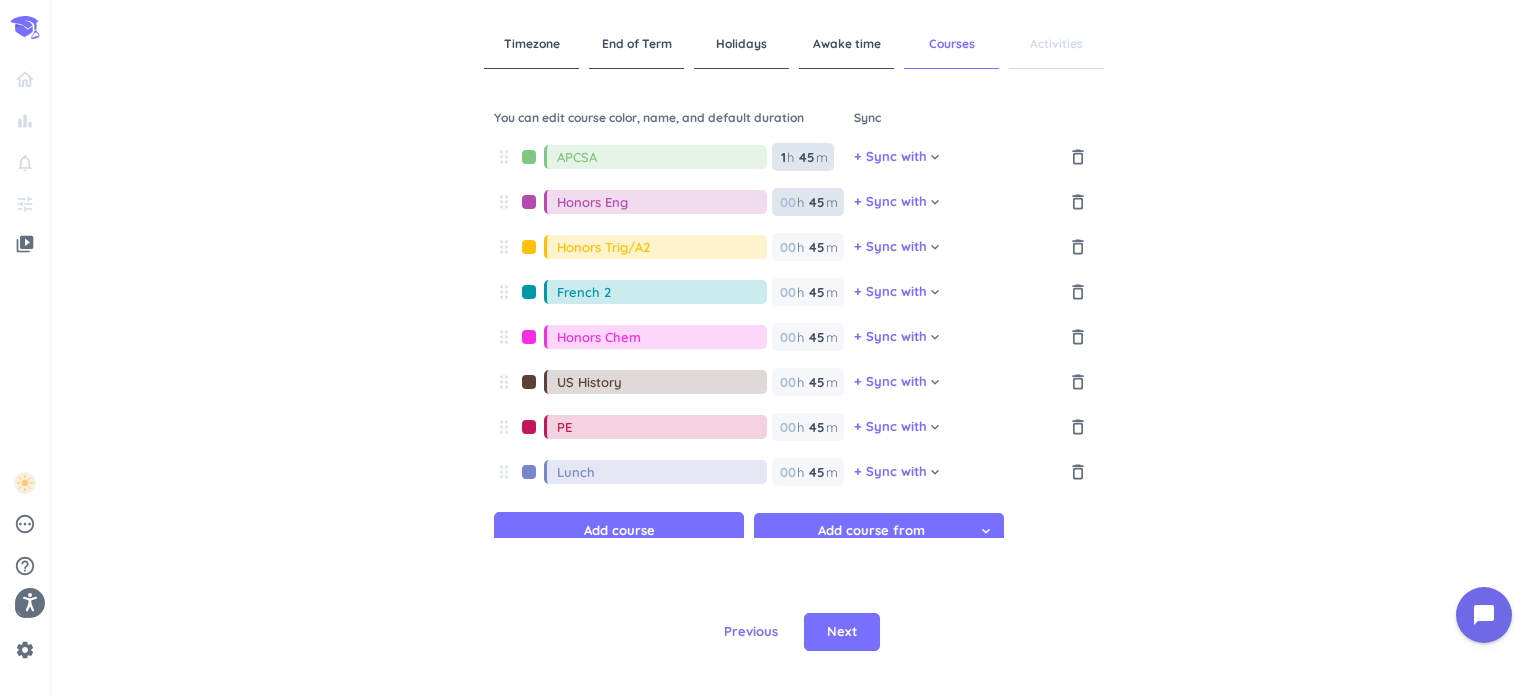type 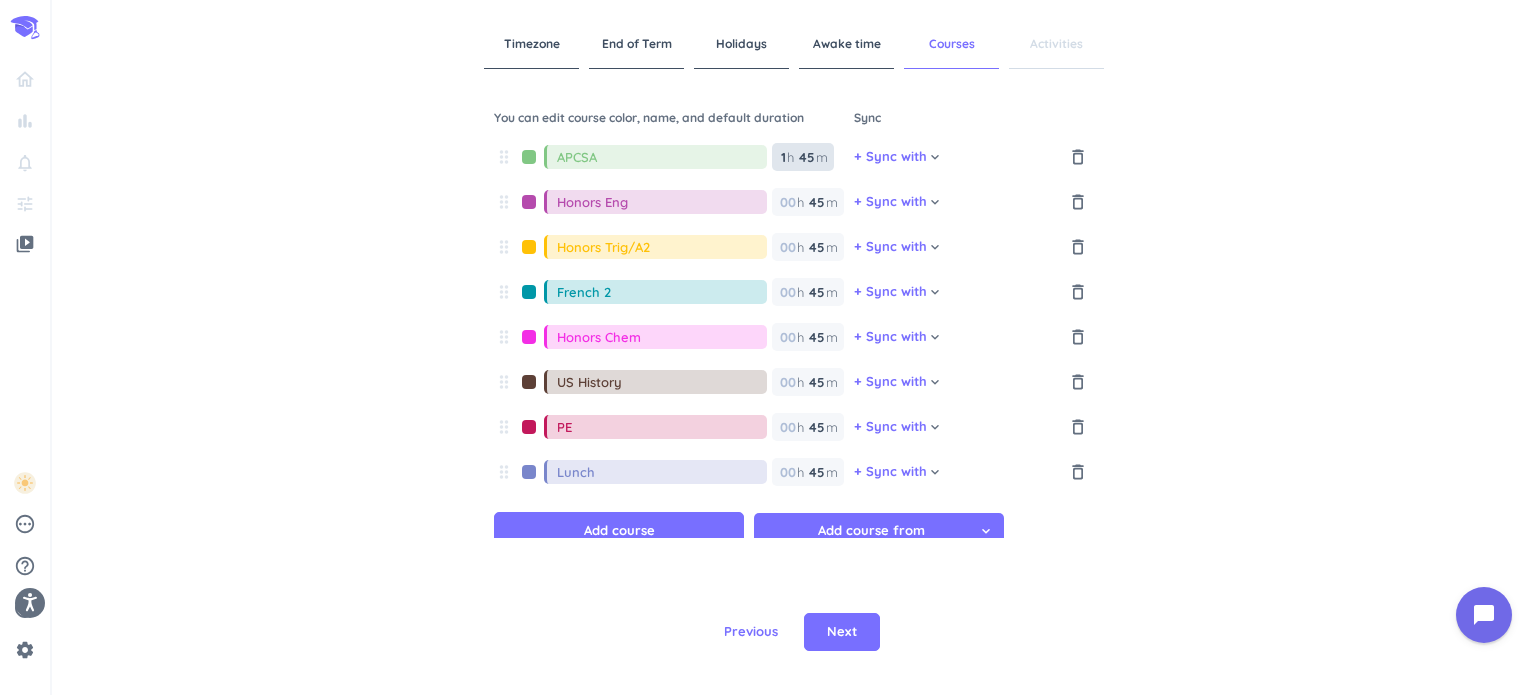 click on "1 1 00" at bounding box center (787, 157) 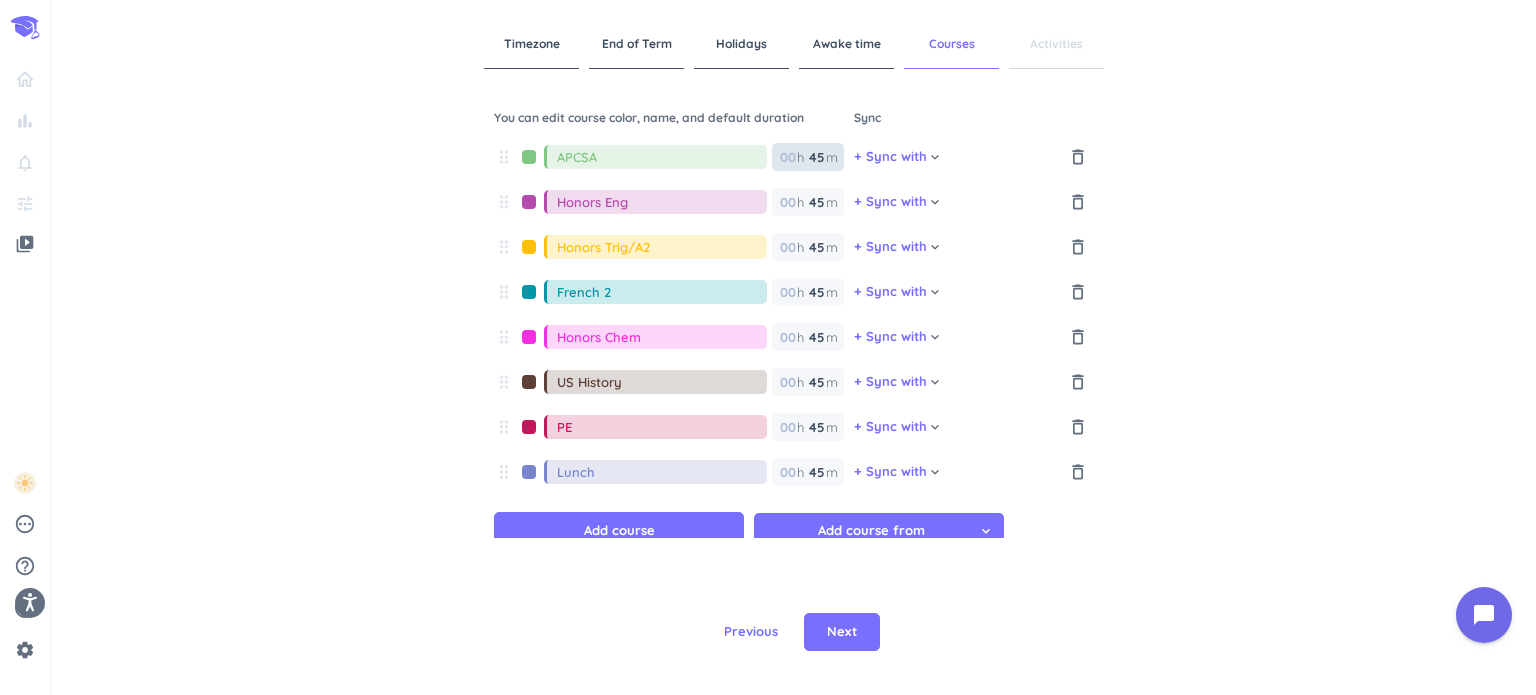scroll, scrollTop: 8, scrollLeft: 0, axis: vertical 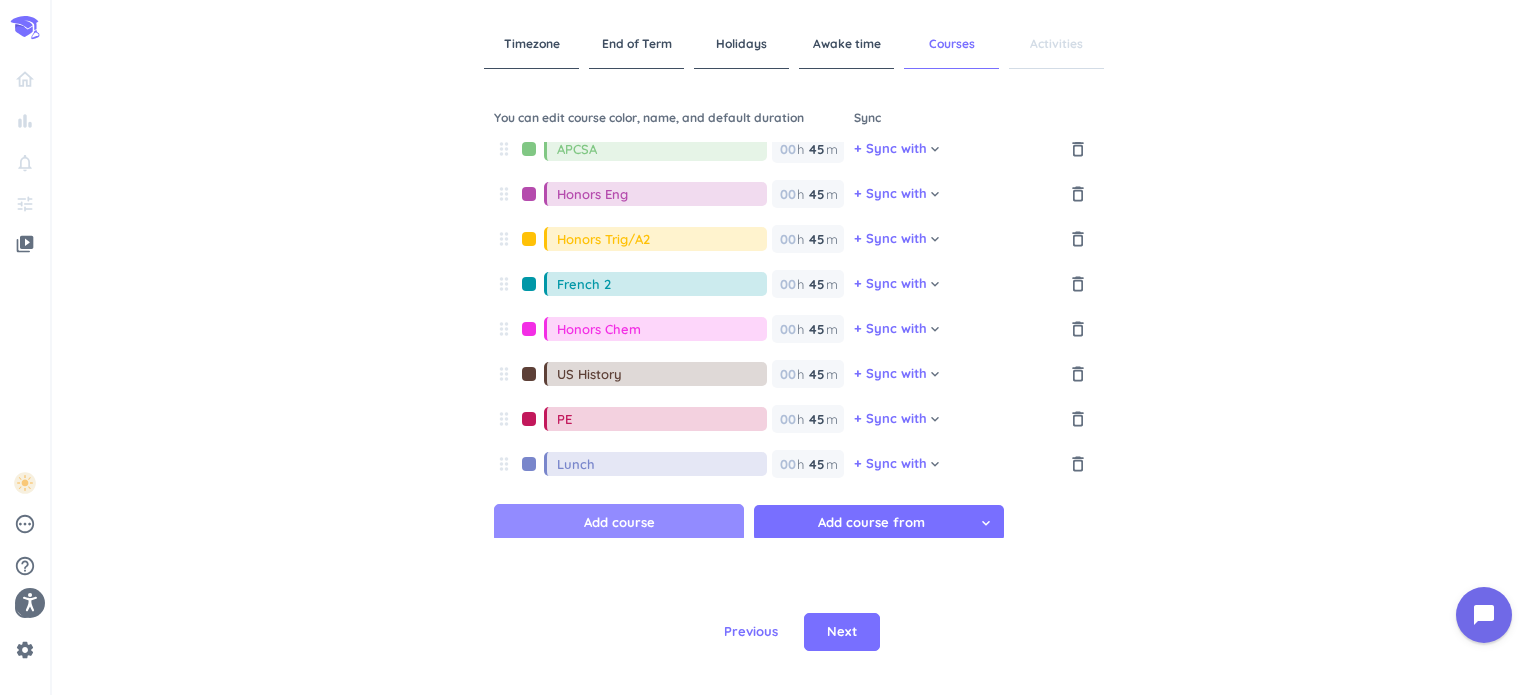 click on "Add course" at bounding box center (619, 523) 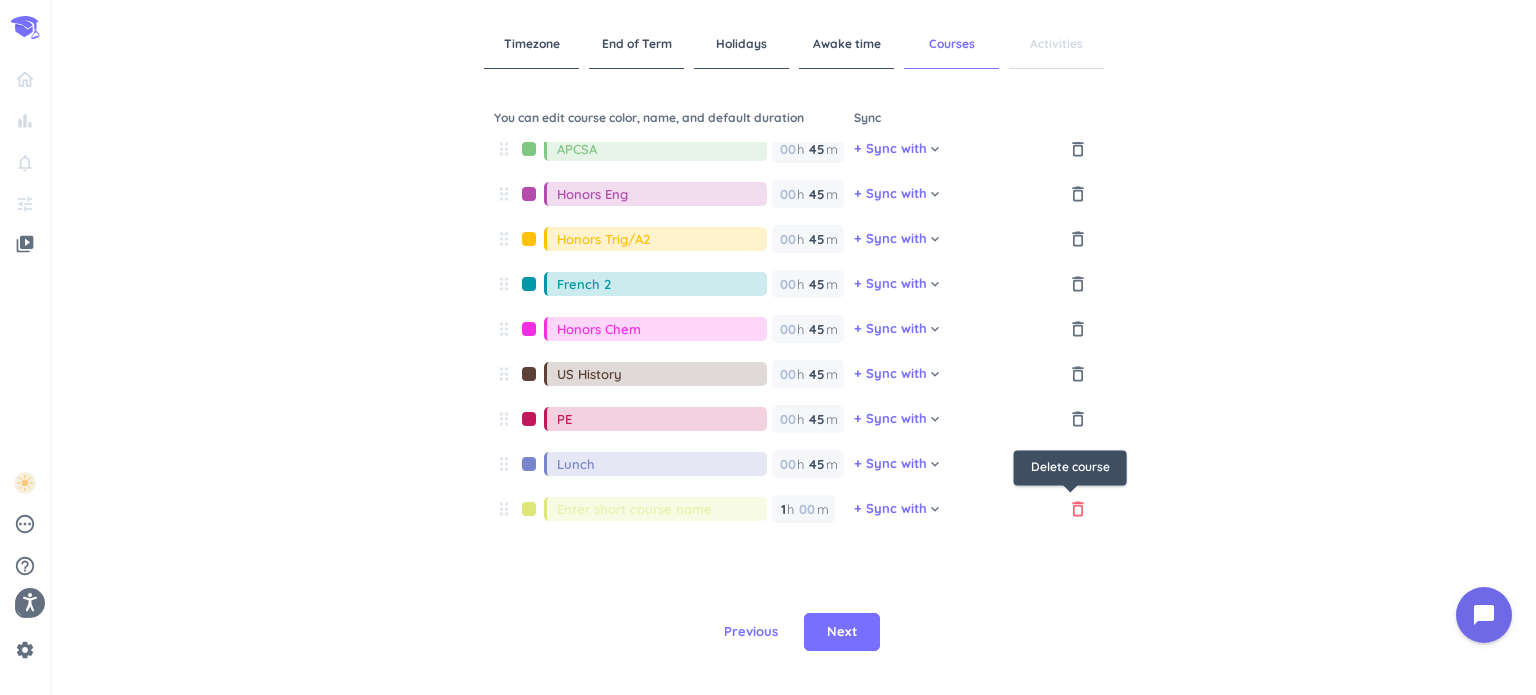 click on "delete_outline" at bounding box center (1078, 509) 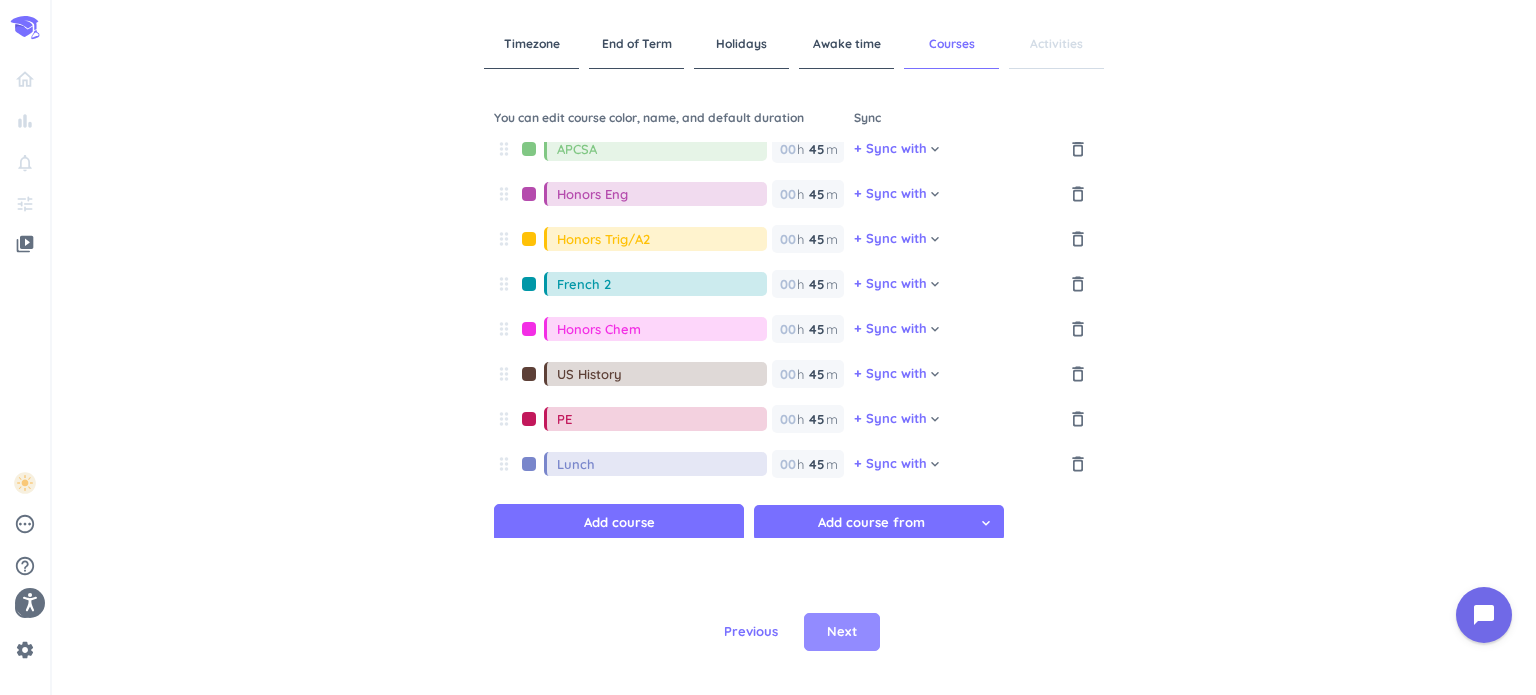 click on "Next" at bounding box center [842, 632] 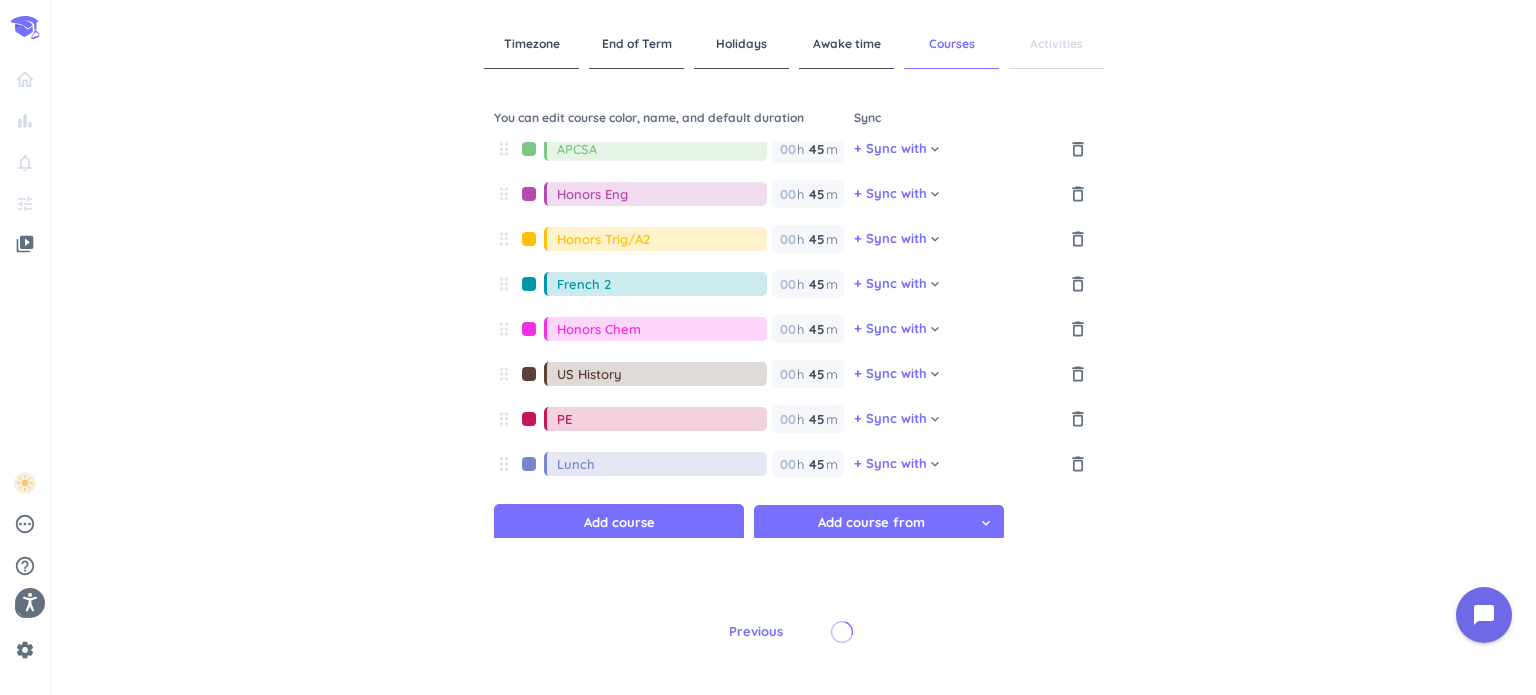 type on "1" 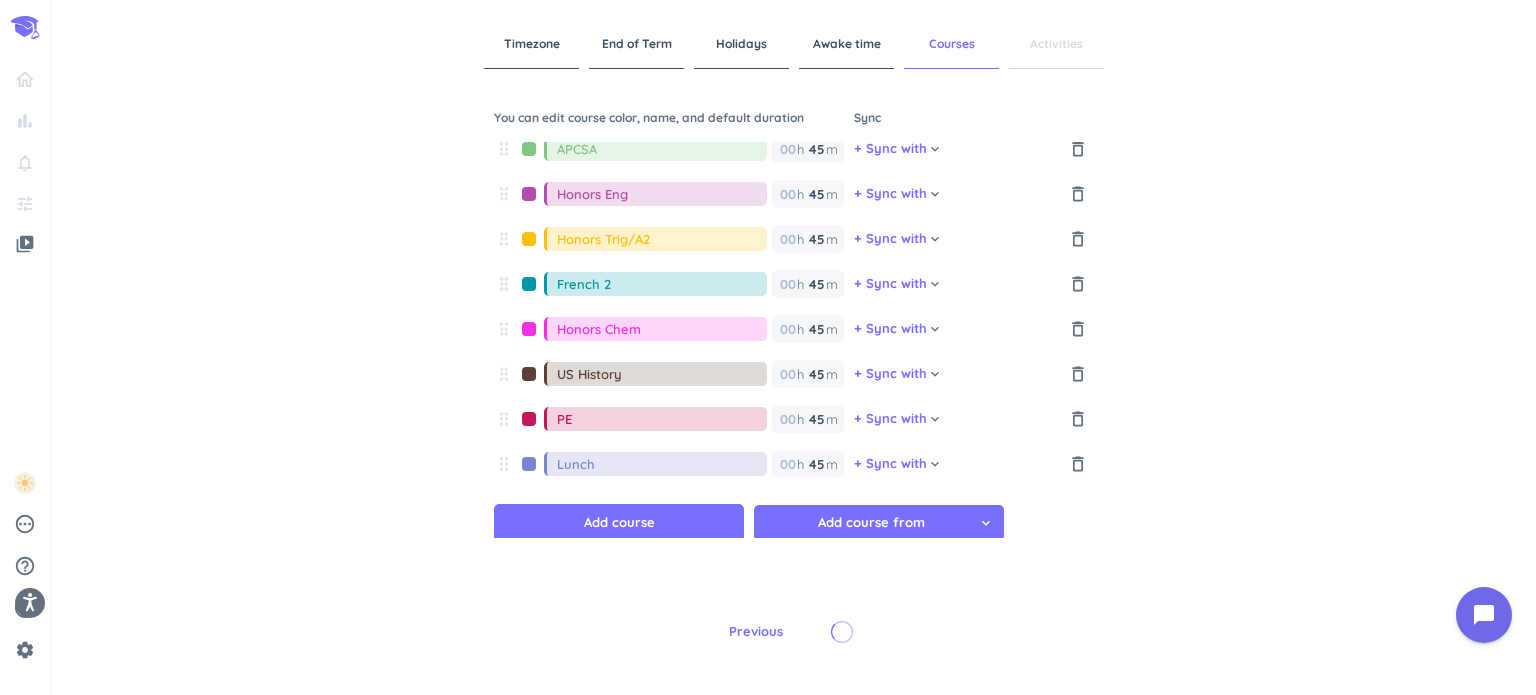 type 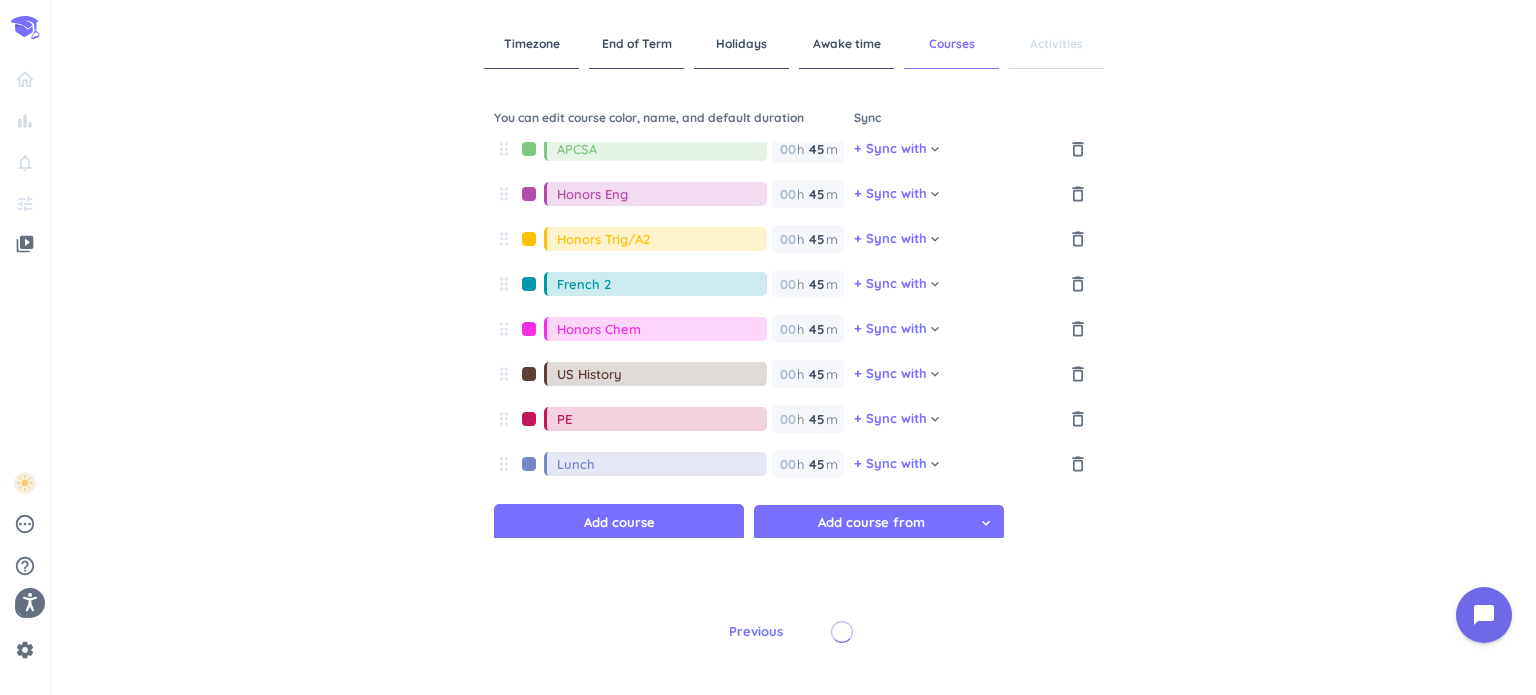 type on "1" 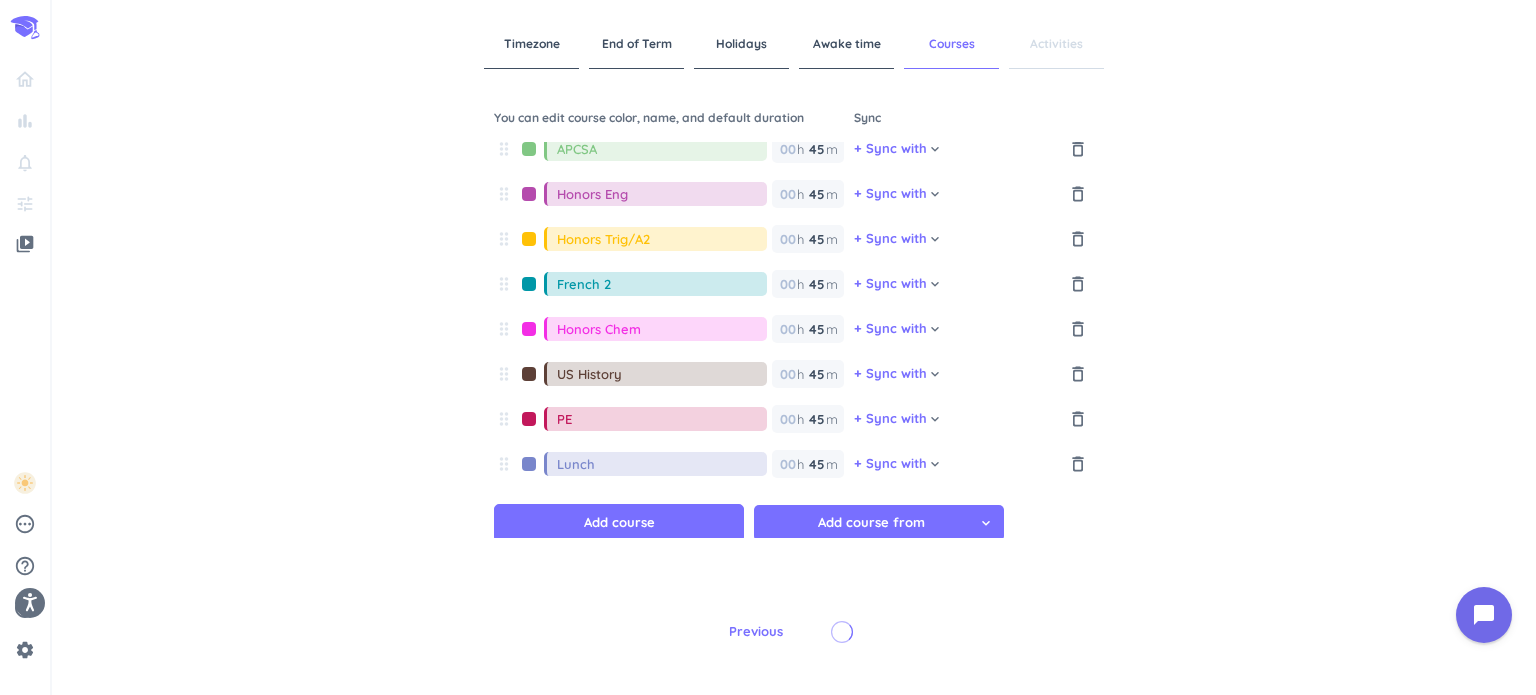 type 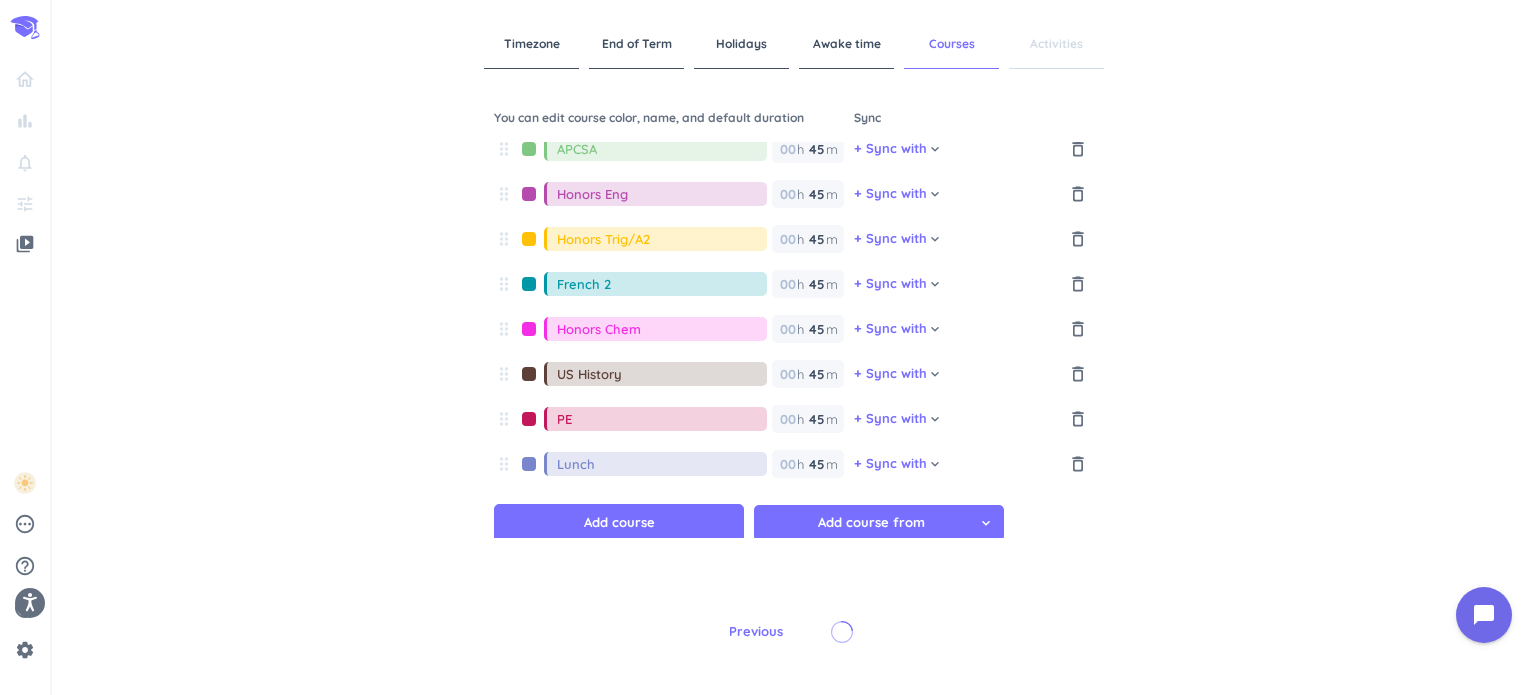 type on "1" 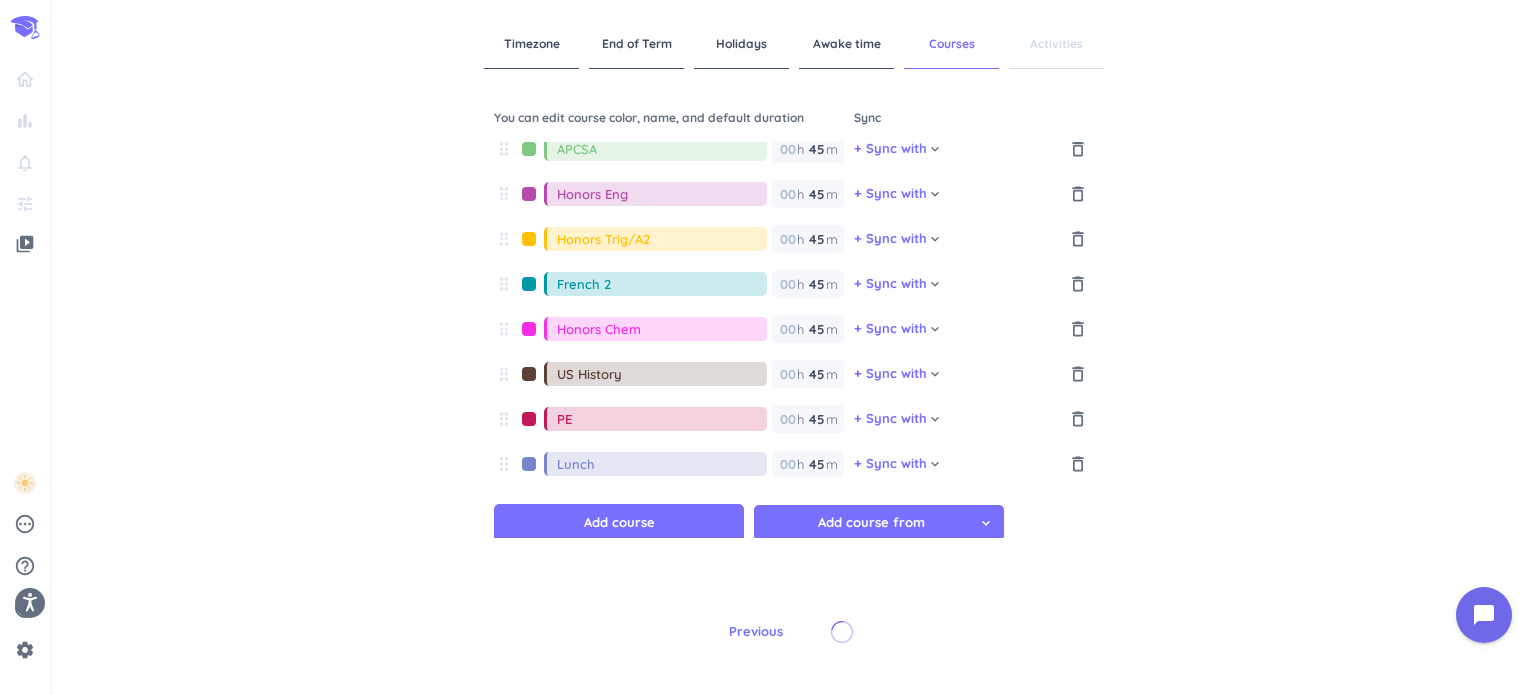 type 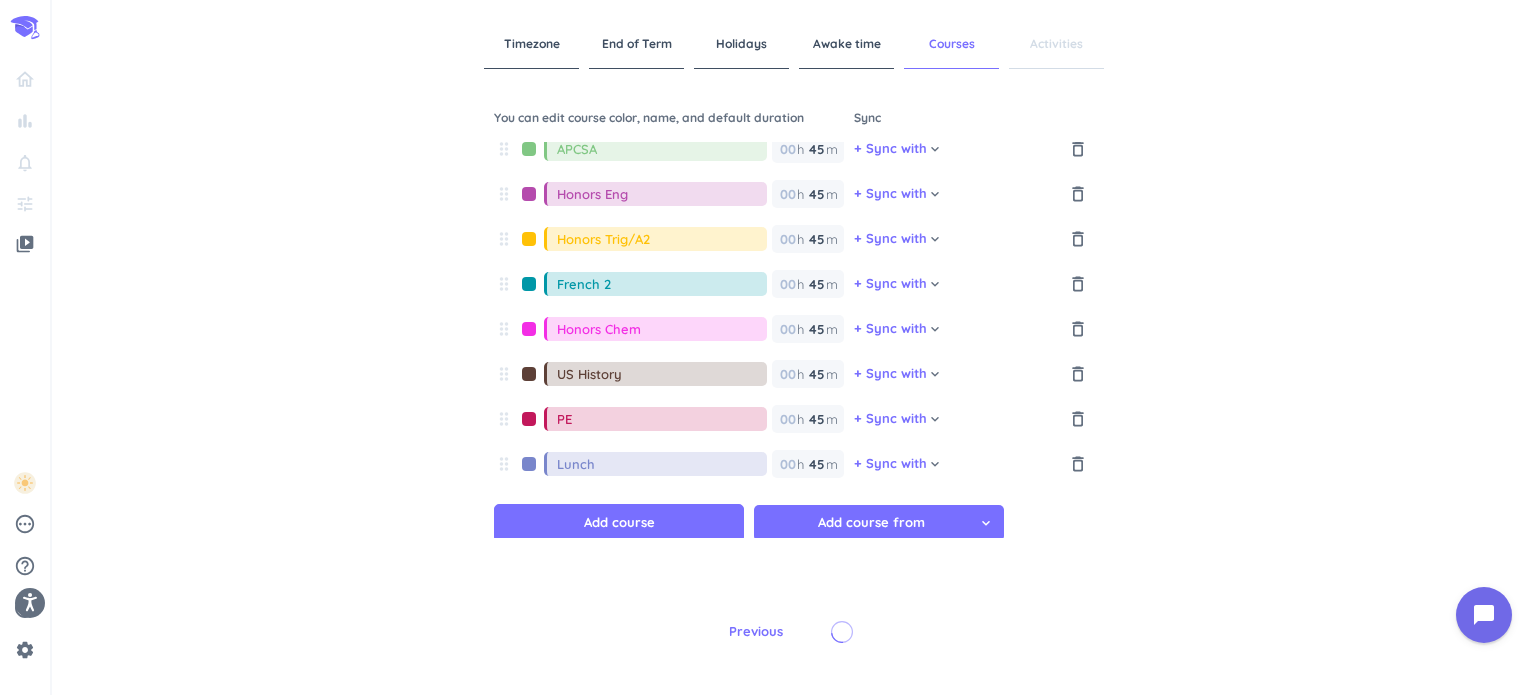 type on "1" 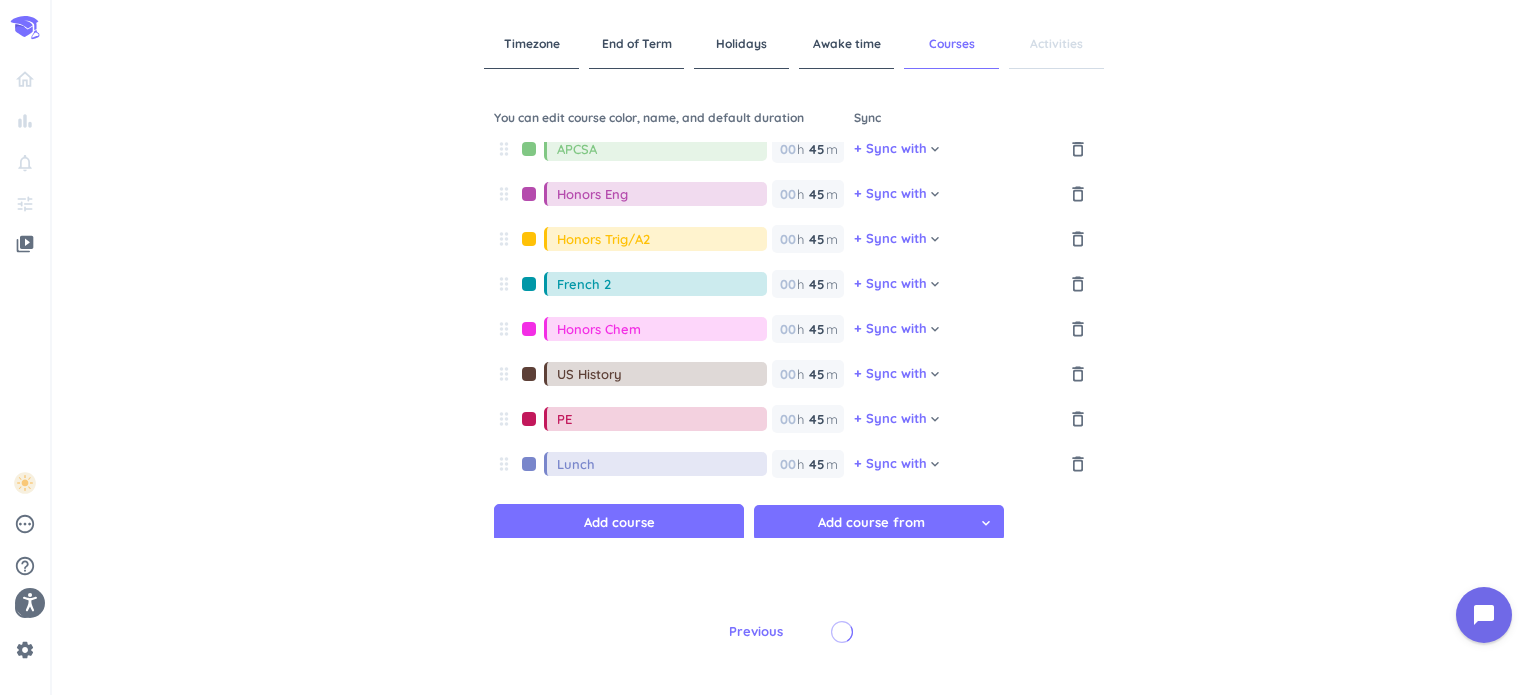 type 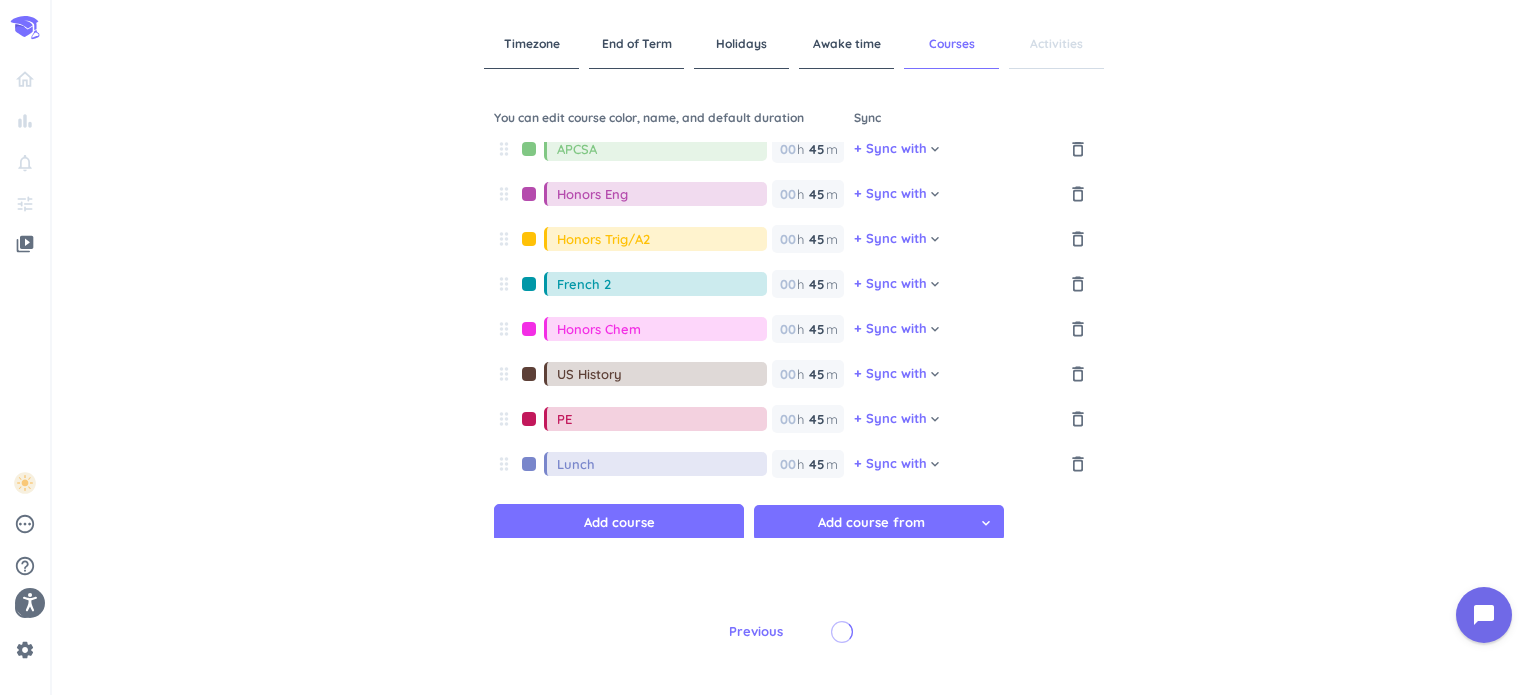 type on "1" 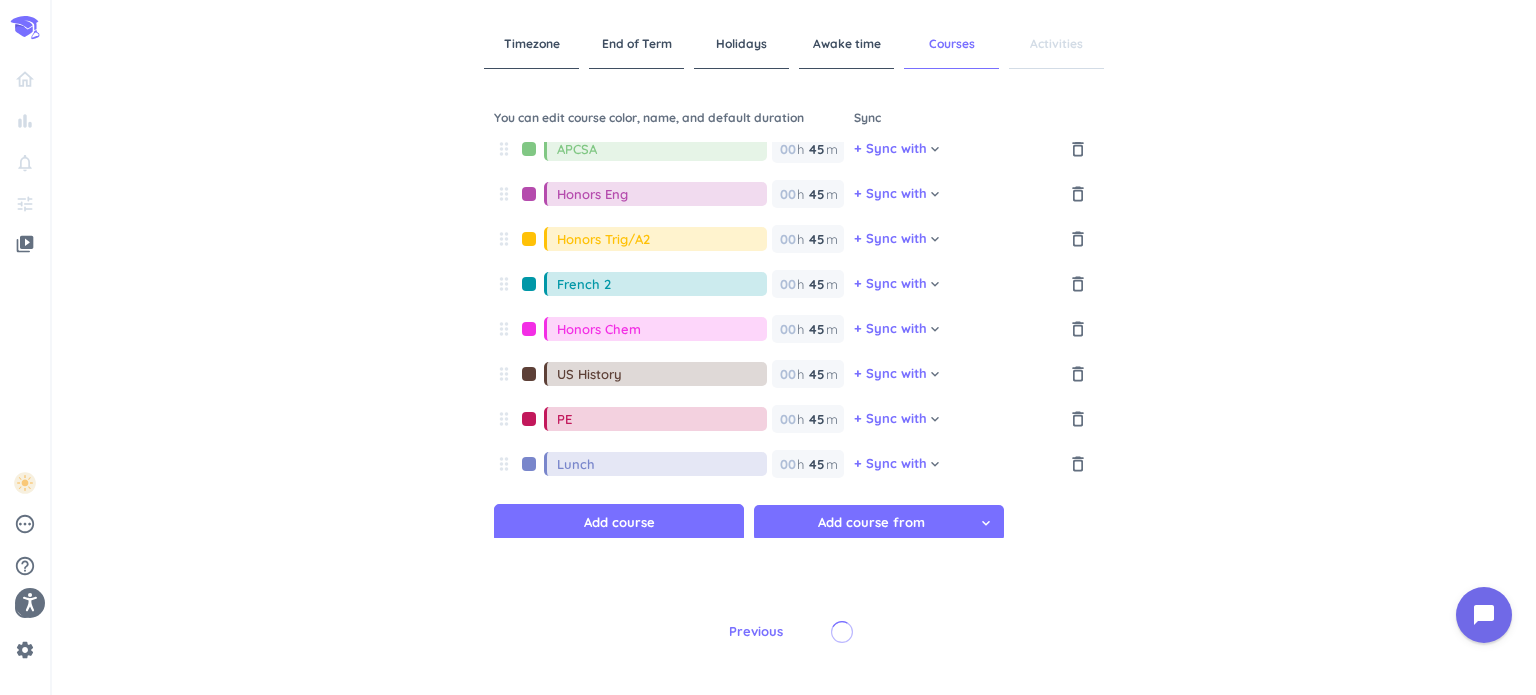 type 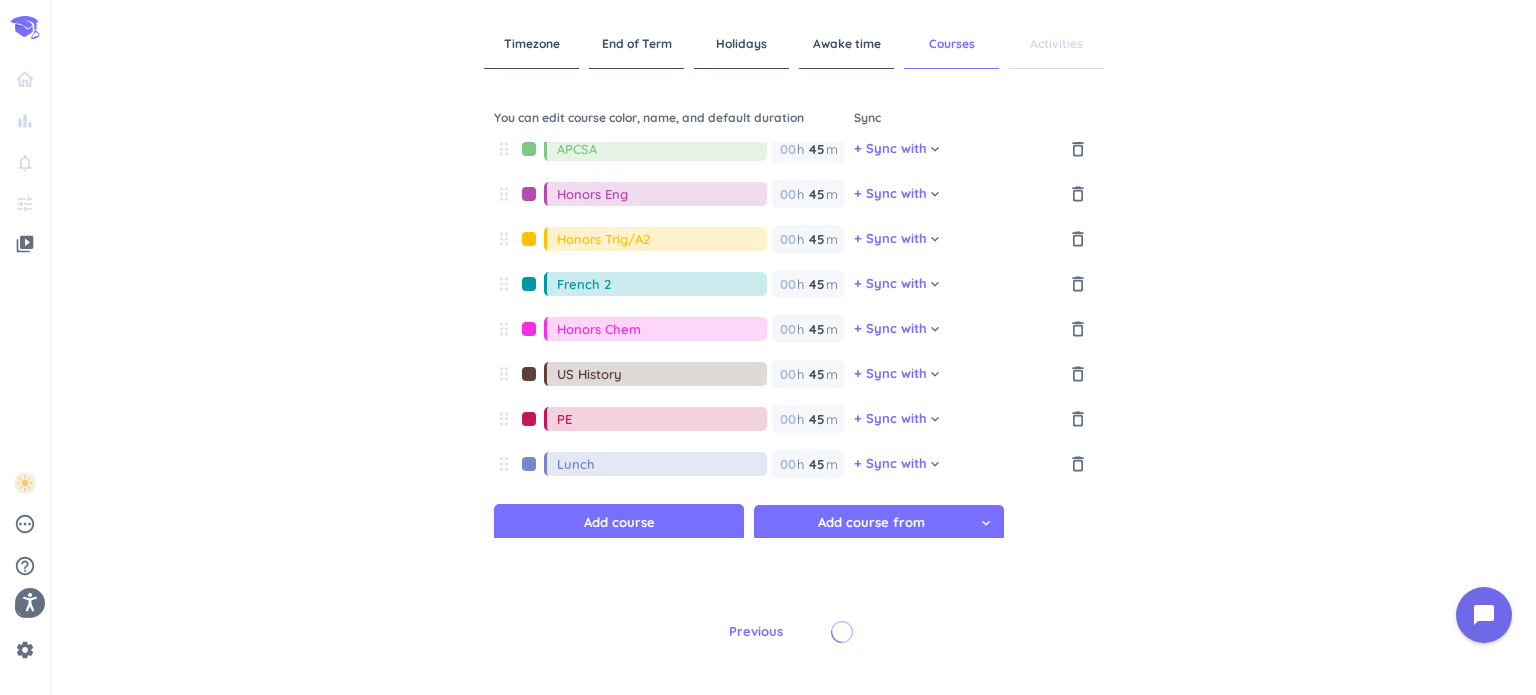 type on "1" 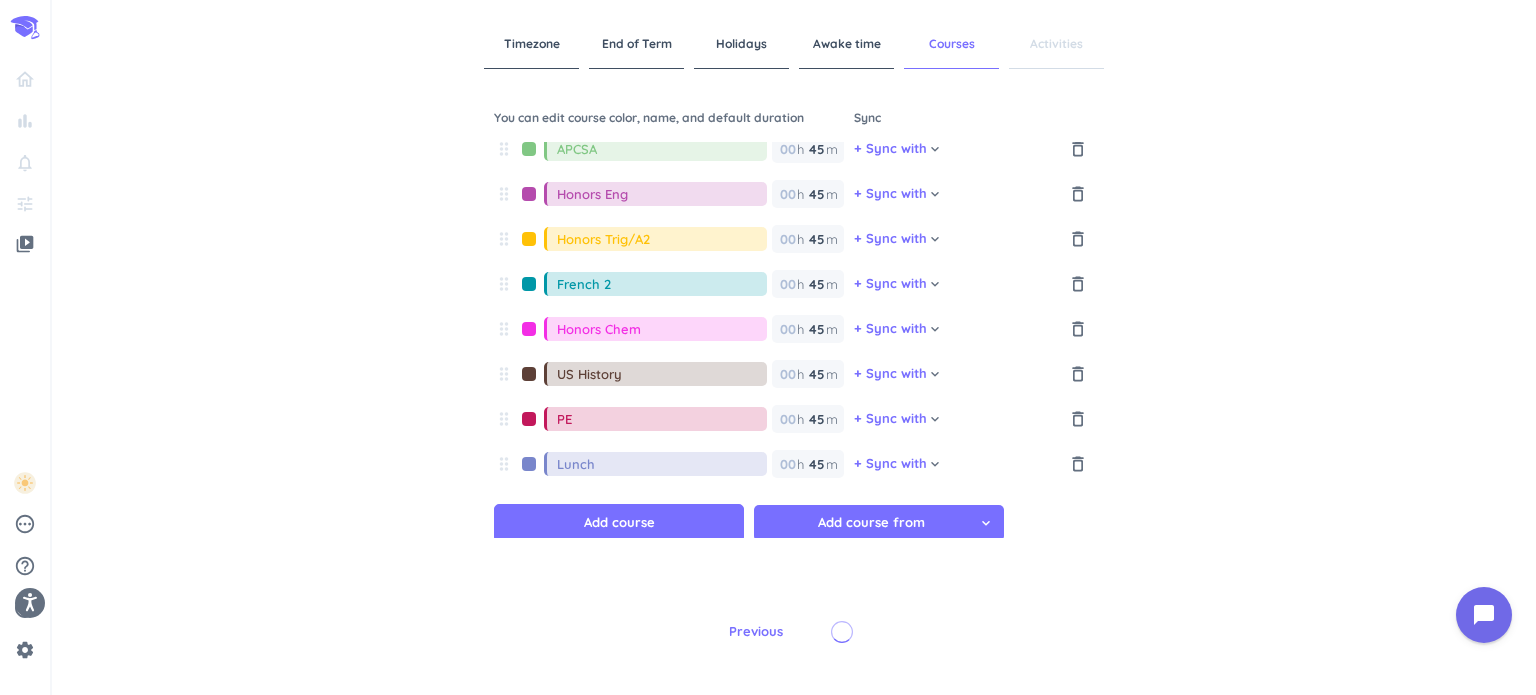 type 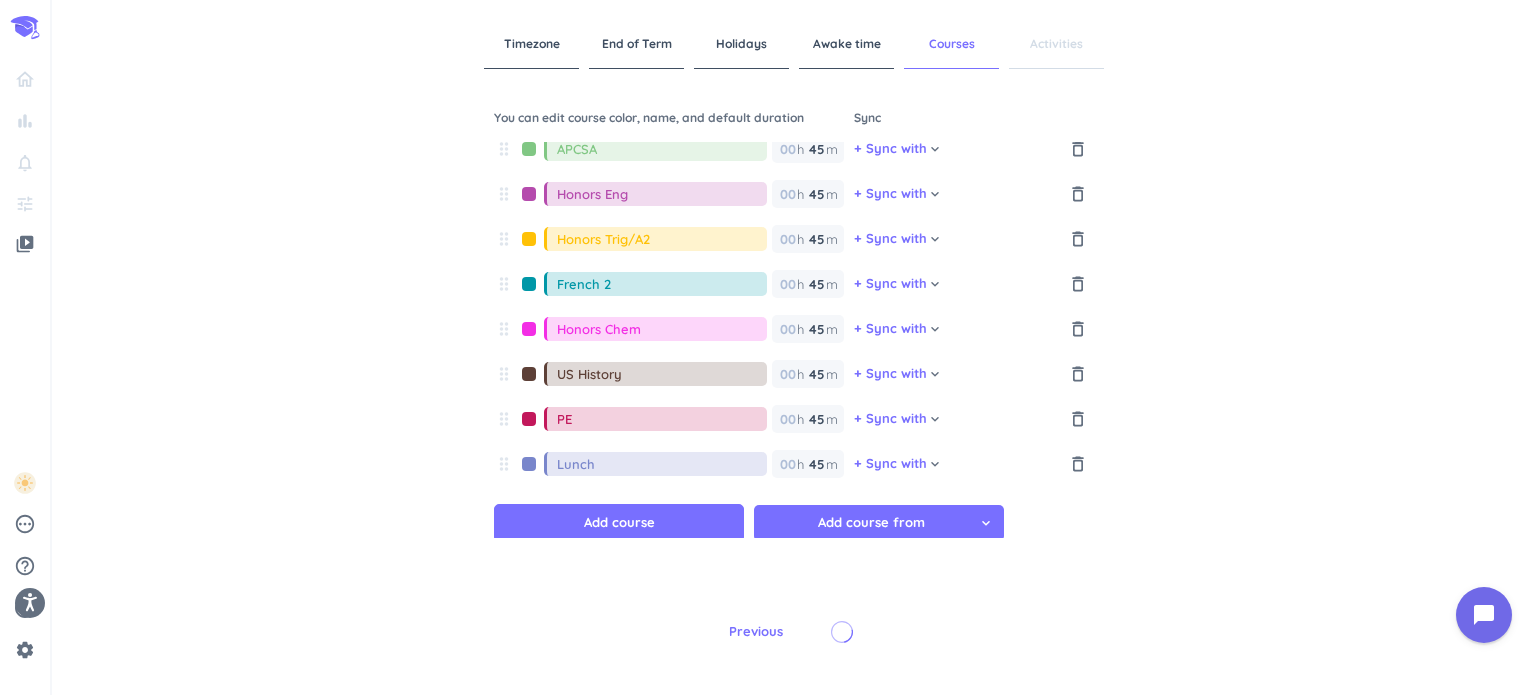 type on "1" 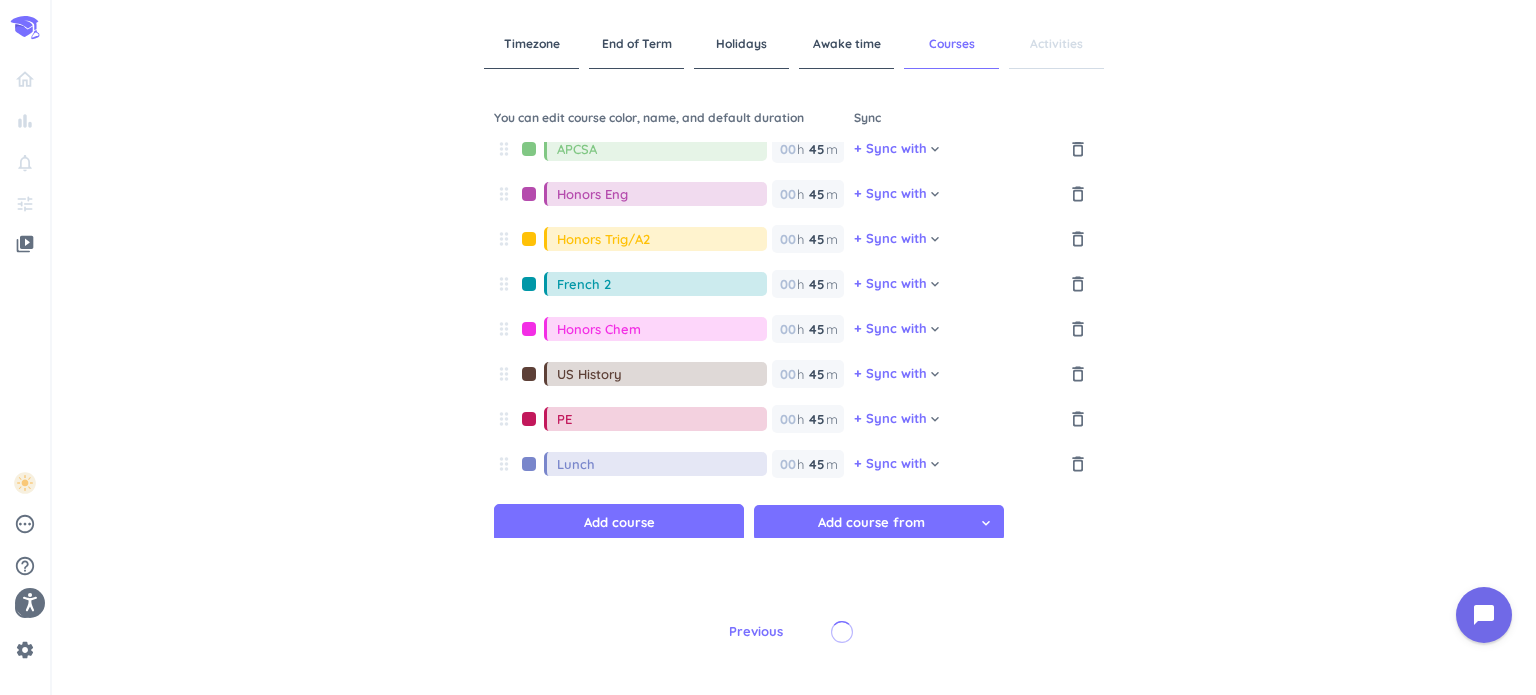 type 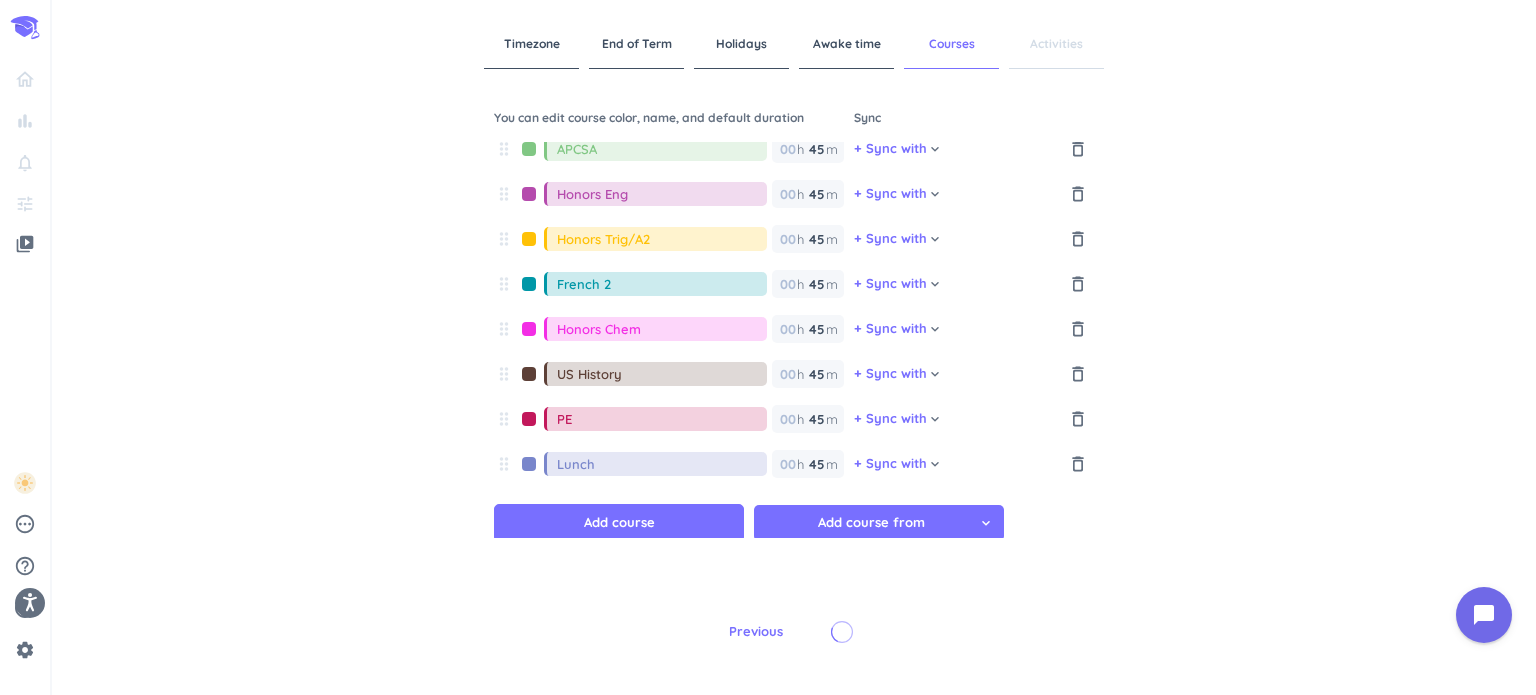 type on "1" 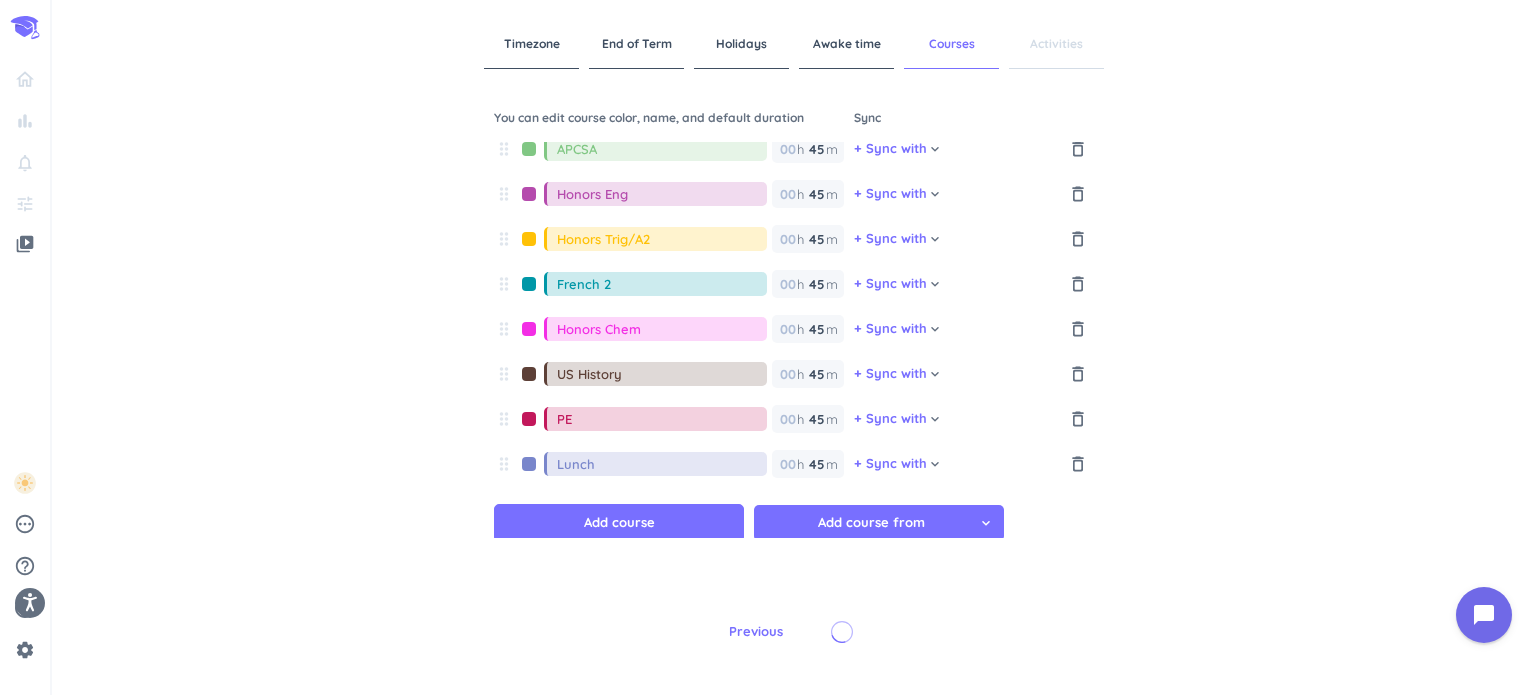 type 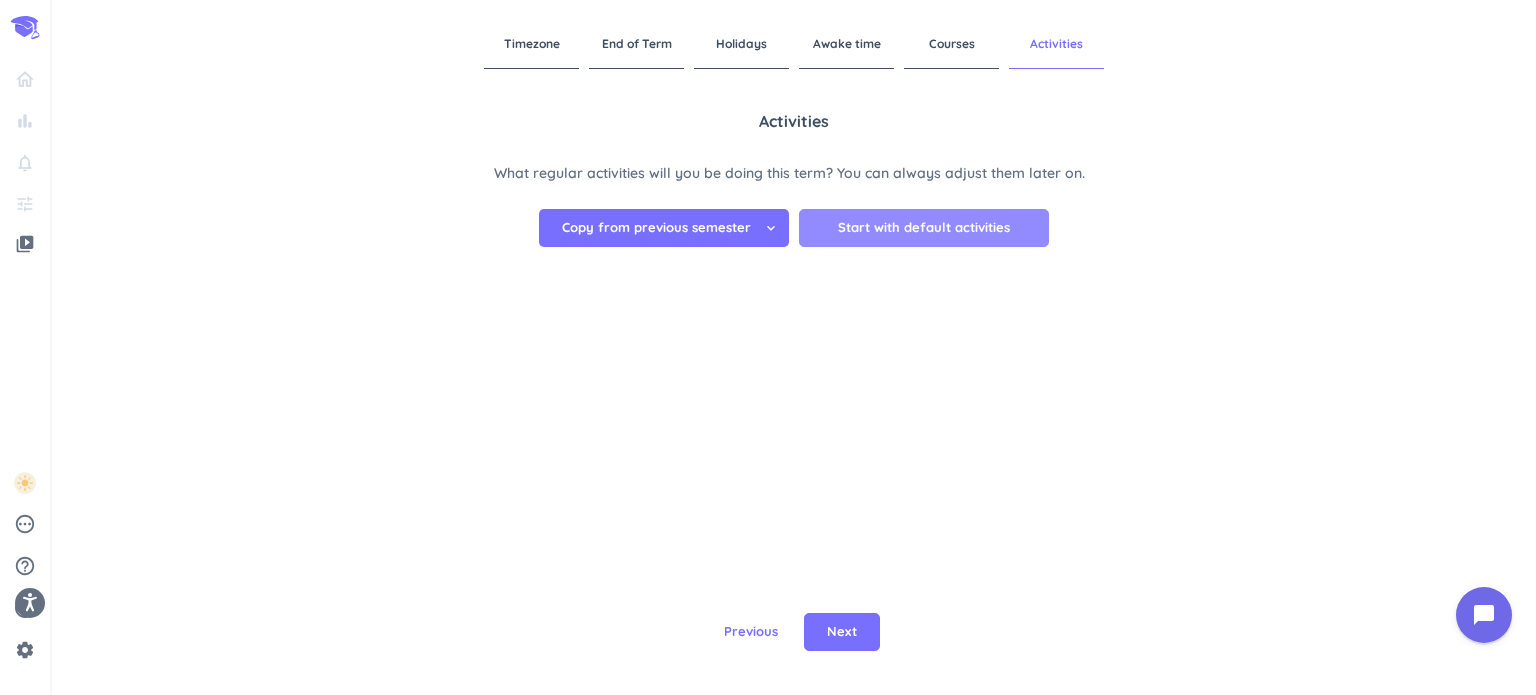 click on "Start with default activities" at bounding box center [924, 228] 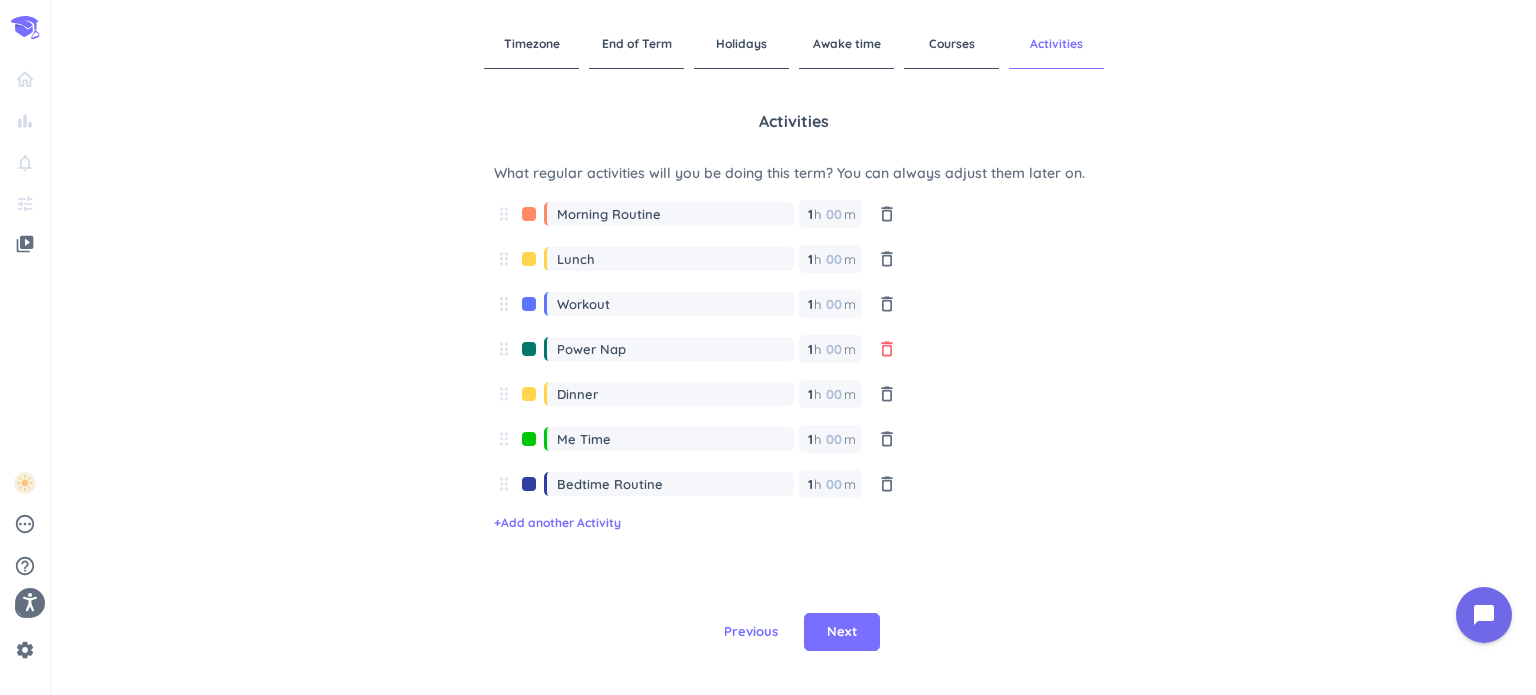 click on "delete_outline" at bounding box center [887, 354] 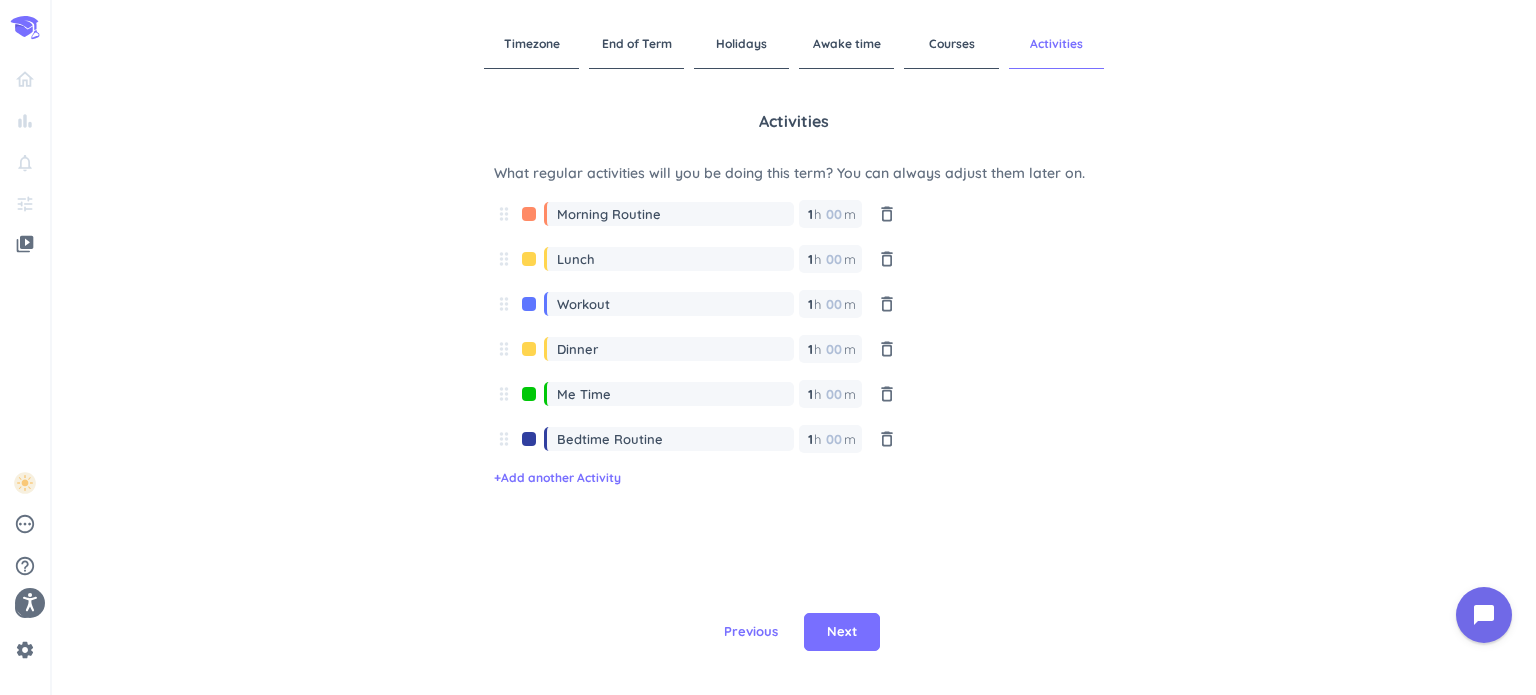 click on "drag_indicator Morning Routine 1 1 00 h 00 m delete_outline" at bounding box center [698, 221] 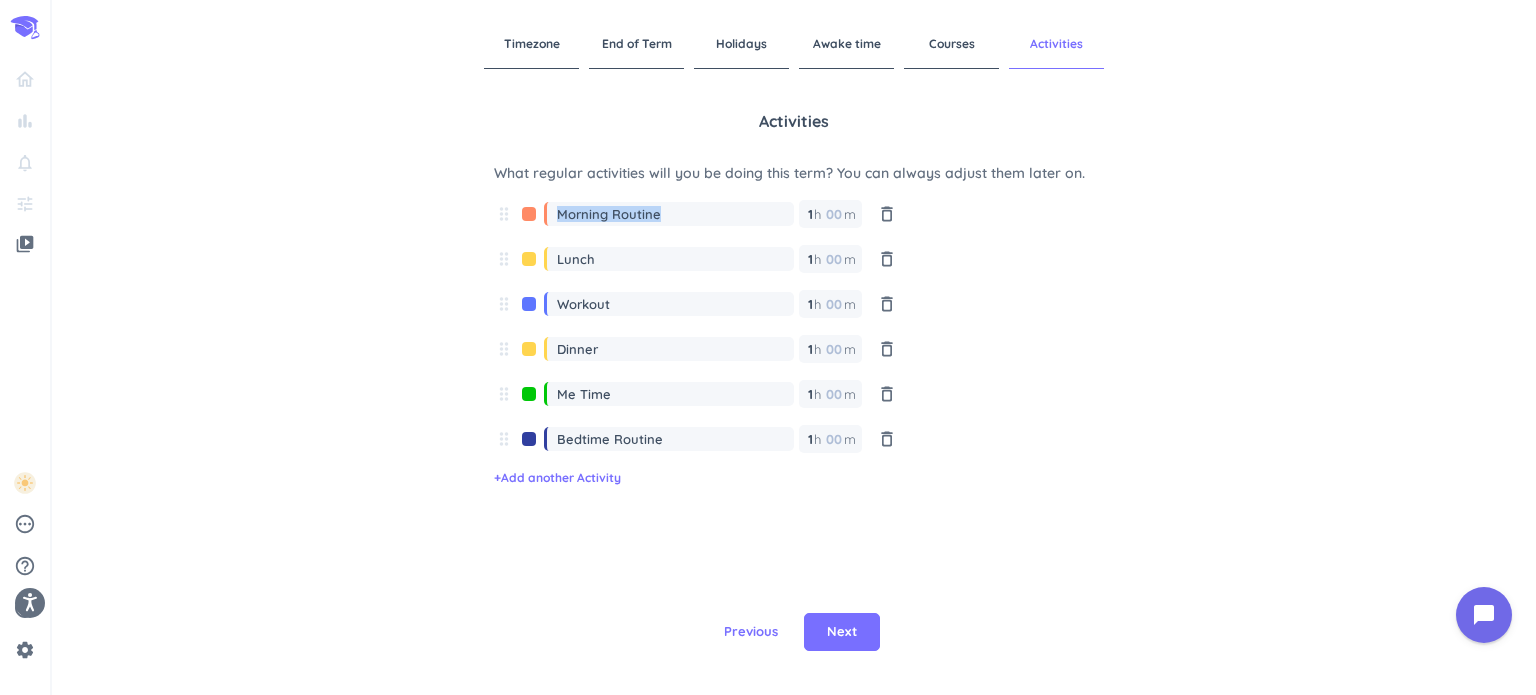 click on "drag_indicator Morning Routine 1 1 00 h 00 m delete_outline" at bounding box center [698, 221] 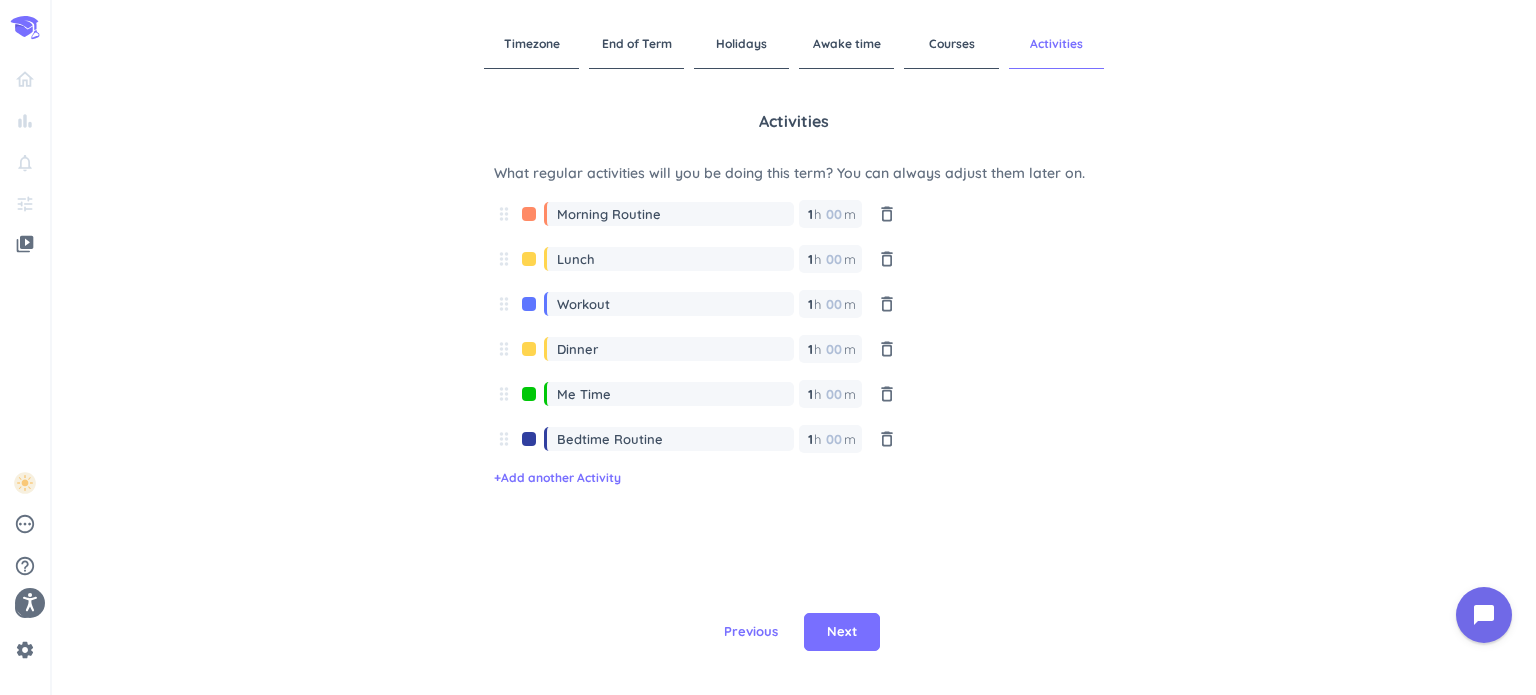 click on "drag_indicator Morning Routine 1 1 00 h 00 m delete_outline" at bounding box center (698, 221) 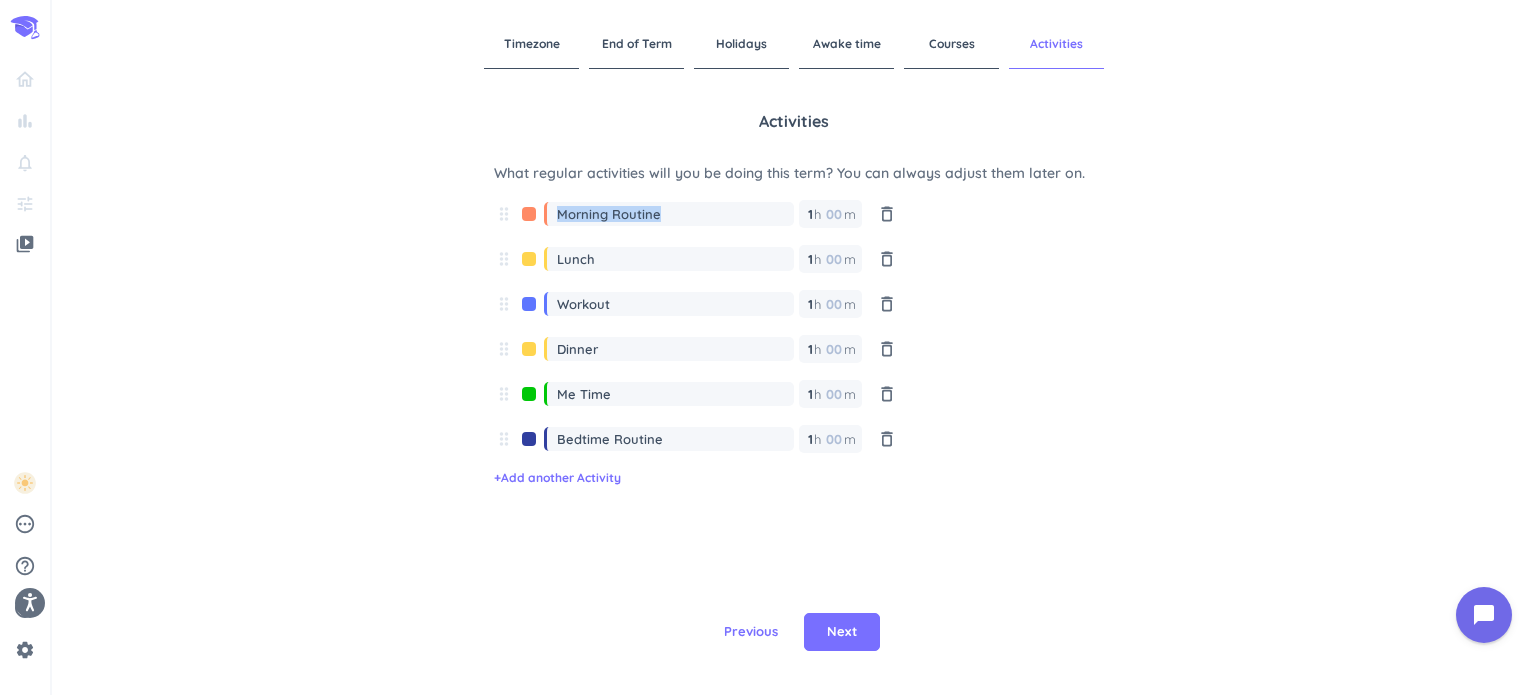 click on "drag_indicator Morning Routine 1 1 00 h 00 m delete_outline" at bounding box center [698, 221] 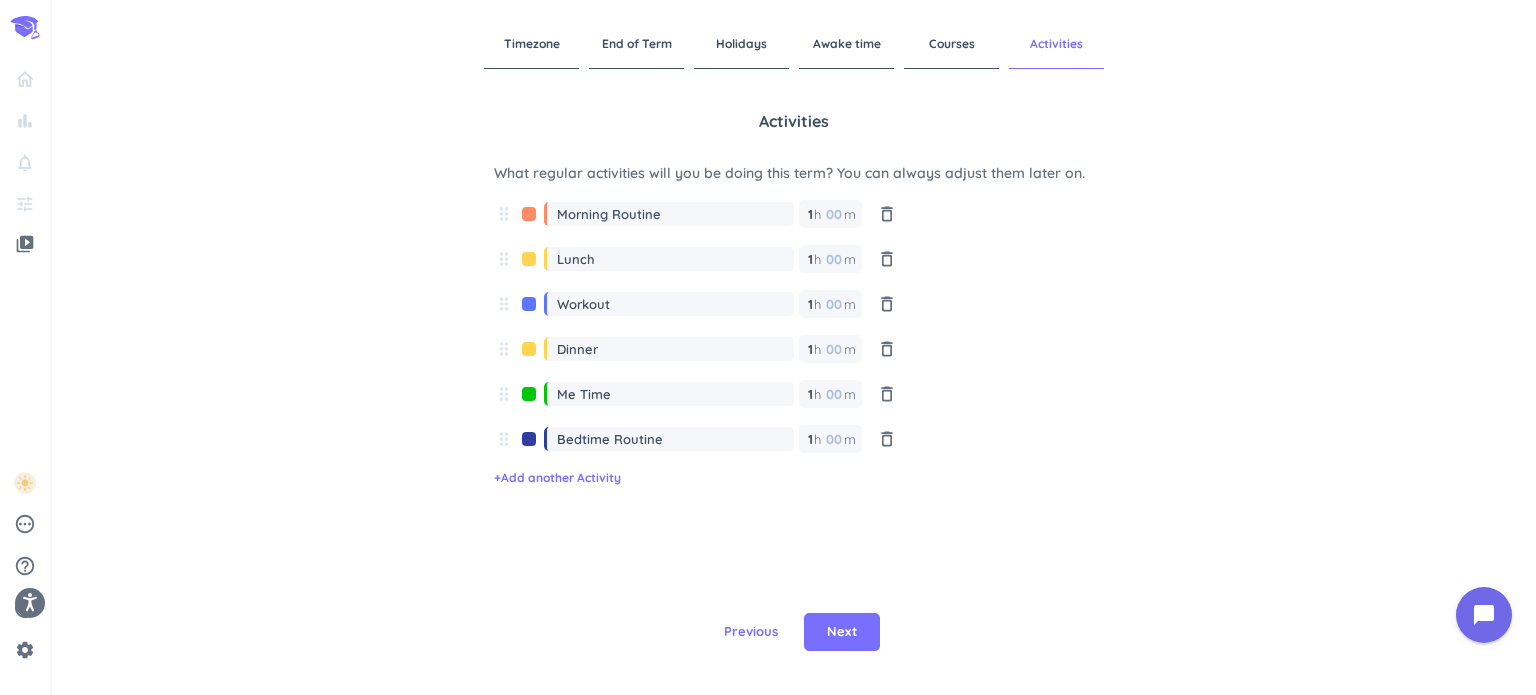 click on "Morning Routine" at bounding box center [675, 214] 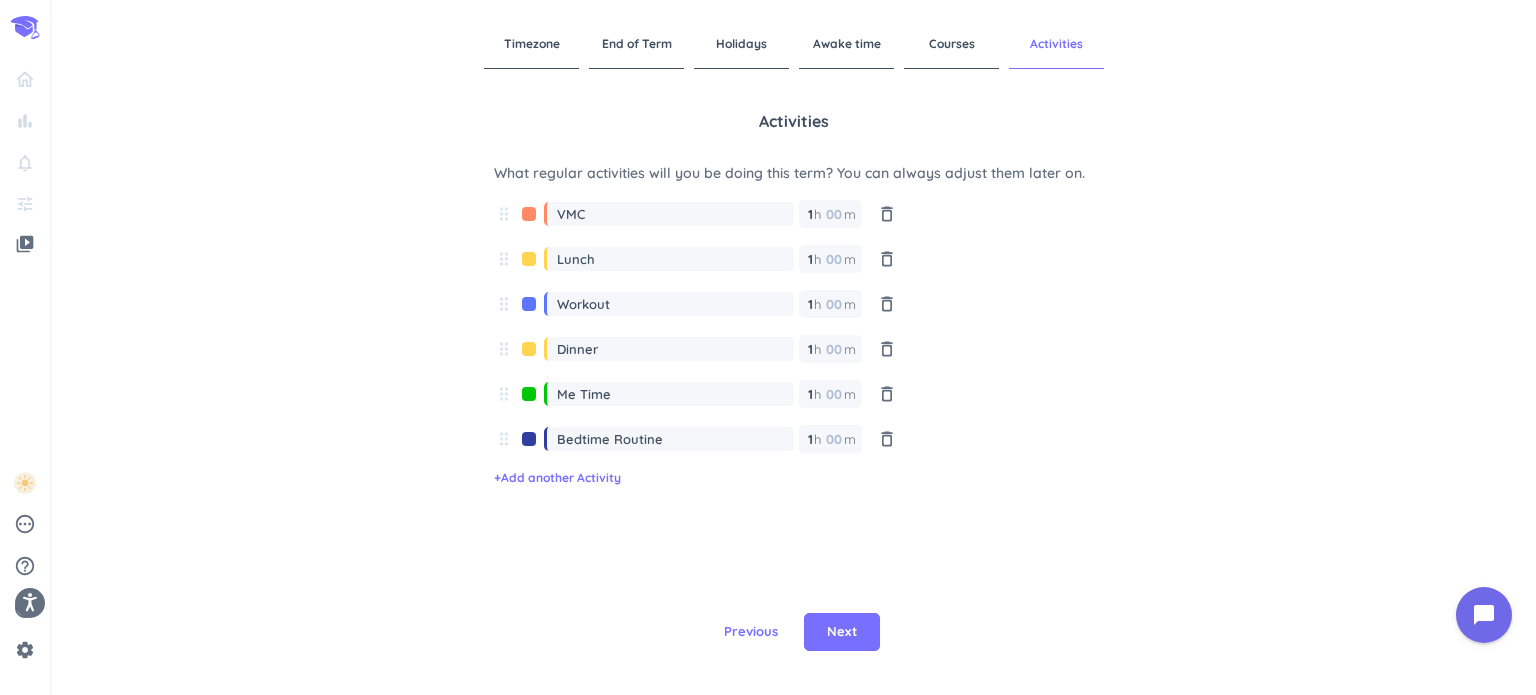 click on "Bedtime Routine" at bounding box center [675, 439] 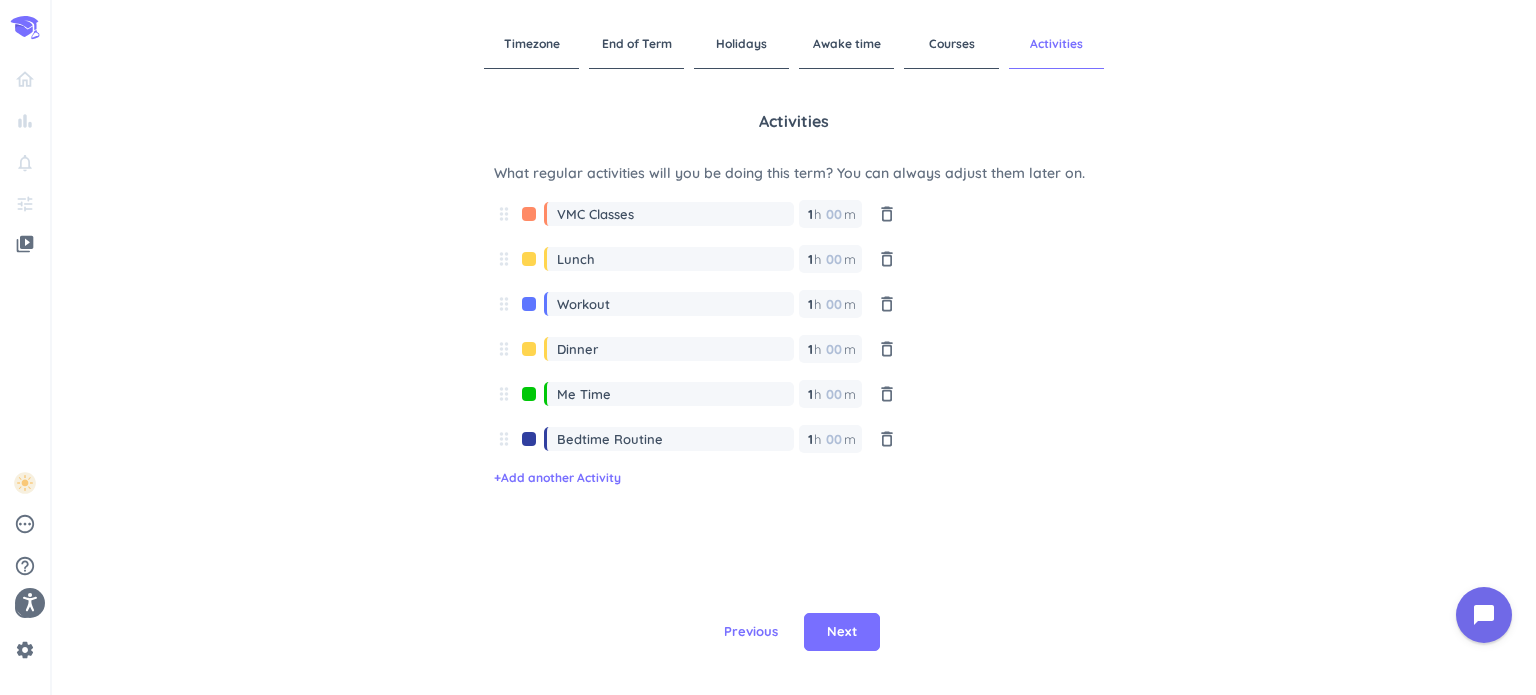 type on "VMC Classes" 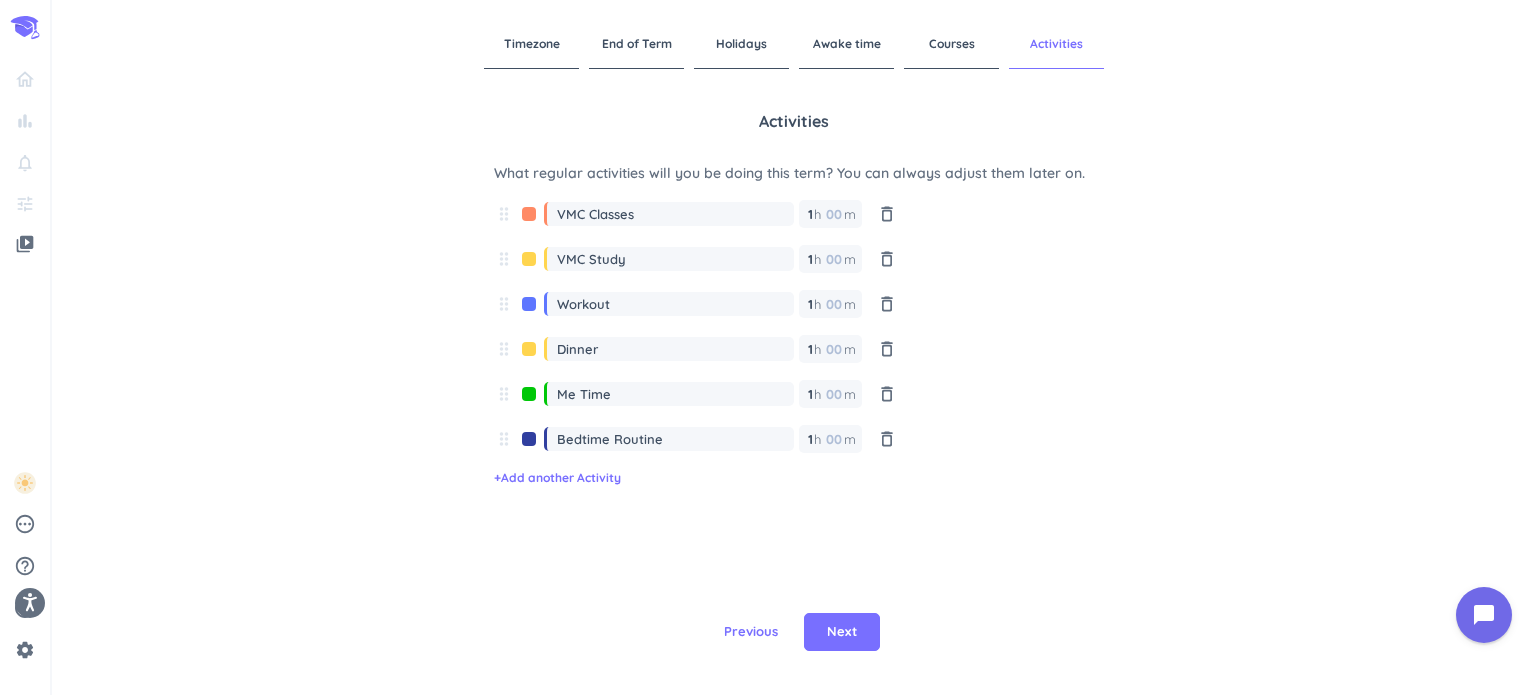 type on "VMC Study" 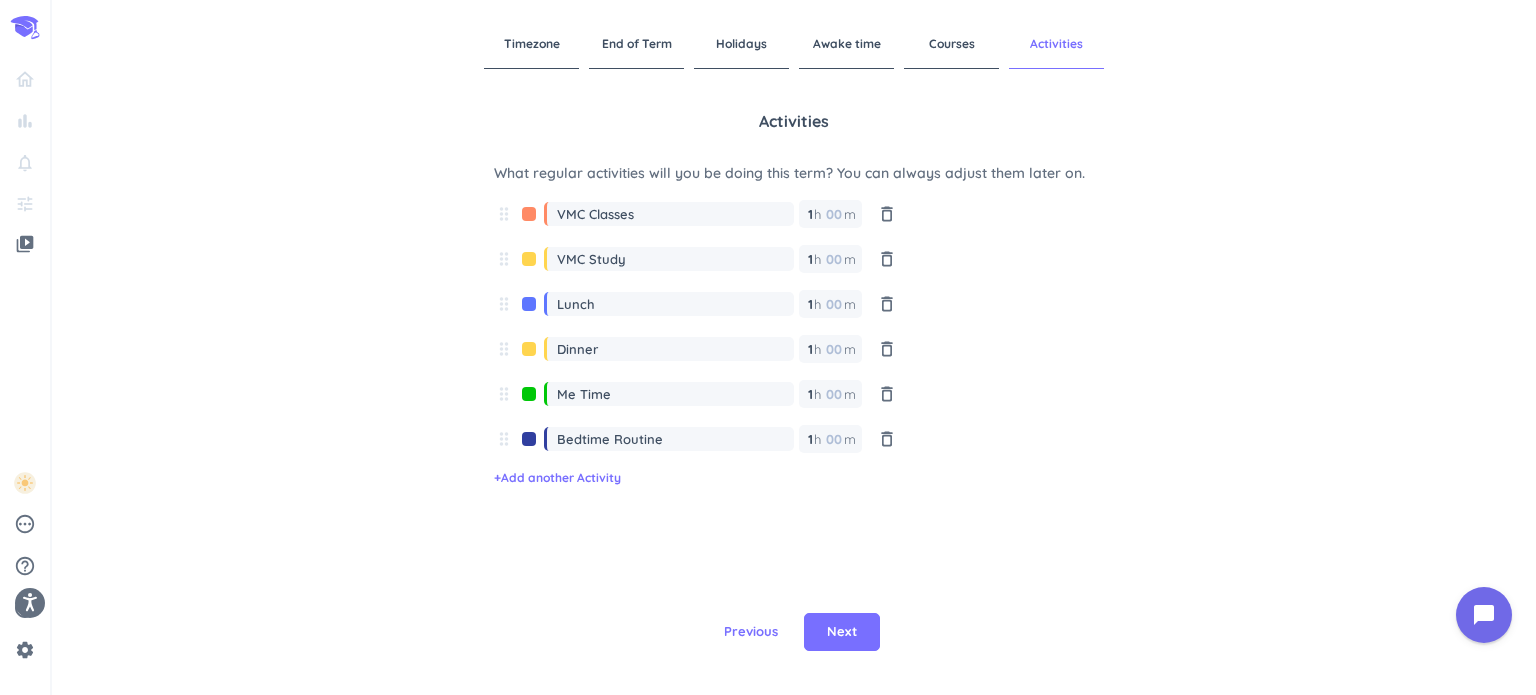 type on "Lunch" 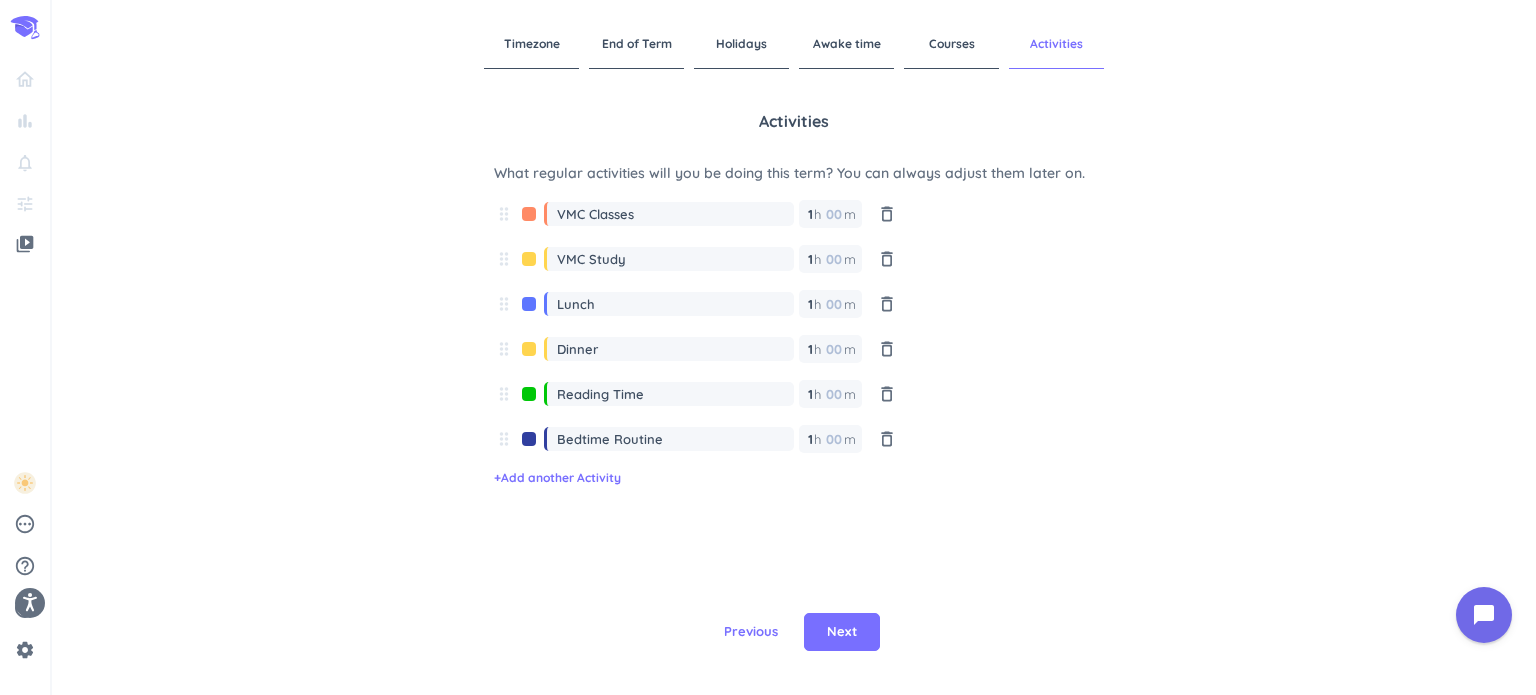 type on "Reading Time" 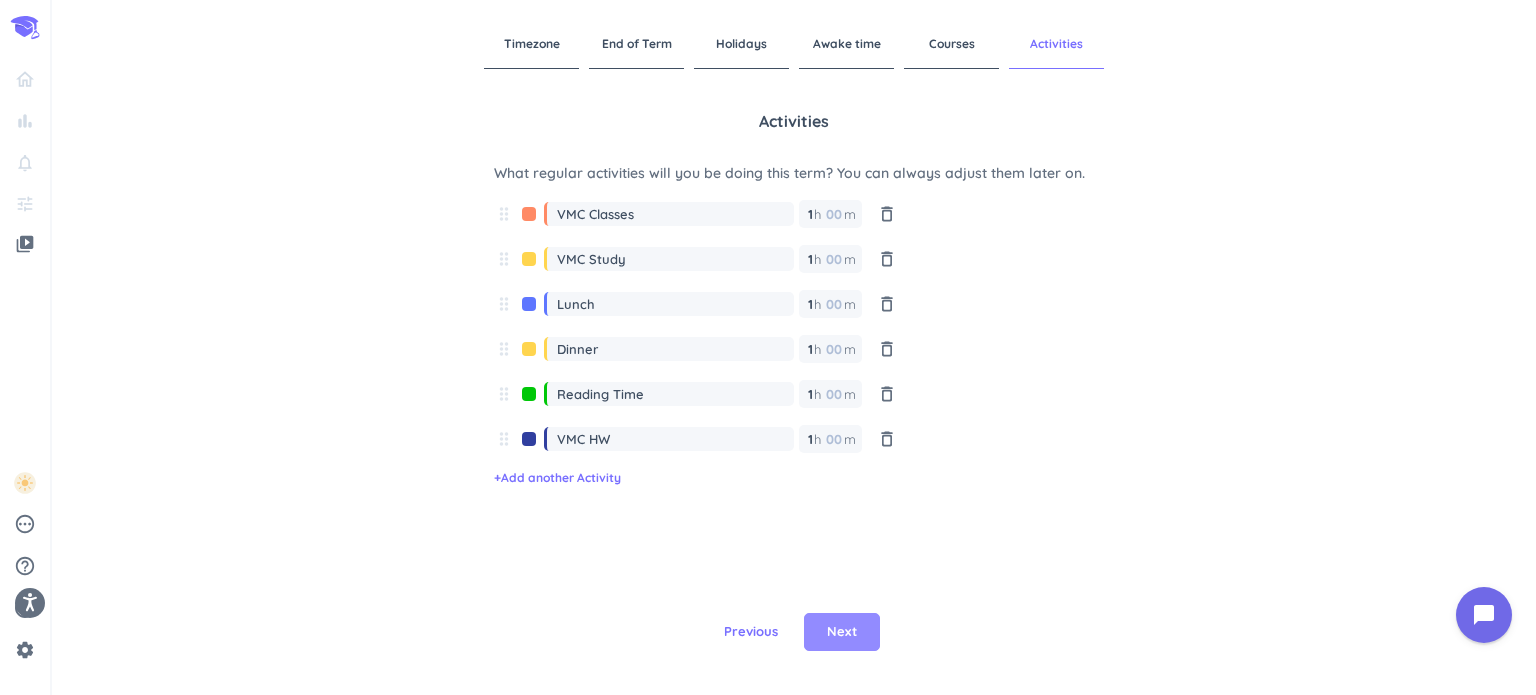 type on "VMC HW" 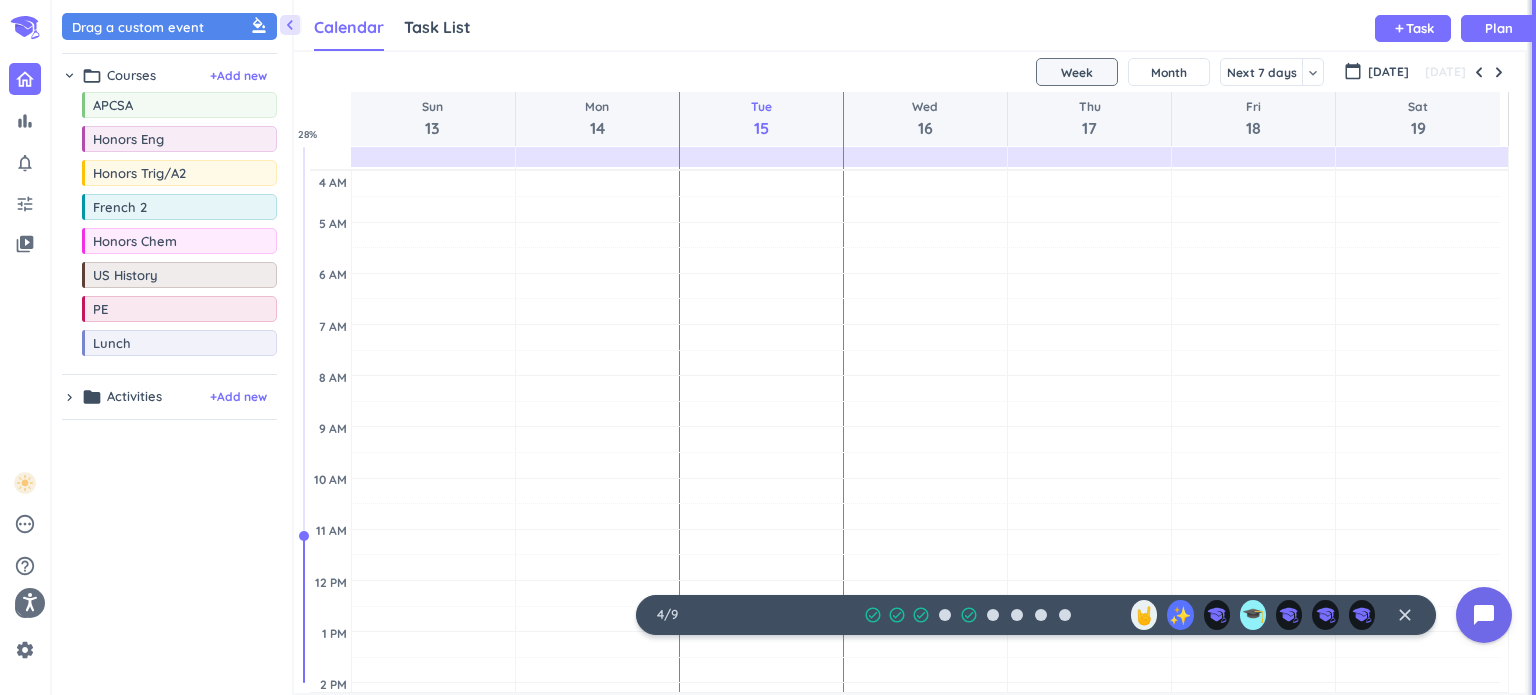 scroll, scrollTop: 8, scrollLeft: 9, axis: both 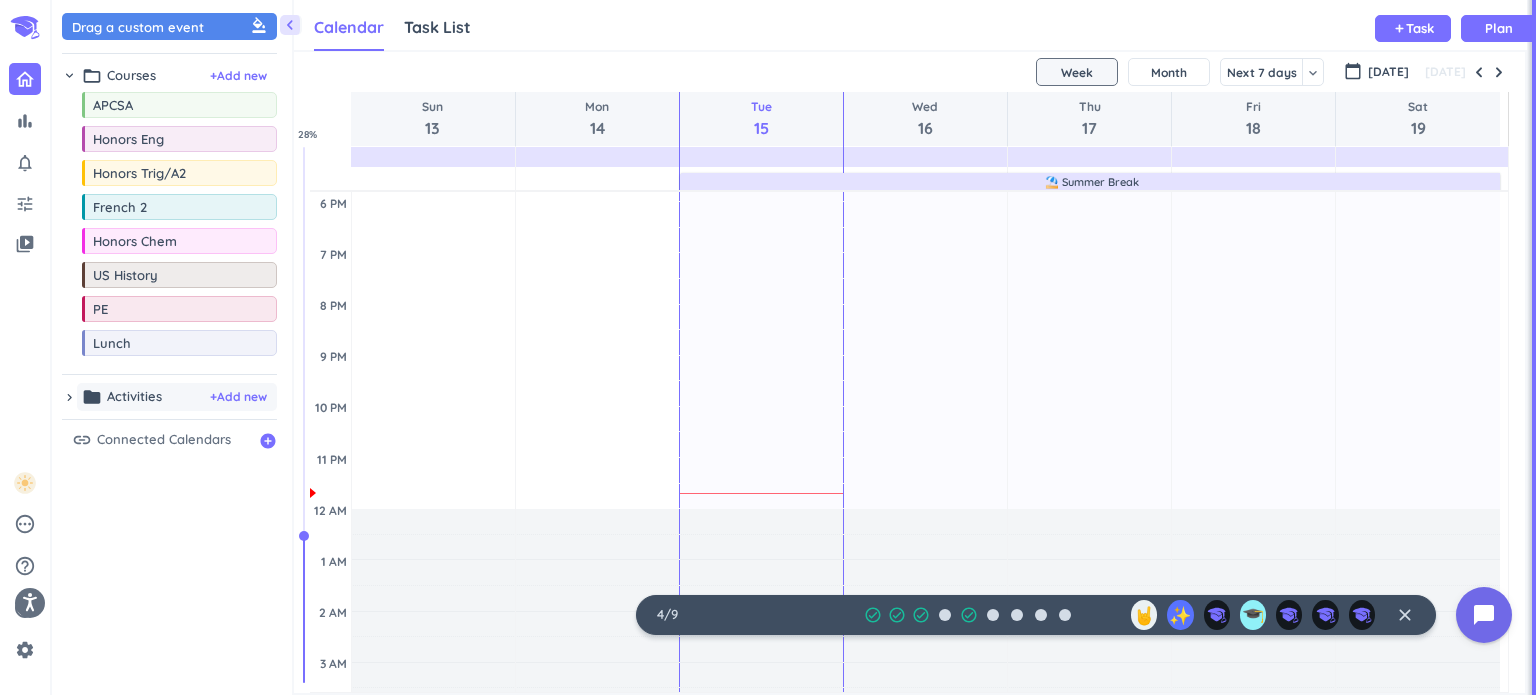 click on "Activities" at bounding box center (134, 397) 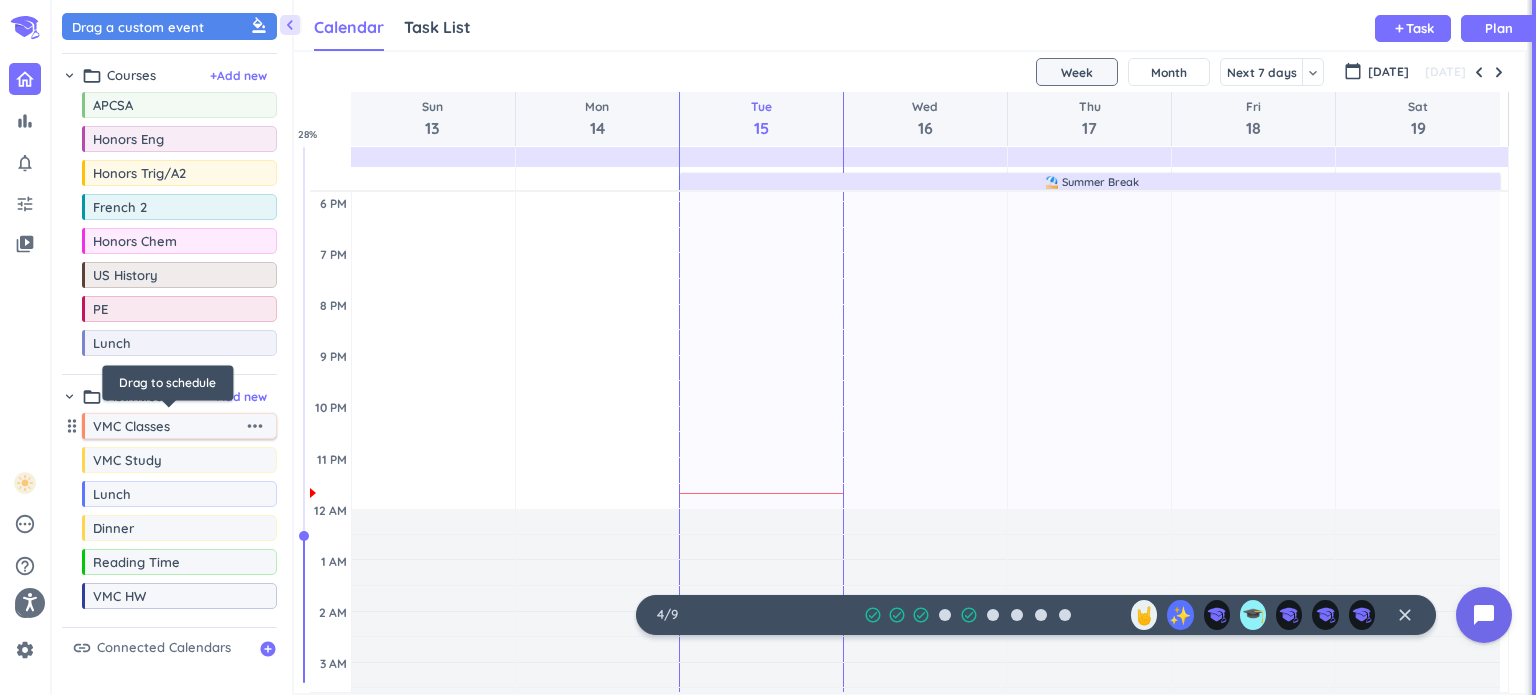 click on "VMC Classes" at bounding box center (168, 426) 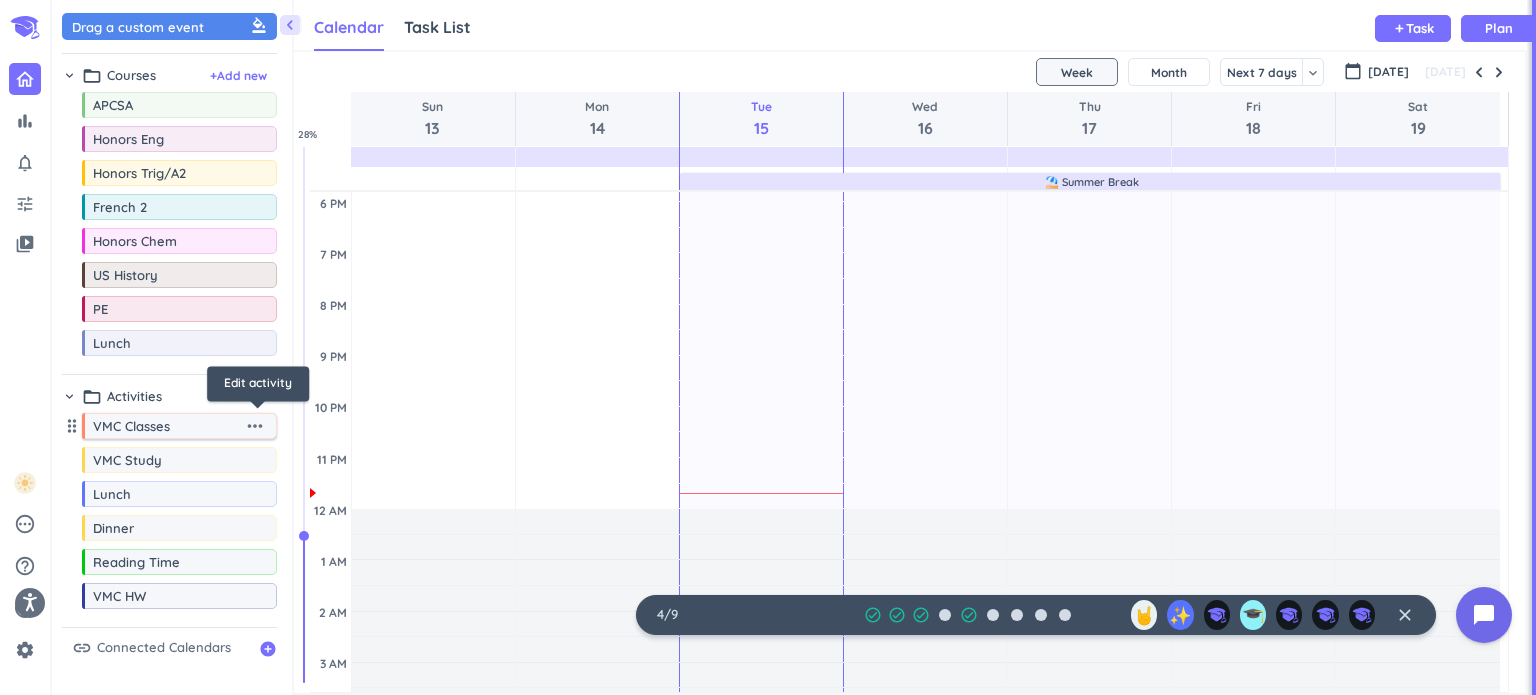 click on "more_horiz" at bounding box center [255, 426] 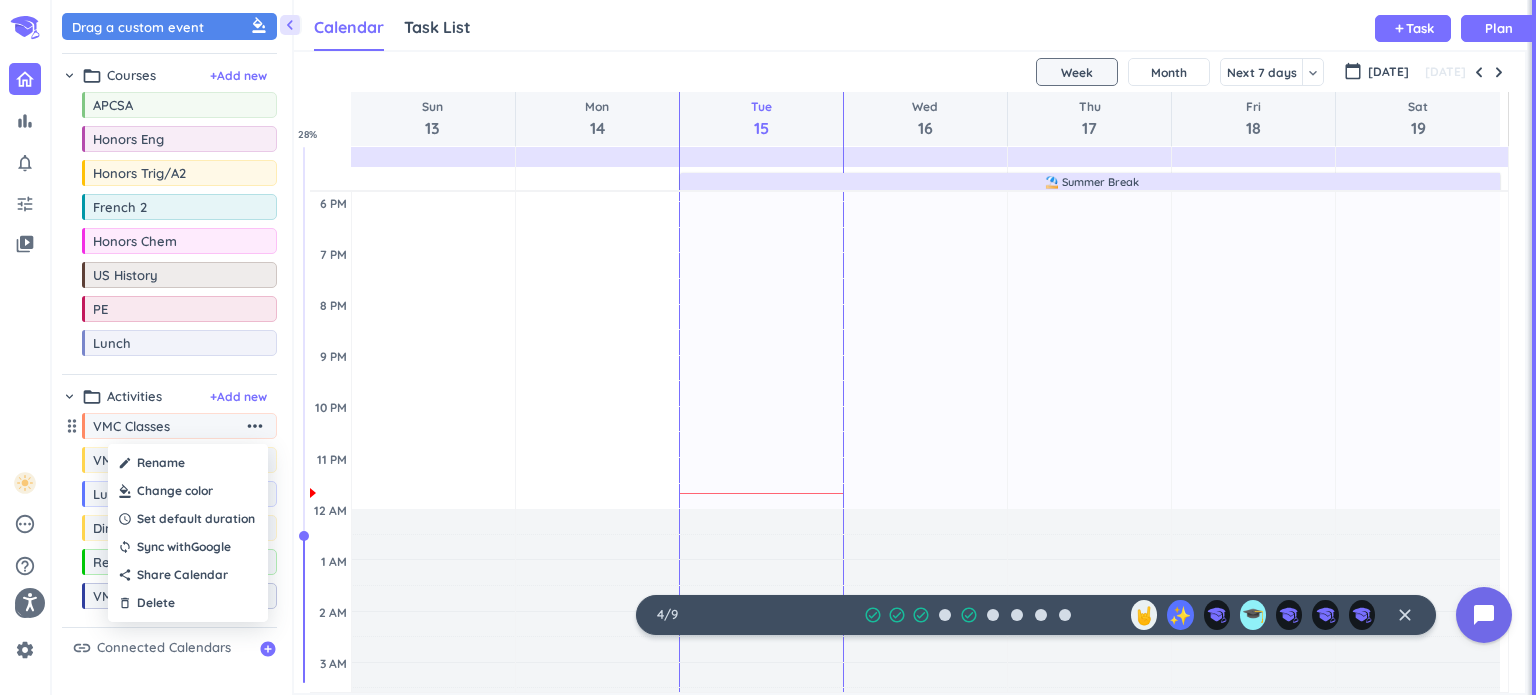 click at bounding box center (768, 347) 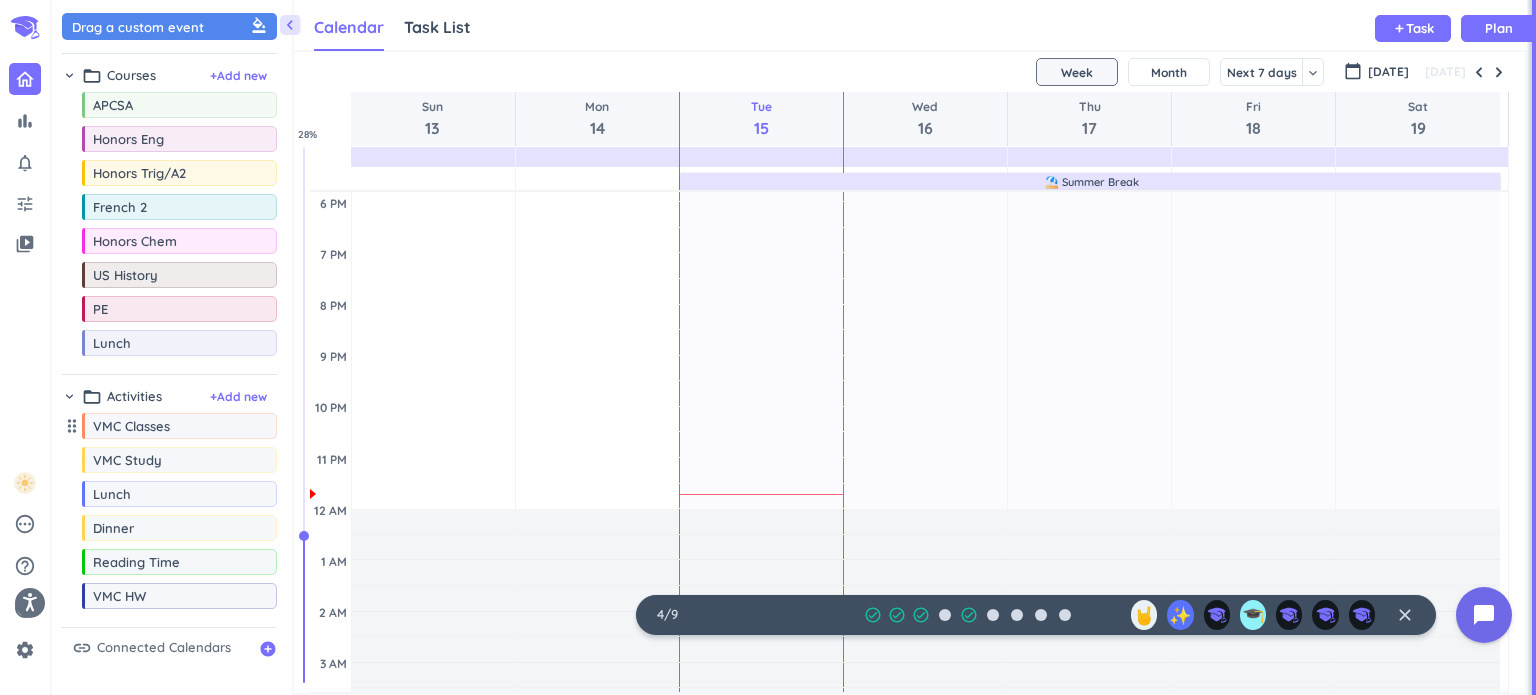click on "⛱️ Summer Break" at bounding box center (1090, 182) 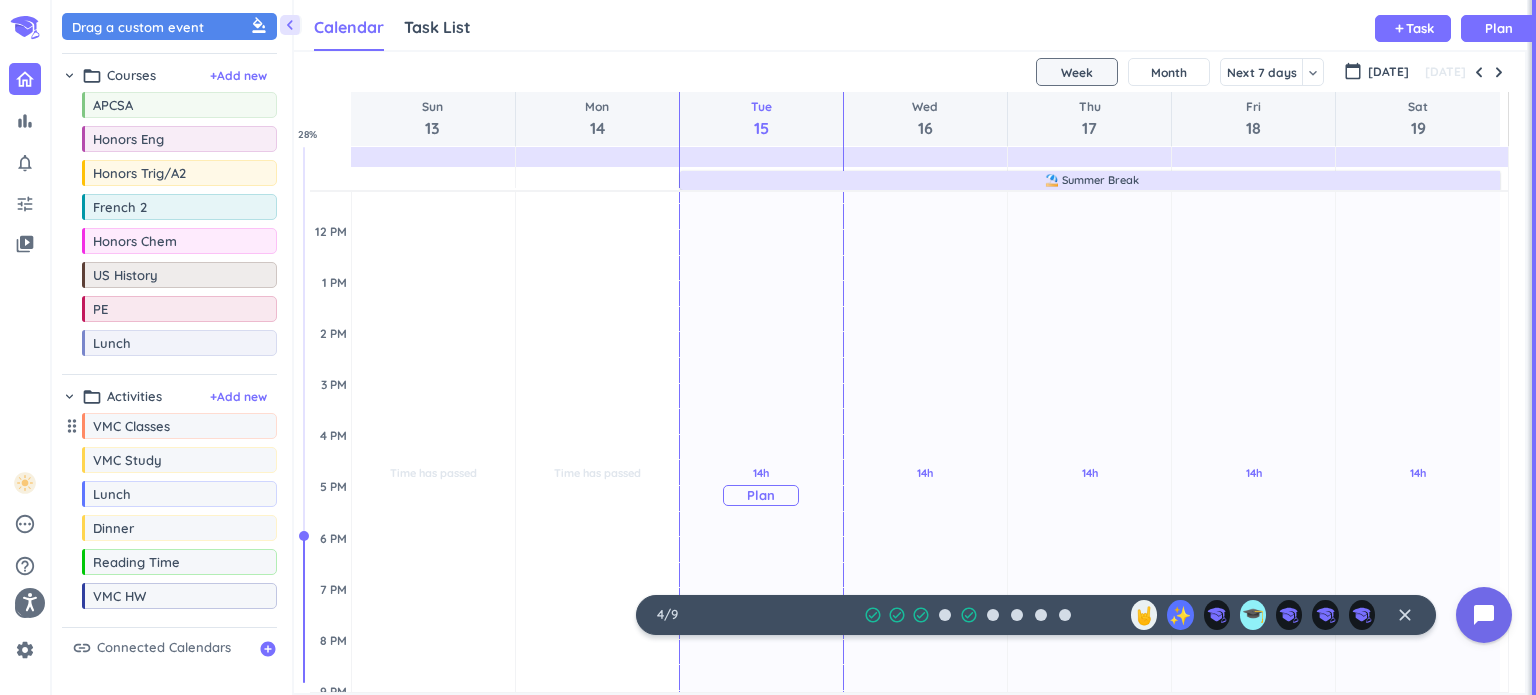 scroll, scrollTop: 728, scrollLeft: 0, axis: vertical 